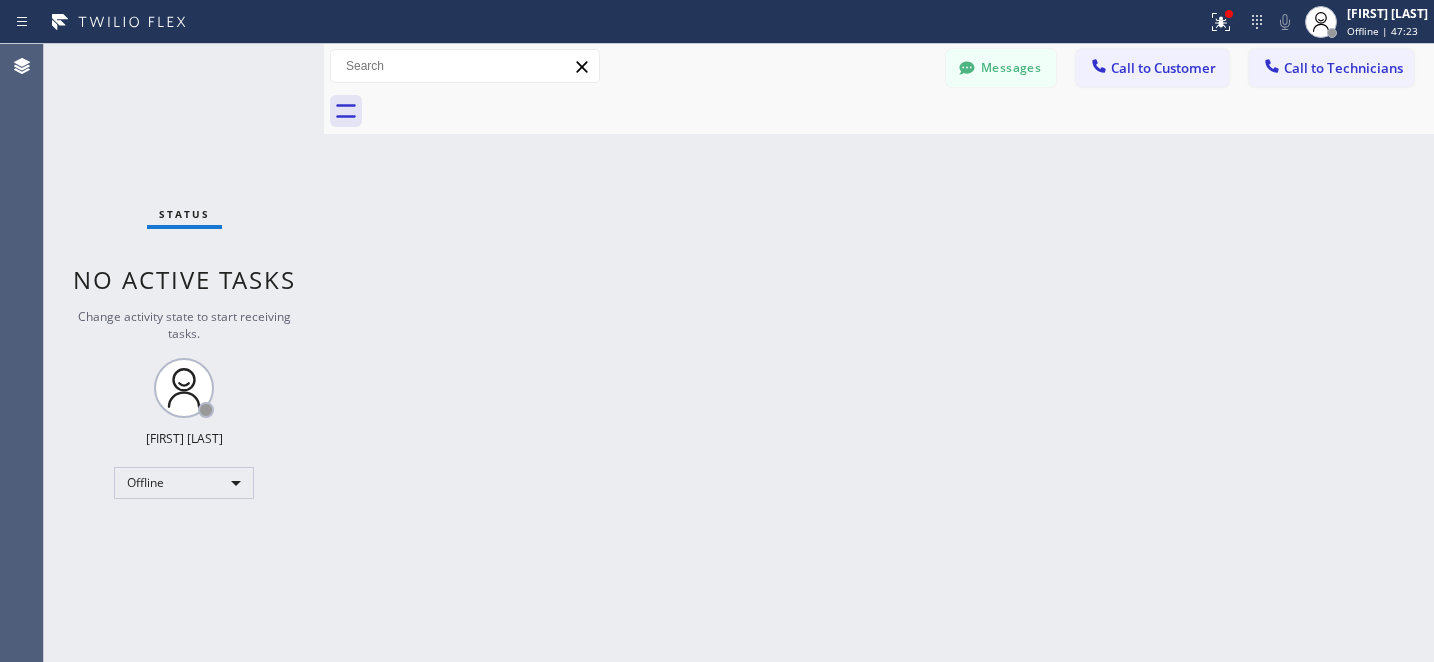 scroll, scrollTop: 0, scrollLeft: 0, axis: both 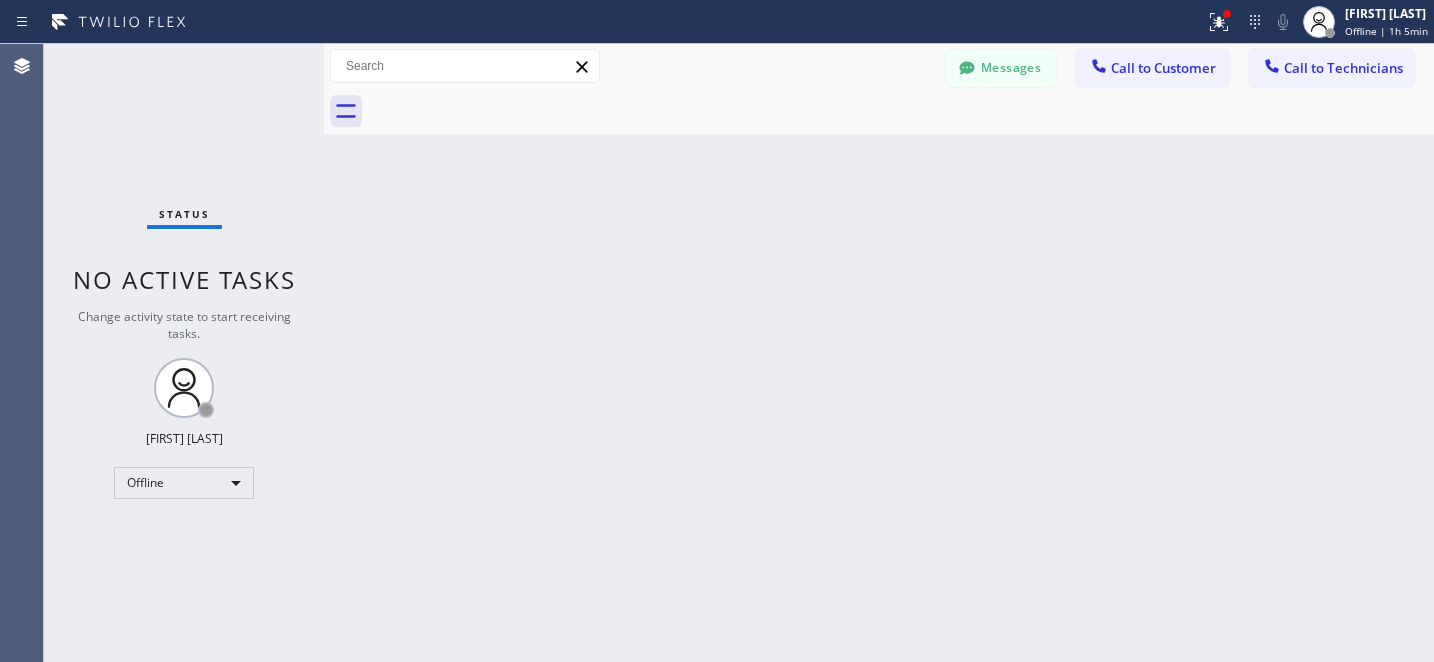 drag, startPoint x: 1000, startPoint y: 81, endPoint x: 453, endPoint y: 250, distance: 572.512 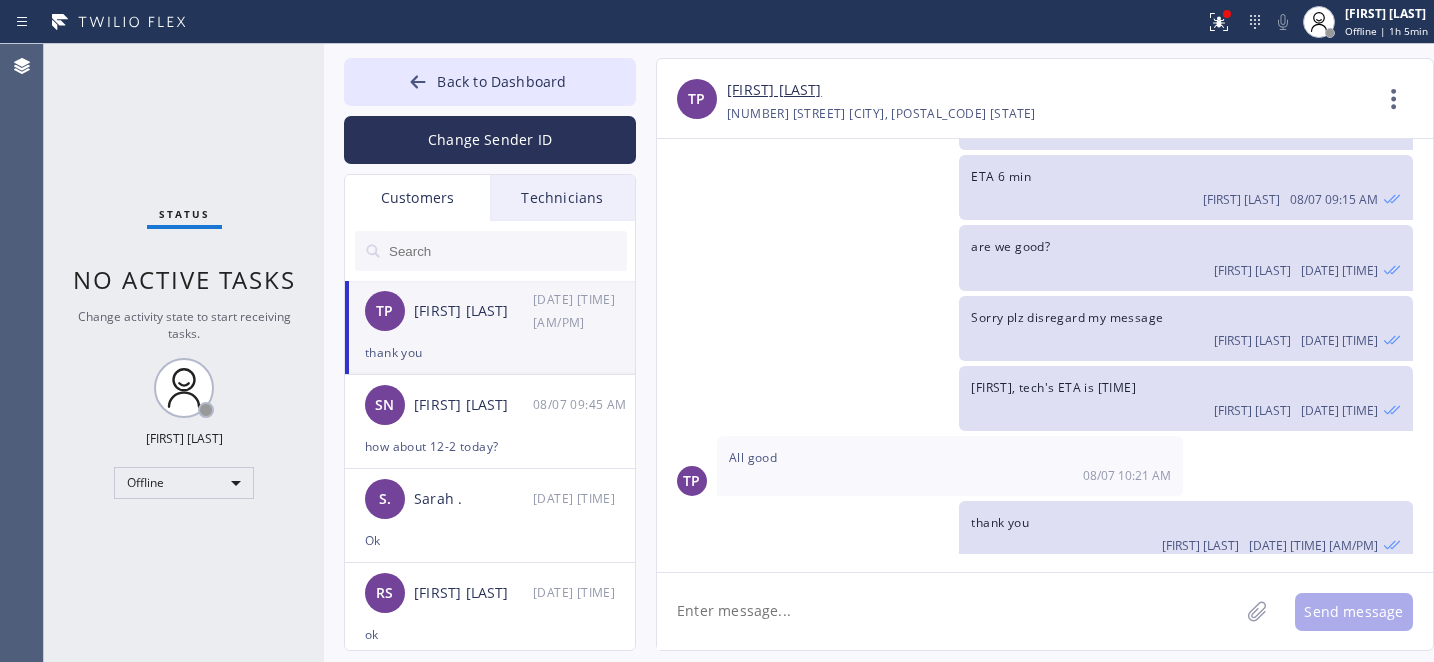 drag, startPoint x: 452, startPoint y: 249, endPoint x: 647, endPoint y: 270, distance: 196.1275 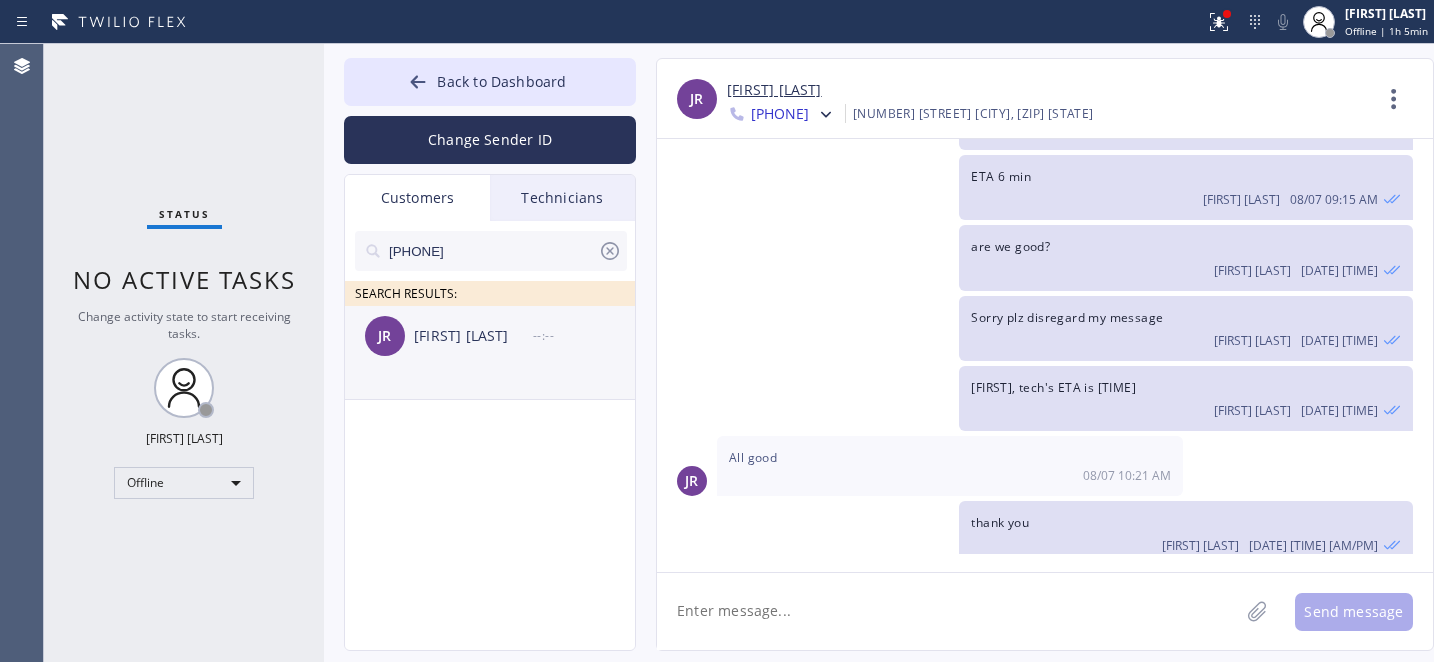 click on "[FIRST] [LAST]" at bounding box center [473, 336] 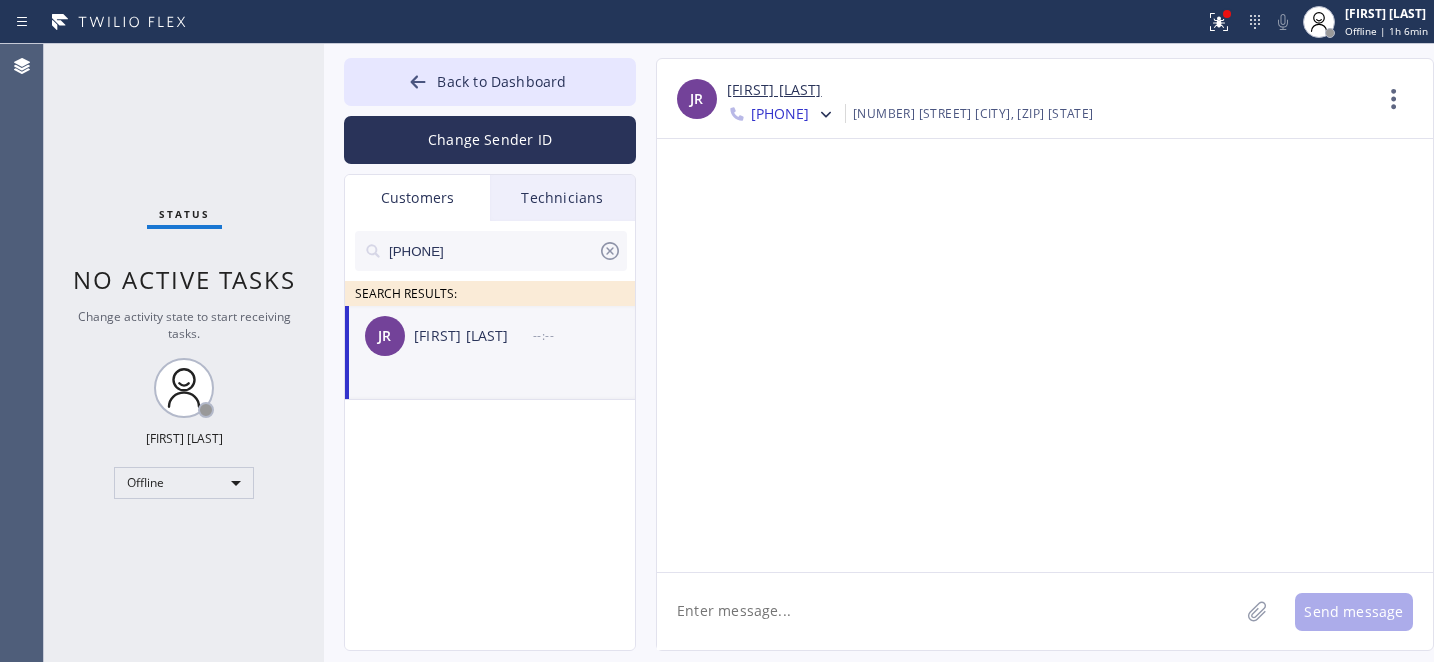 scroll, scrollTop: 0, scrollLeft: 0, axis: both 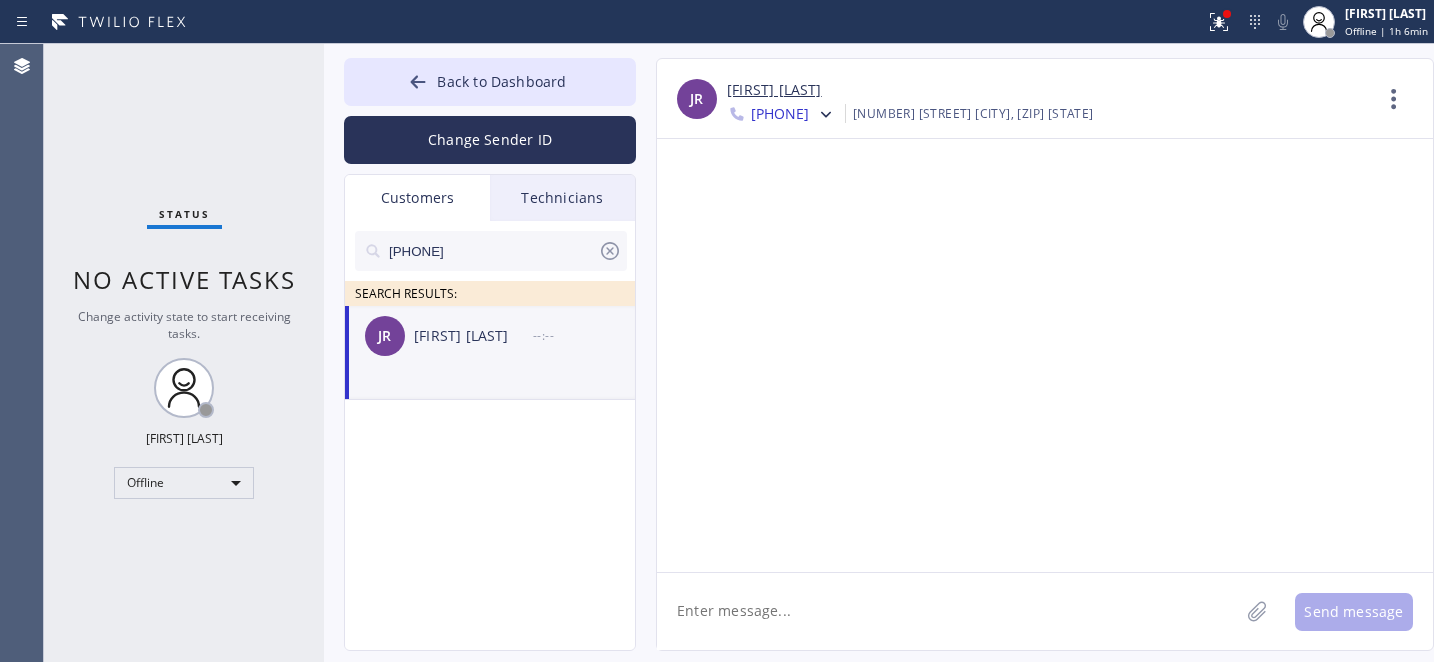 click 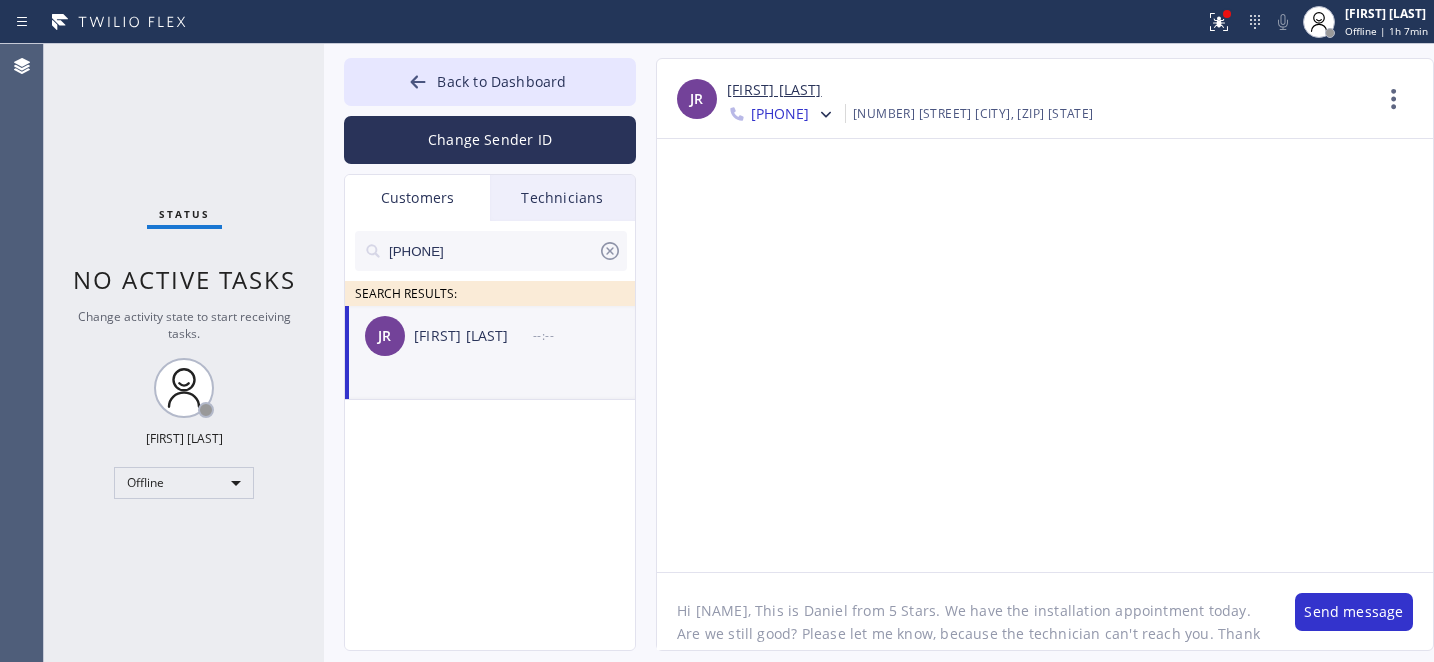 type on "Hi [FIRST], This is Daniel from 5 Stars. We have the installation appointment today. Are we still good? Please let me know, because the technician can't reach you. Thank you. Br," 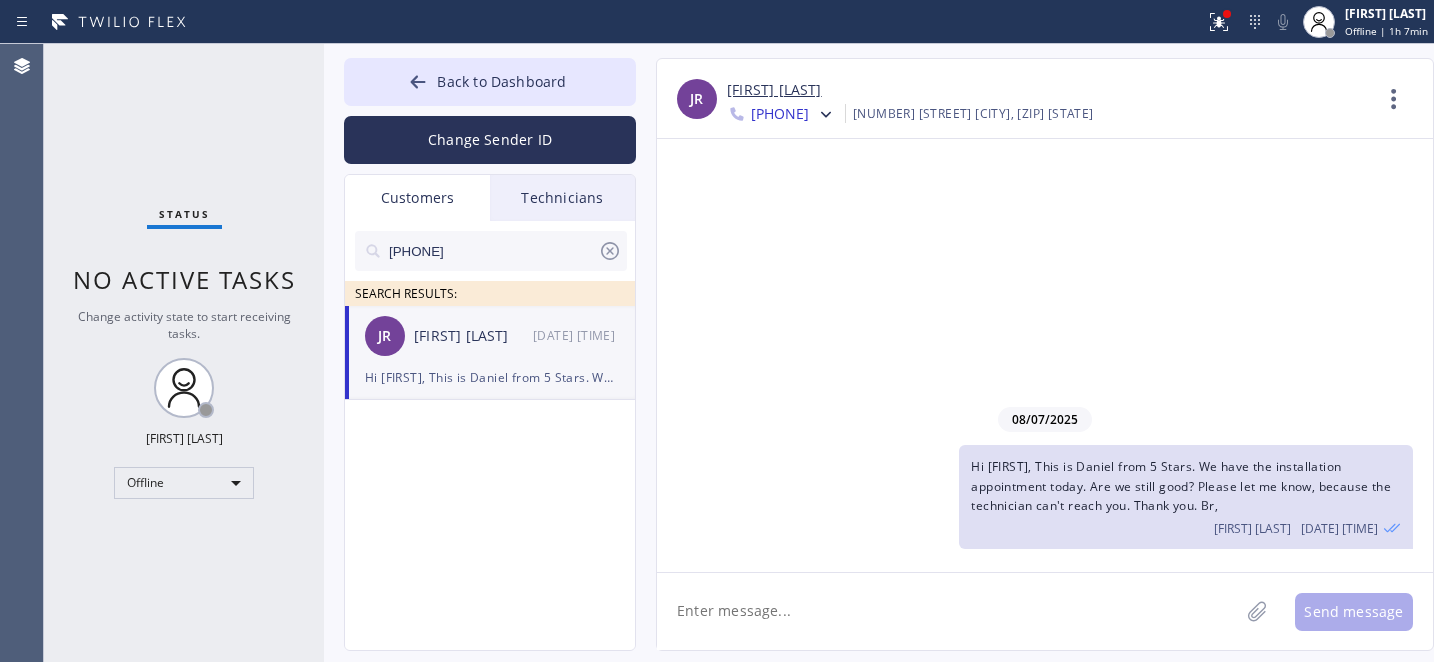 click 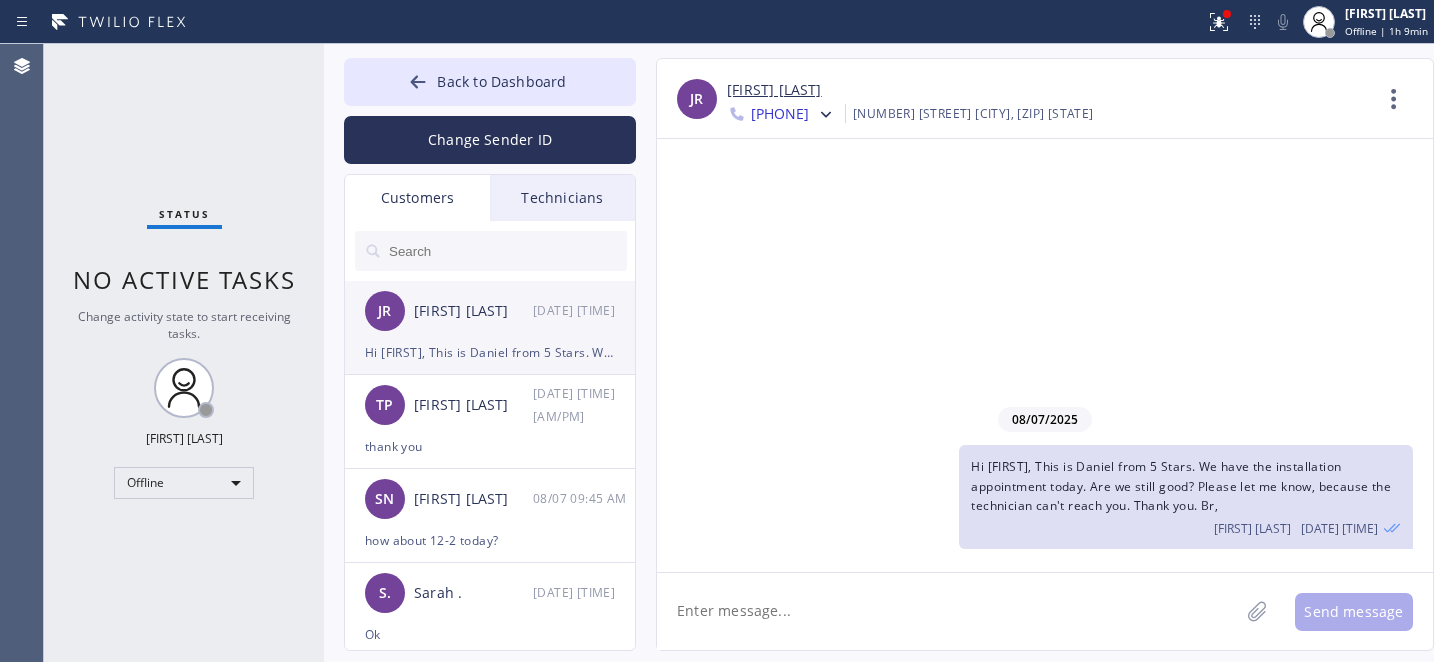 click on "JR [LAST] [DATE]" at bounding box center (491, 311) 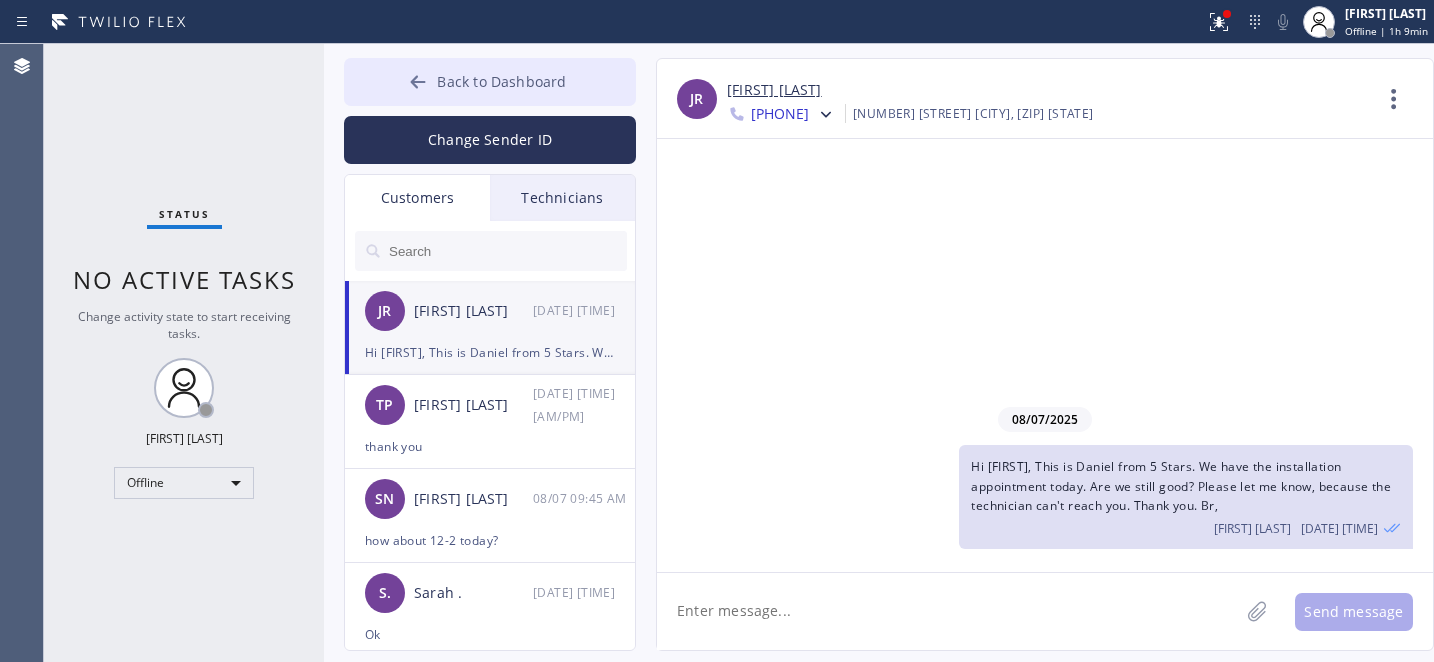 click on "Back to Dashboard" at bounding box center [501, 81] 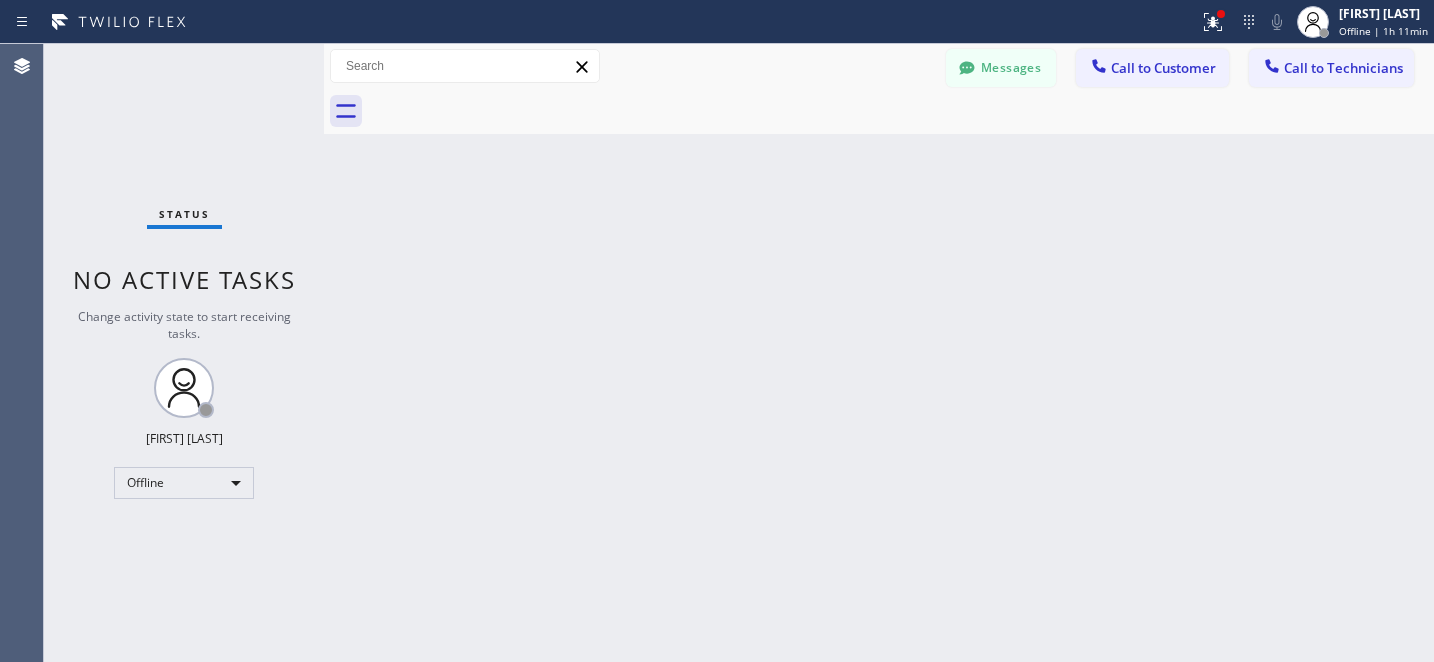 click on "Back to Dashboard Change Sender ID Customers Technicians JR [FIRST] [DATE] Hi [FIRST], This is [FIRST] from 5 Stars. We have the installation appointment today. Are we still good? Please let me know, because the technician can't reach you. Thank you. Br, TP [FIRST] [DATE] thank you SN [FIRST] [DATE] how about 12-2 today? S. [FIRST] . [DATE] Ok RS [FIRST] [DATE] ok MM [FIRST] [DATE] ok canceled KR [FIRST] [DATE] Let me check... MS [FIRST] [DATE] Booked: [DATE] between 9am - 12pm. Thank you RB [FIRST] [DATE] Rescheduled: [DATE]	between 2pm - 5pm. Thank you. MM [FIRST] [DATE] ok NA [FIRST] [DATE] thank you KT [FIRST] [DATE] 👍 LC [FIRST] [DATE] ok canceled FW [FIRST] [DATE] Thank you YL [FIRST] [DATE] thank you MS [FIRST] [DATE] yes tech will call you as mentioned during the call DG Ok K" at bounding box center [879, 353] 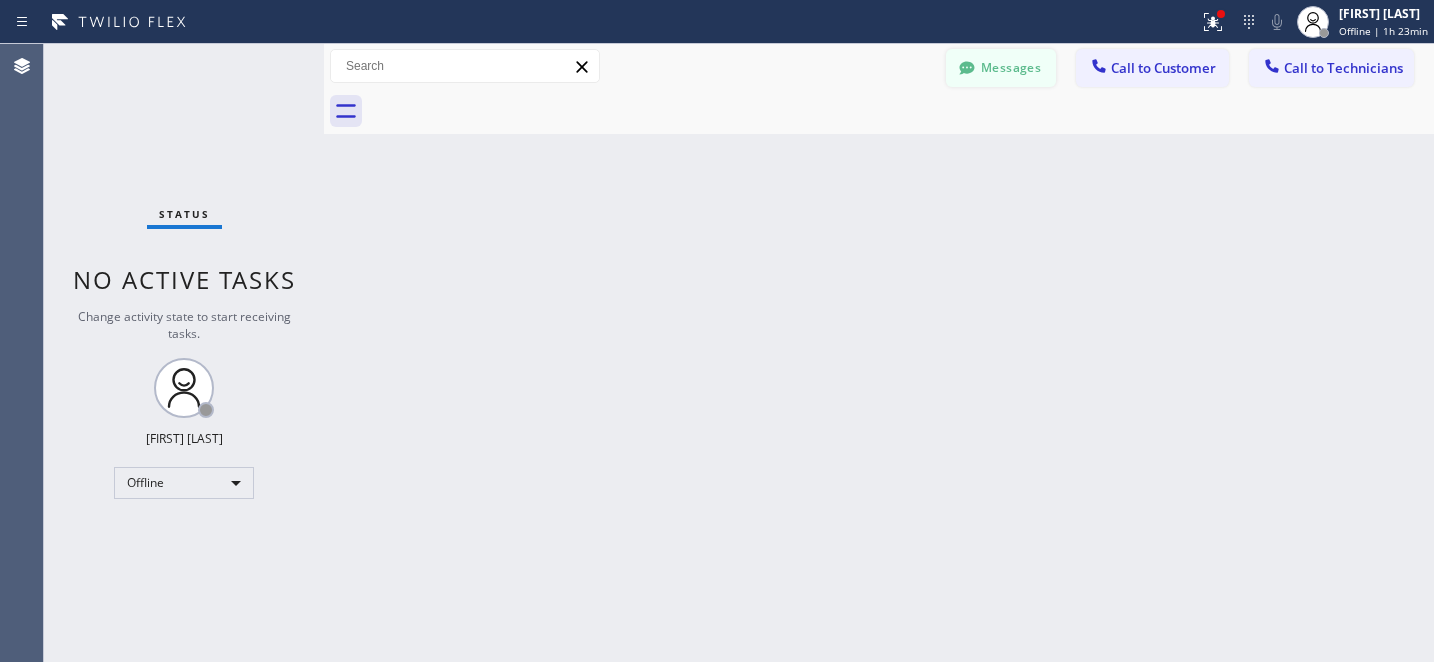 click on "Messages" at bounding box center [1001, 68] 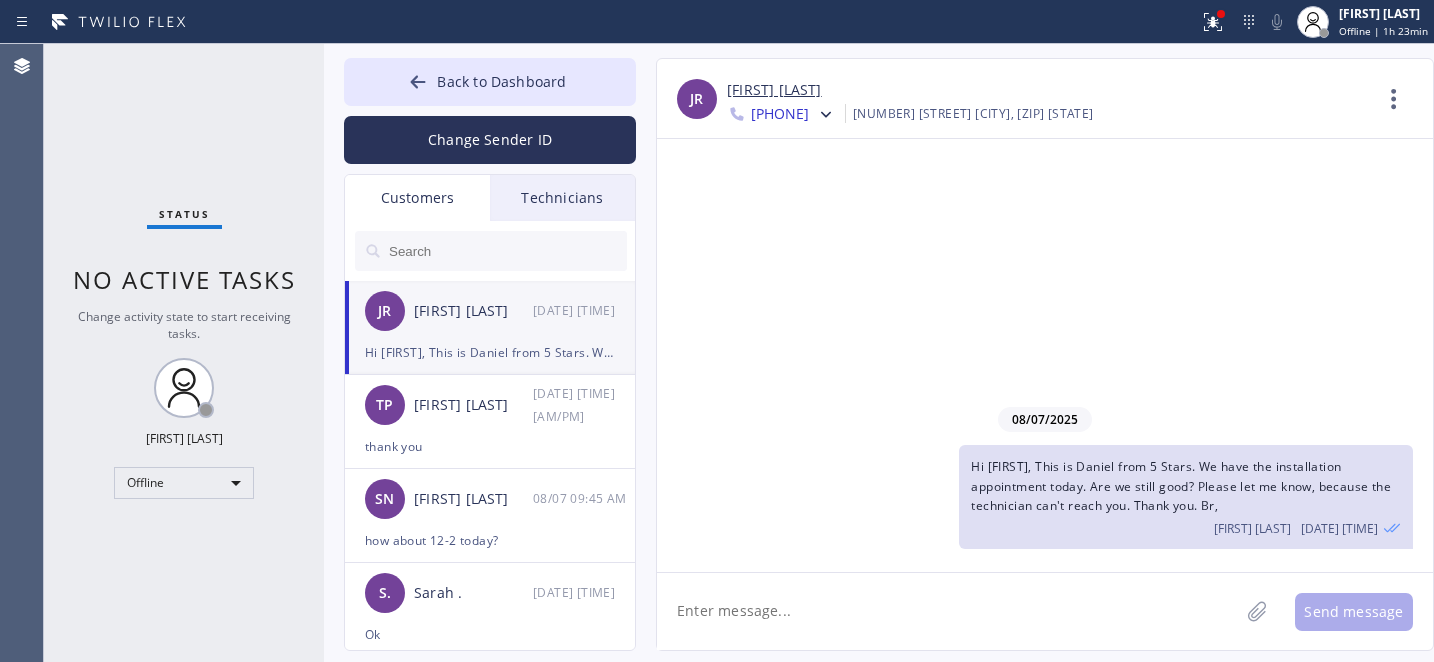 click on "Hi [FIRST], This is Daniel from 5 Stars. We have the installation appointment today. Are we still good? Please let me know, because the technician can't reach you. Thank you. Br," at bounding box center [490, 352] 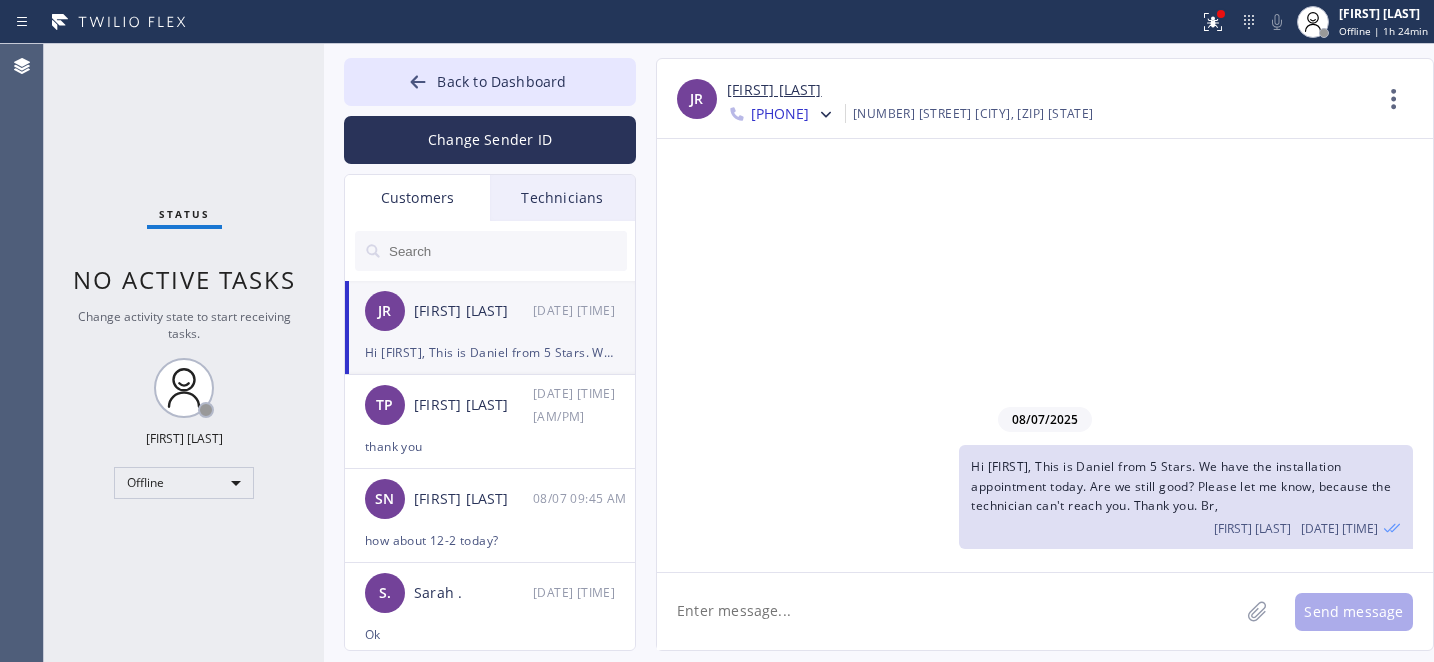 click 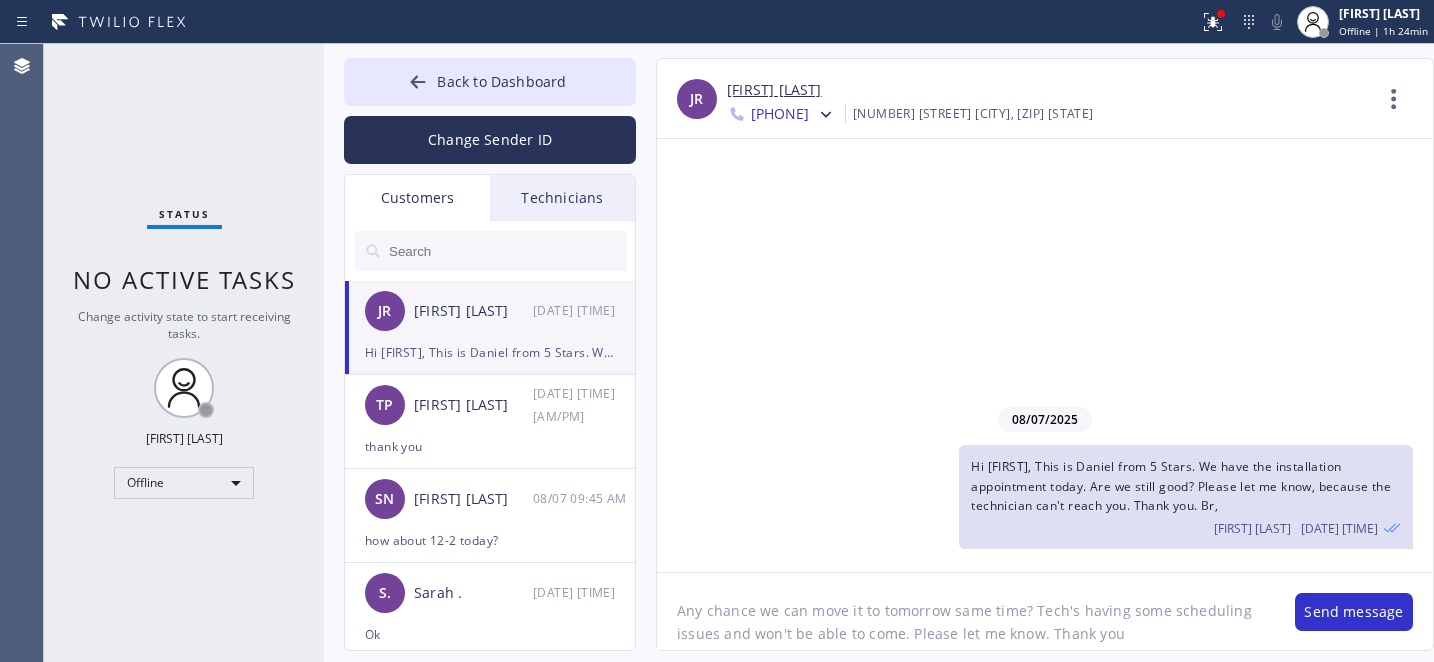 type on "Any chance we can move it to tomorrow same time? Tech's having some scheduling issues and won't be able to come. Please let me know. Thank you." 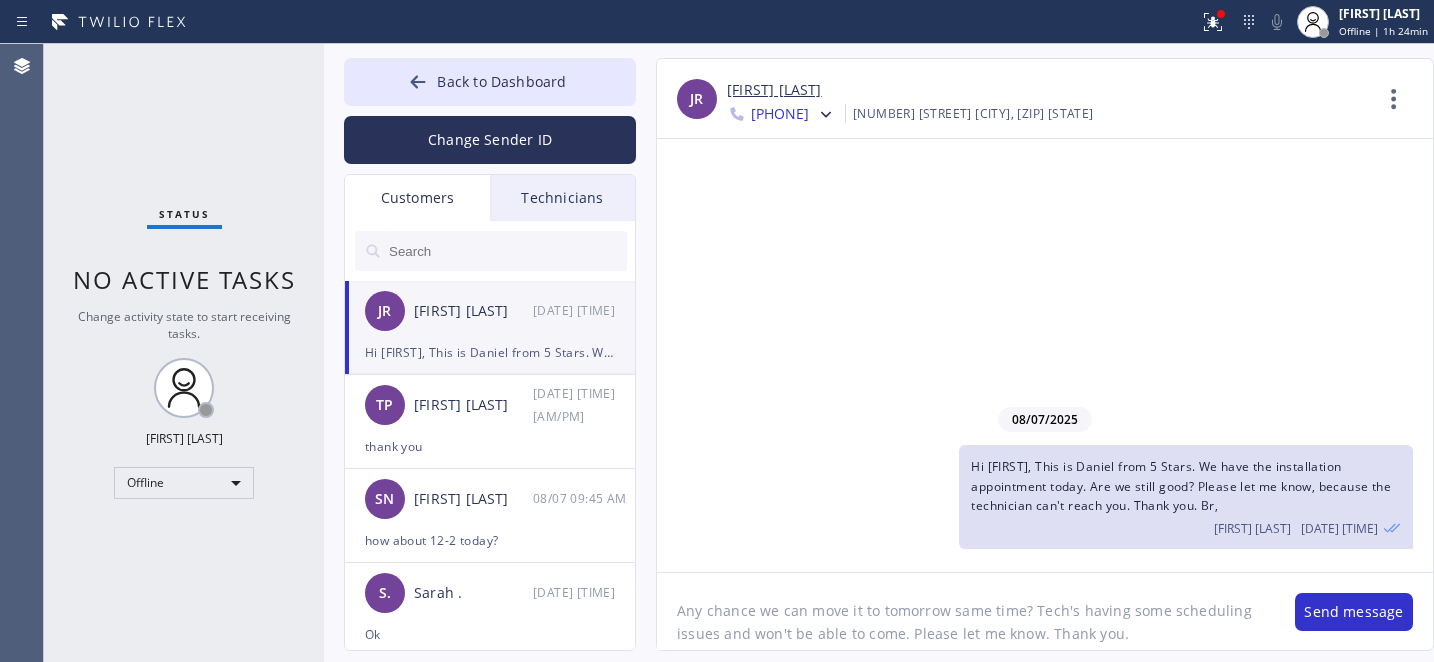 type 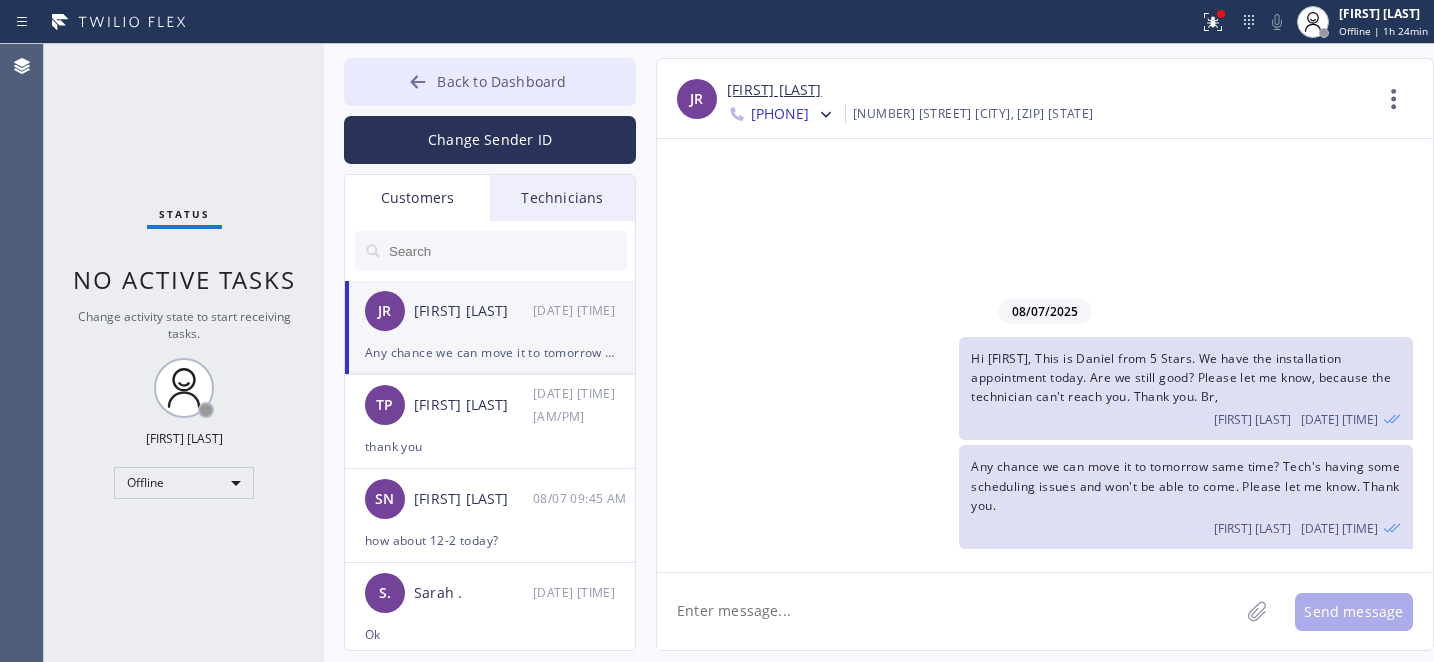 click at bounding box center [418, 84] 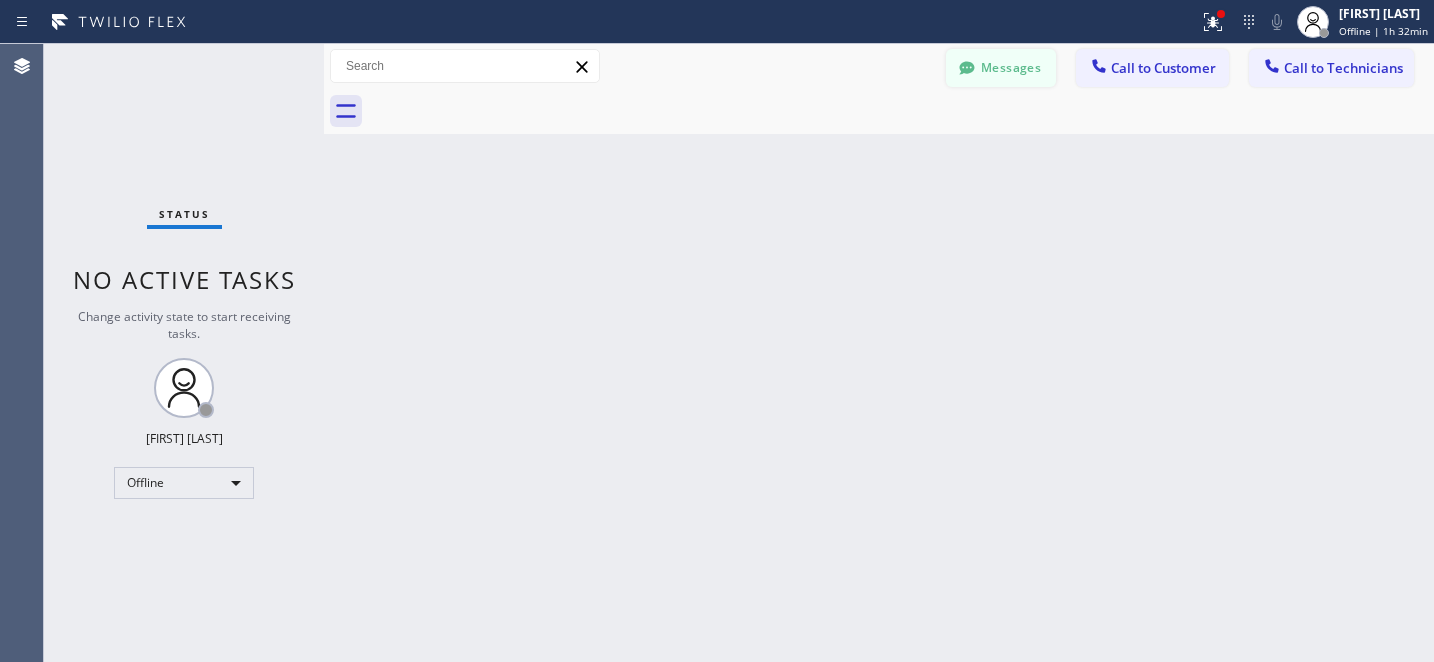 click on "Messages" at bounding box center [1001, 68] 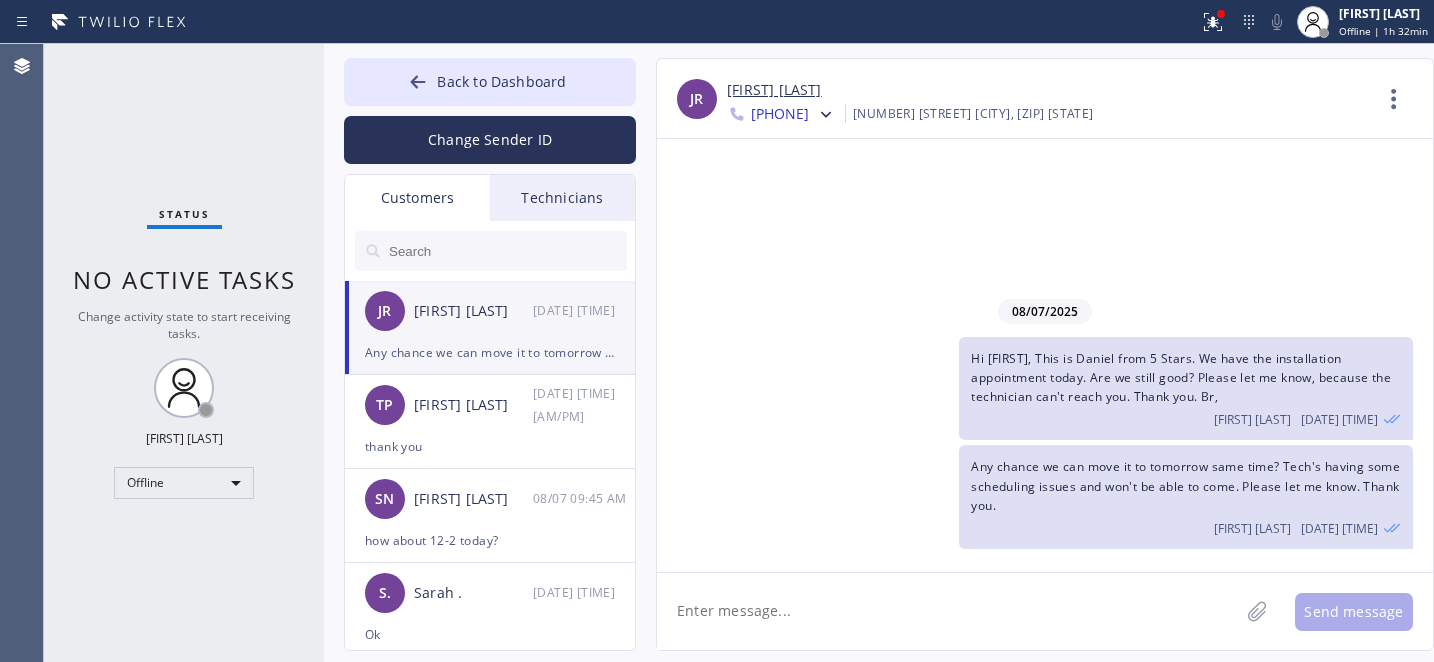 click on "[INITIALS] [FIRST] [LAST] [DATE] [TIME]" at bounding box center [491, 311] 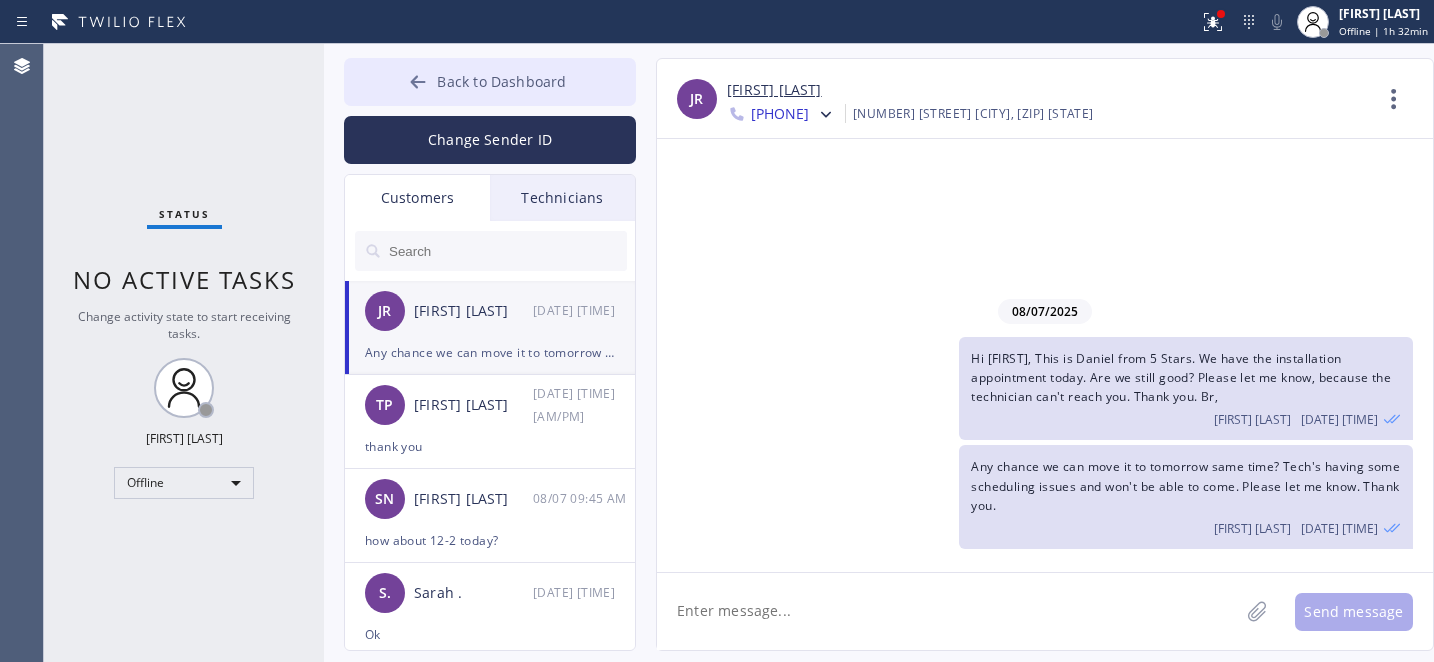click on "Back to Dashboard" at bounding box center [501, 81] 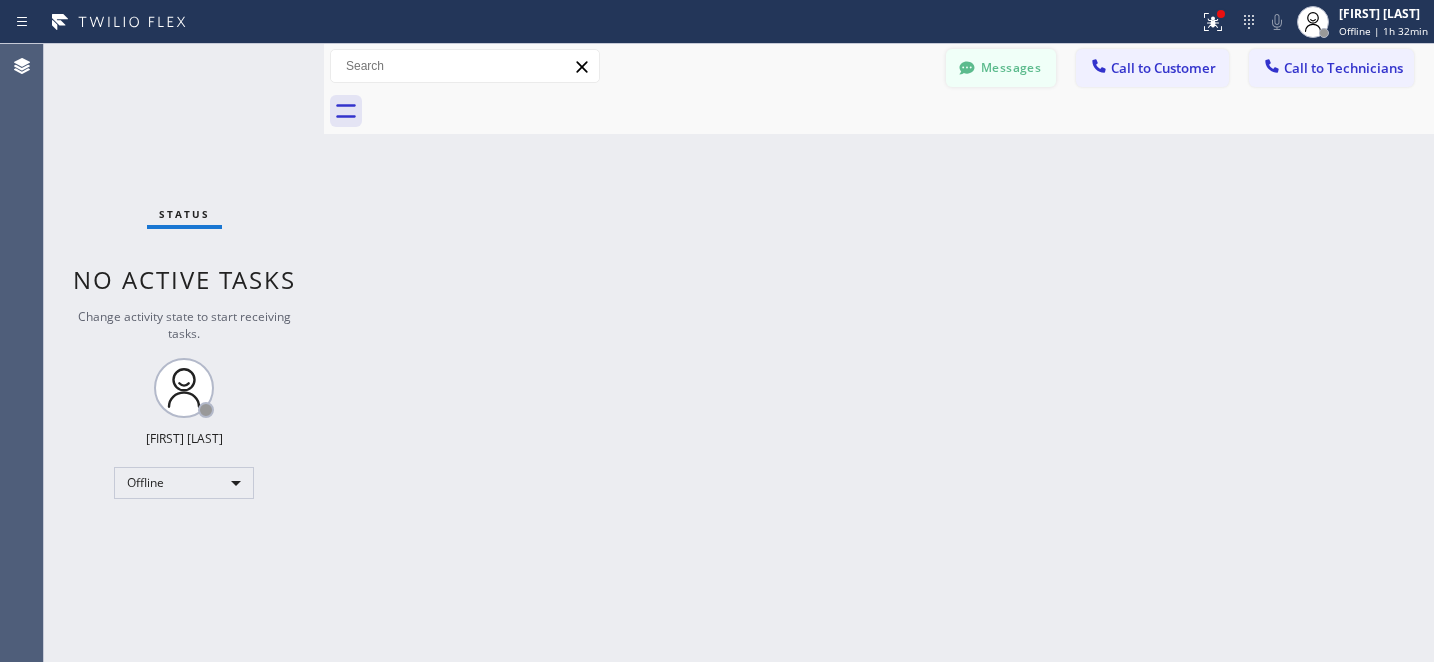 click on "Messages" at bounding box center (1001, 68) 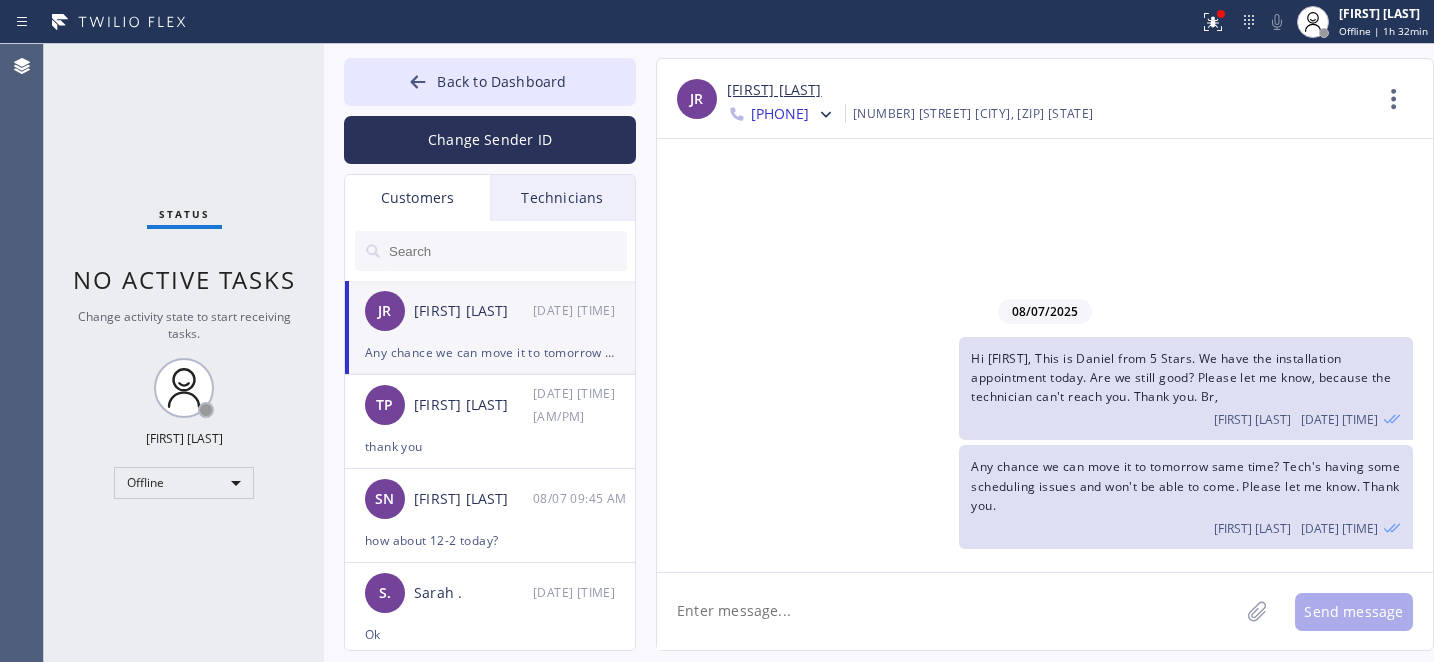 click on "[FIRST] [LAST]" at bounding box center (473, 311) 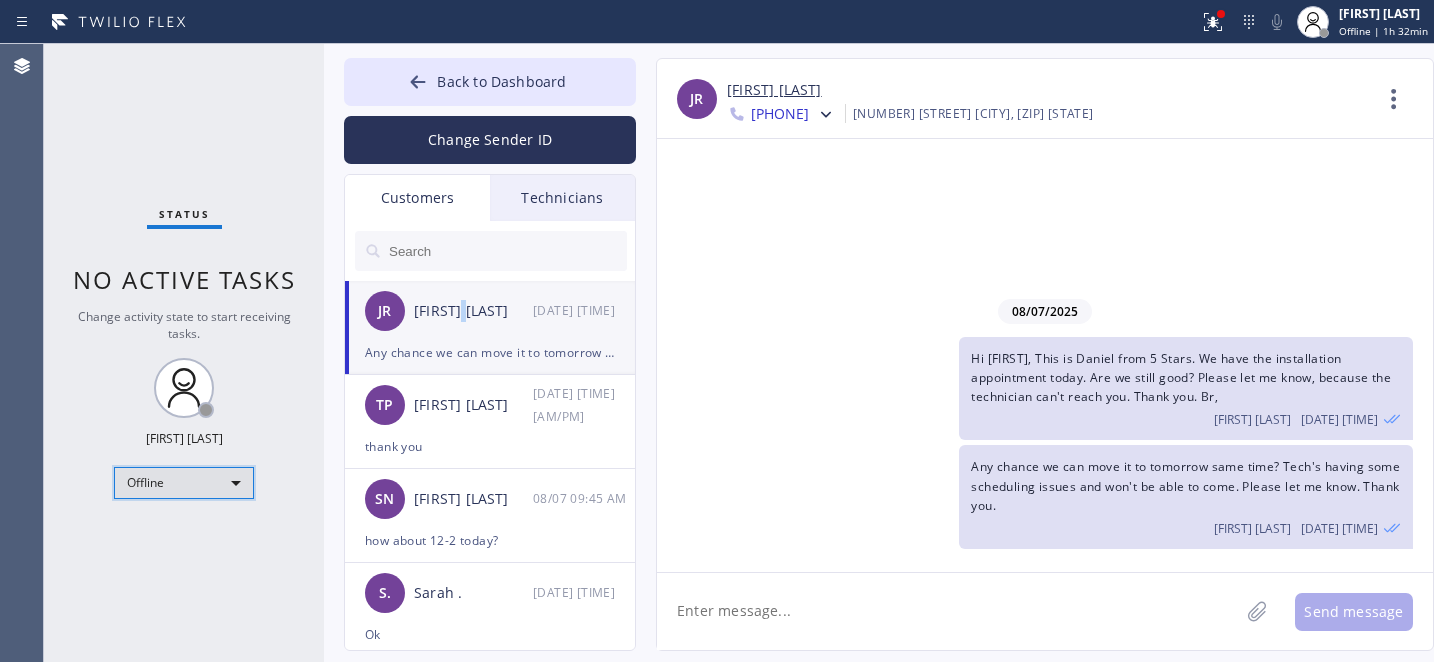 click on "Offline" at bounding box center (184, 483) 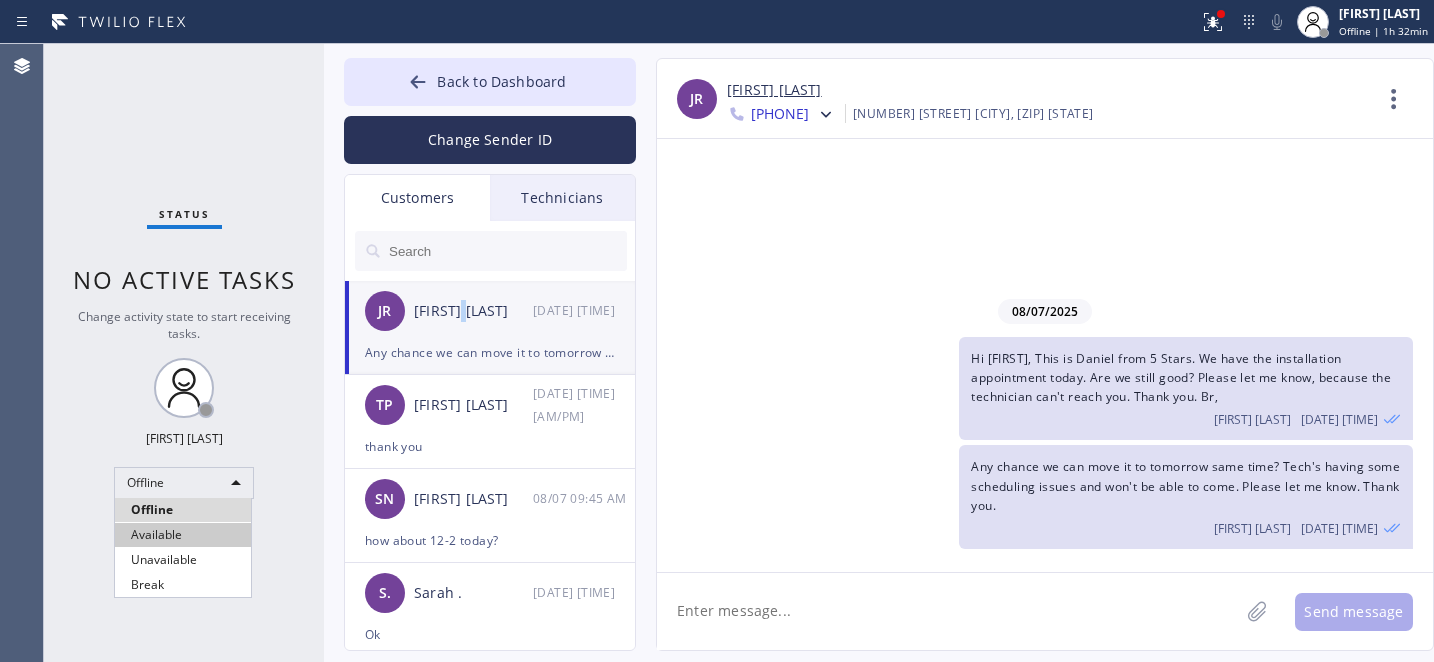 click on "Available" at bounding box center (183, 535) 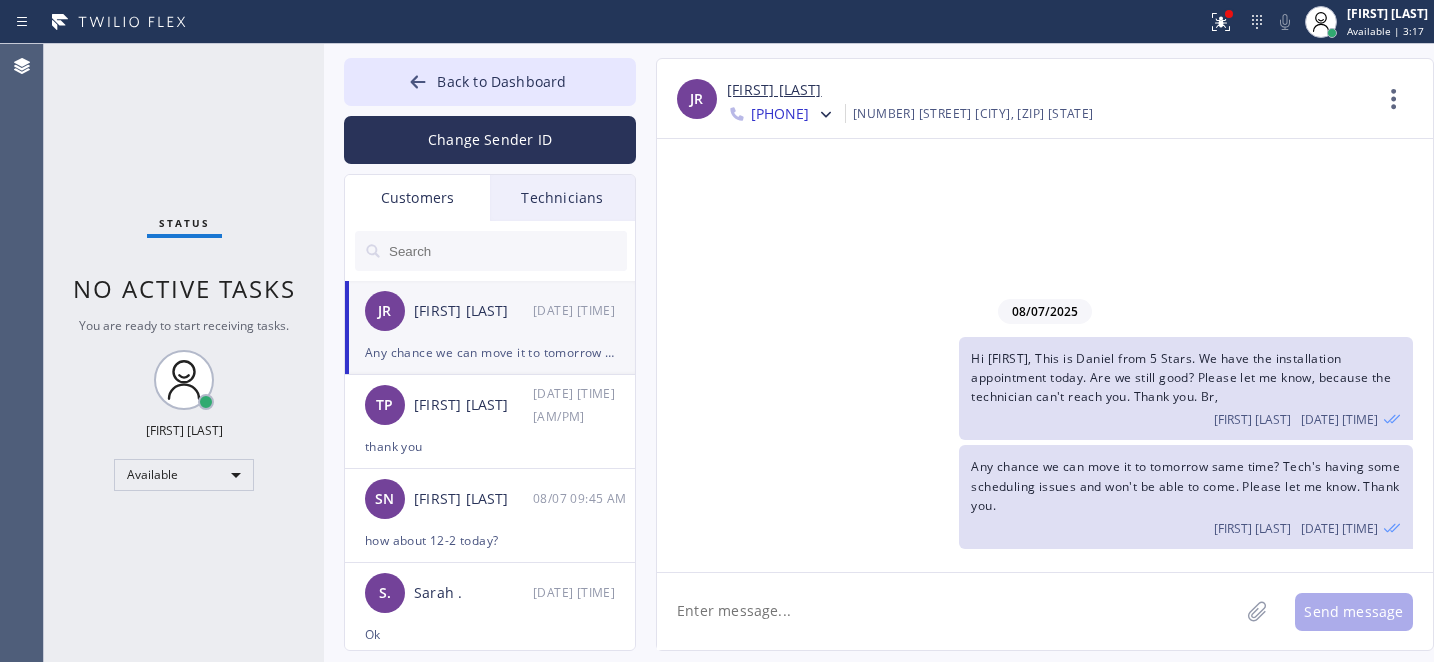 click on "[FIRST] [LAST]" at bounding box center (473, 311) 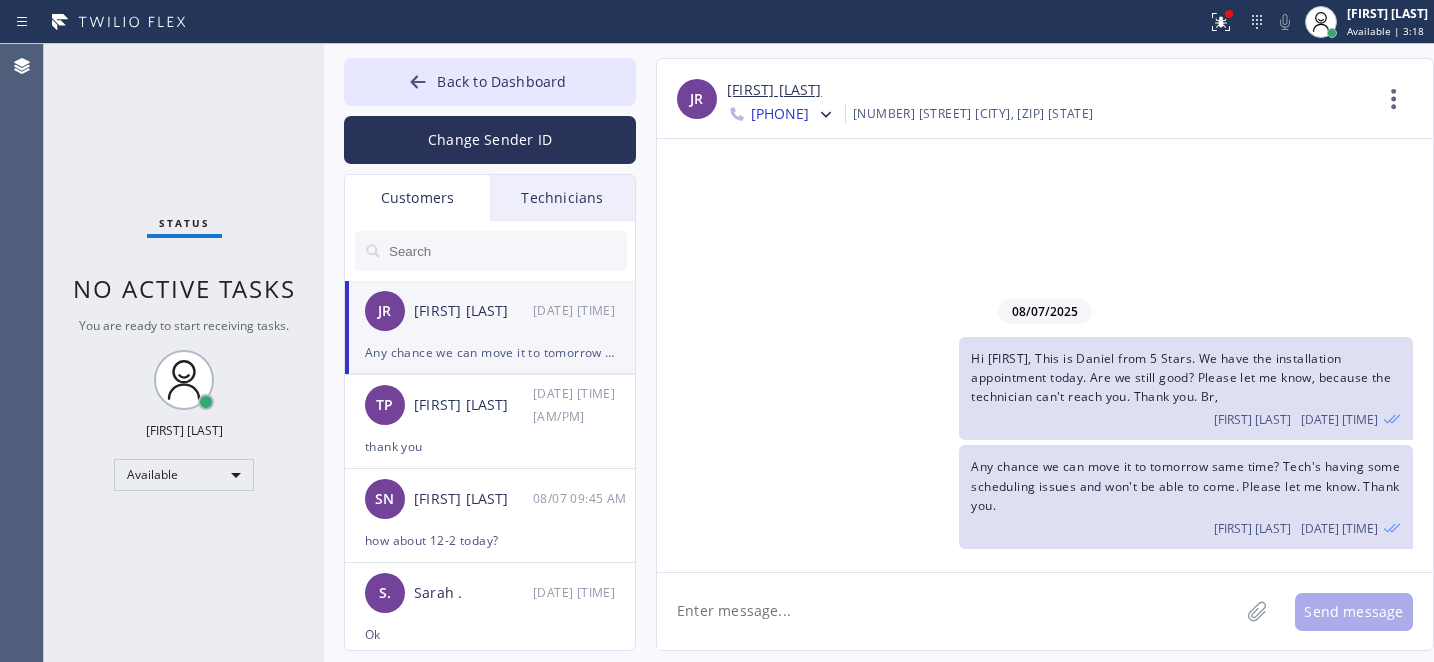 click on "[FIRST] [LAST]" at bounding box center [774, 90] 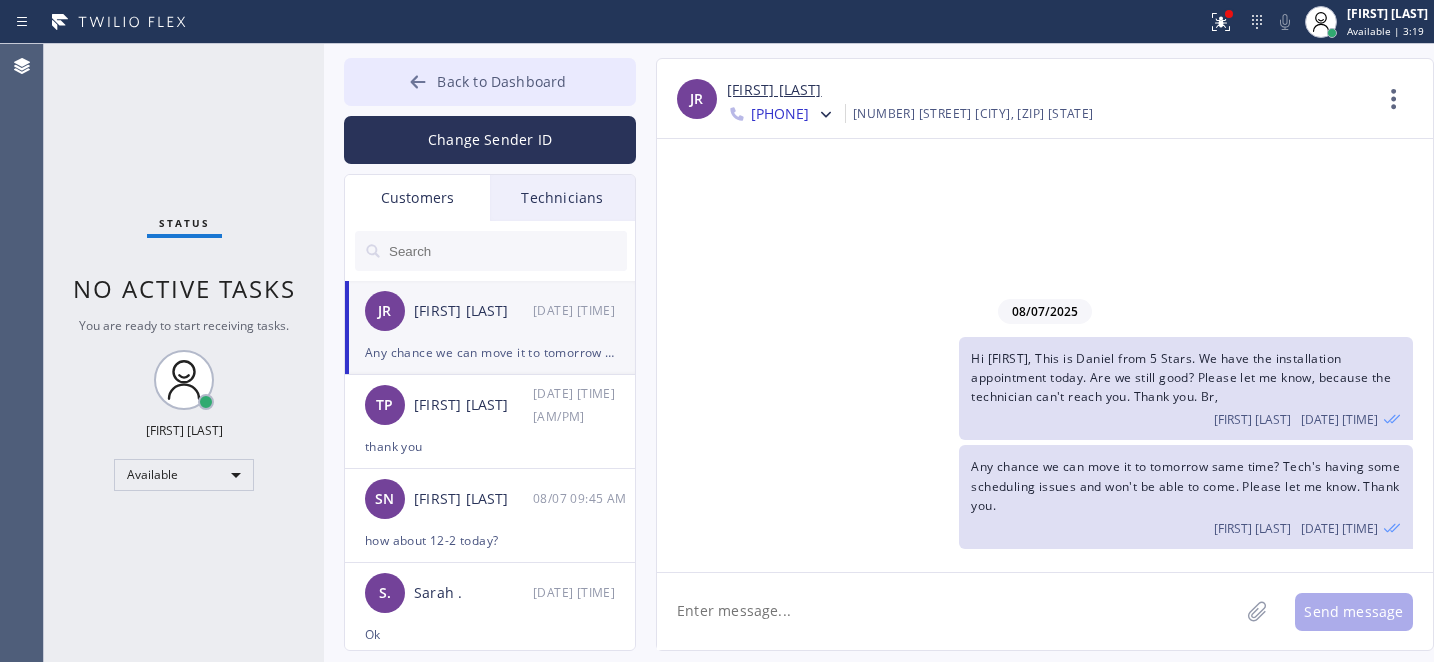 click on "Back to Dashboard" at bounding box center (501, 81) 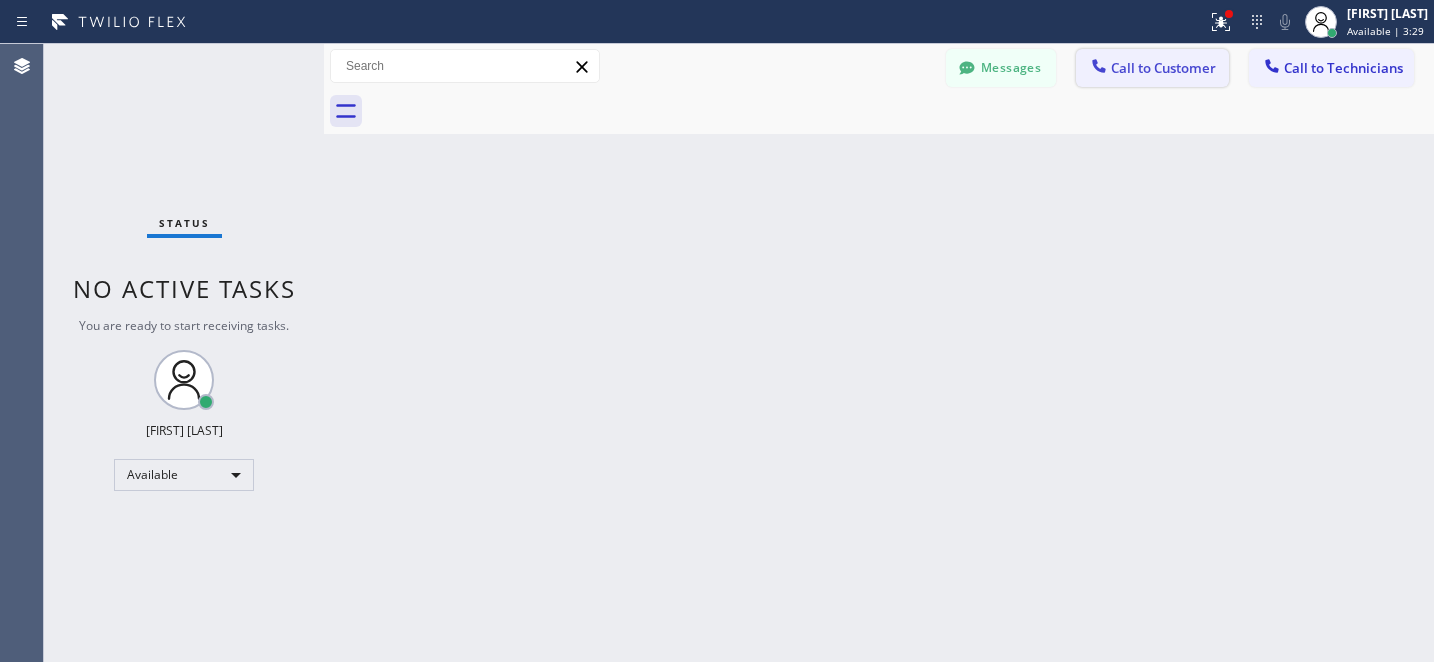 click on "Call to Customer" at bounding box center (1152, 68) 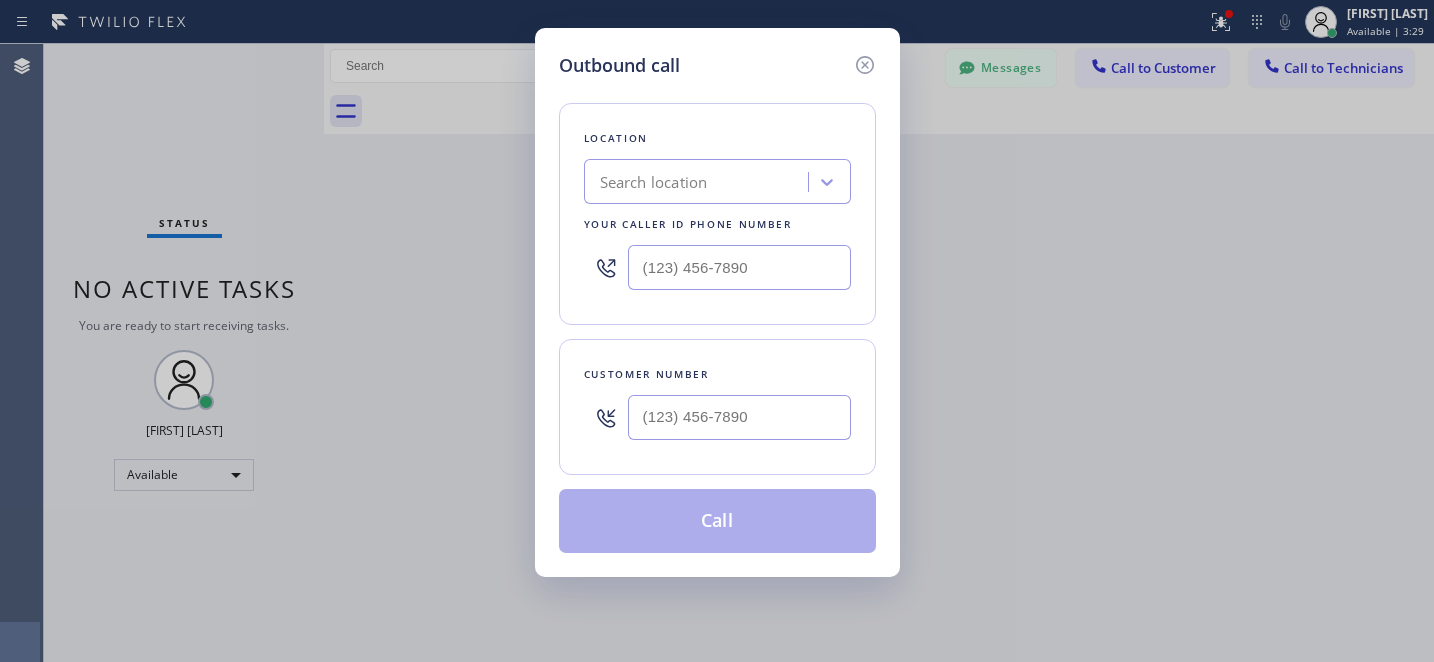 click on "Search location" at bounding box center (699, 182) 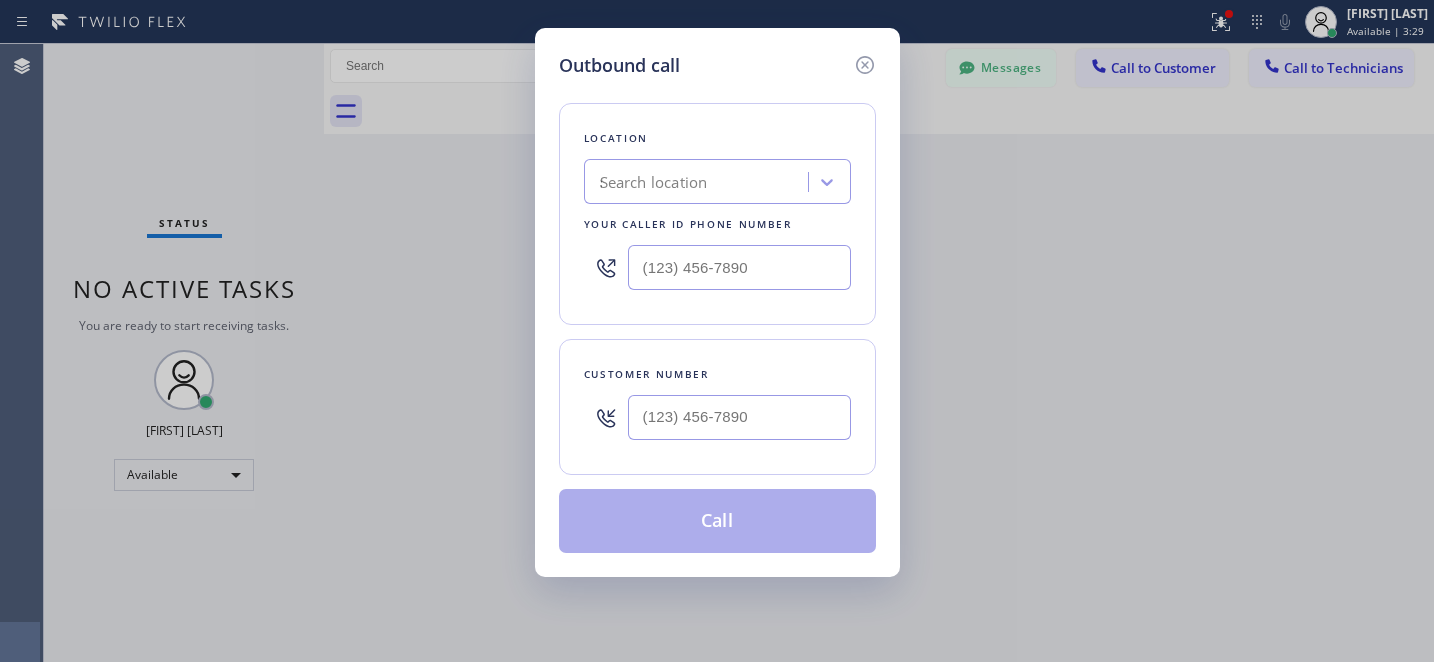 scroll, scrollTop: 0, scrollLeft: 38, axis: horizontal 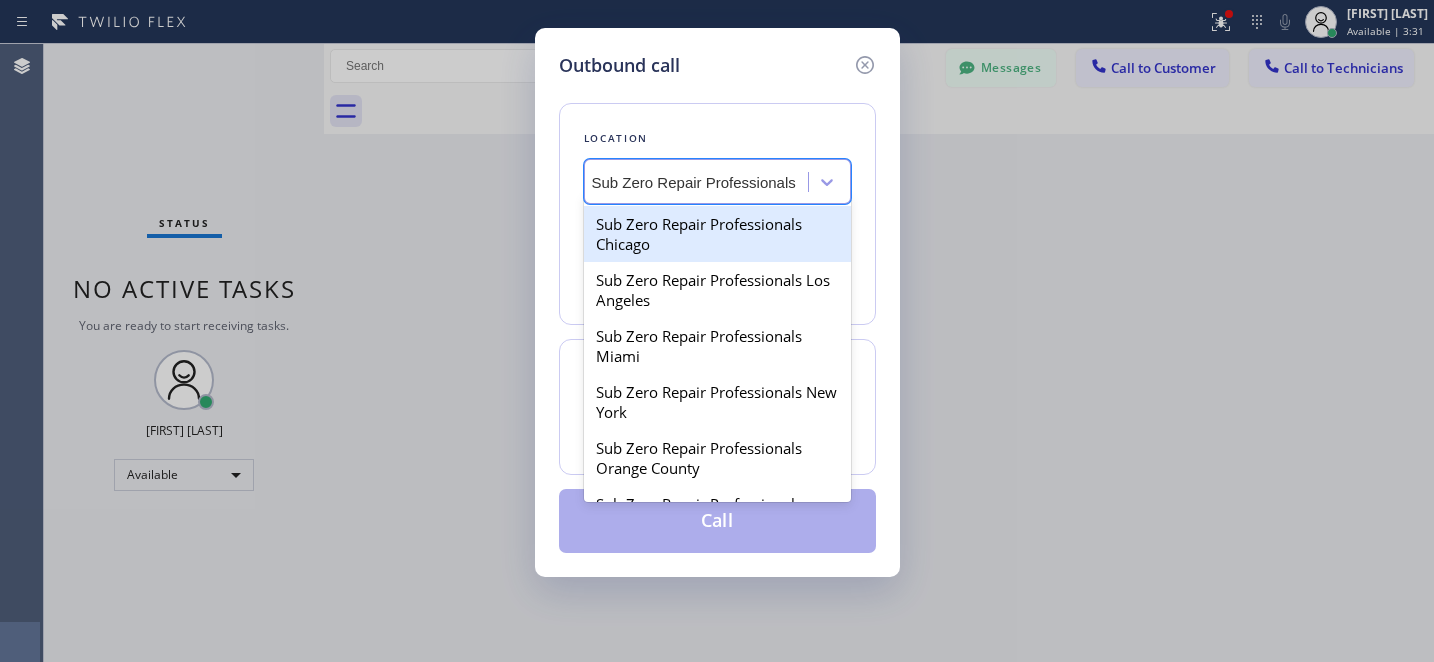 click on "Sub Zero Repair Professionals Chicago" at bounding box center [717, 234] 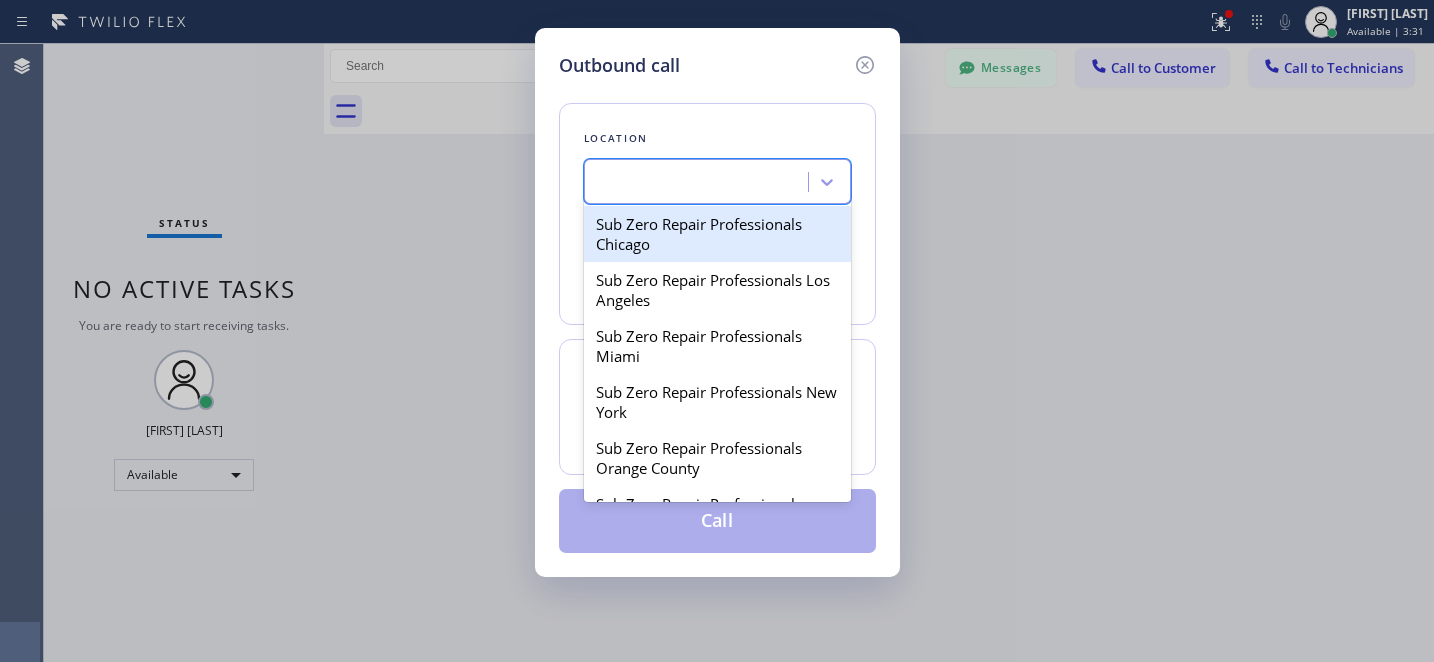 scroll, scrollTop: 0, scrollLeft: 2, axis: horizontal 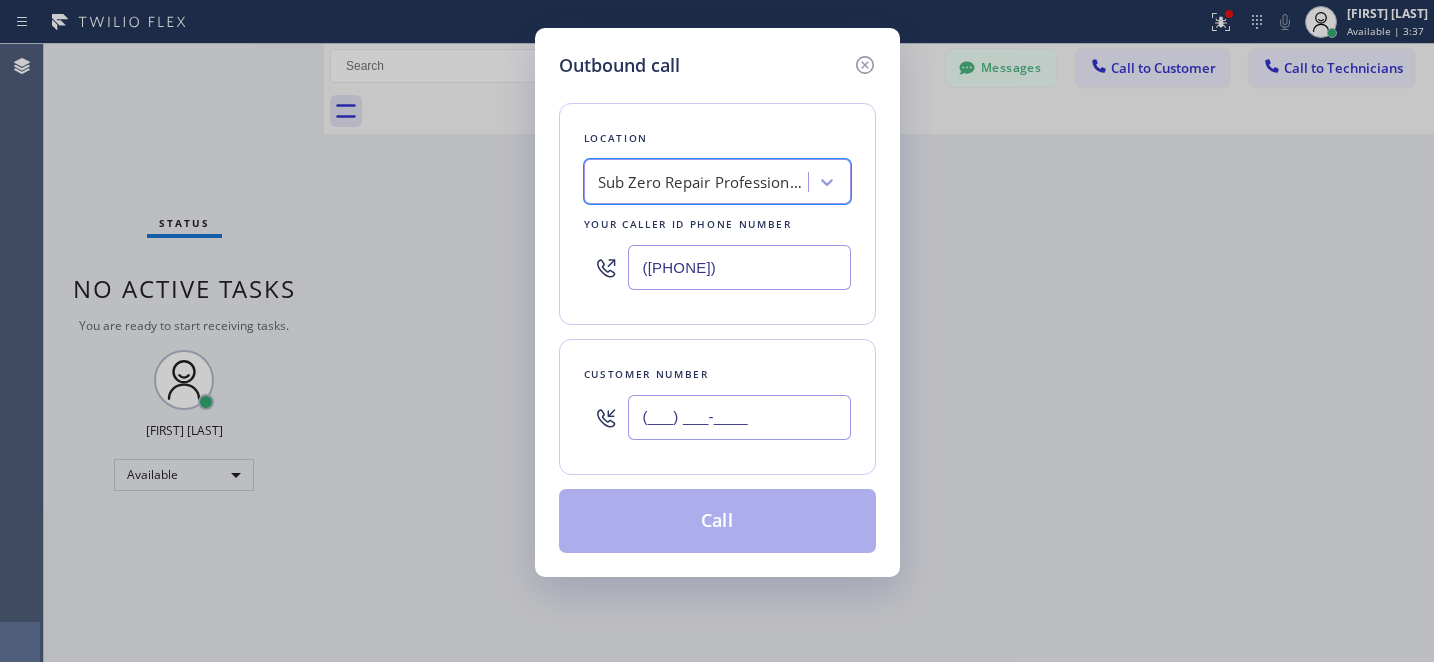 click on "(___) ___-____" at bounding box center (739, 417) 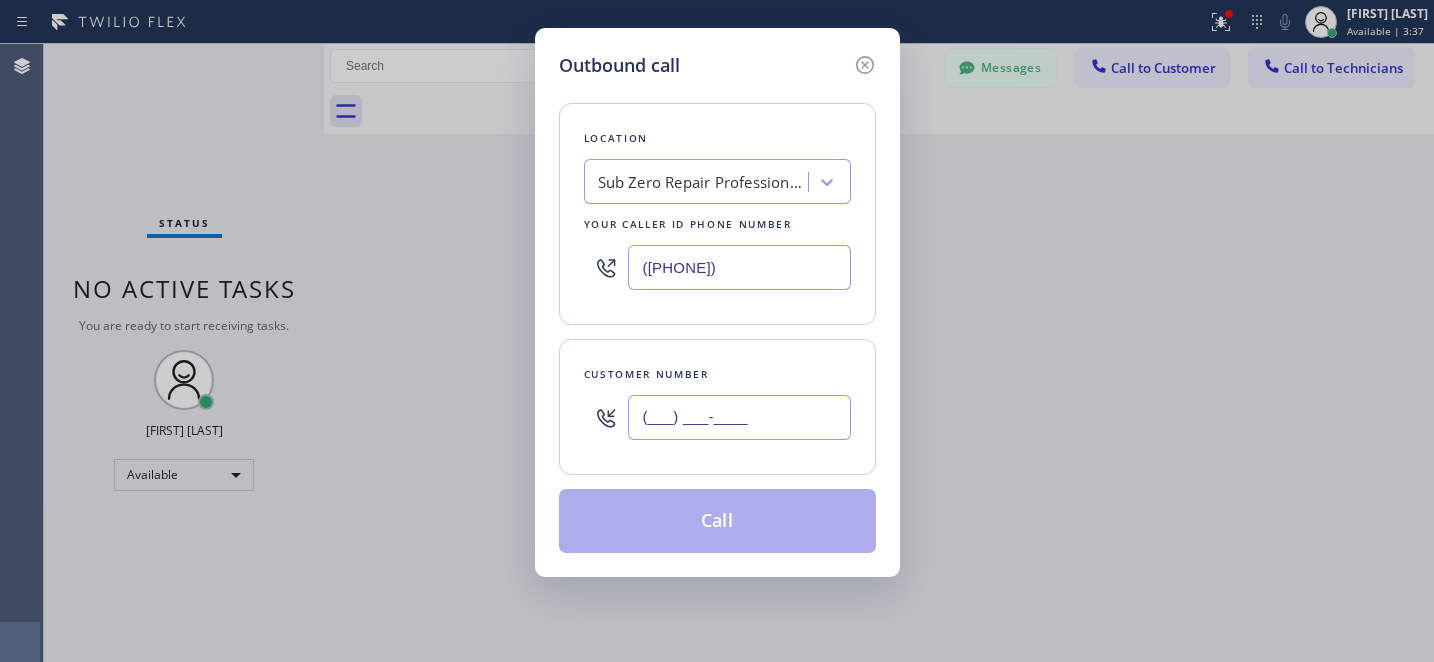 paste on "[PHONE]" 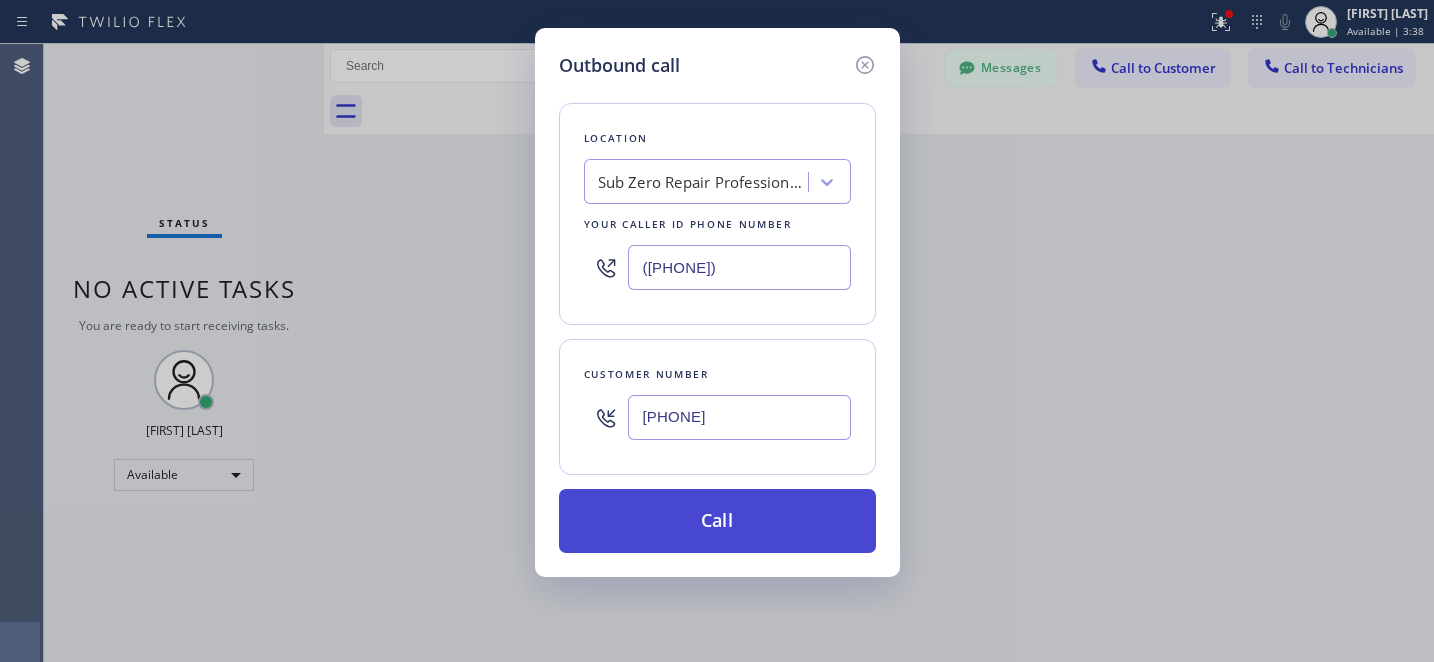 type on "[PHONE]" 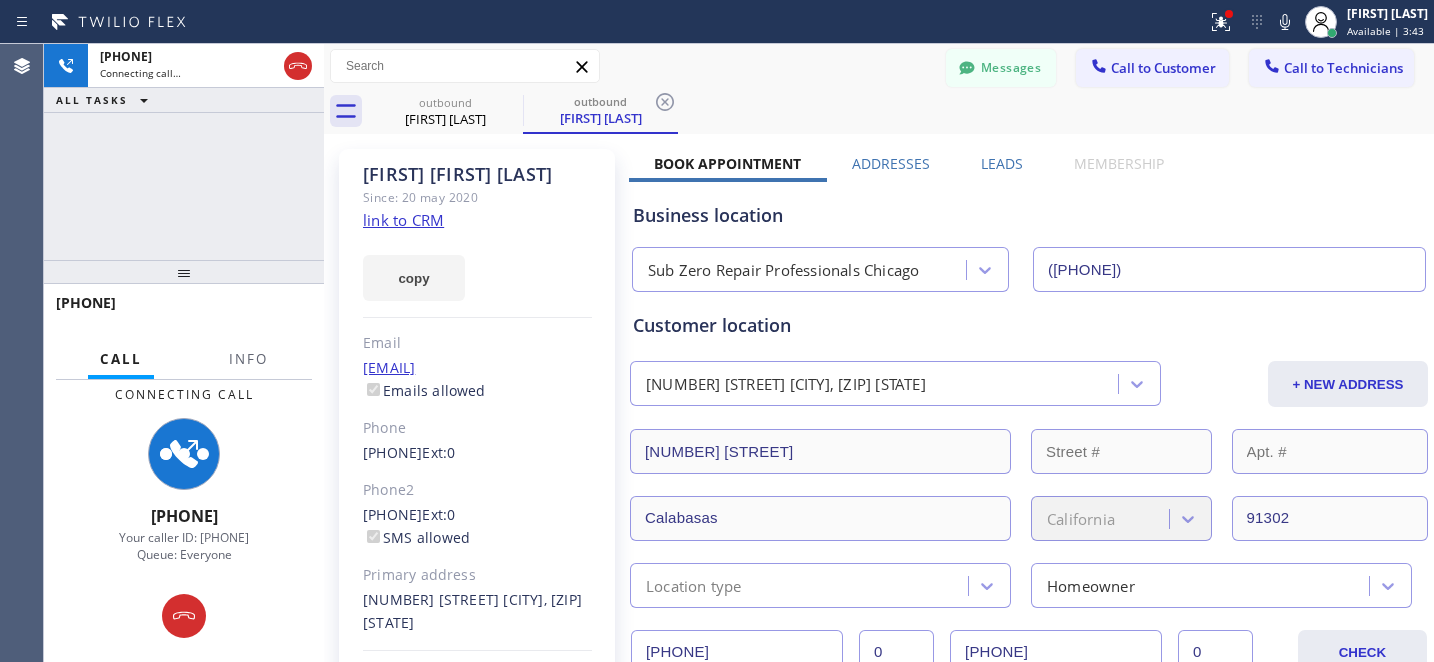 type on "([PHONE])" 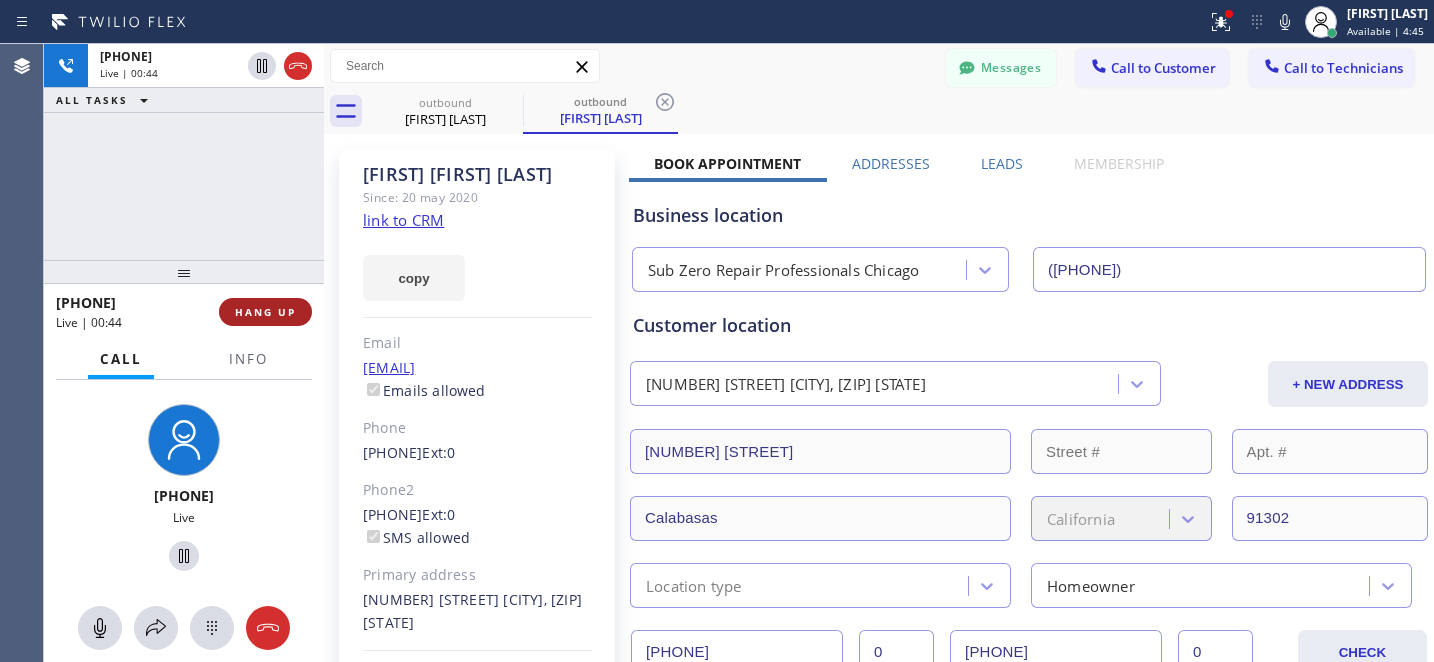 click on "HANG UP" at bounding box center (265, 312) 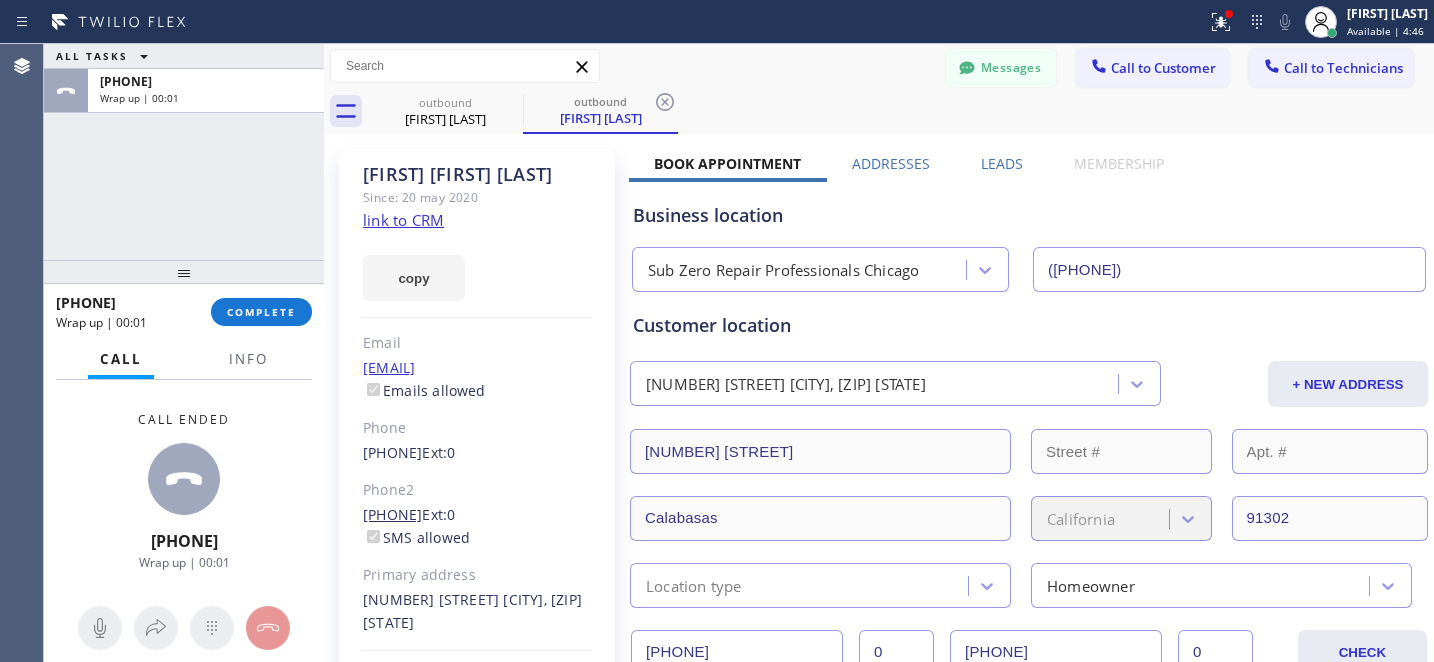 click on "[PHONE]" at bounding box center [392, 514] 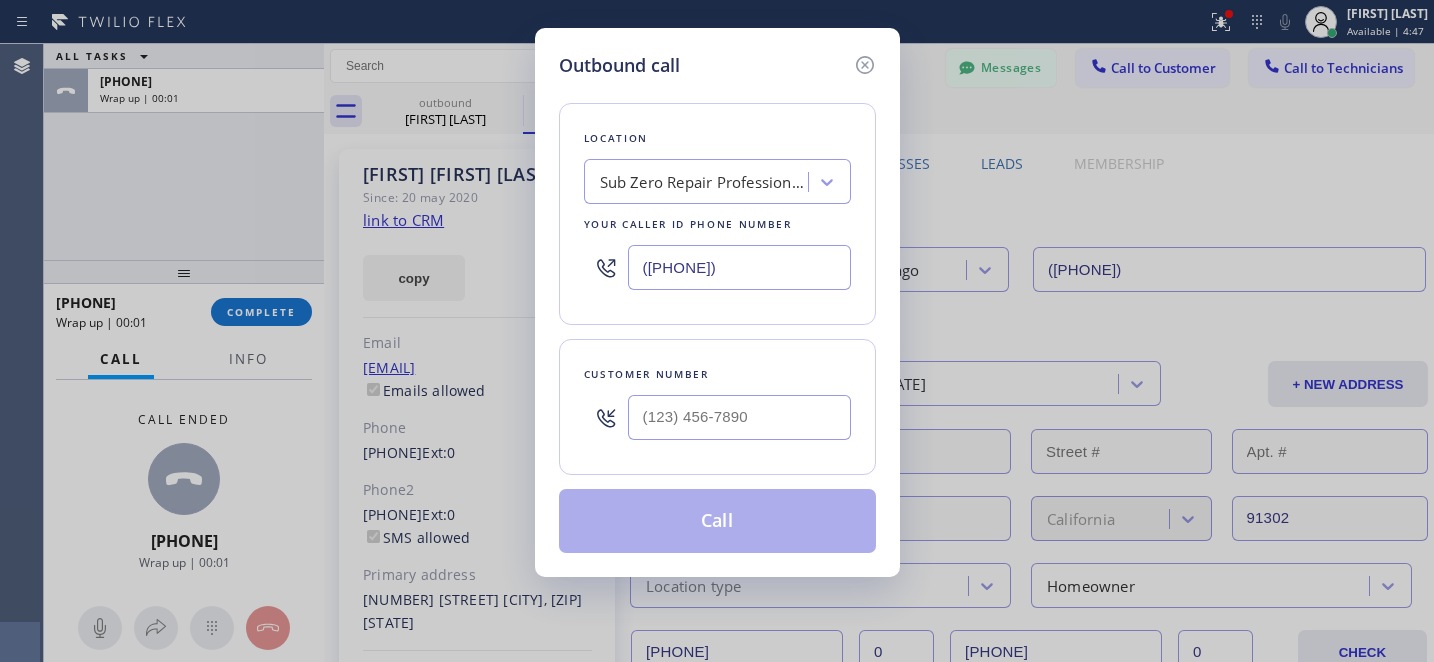 type on "[PHONE]" 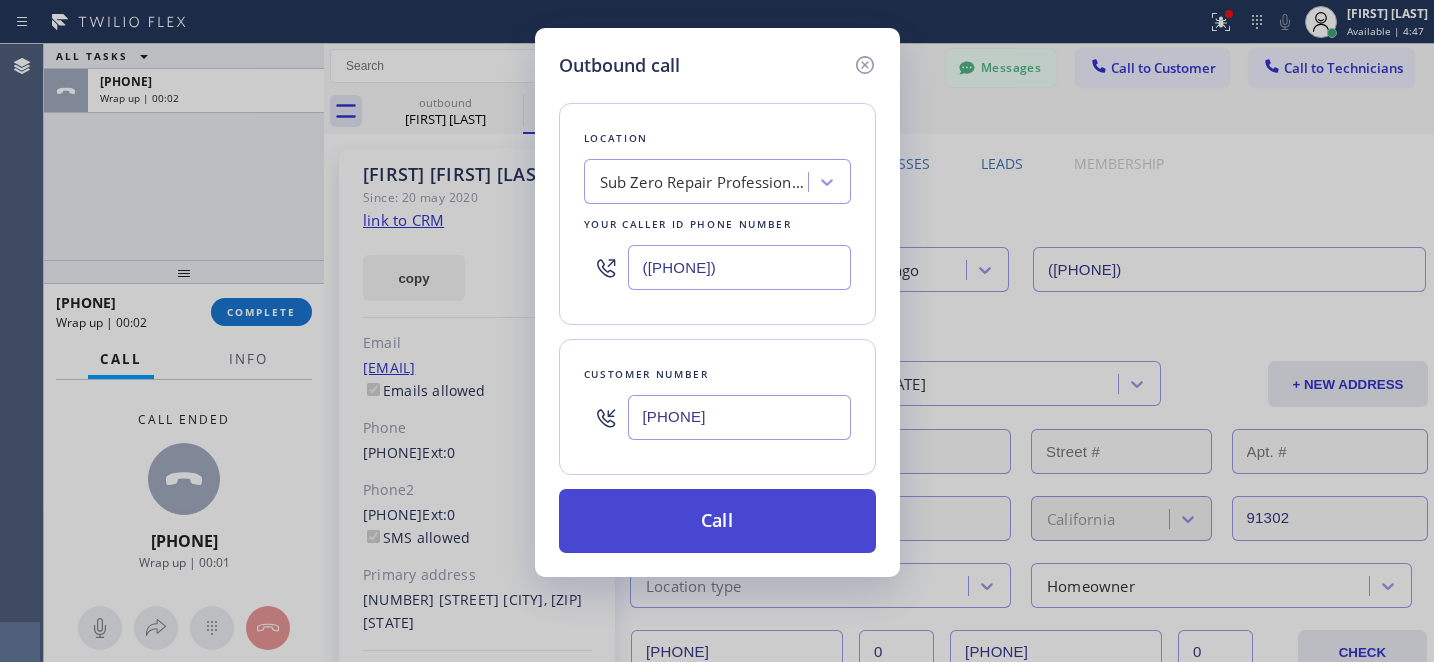 drag, startPoint x: 732, startPoint y: 524, endPoint x: 747, endPoint y: 524, distance: 15 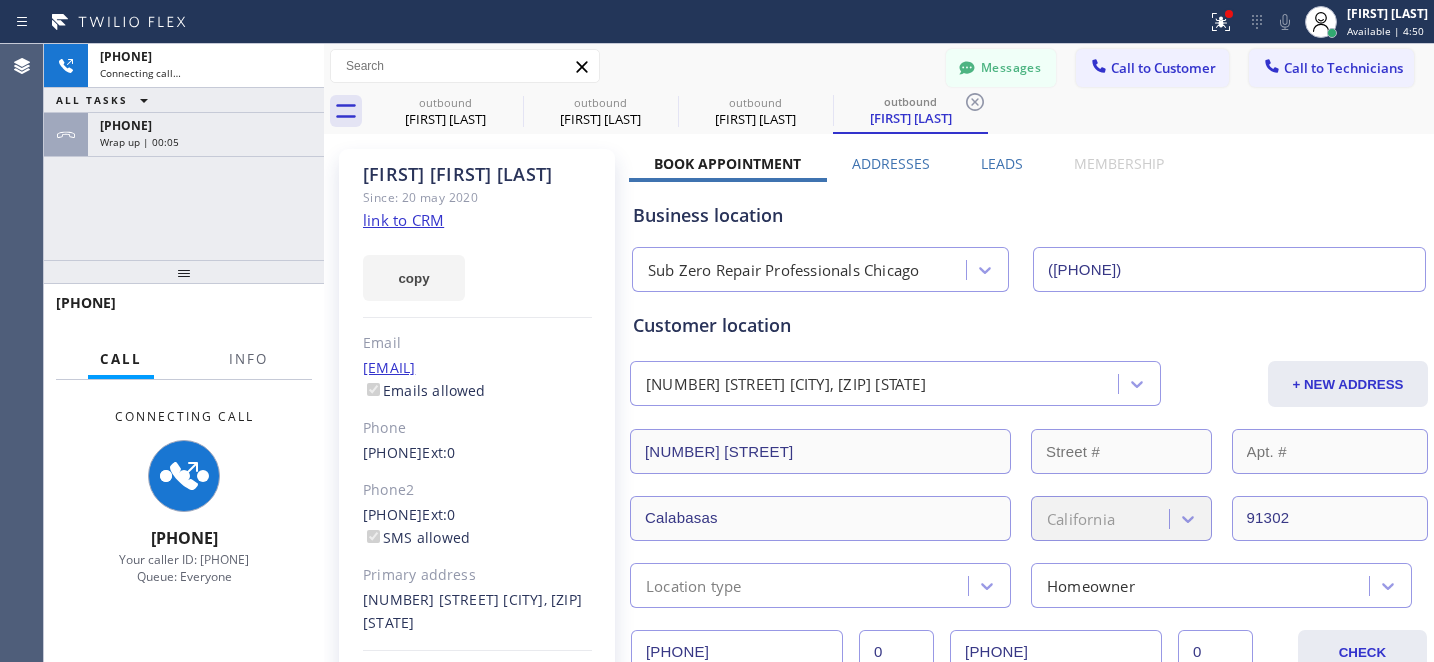 type on "([PHONE])" 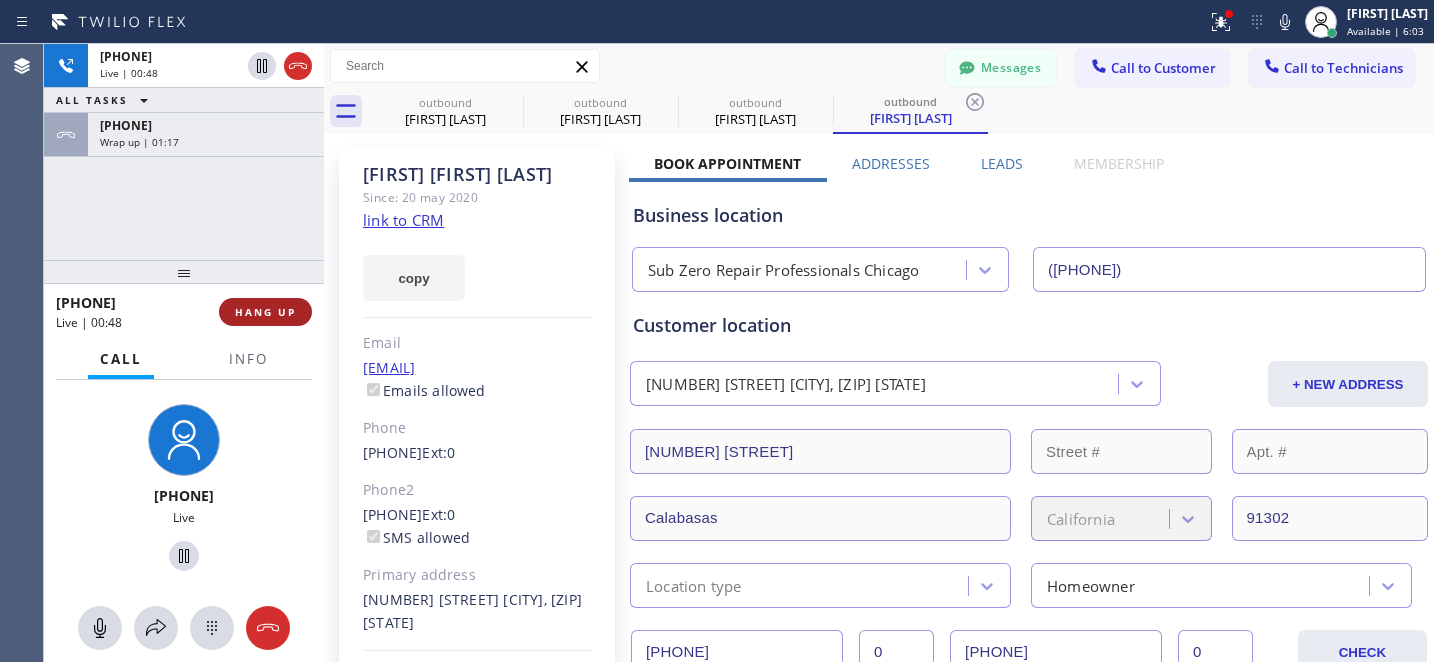 click on "HANG UP" at bounding box center [265, 312] 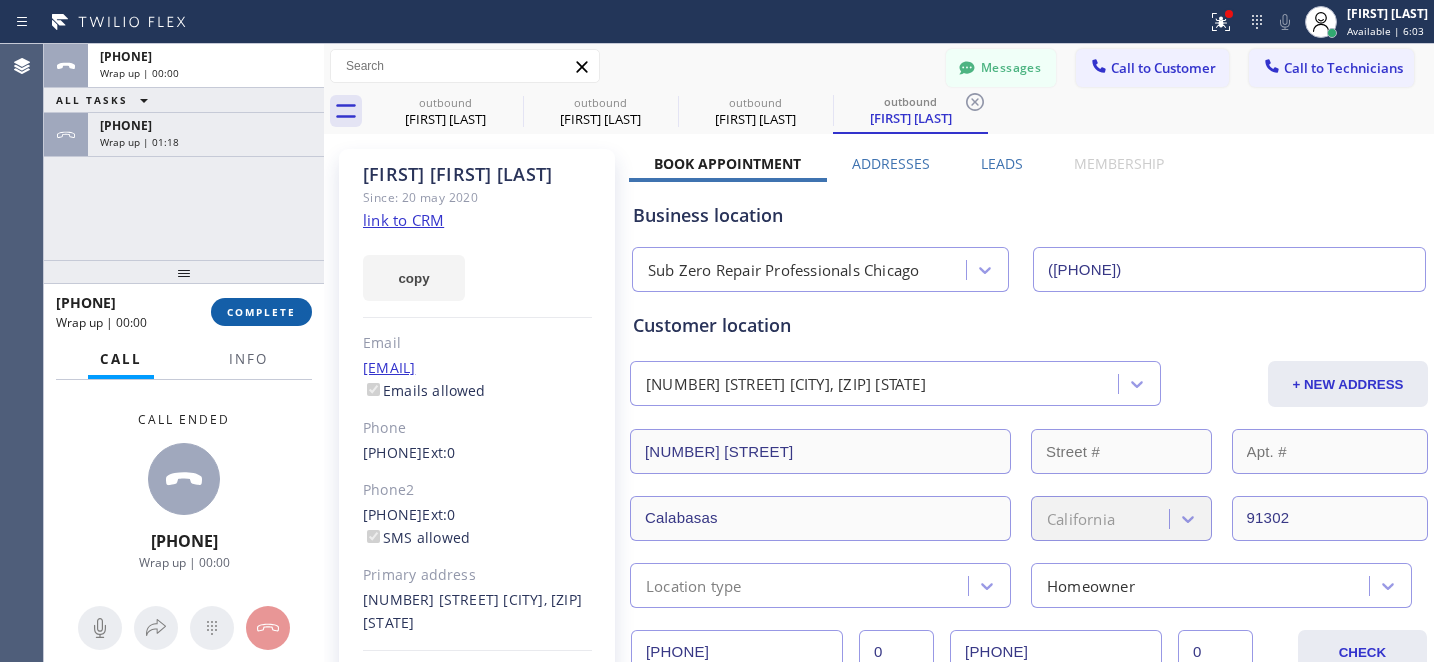 click on "COMPLETE" at bounding box center [261, 312] 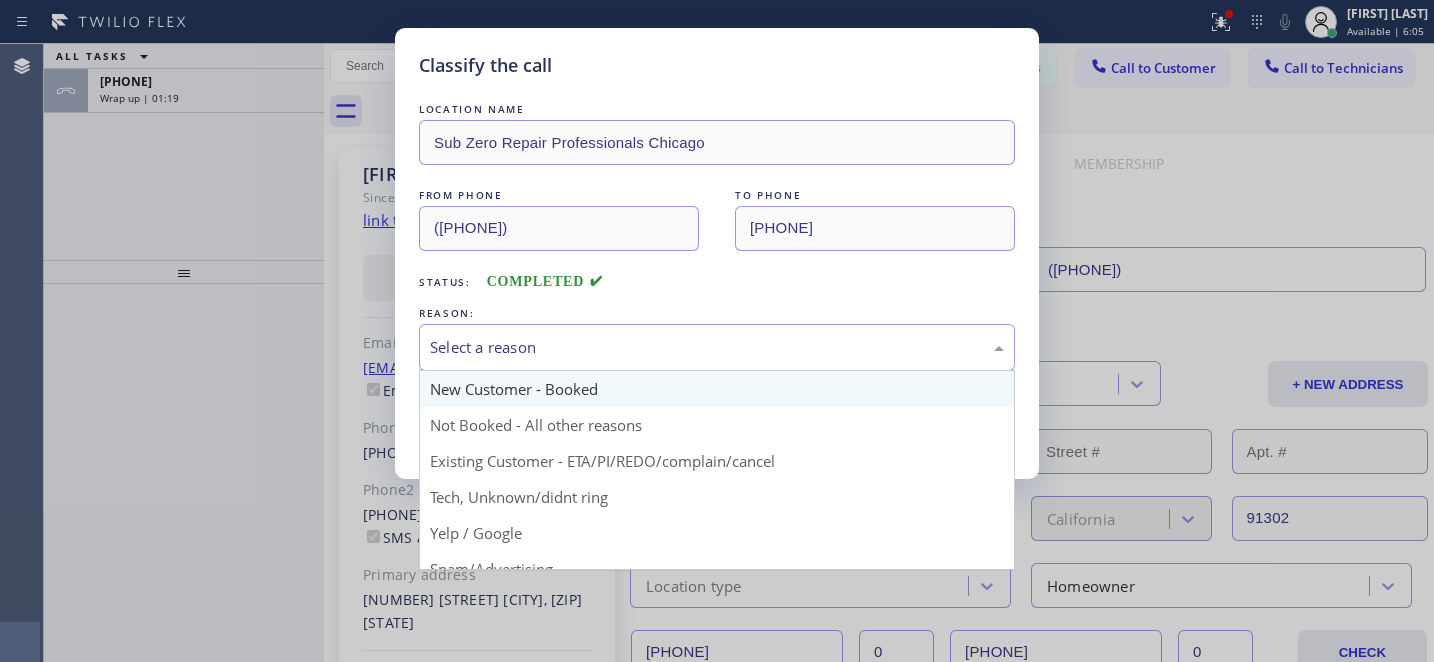 drag, startPoint x: 534, startPoint y: 353, endPoint x: 593, endPoint y: 397, distance: 73.60027 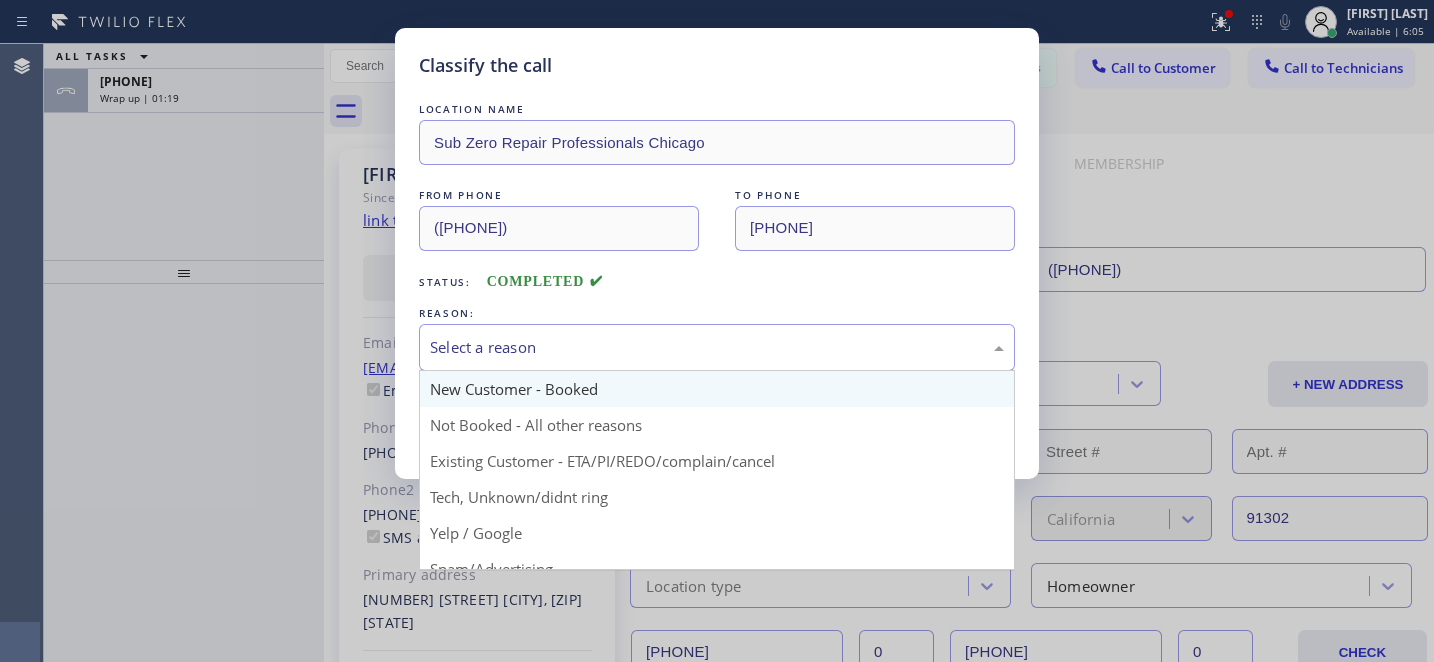click on "Select a reason" at bounding box center [717, 347] 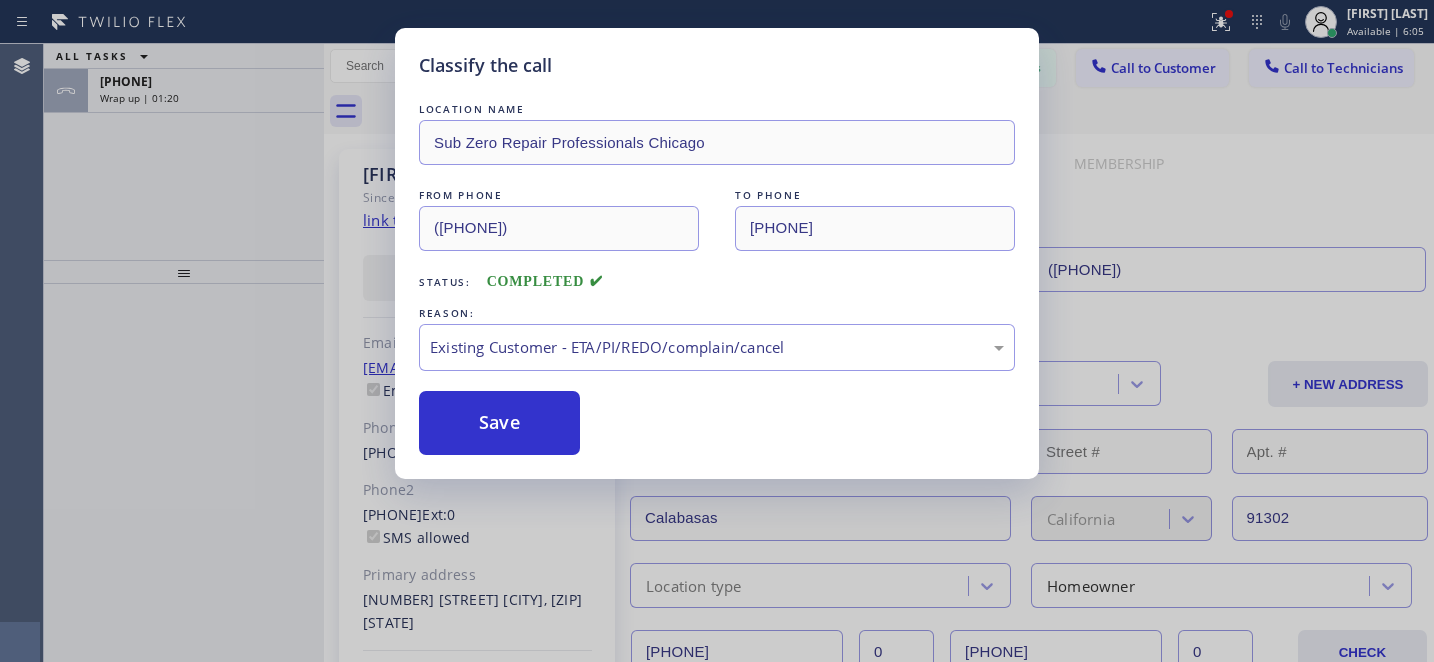 drag, startPoint x: 601, startPoint y: 458, endPoint x: 586, endPoint y: 455, distance: 15.297058 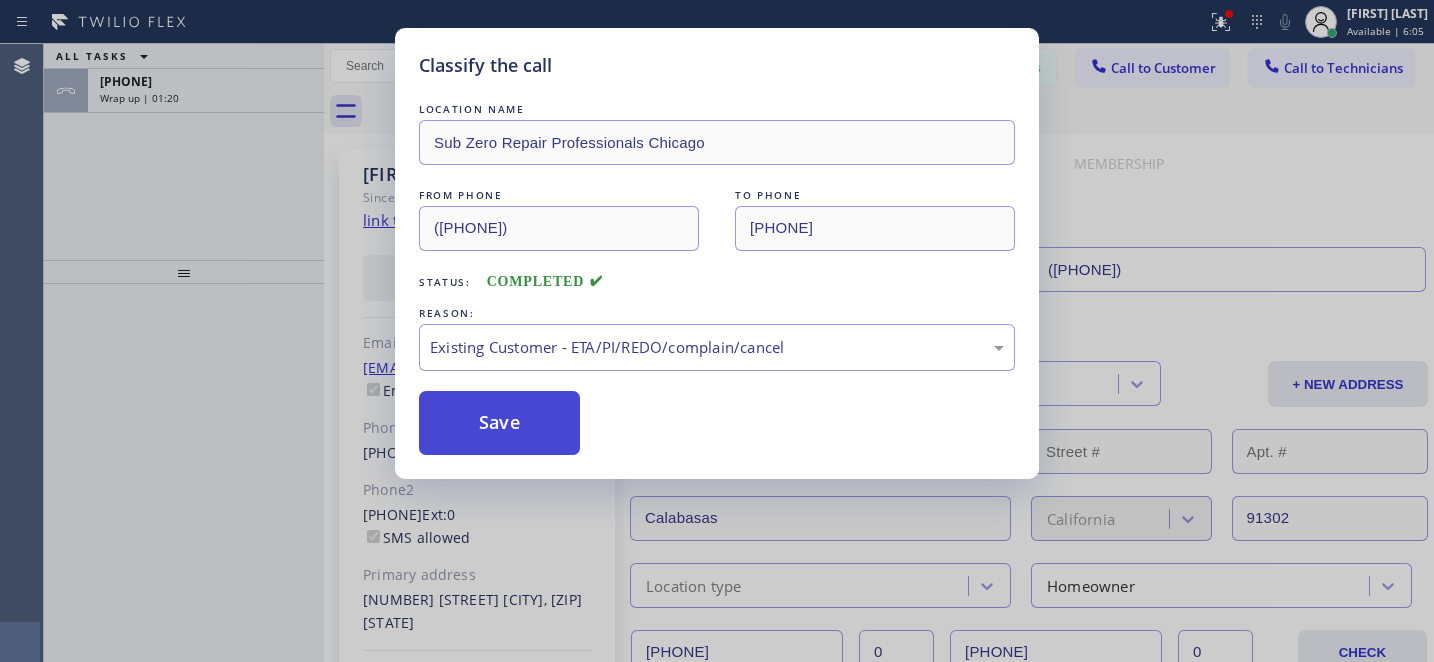 click on "Save" at bounding box center (499, 423) 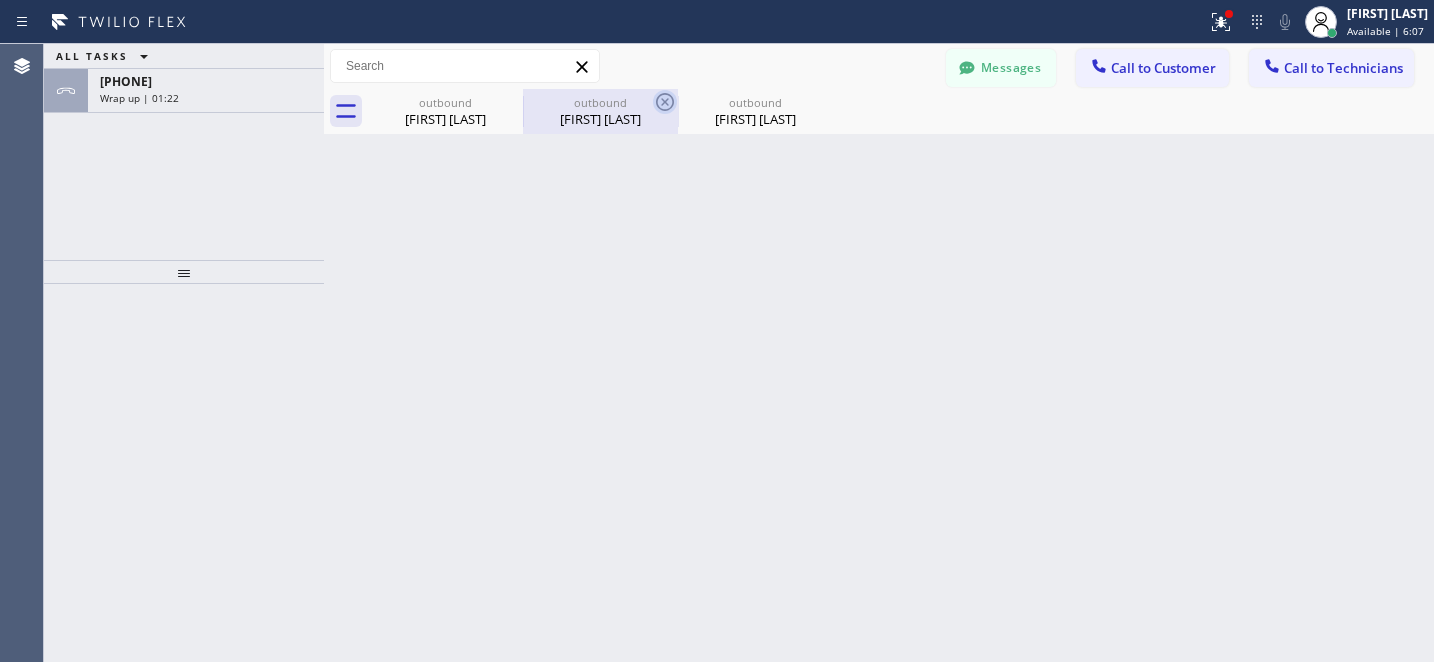 click 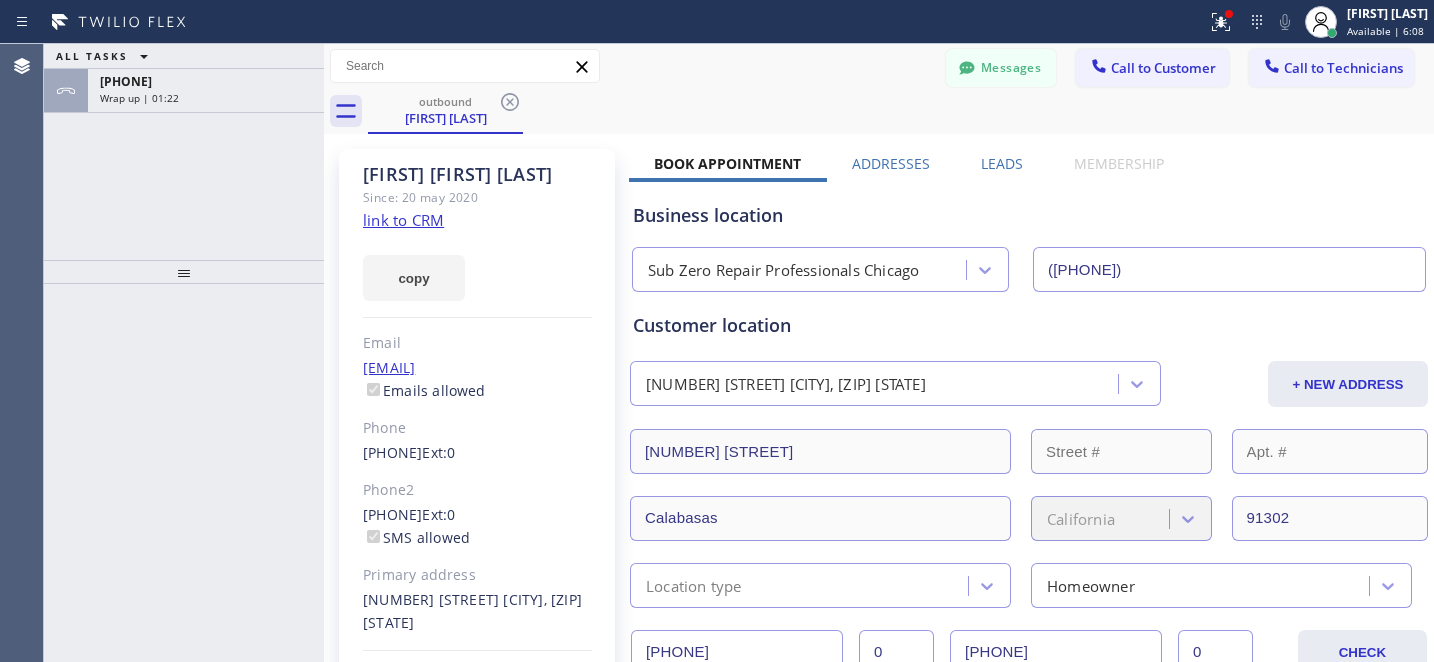 click 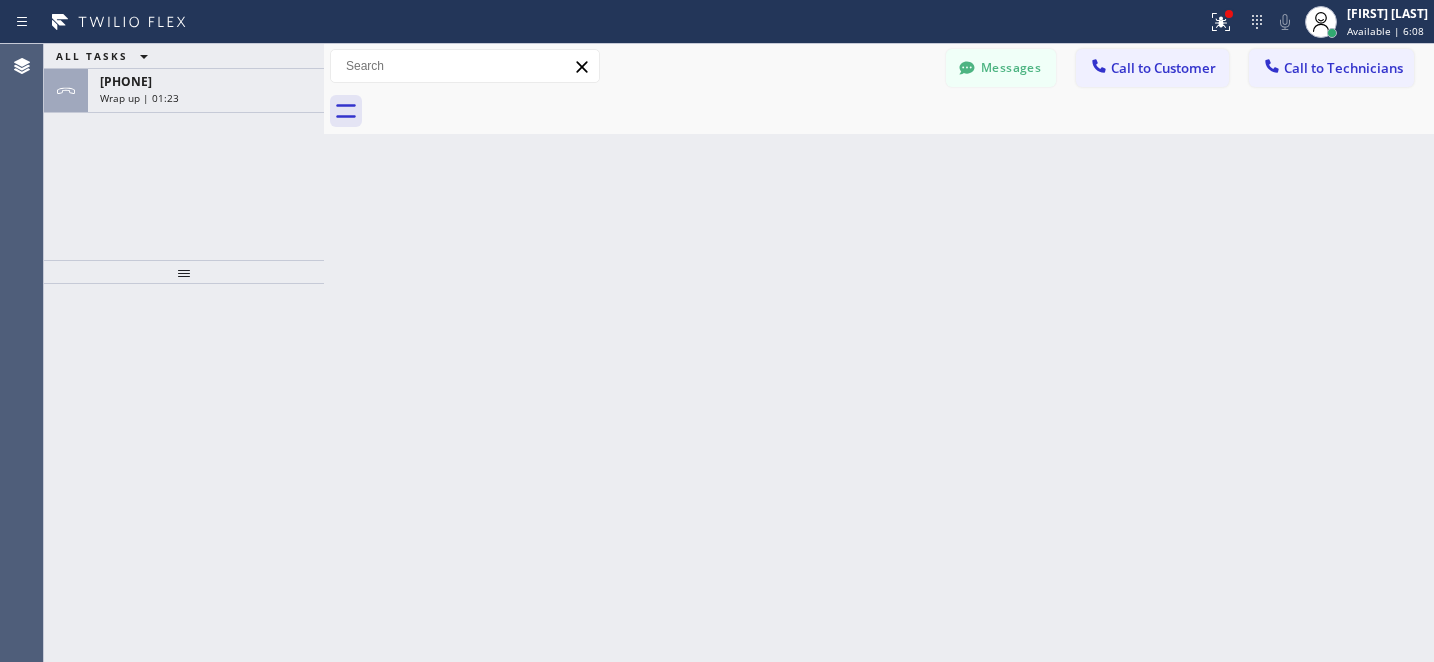 click at bounding box center (901, 111) 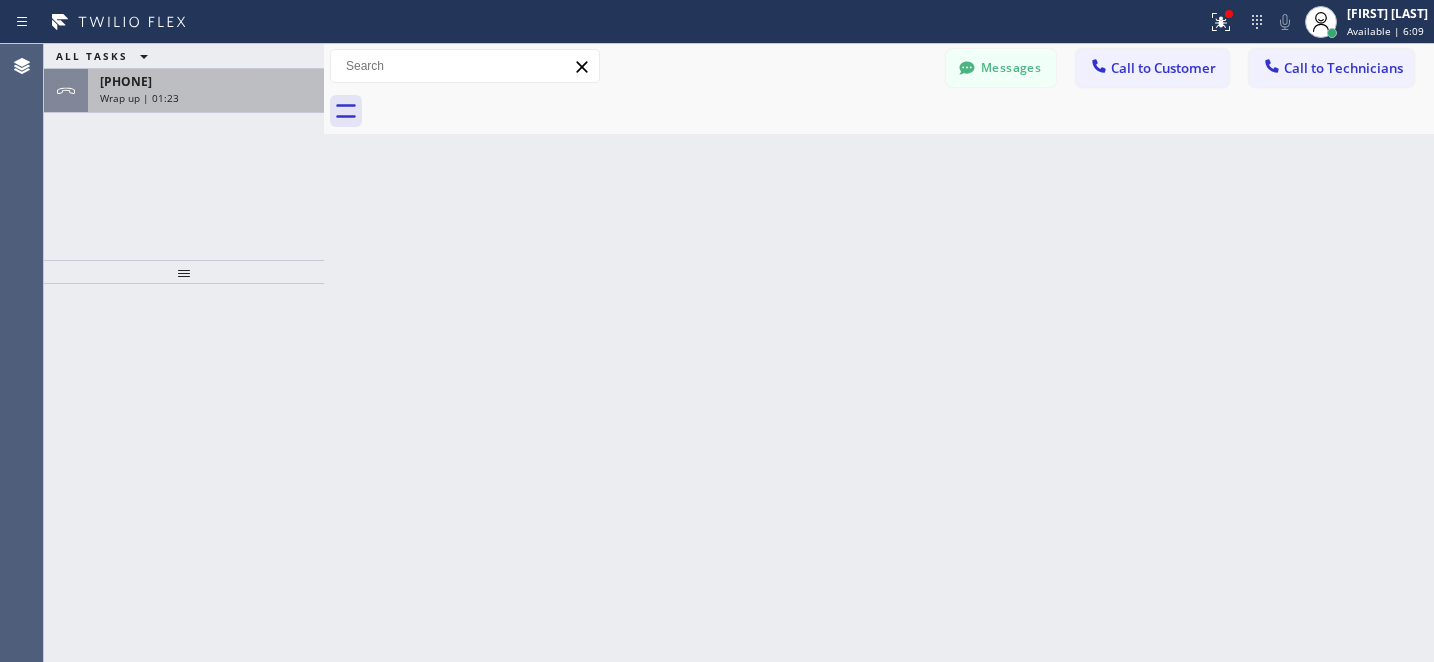 click on "[PHONE] Wrap up | [TIME]" at bounding box center [202, 91] 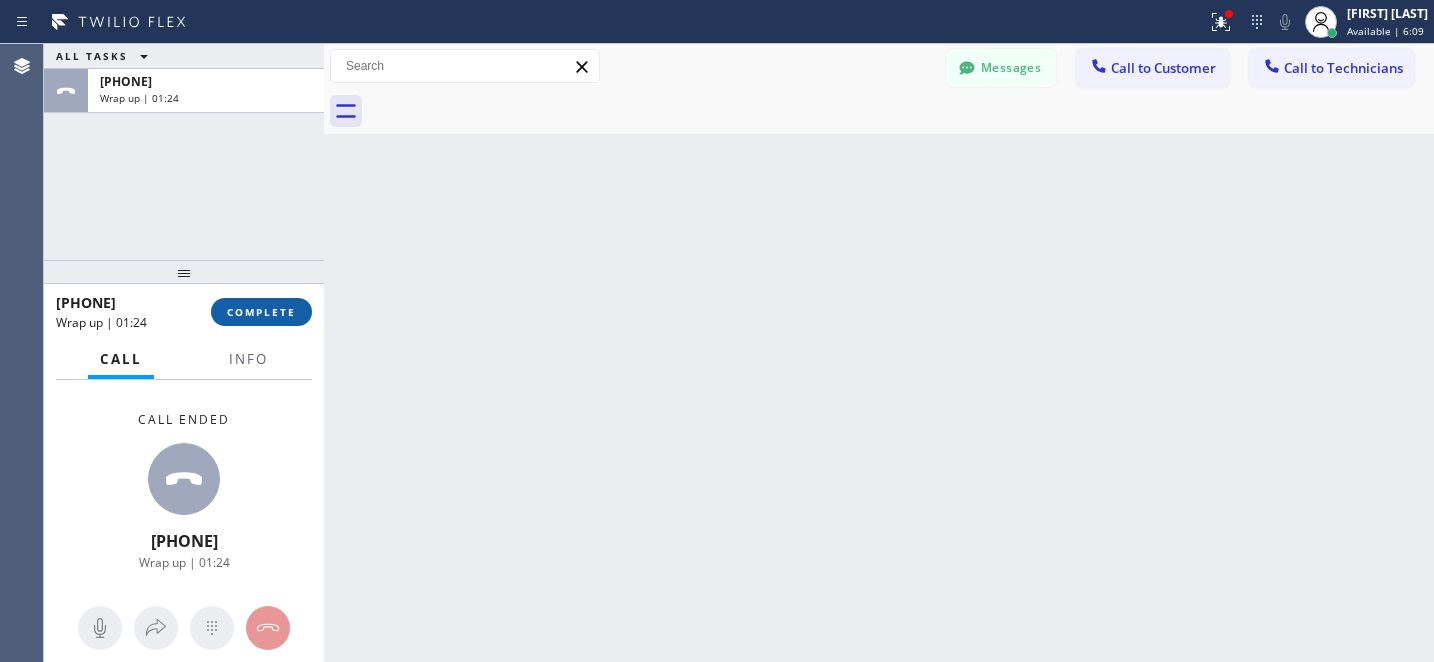 click on "COMPLETE" at bounding box center (261, 312) 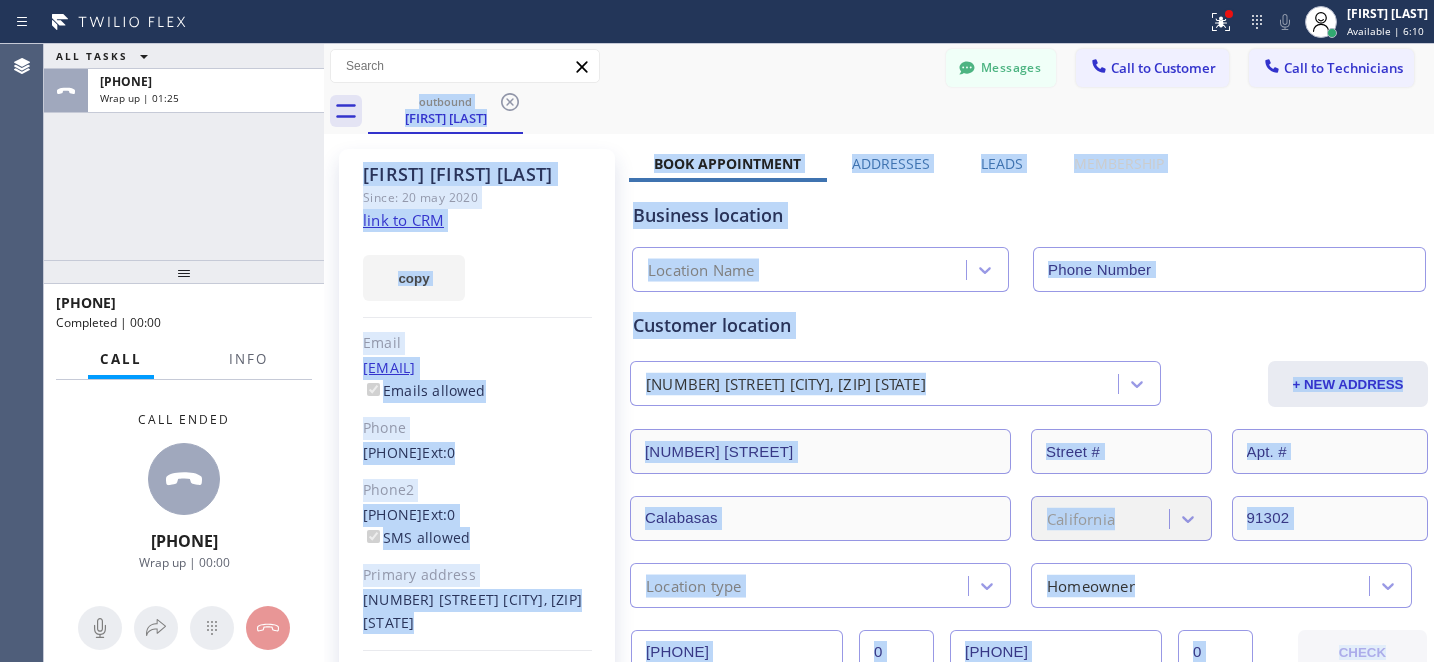 type on "([PHONE])" 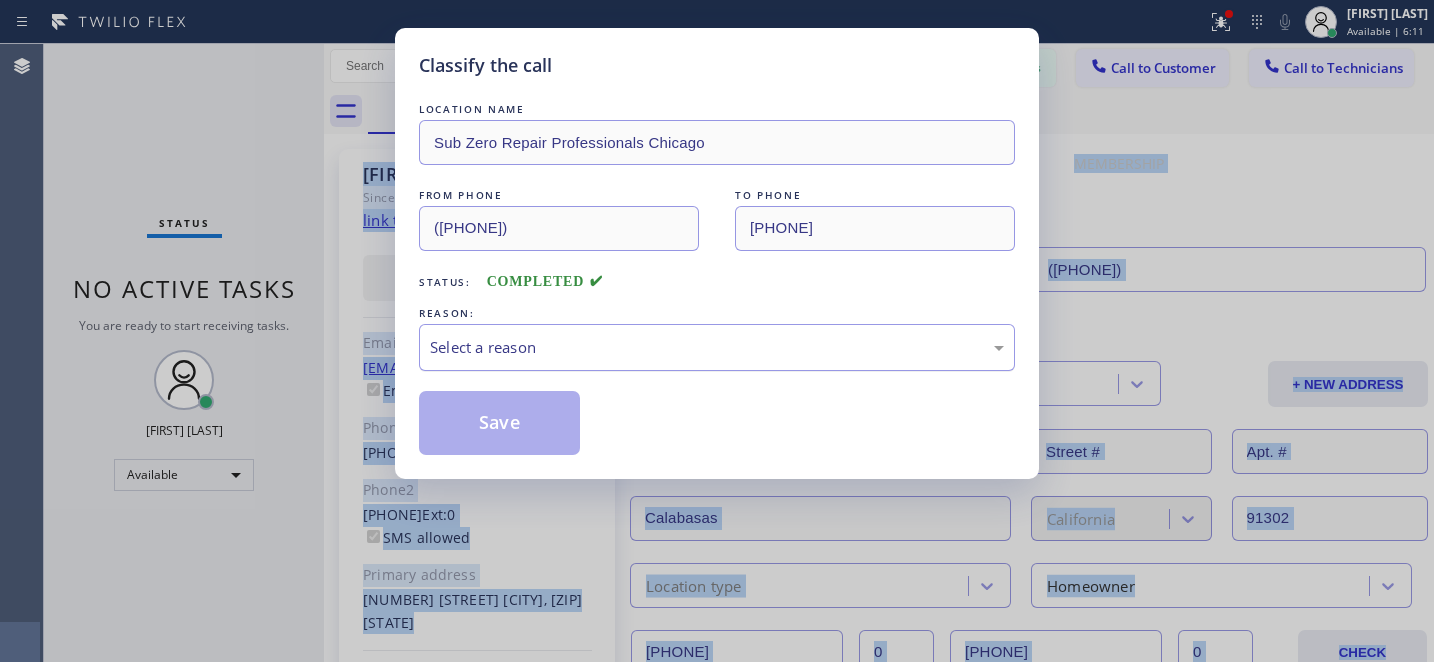 click on "Select a reason" at bounding box center [717, 347] 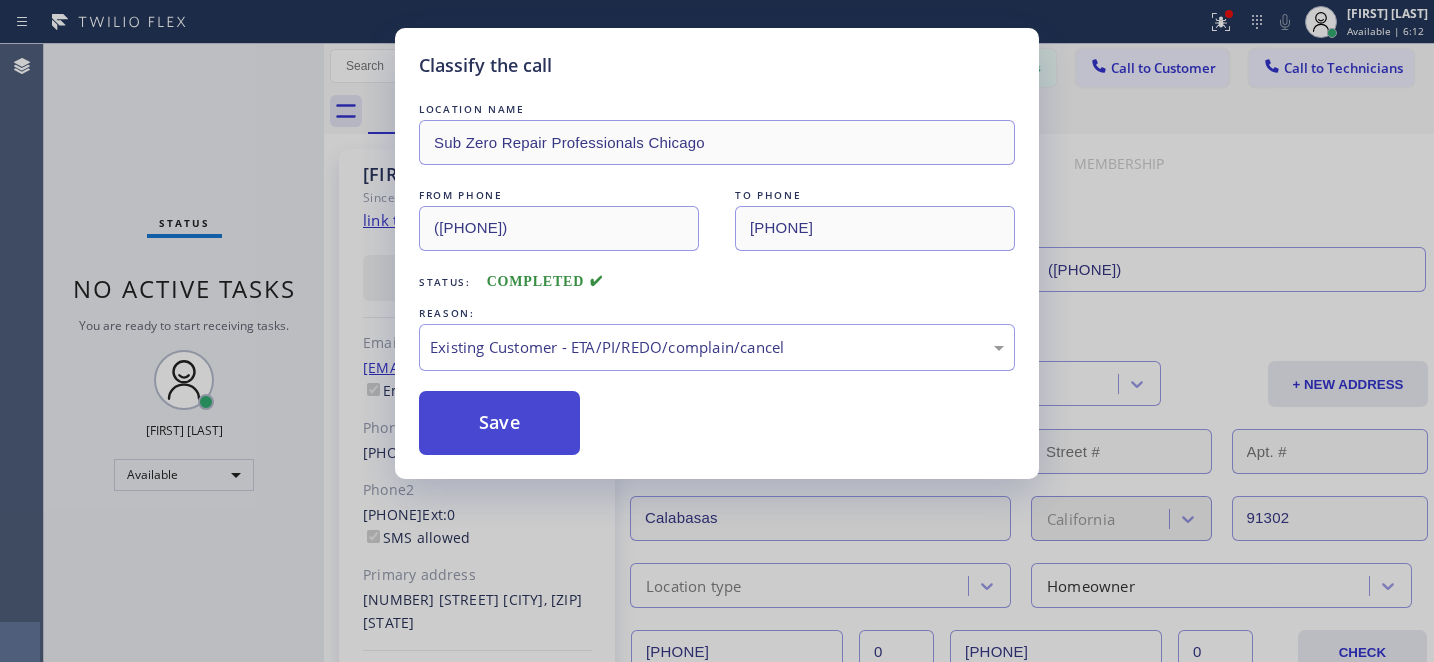 drag, startPoint x: 559, startPoint y: 436, endPoint x: 539, endPoint y: 429, distance: 21.189621 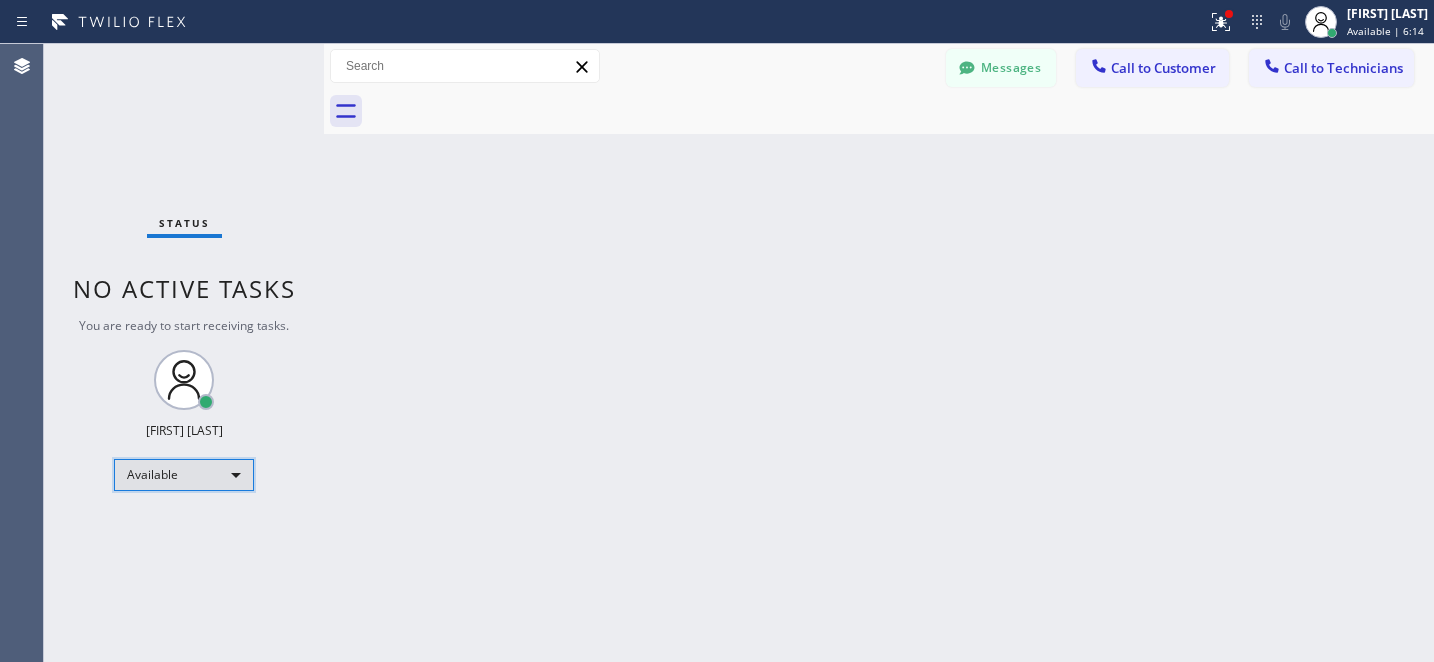 click on "Available" at bounding box center [184, 475] 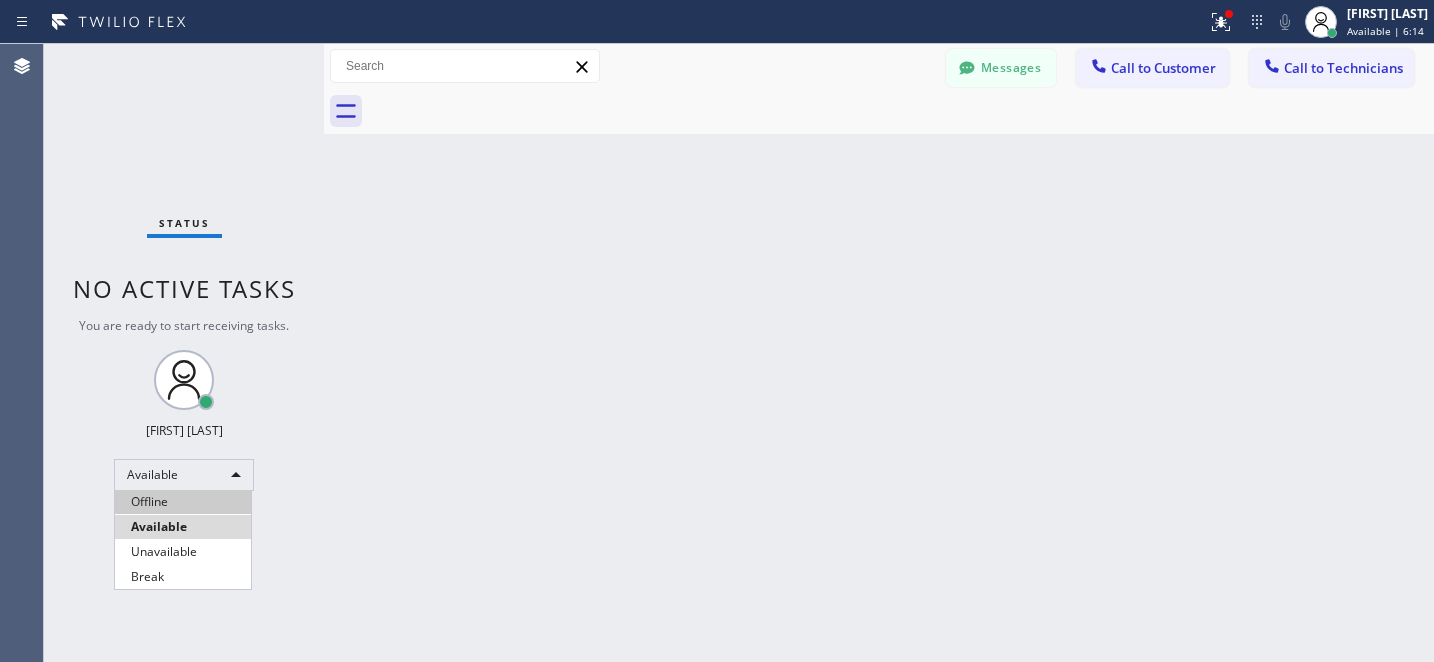 drag, startPoint x: 178, startPoint y: 501, endPoint x: 201, endPoint y: 499, distance: 23.086792 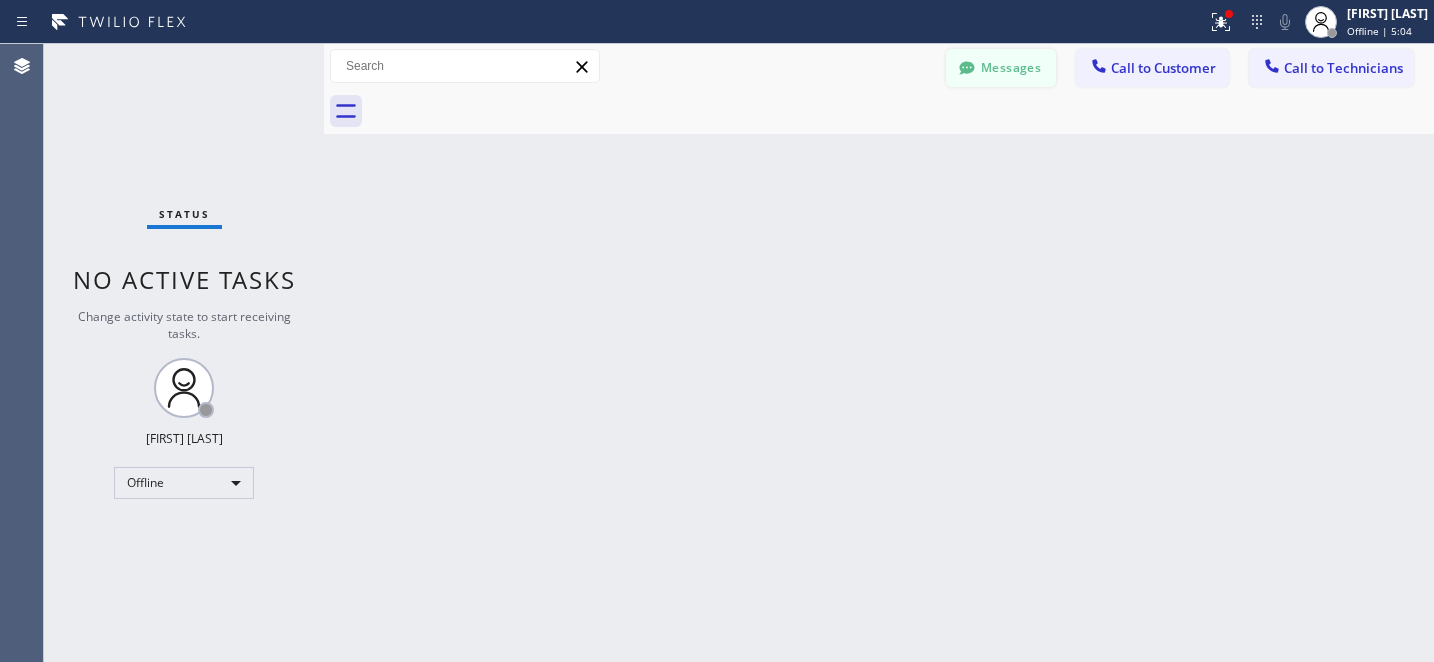 click on "Messages" at bounding box center (1001, 68) 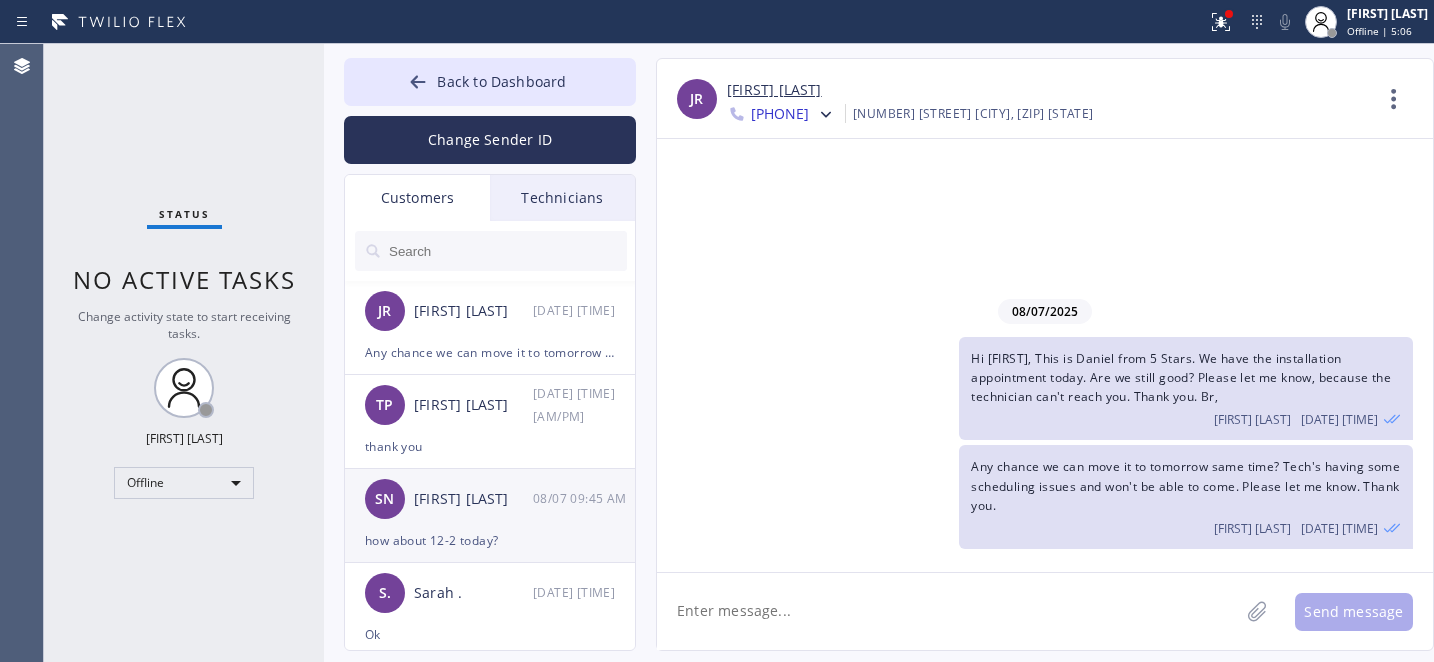 click on "[FIRST] [LAST]" at bounding box center (473, 499) 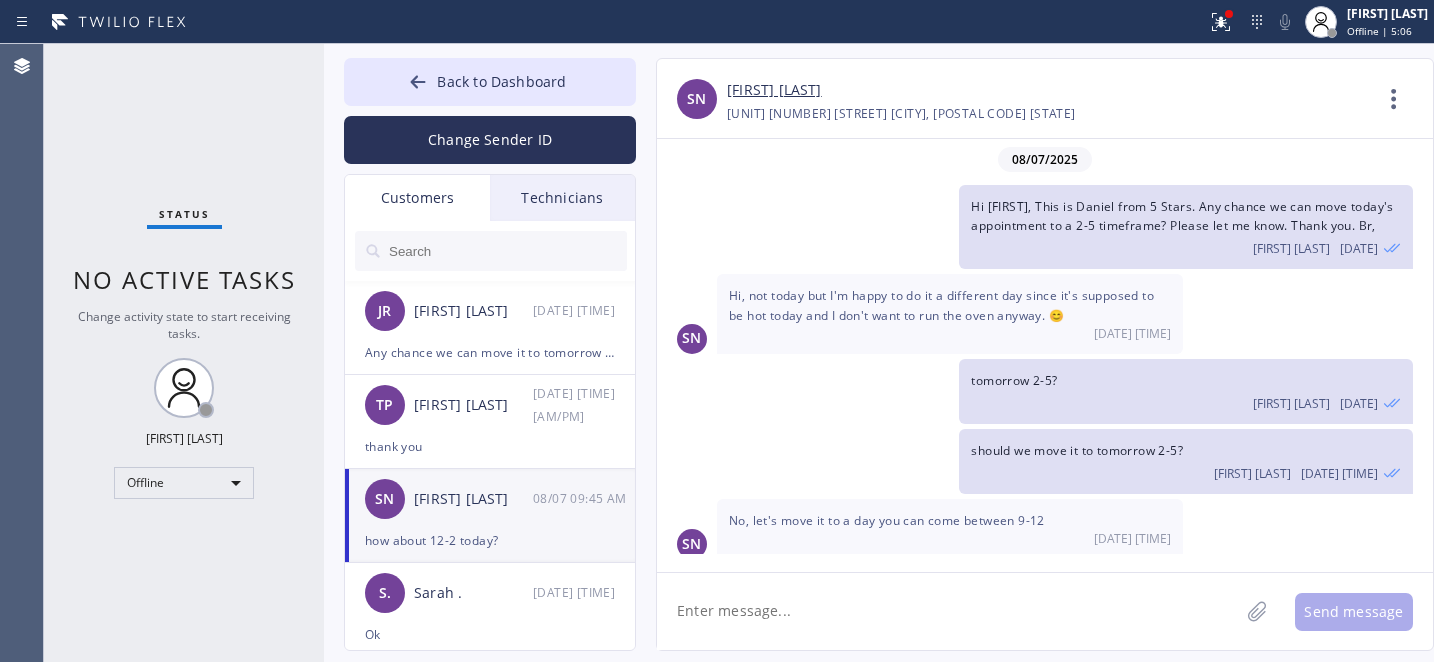 scroll, scrollTop: 77, scrollLeft: 0, axis: vertical 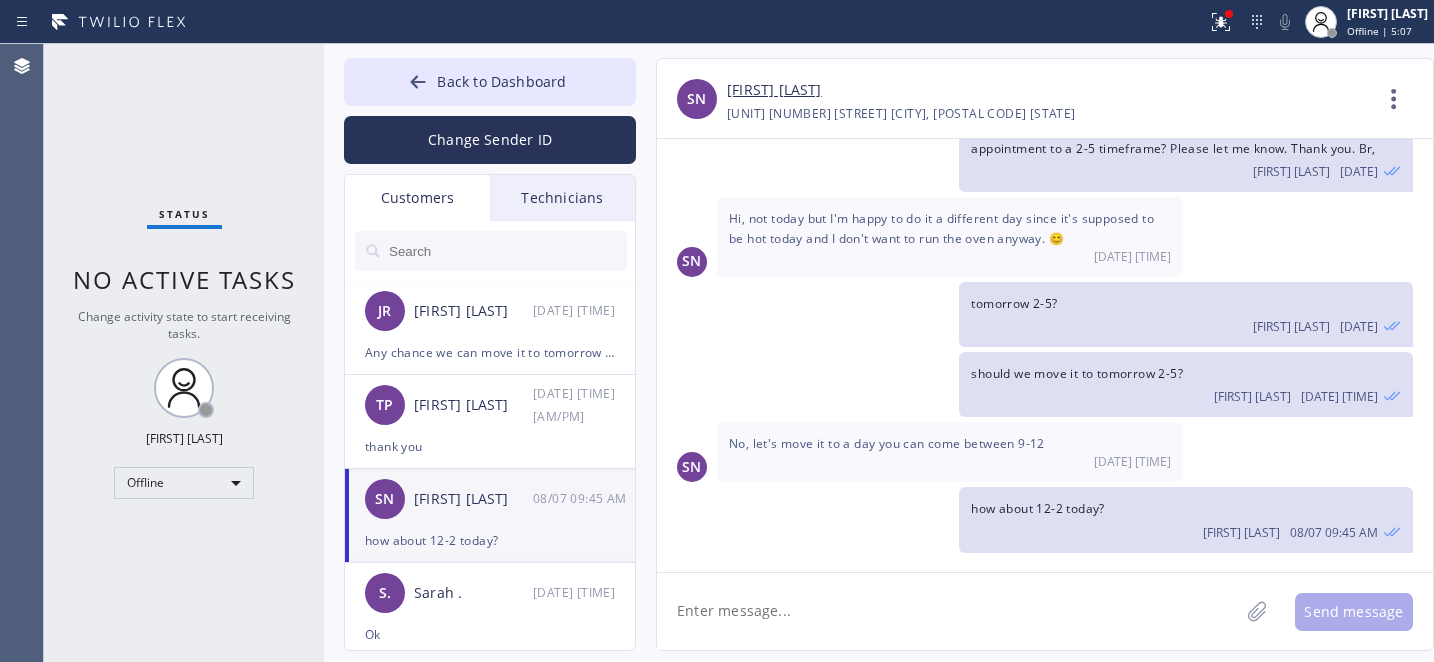 click 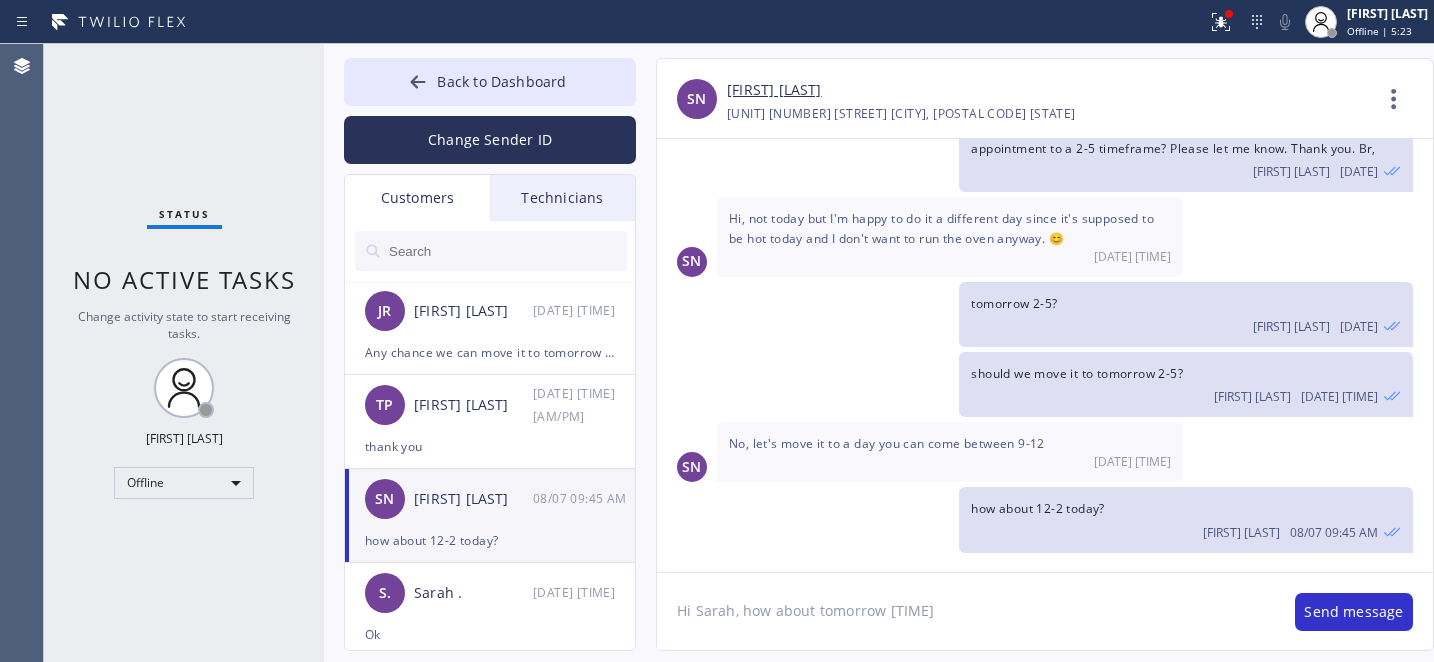 type on "[FIRST], how about tomorrow [TIME]?" 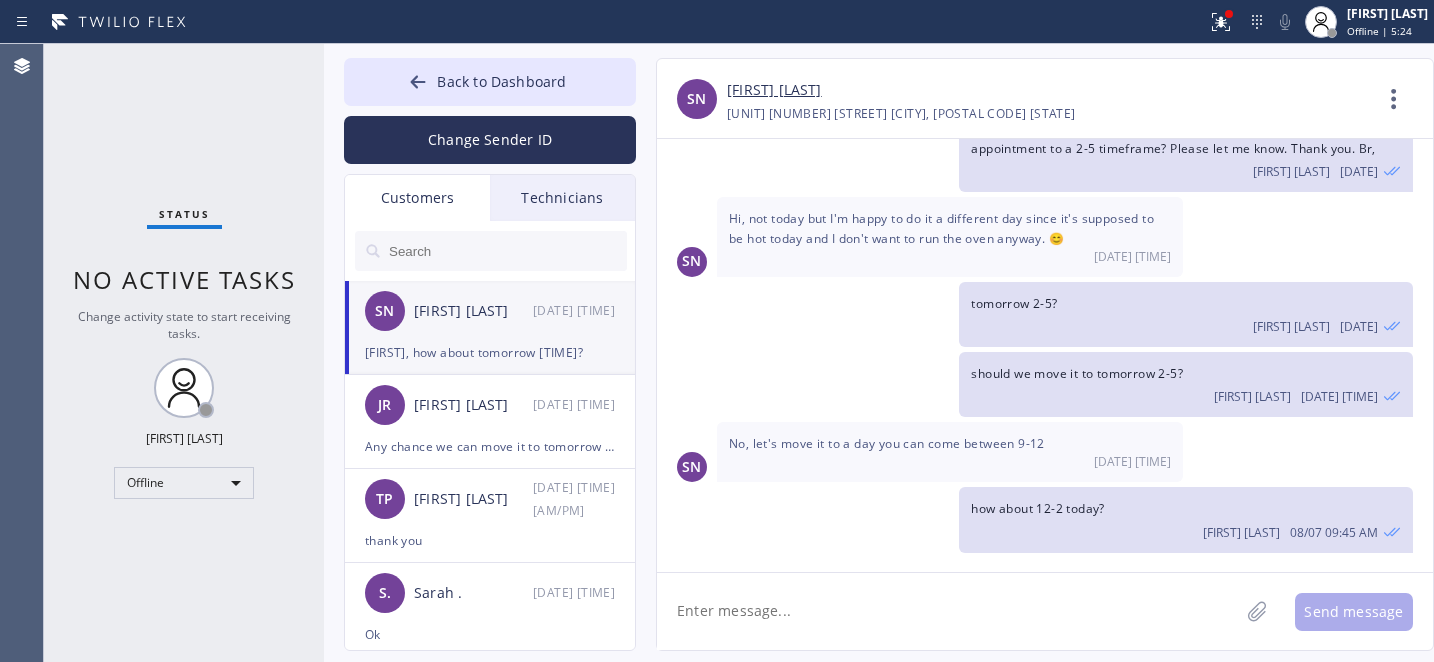 scroll, scrollTop: 147, scrollLeft: 0, axis: vertical 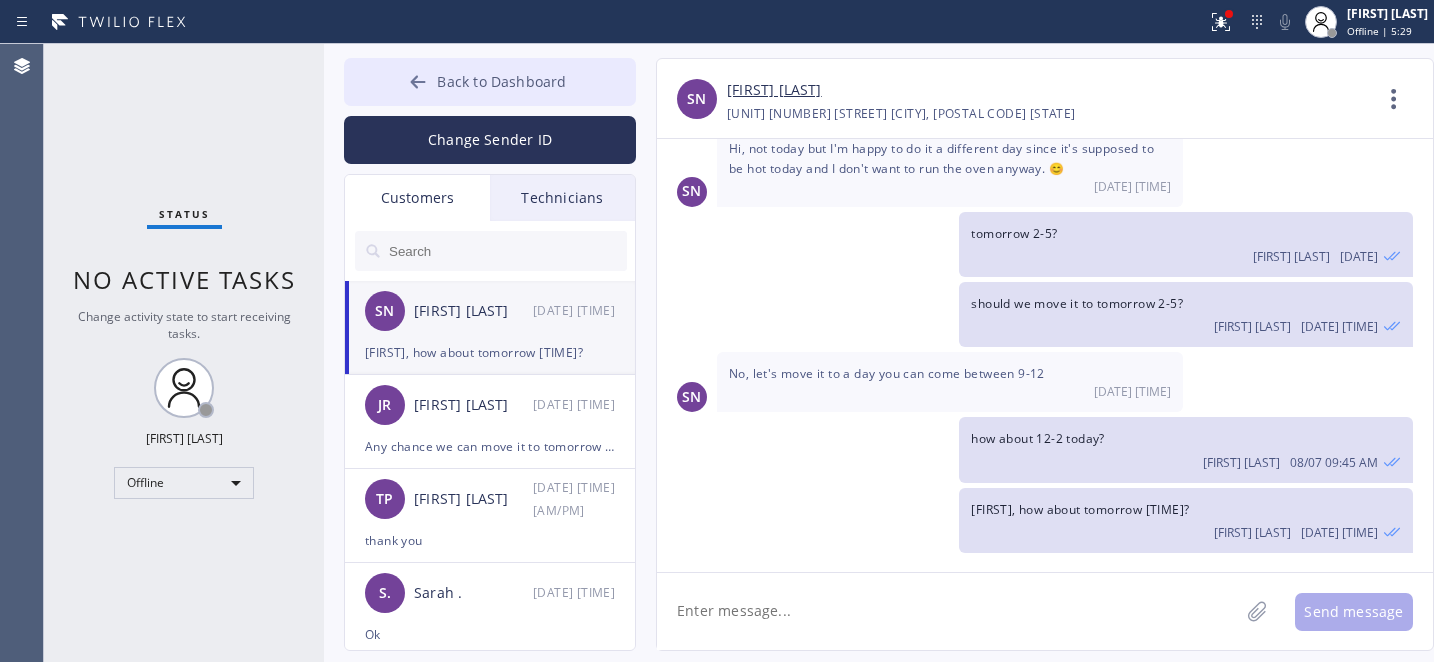 click 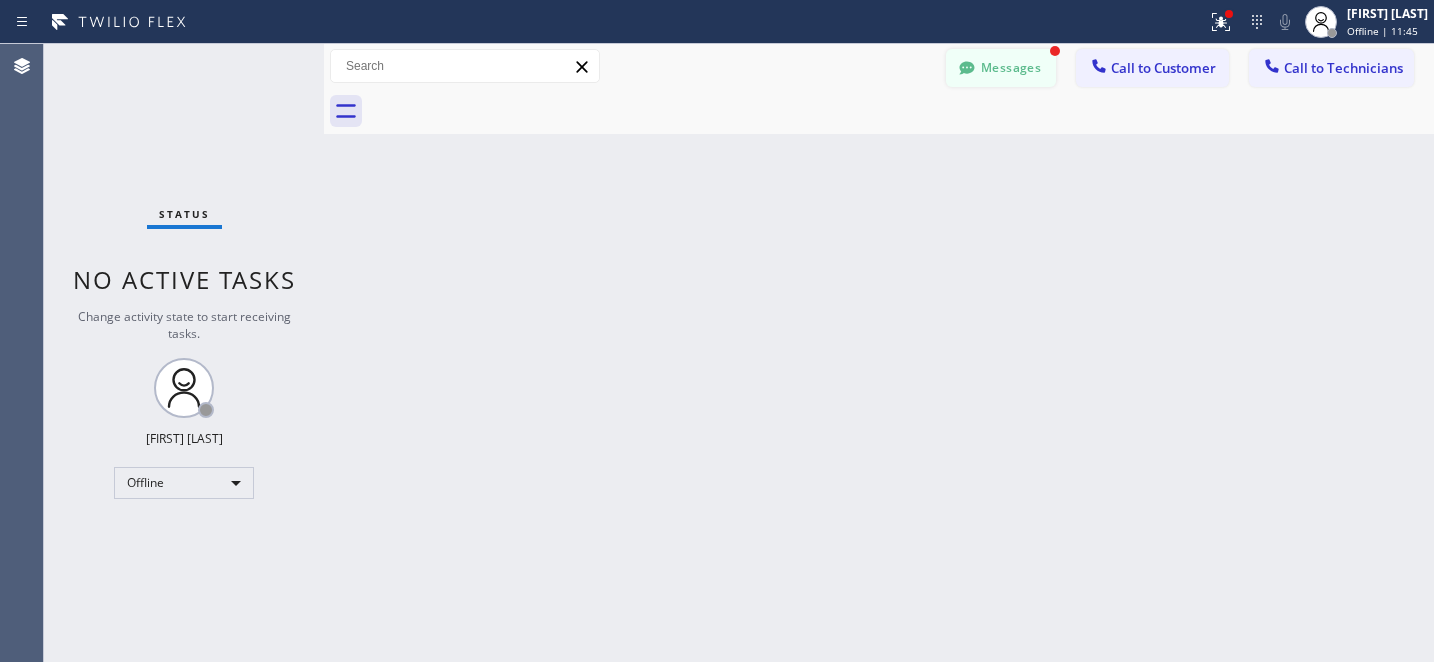 click on "Messages" at bounding box center (1001, 68) 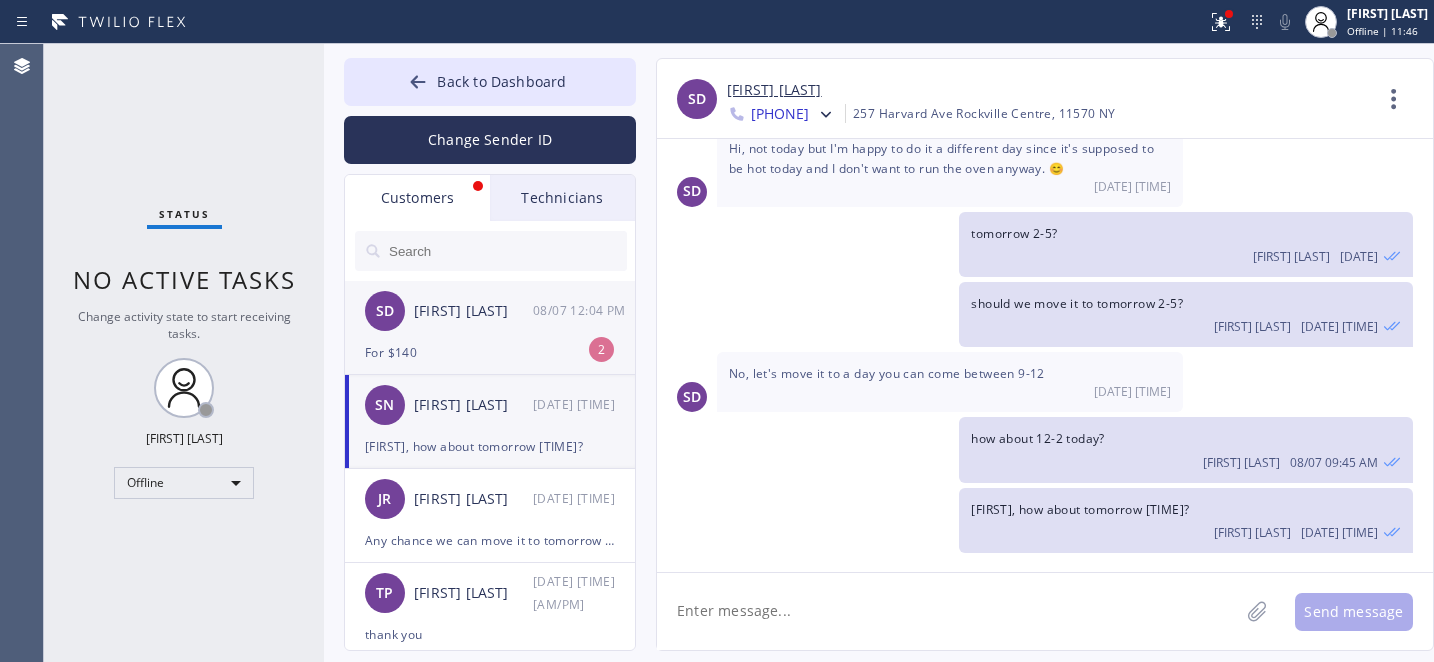 click on "For $140" at bounding box center (490, 352) 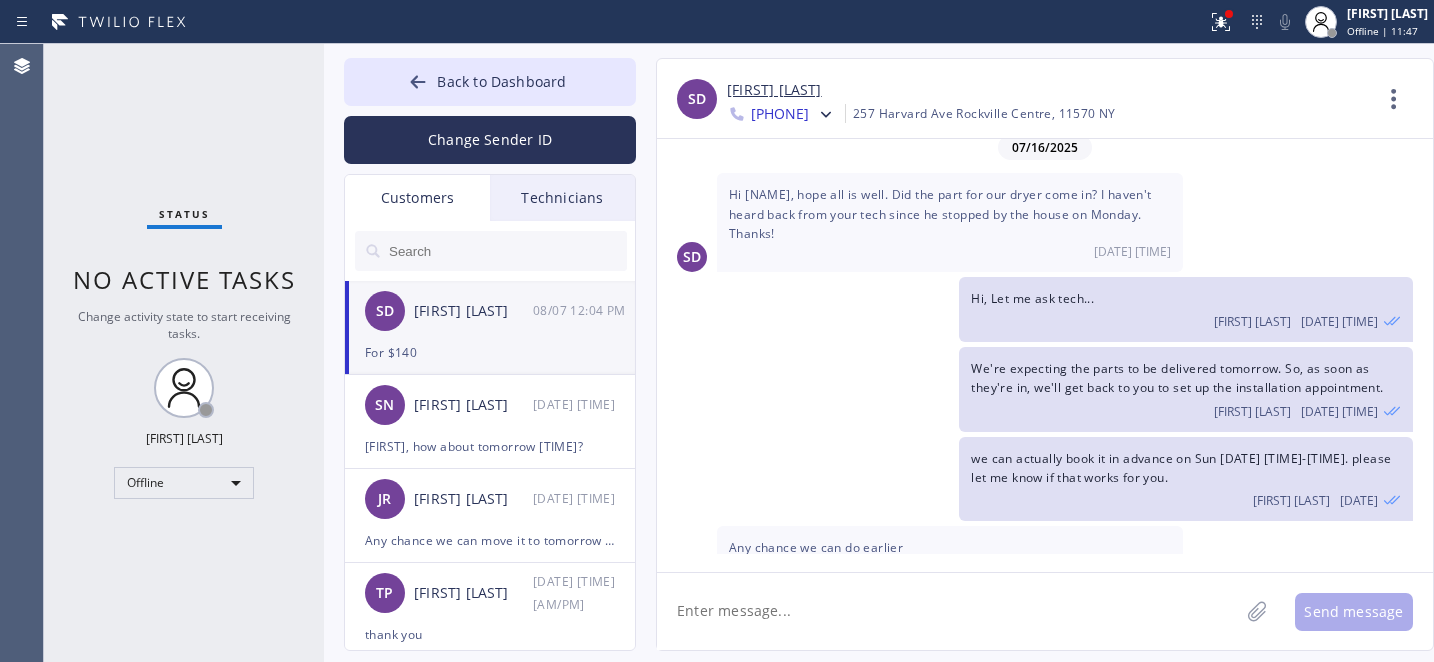 scroll, scrollTop: 3804, scrollLeft: 0, axis: vertical 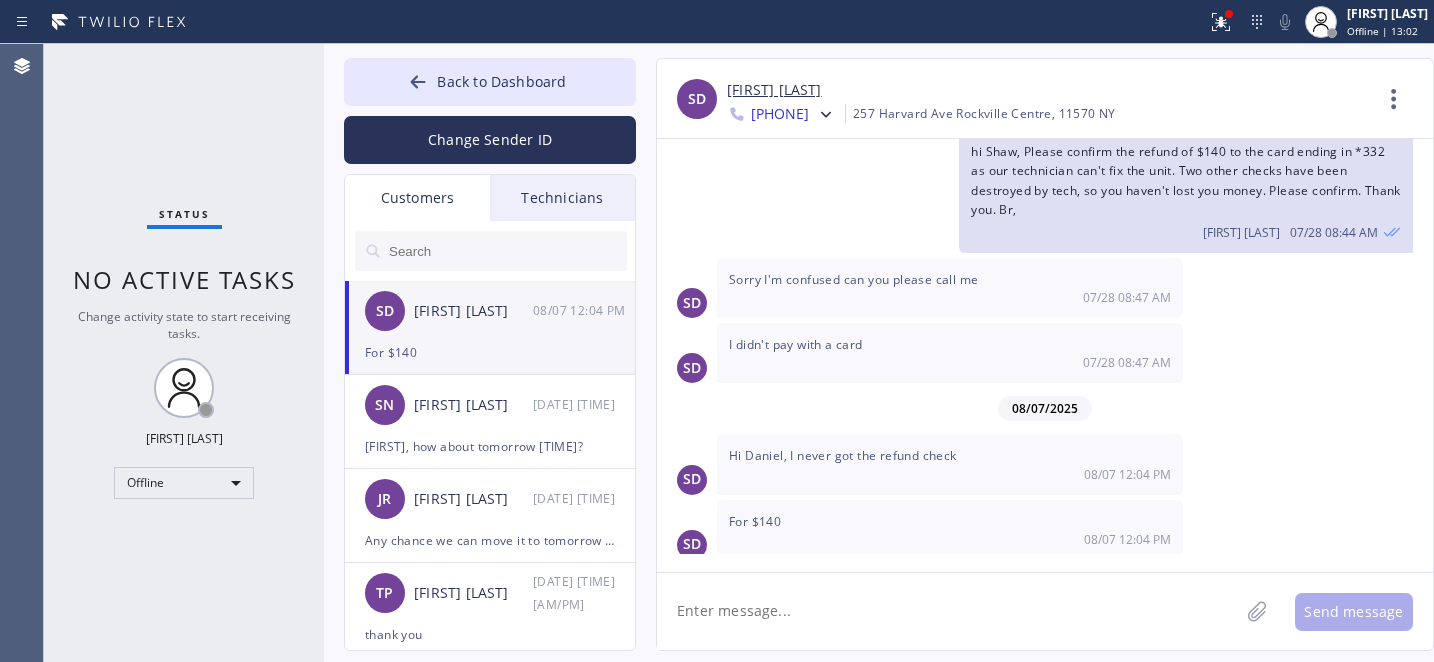 click 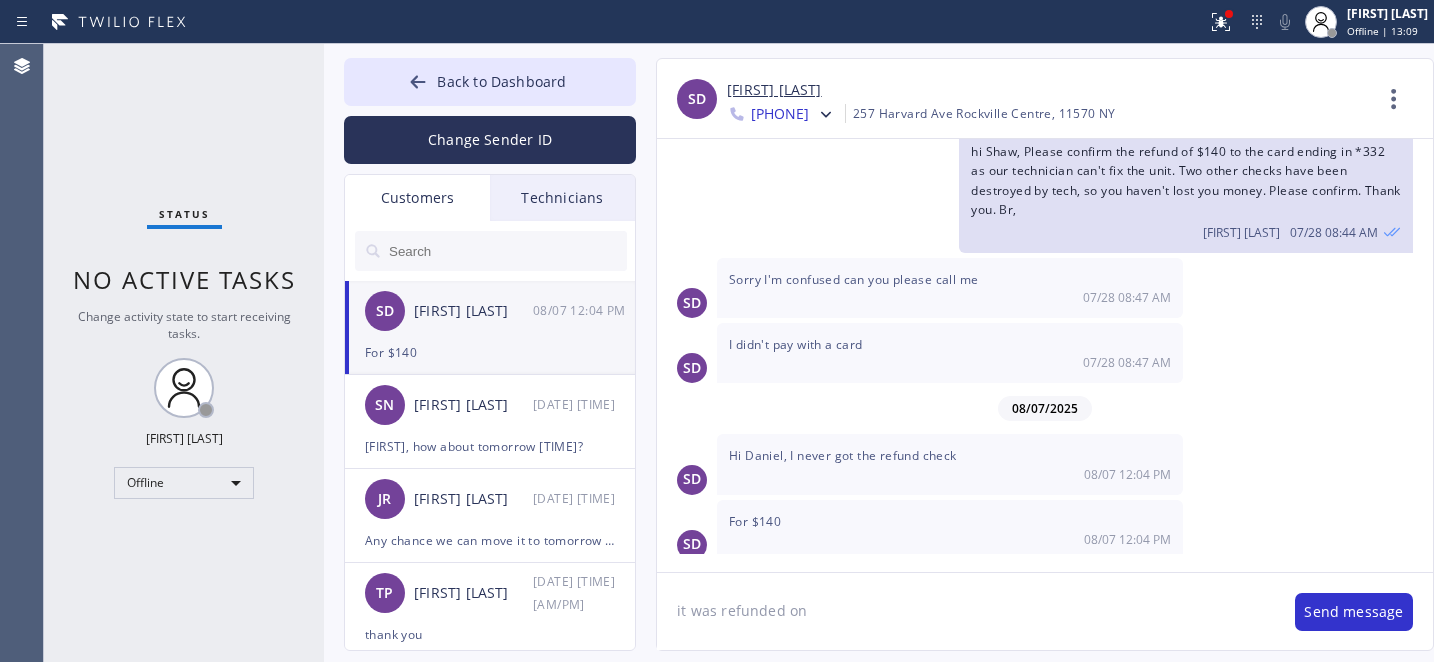 paste on "[DATE]" 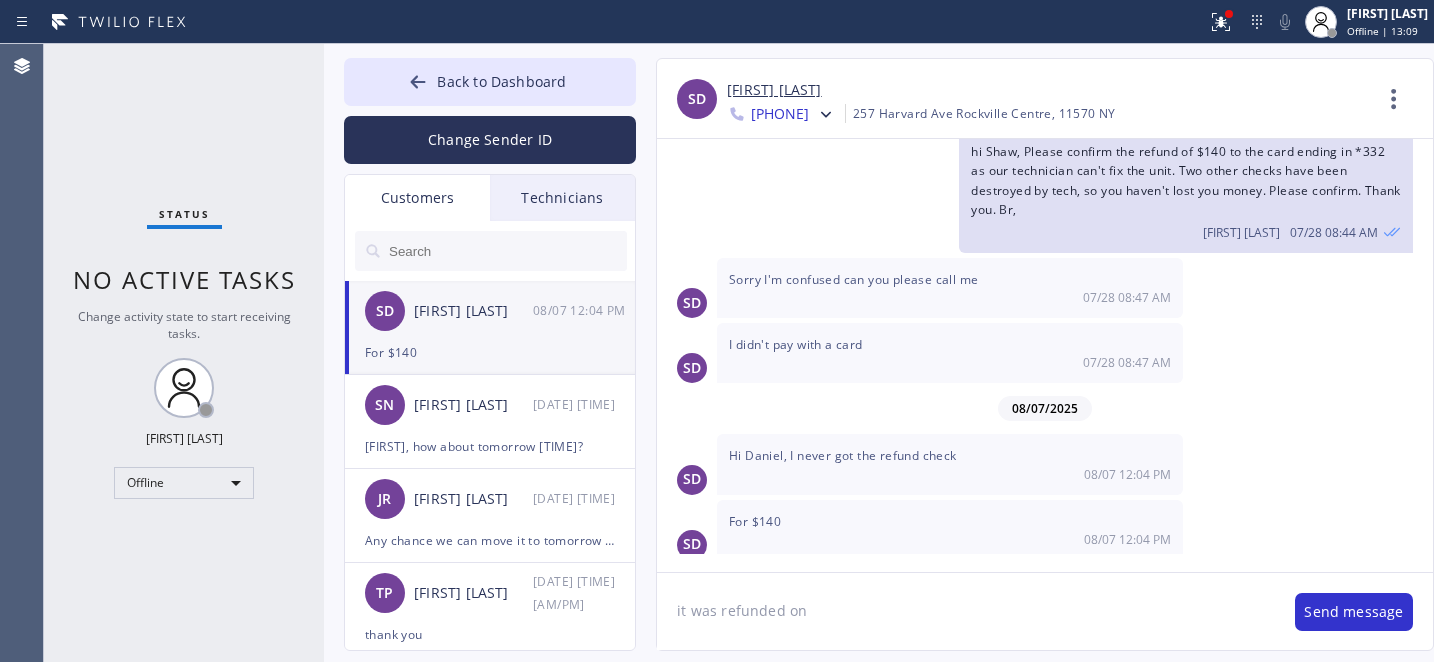type on "it was refunded on [DATE]" 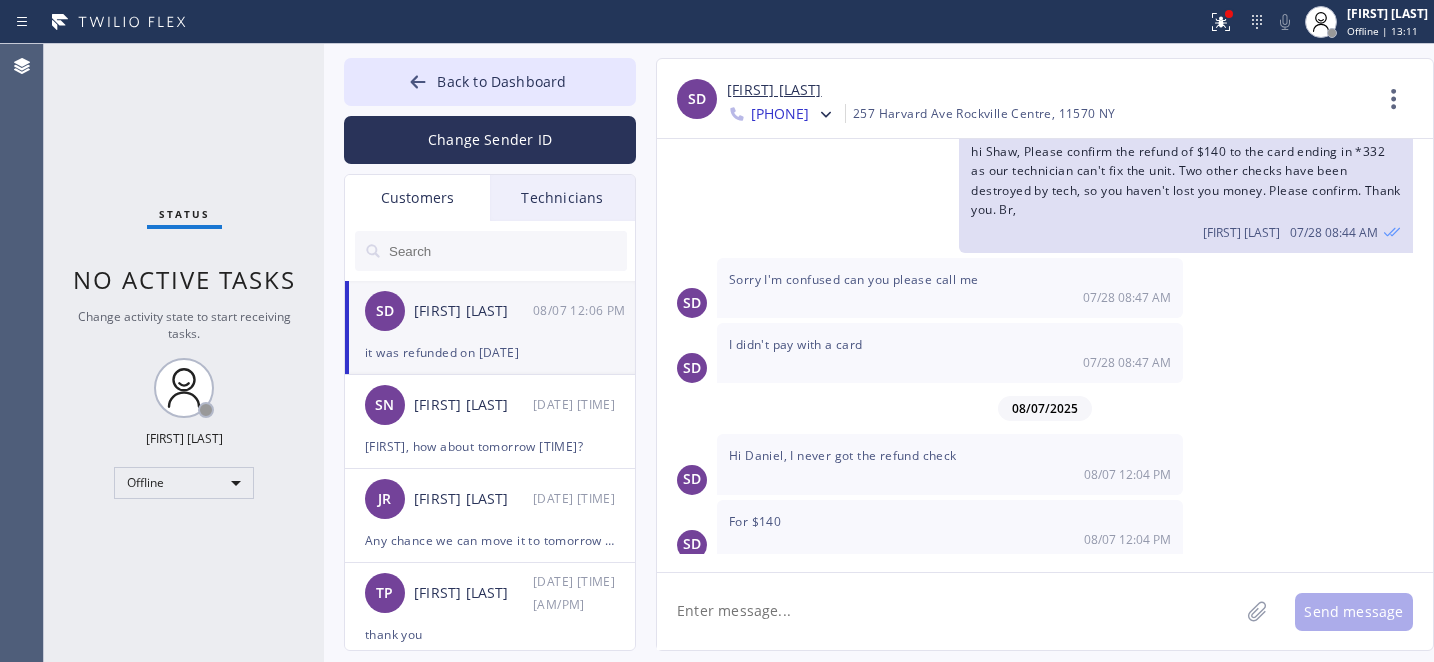 scroll, scrollTop: 3874, scrollLeft: 0, axis: vertical 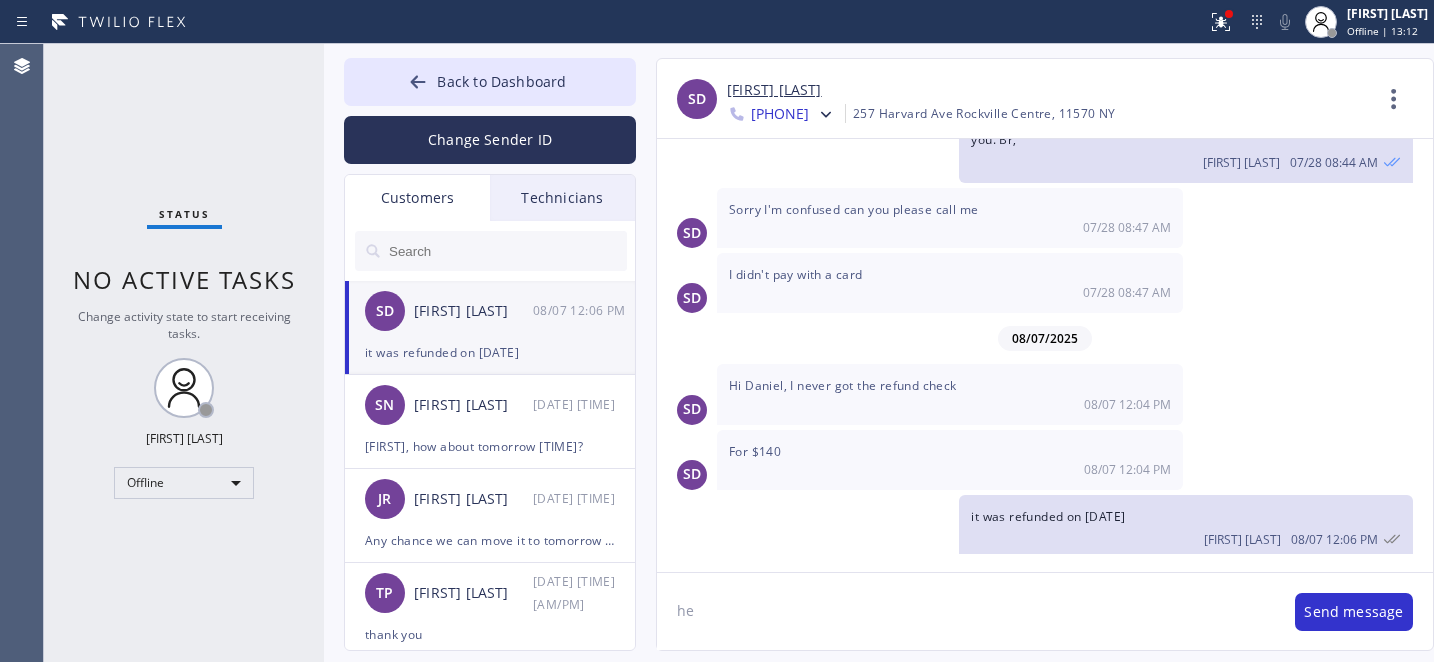 type on "h" 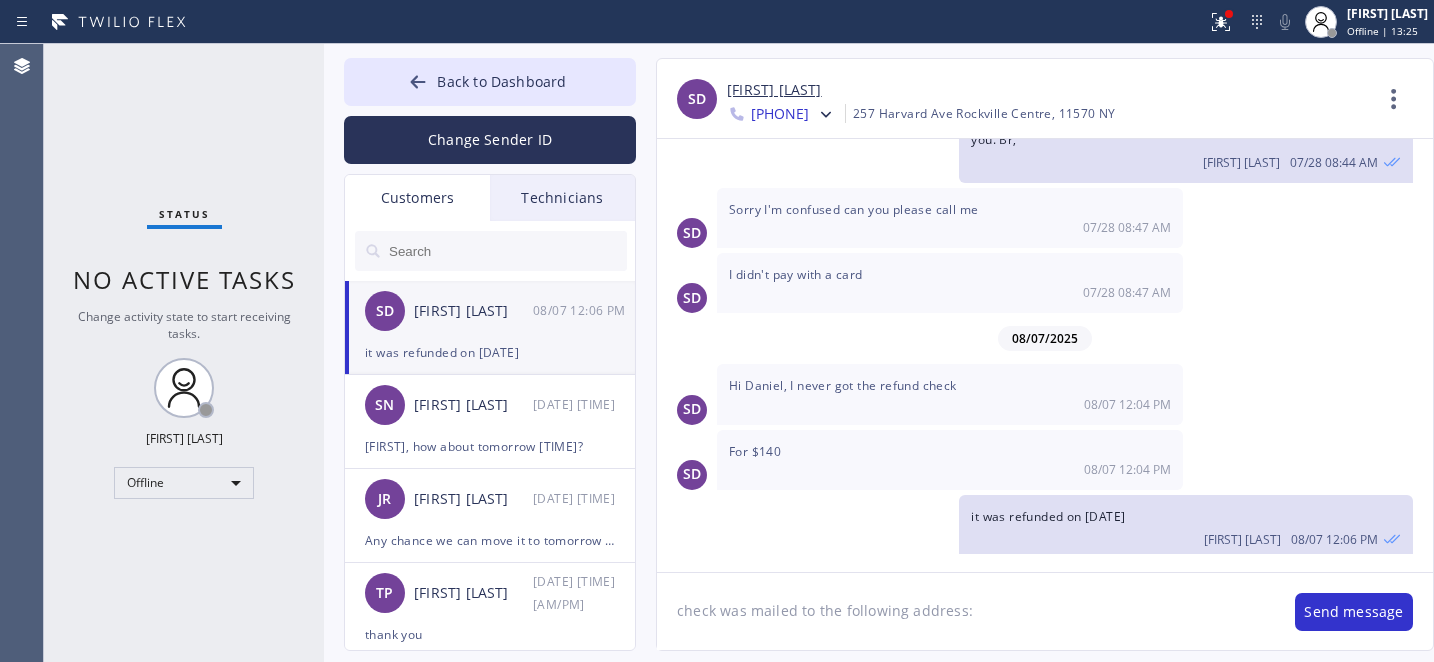 paste on "[NUMBER] [STREET] , [CITY], [STATE], [POSTAL_CODE]" 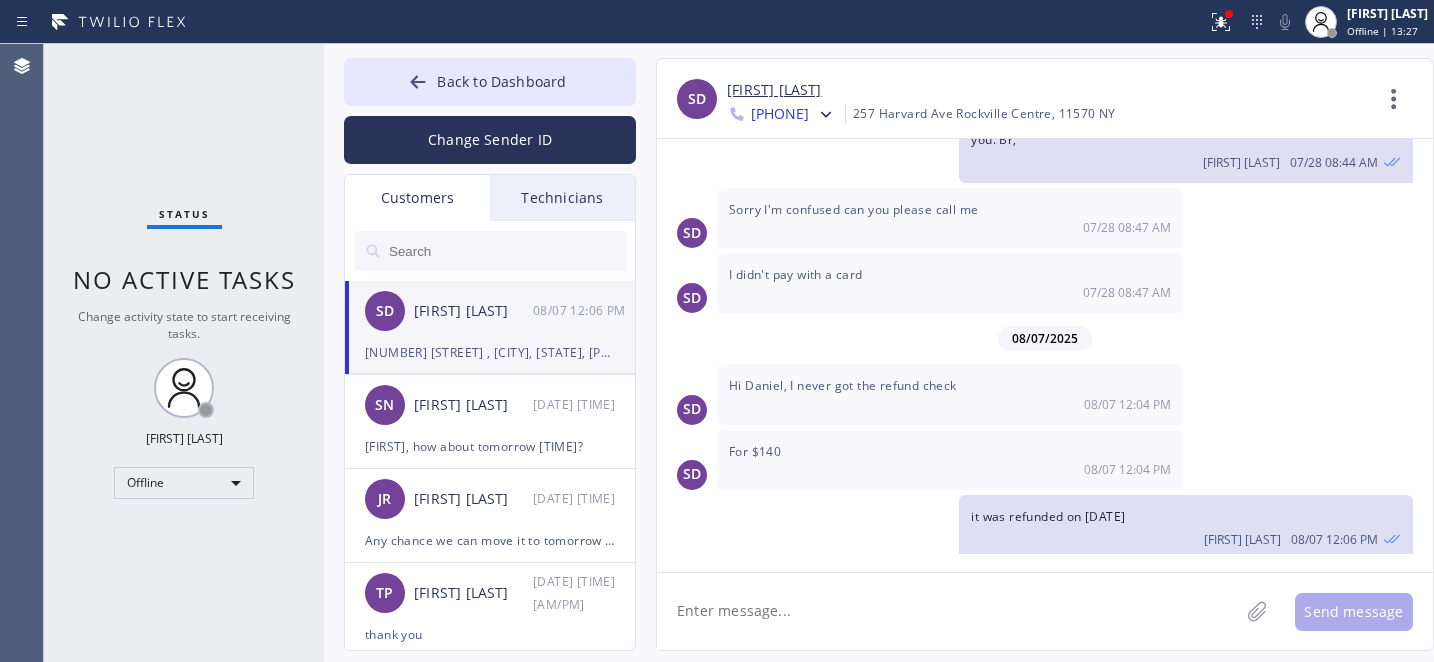 scroll, scrollTop: 3963, scrollLeft: 0, axis: vertical 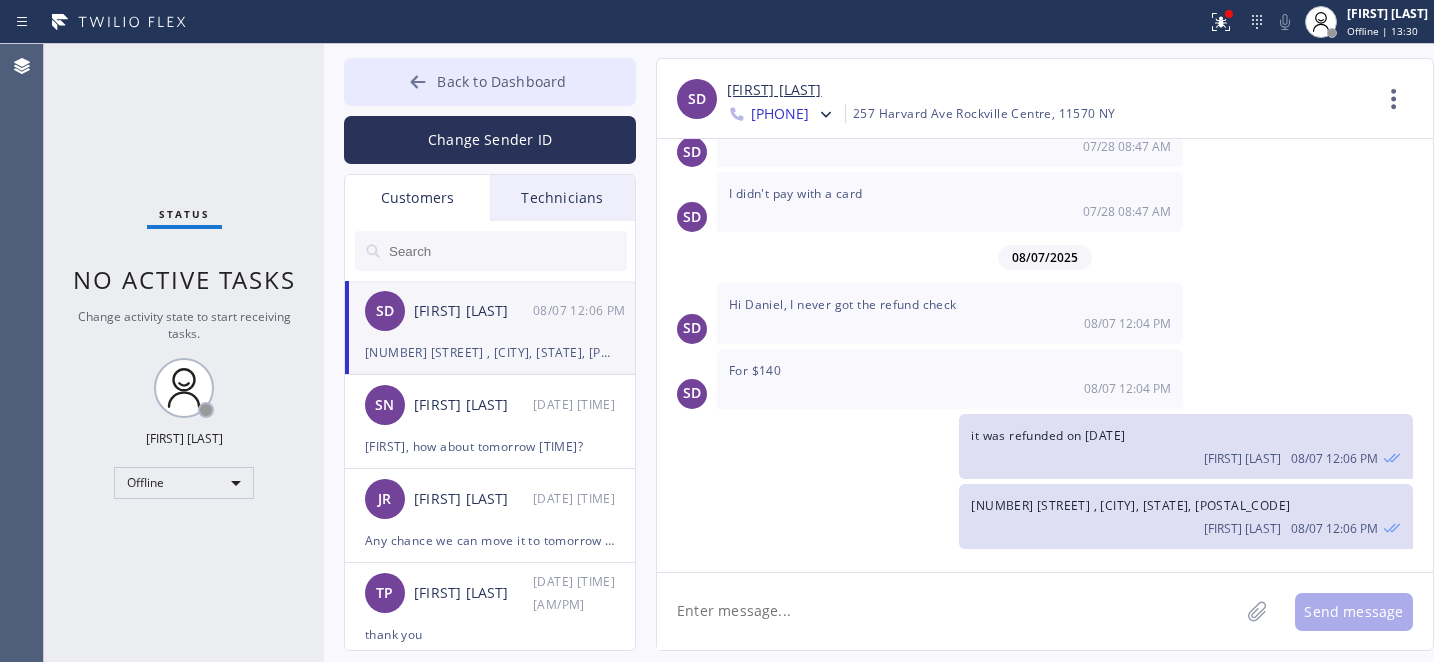 click on "Back to Dashboard" at bounding box center (501, 81) 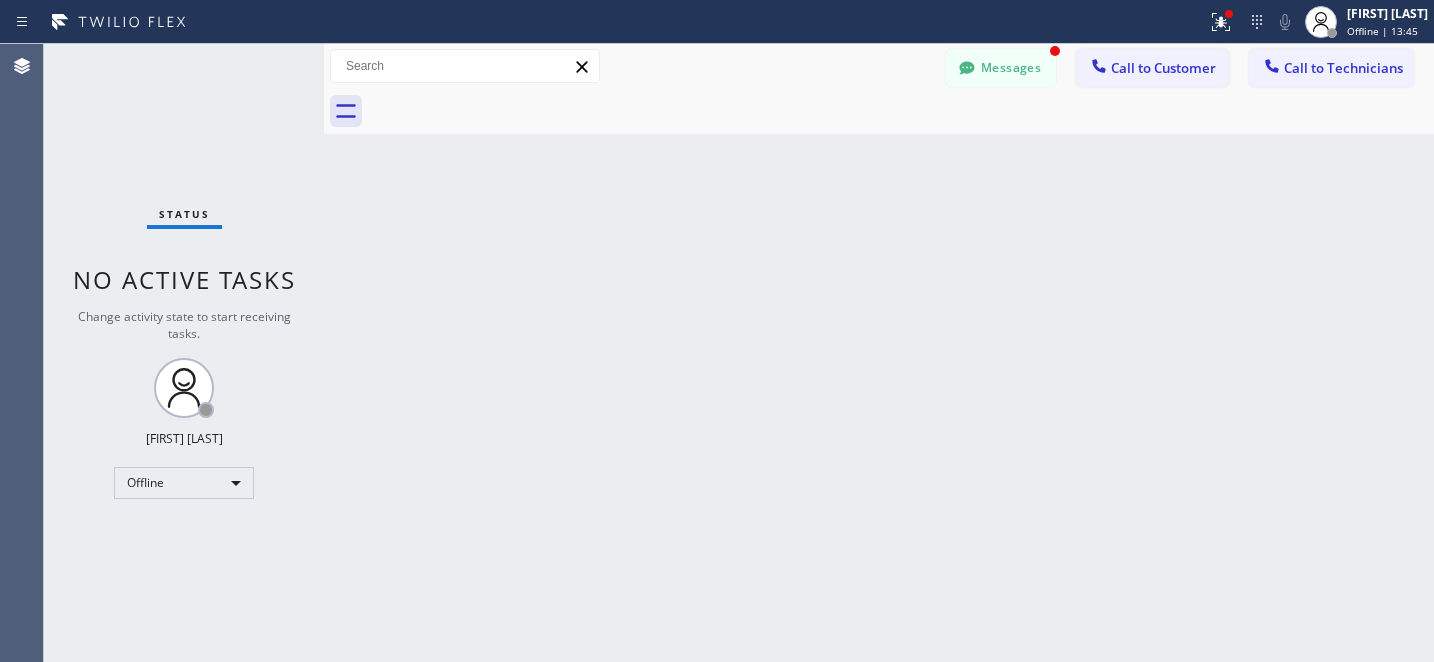 scroll, scrollTop: 4028, scrollLeft: 0, axis: vertical 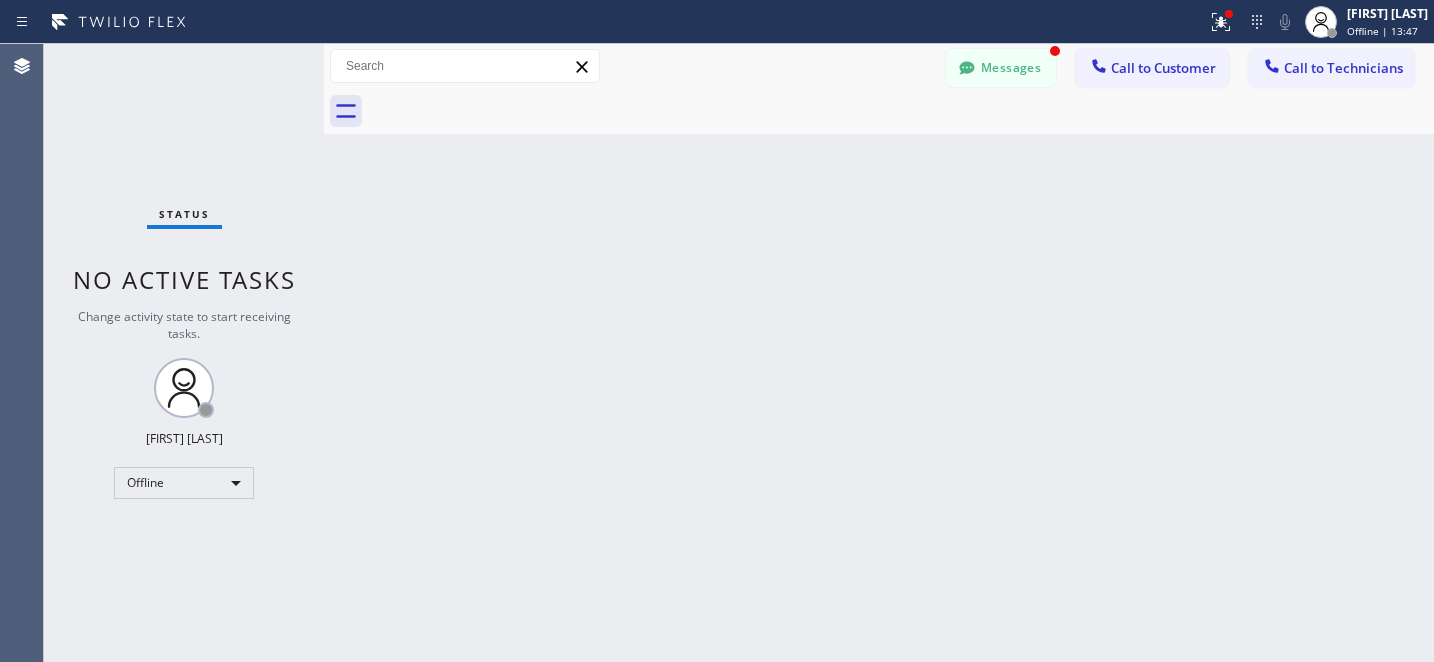 click on "Status report Issues detected These issues could affect your workflow. Please contact your support team. View issues Download report Clear issues [FIRST] [LAST] Offline | [TIME] Set your status Offline Available Unavailable Break Log out Agent Desktop Classify the call LOCATION NAME Sub Zero Repair Professionals Chicago FROM PHONE [PHONE] TO PHONE [PHONE] Status: COMPLETED REASON: Existing Customer - ETA/PI/REDO/complain/cancel Save Classify the call LOCATION NAME Sub Zero Repair Professionals Chicago FROM PHONE [PHONE] TO PHONE [PHONE] Status: COMPLETED REASON: Existing Customer - ETA/PI/REDO/complain/cancel Save Status   No active tasks     Change activity state to start receiving tasks.   [FIRST] [LAST] Offline Transfer Back to Dashboard Change Sender ID Customers Technicians SD [FIRST] [LAST] [DATE] [TIME] Does it say it was cashed  2 SN [FIRST] [LAST]       [DATE] [TIME] [NAME], how about tomorrow [TIME]? JR [FIRST] [LAST] [DATE] [TIME] TP [FIRST] [LAST] [DATE] [TIME] S. K" at bounding box center [717, 331] 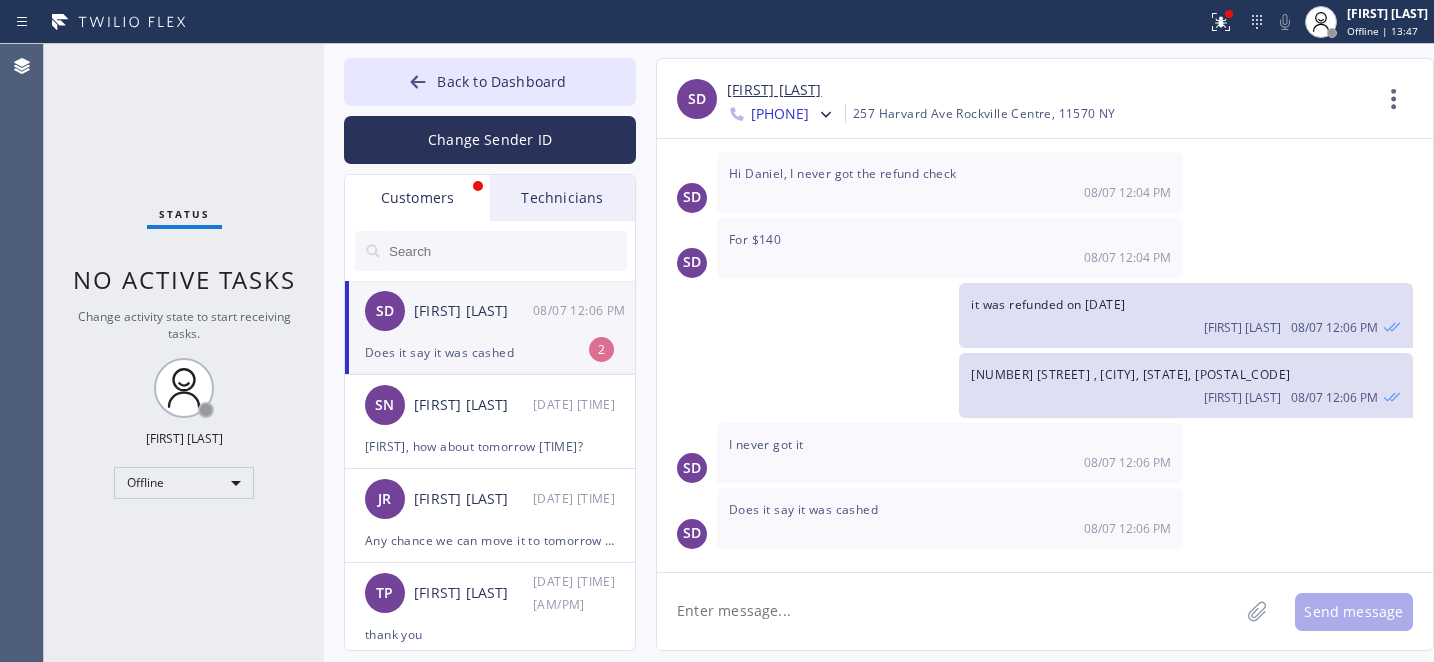click on "[FIRST] [LAST]" at bounding box center [1048, 90] 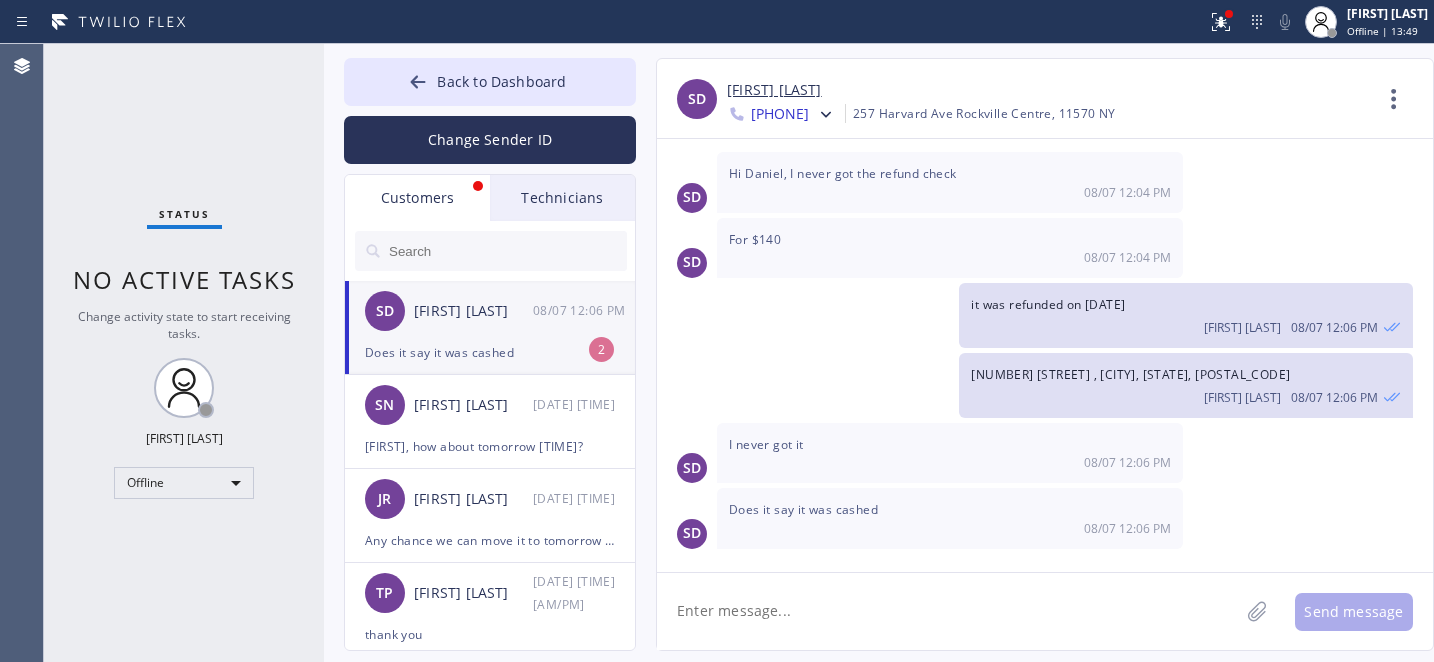 click on "Does it say it was cashed" at bounding box center [490, 352] 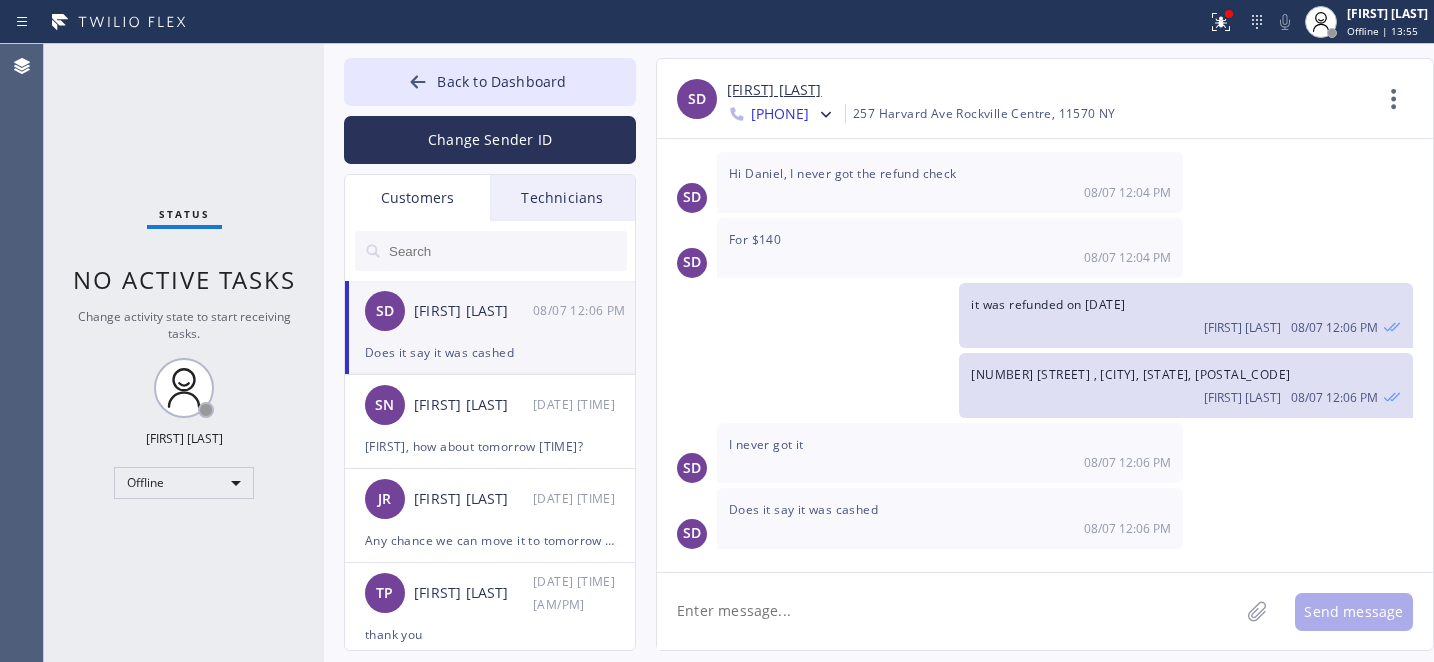 click 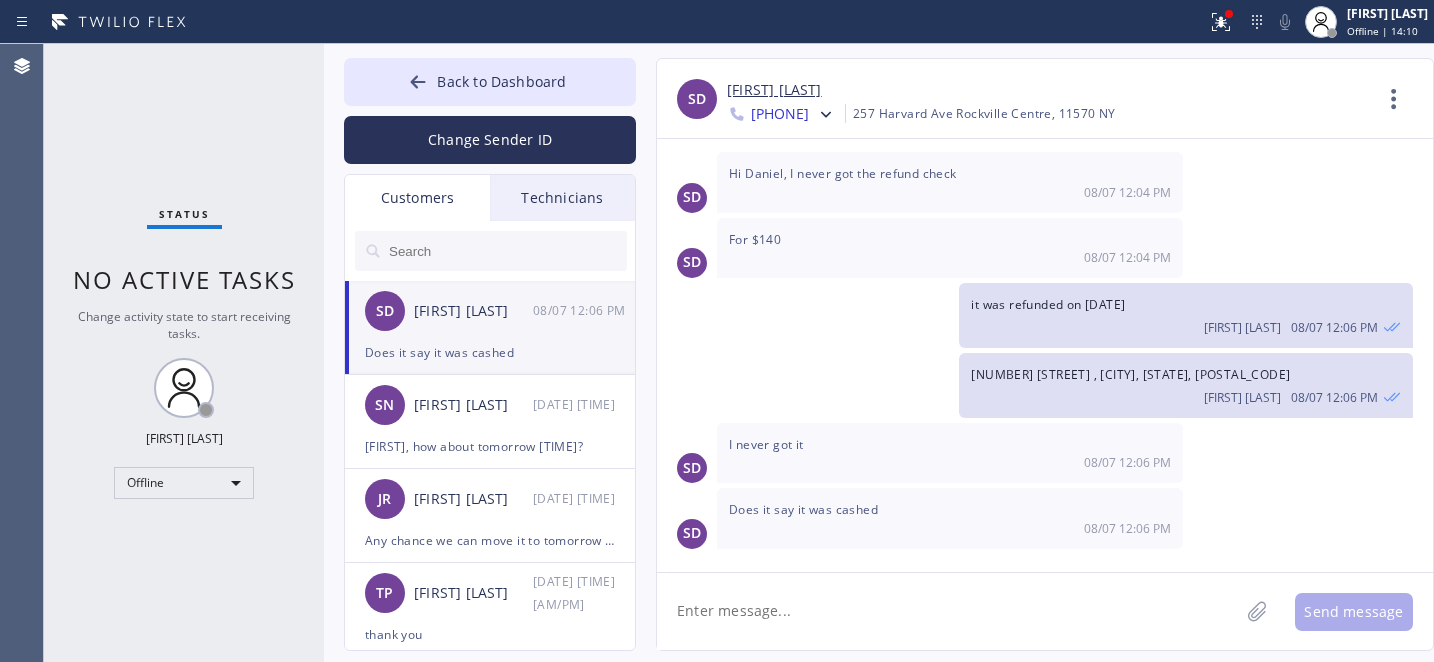 click on "[FIRST] [LAST]" at bounding box center [774, 90] 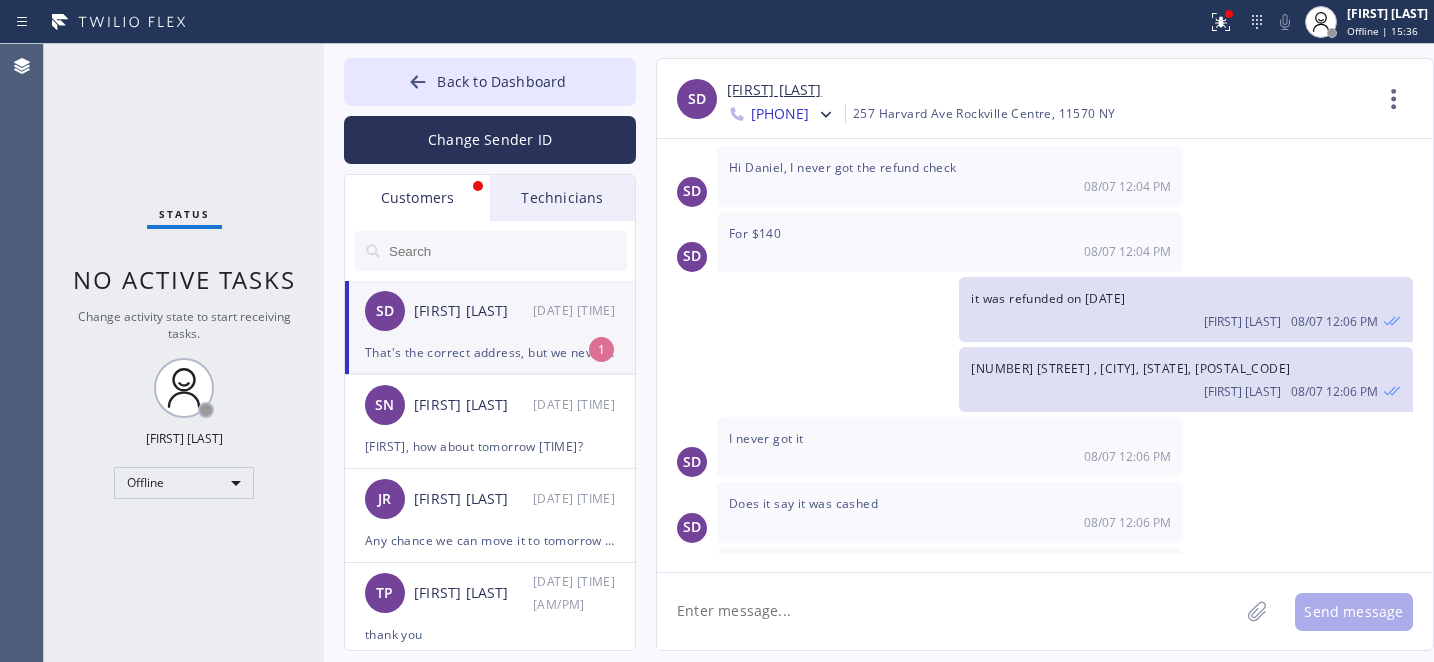 scroll, scrollTop: 4157, scrollLeft: 0, axis: vertical 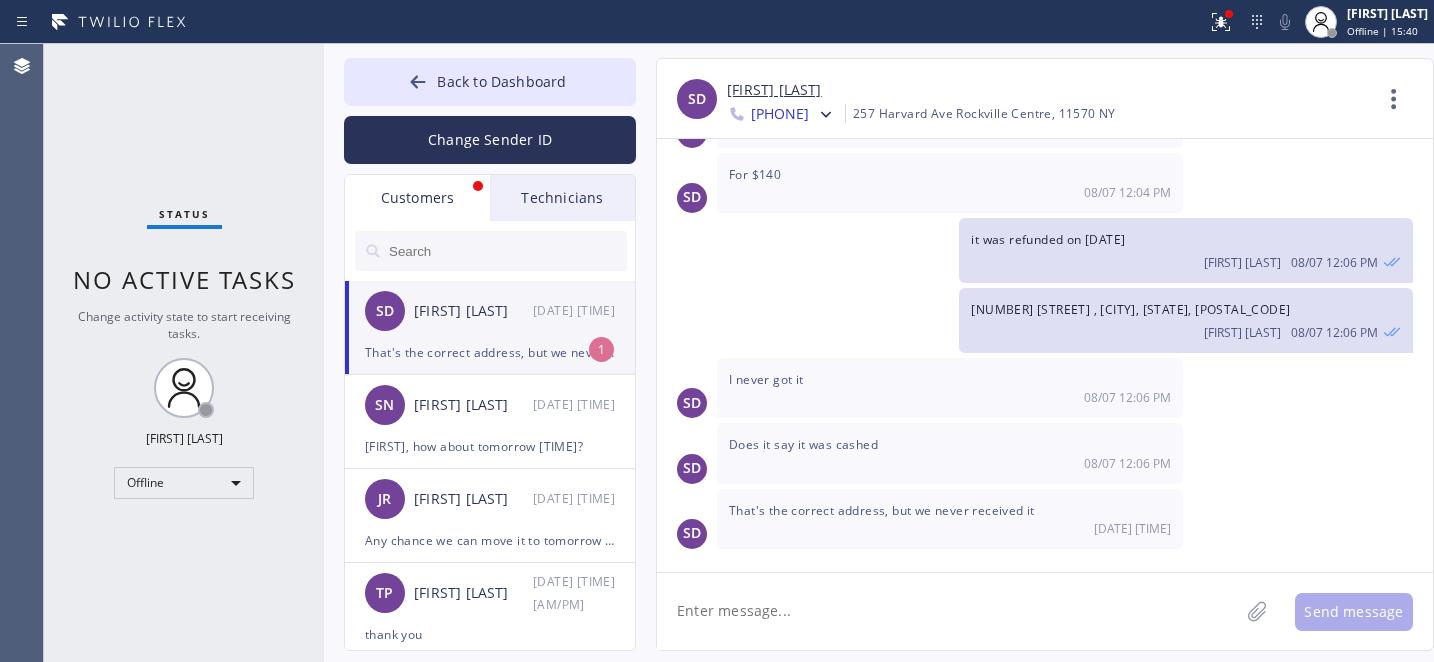 click on "[DATE] [TIME]" at bounding box center [950, 528] 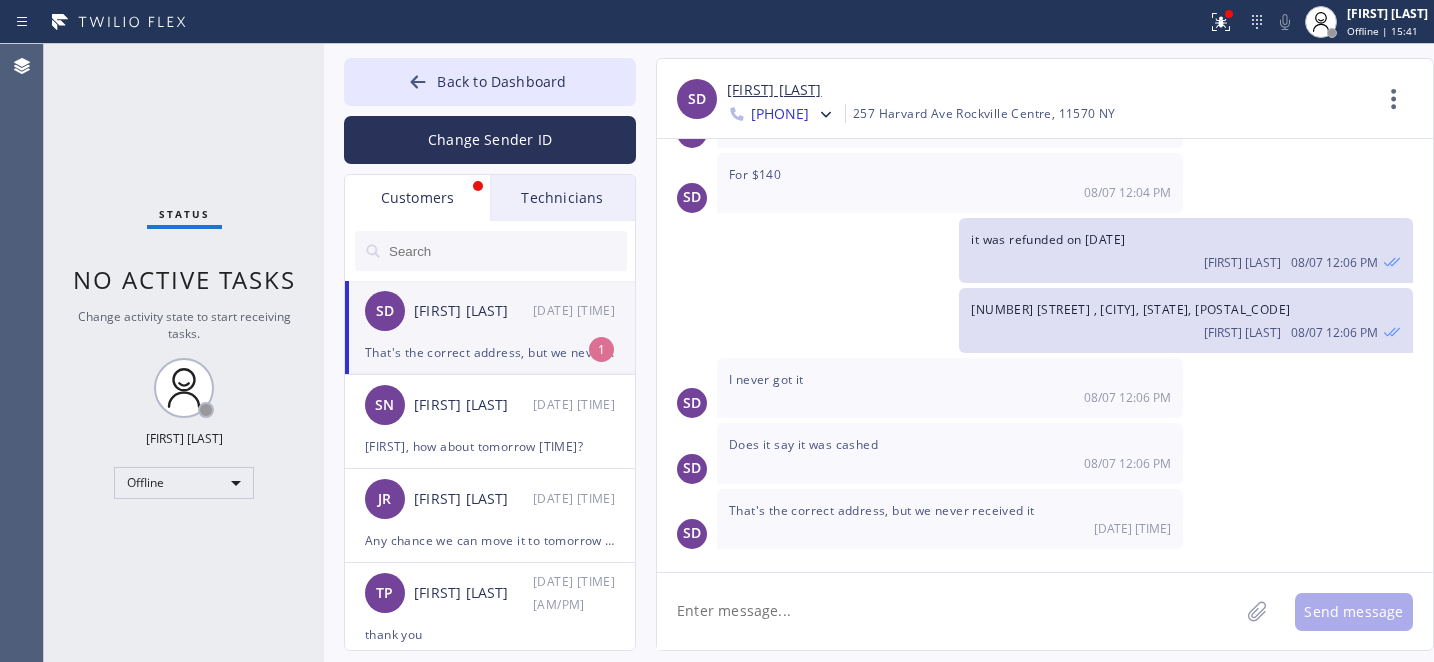 click on "That's the correct address, but we never received it" at bounding box center [490, 352] 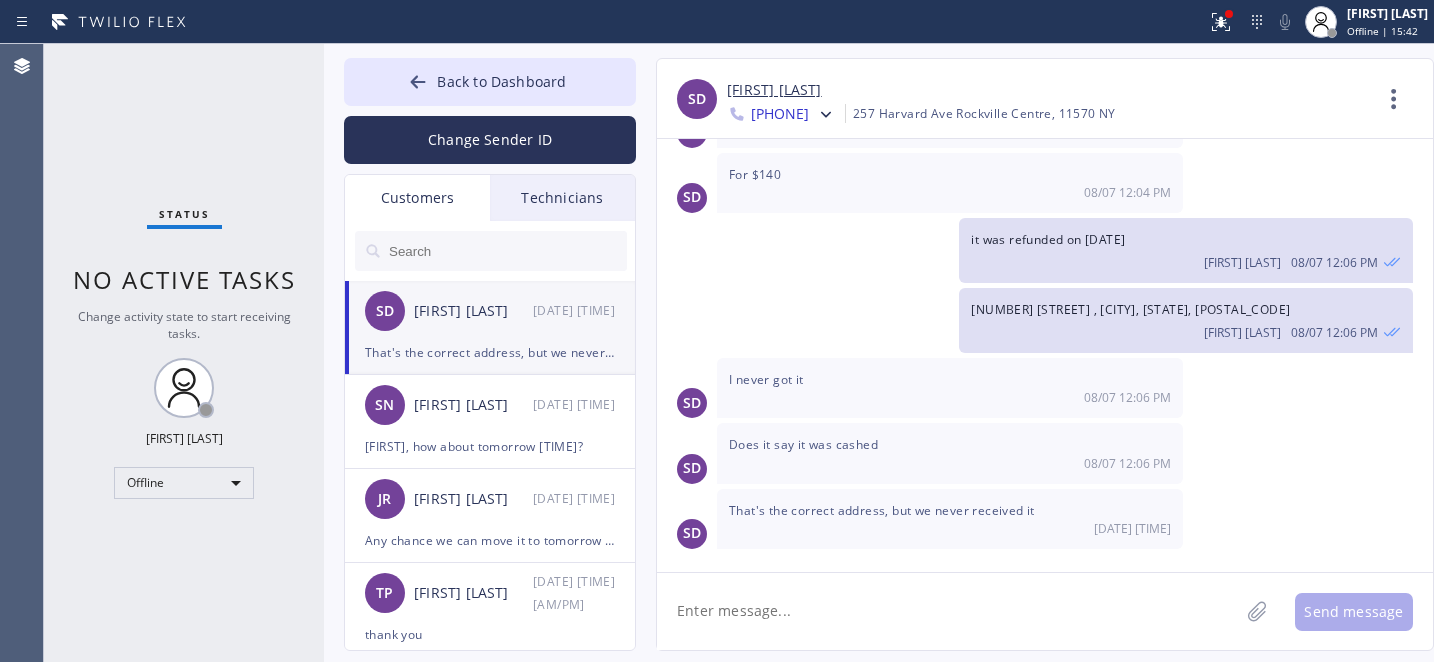click 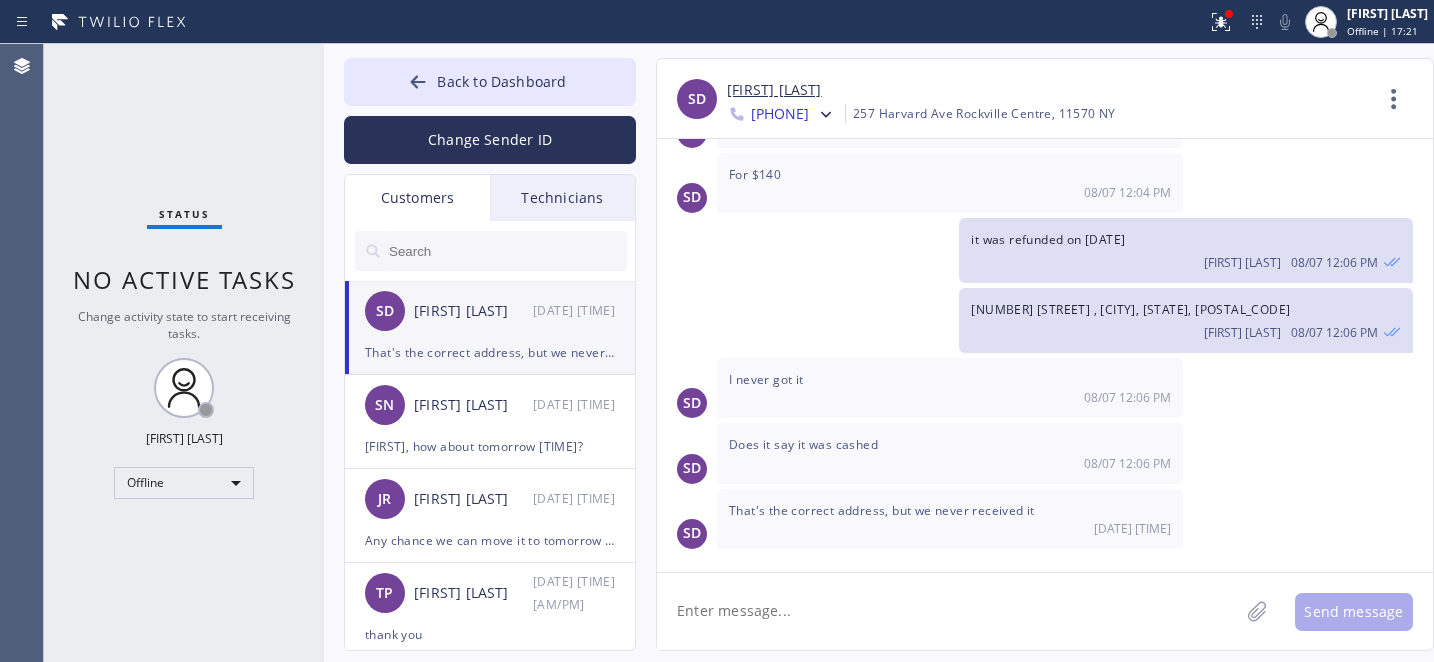 click 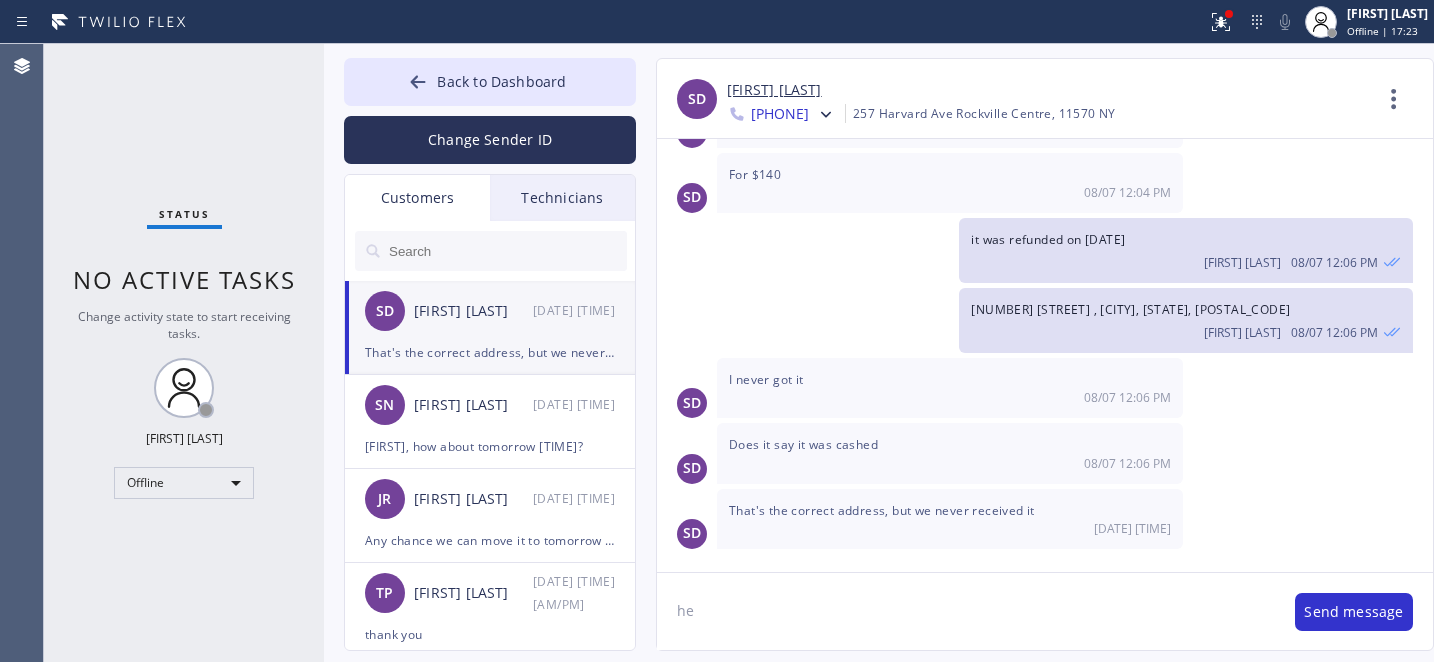type on "h" 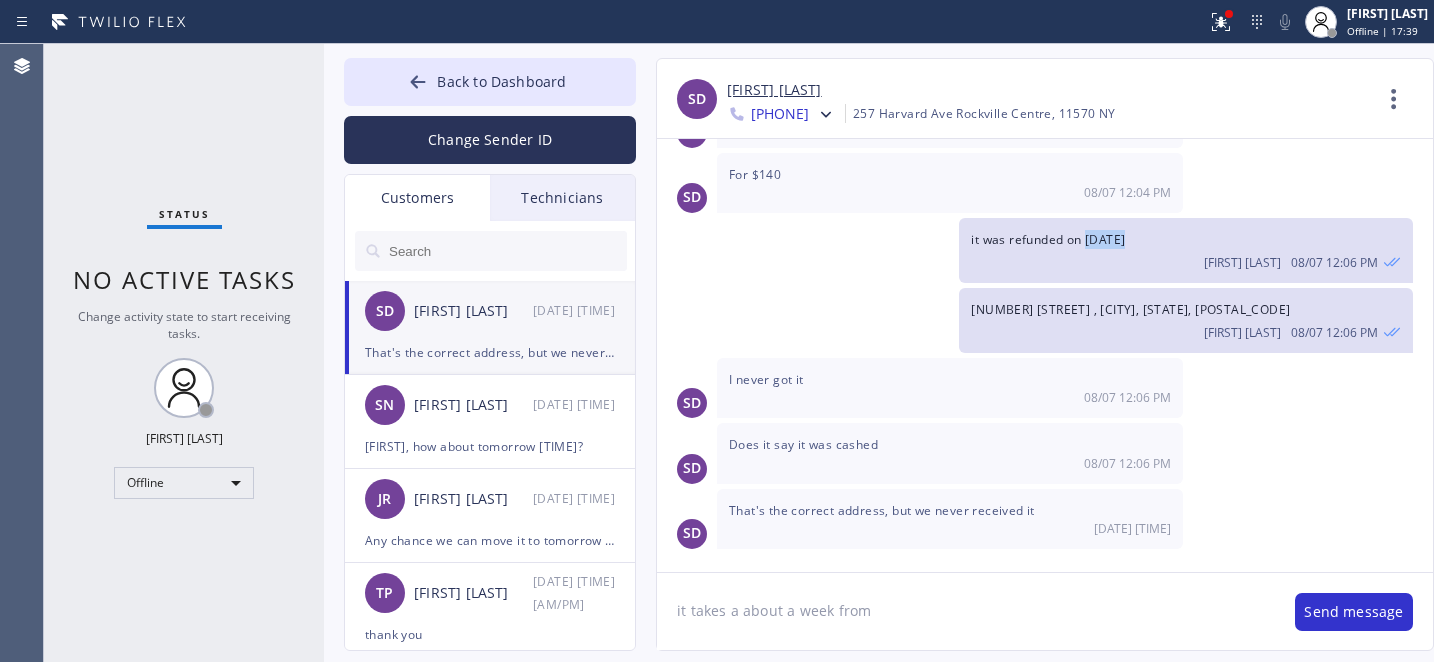 drag, startPoint x: 1090, startPoint y: 225, endPoint x: 1146, endPoint y: 237, distance: 57.271286 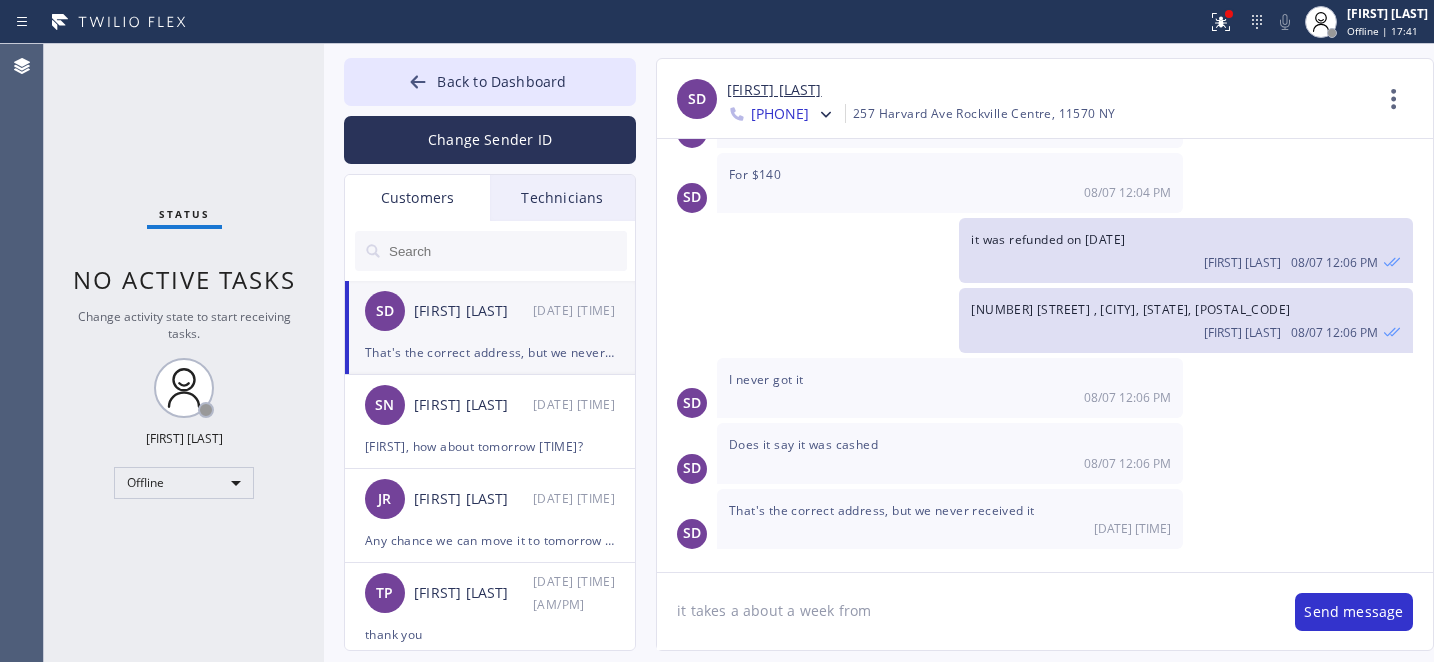 click on "it takes a about a week from" 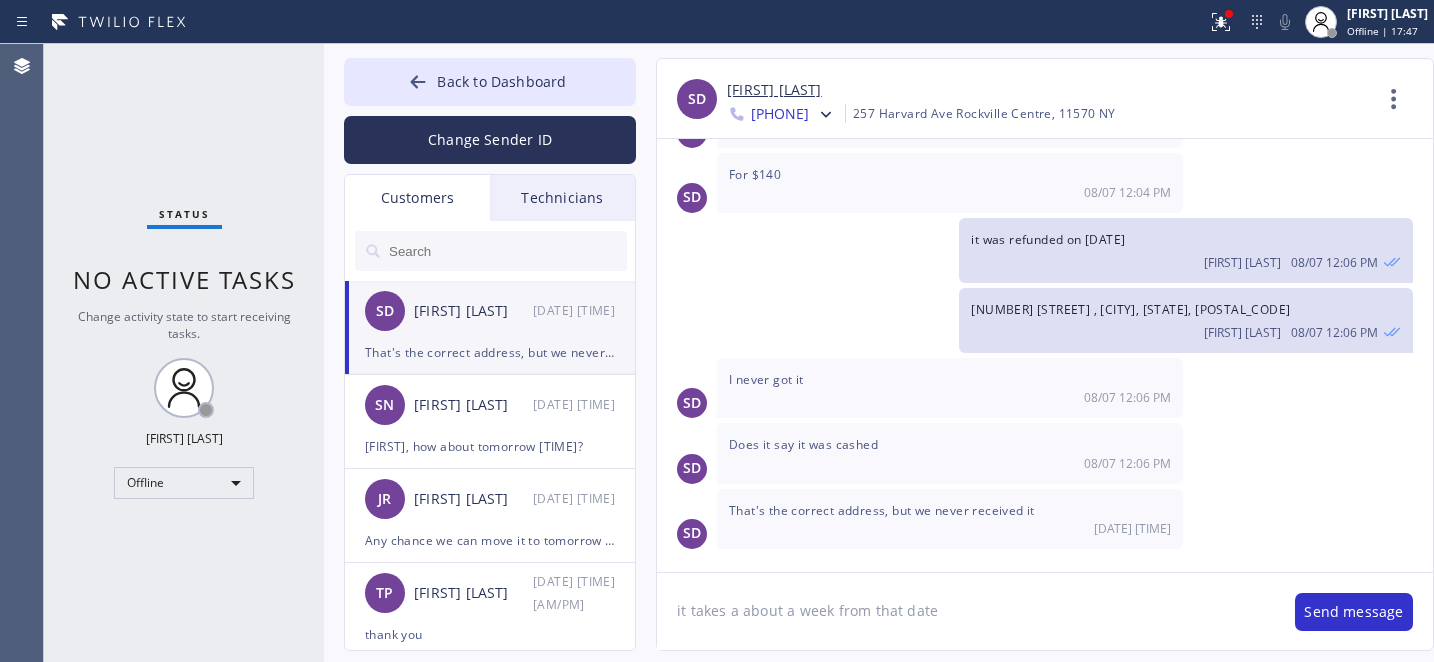 paste on "[DATE]" 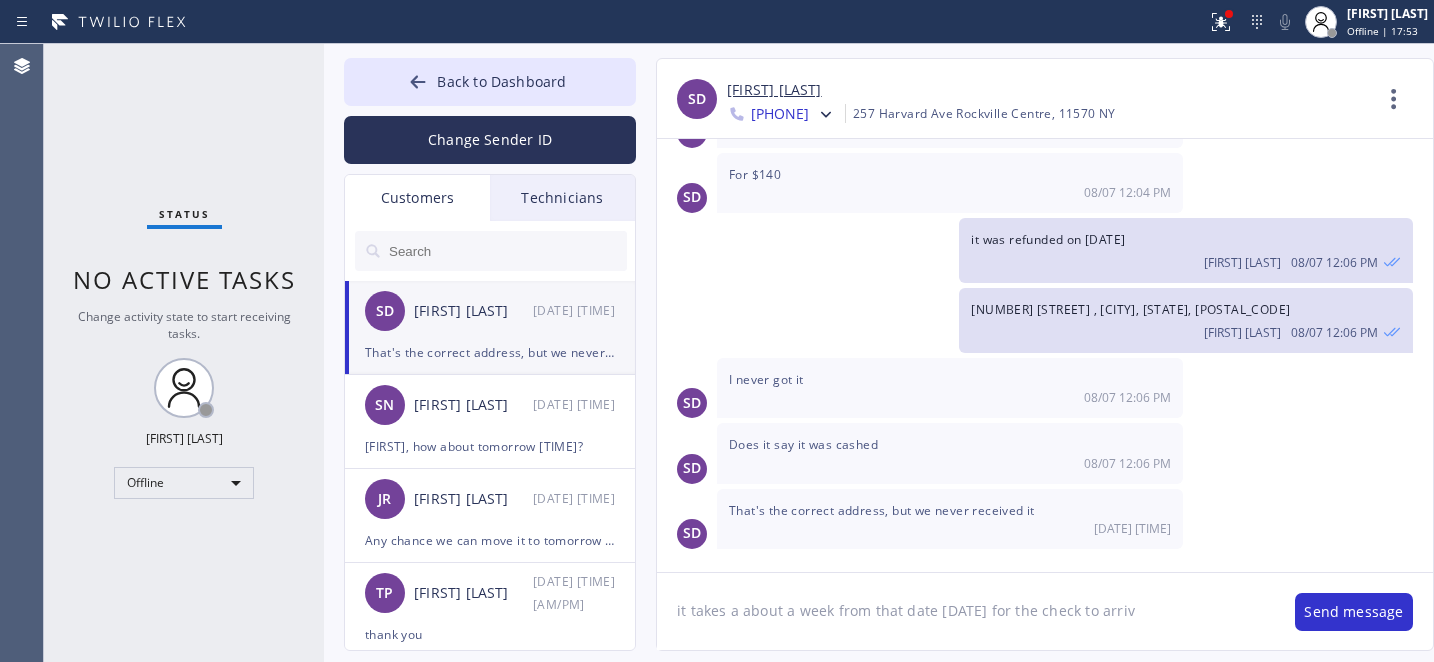 type on "it takes a about a week from that date [DATE] for the check to arrive" 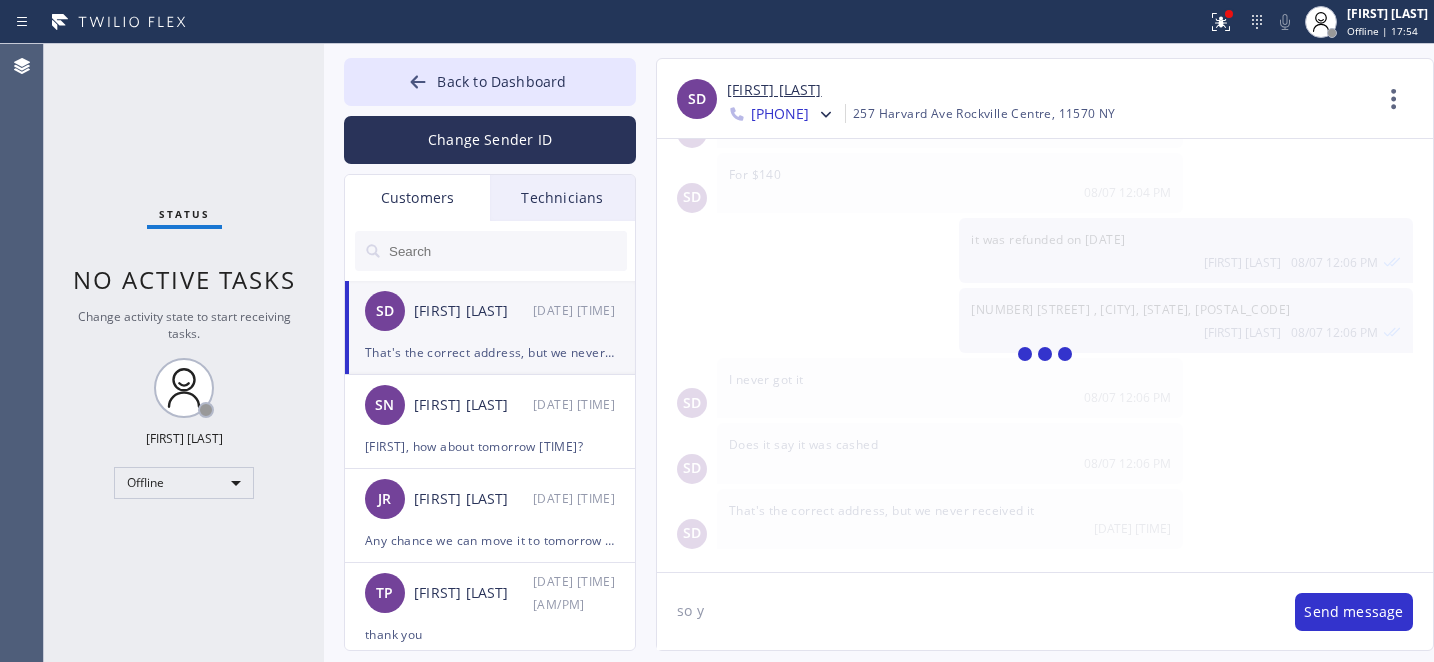 scroll, scrollTop: 4227, scrollLeft: 0, axis: vertical 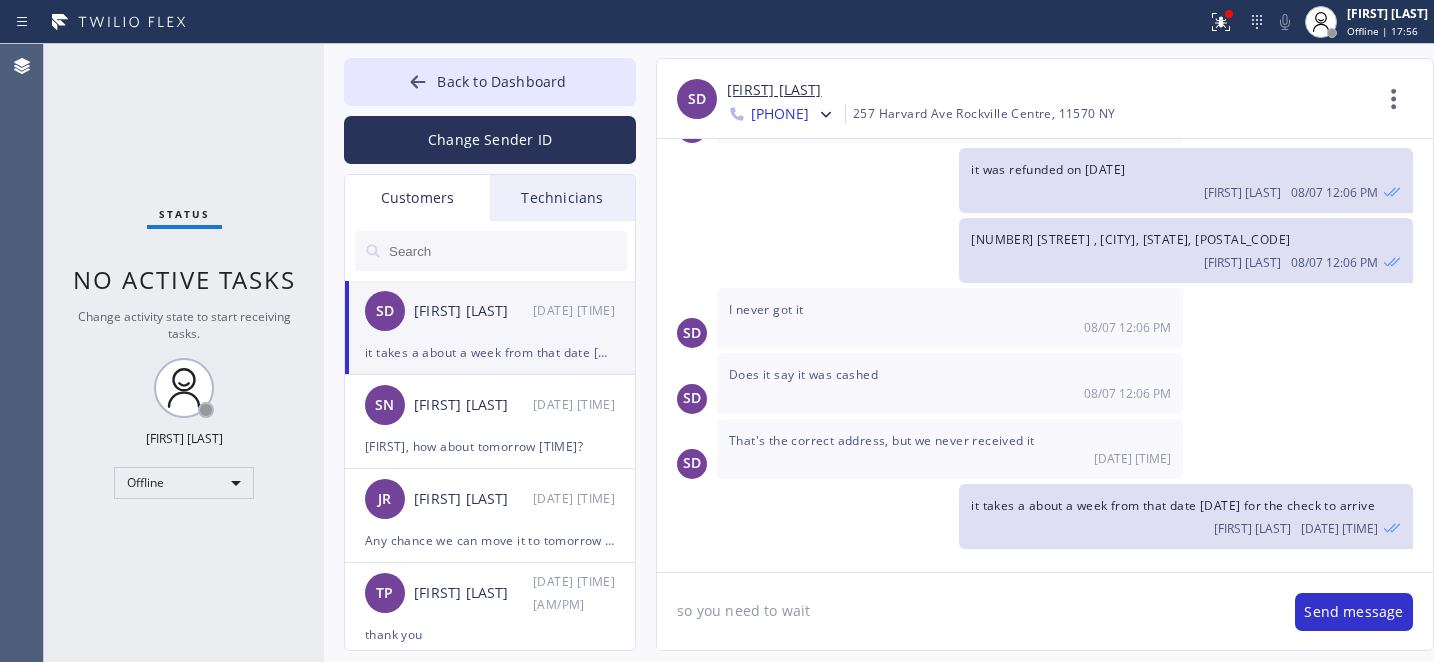 type on "so you need to wait" 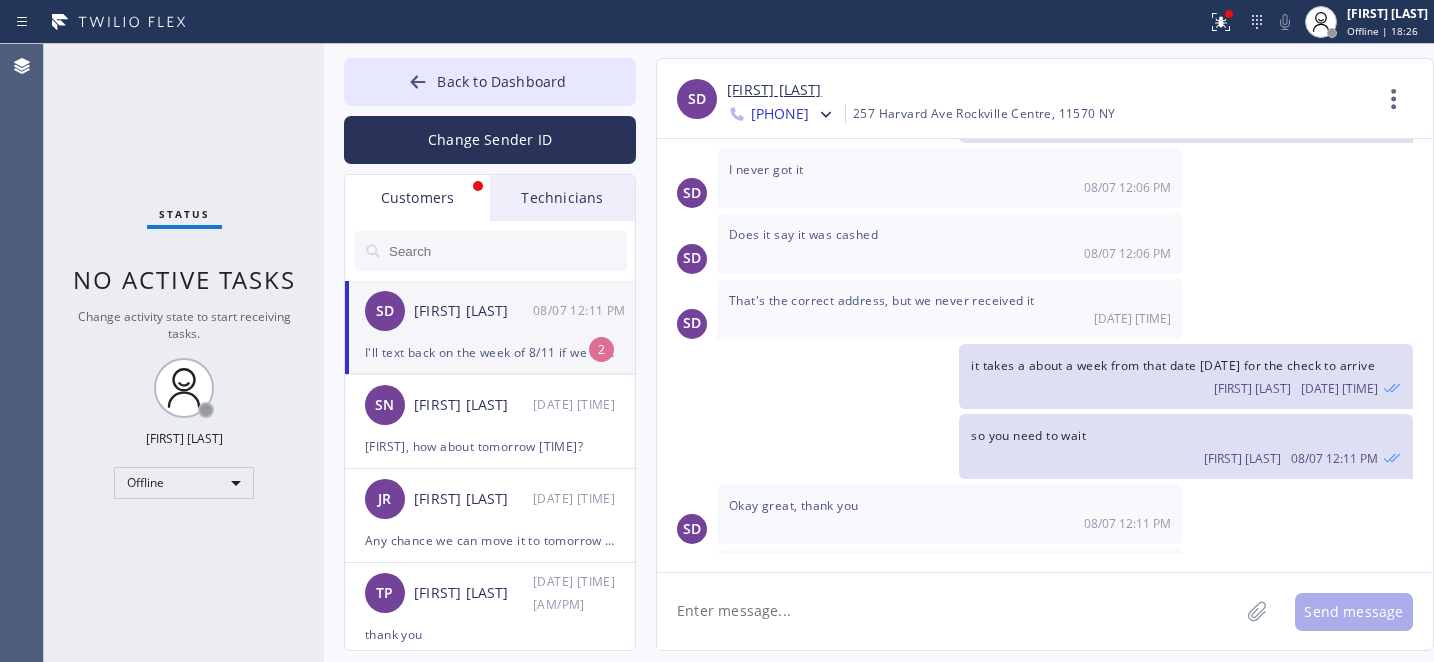 scroll, scrollTop: 4426, scrollLeft: 0, axis: vertical 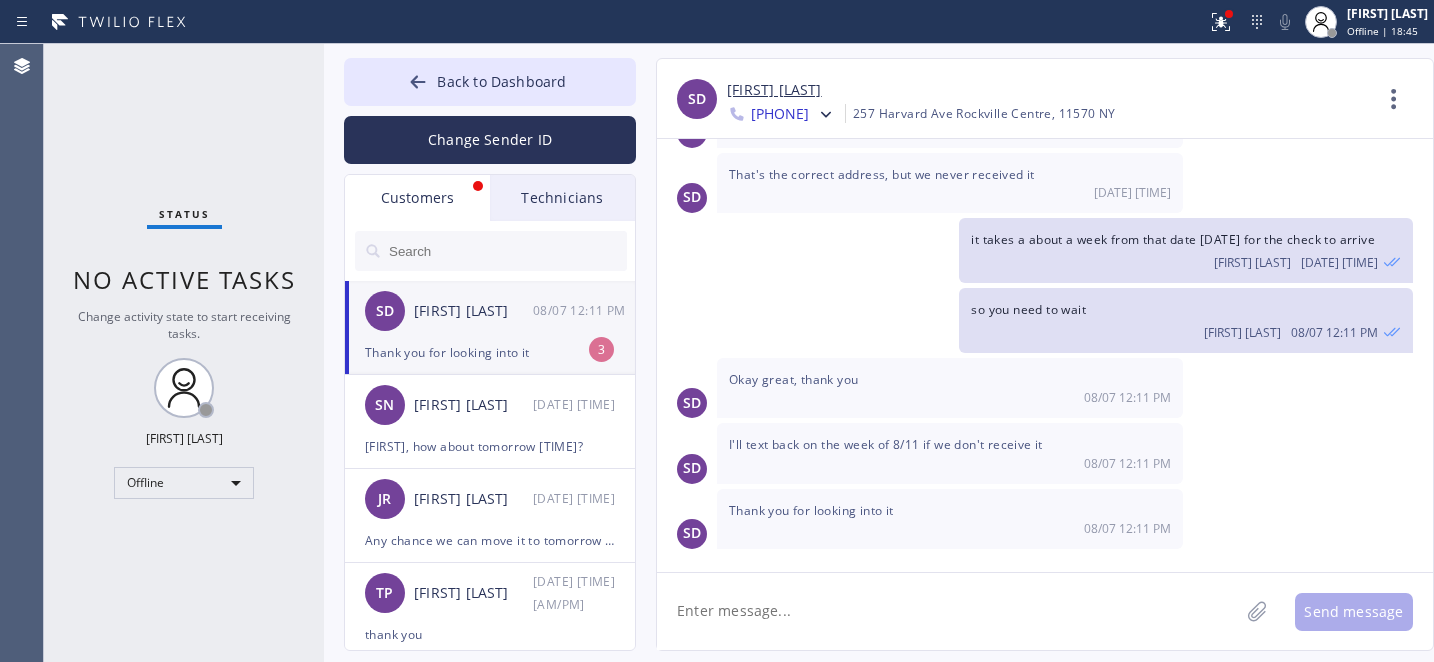 click on "Thank you for looking into it" at bounding box center [490, 352] 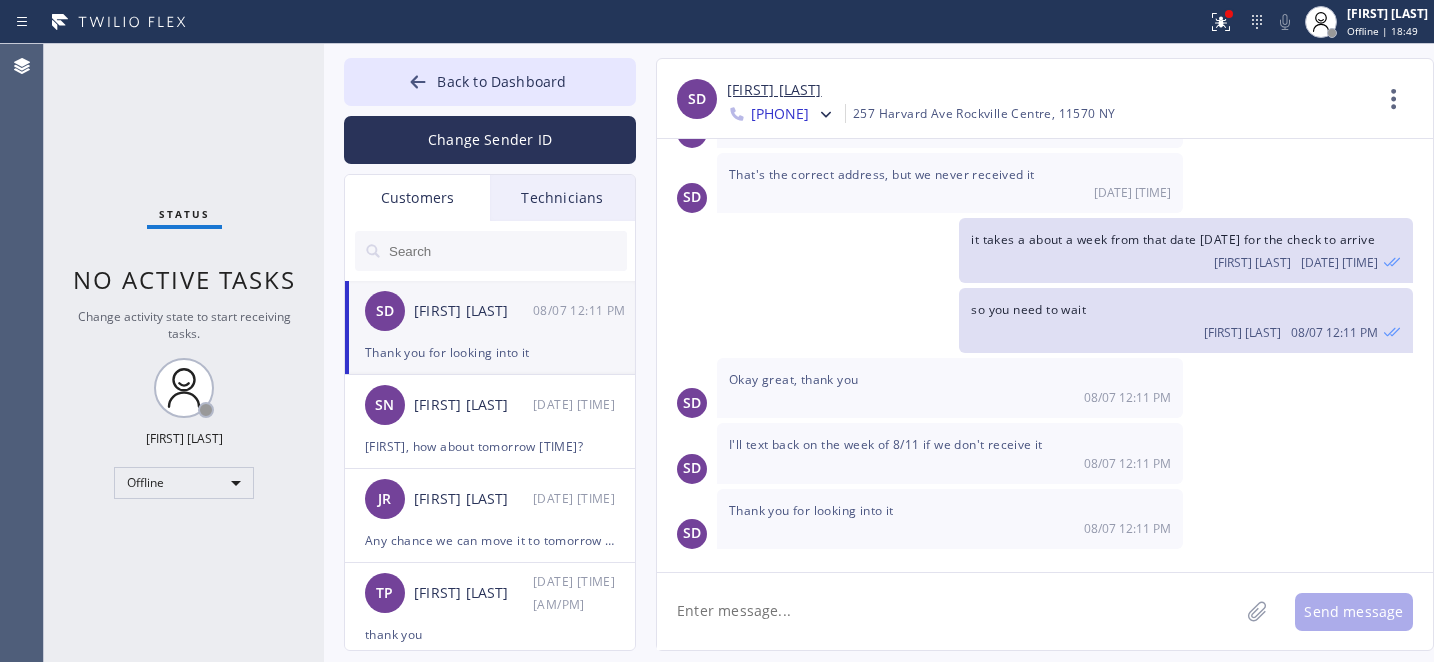 click 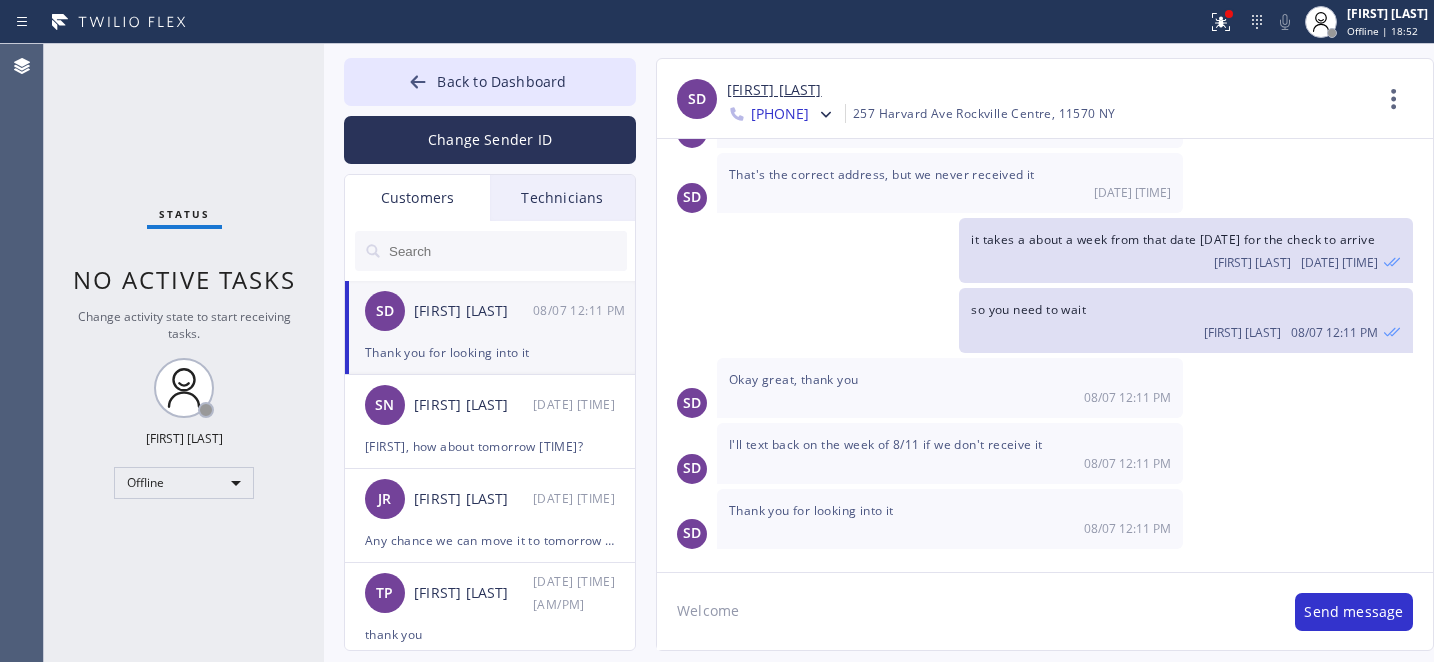 type on "Welcome" 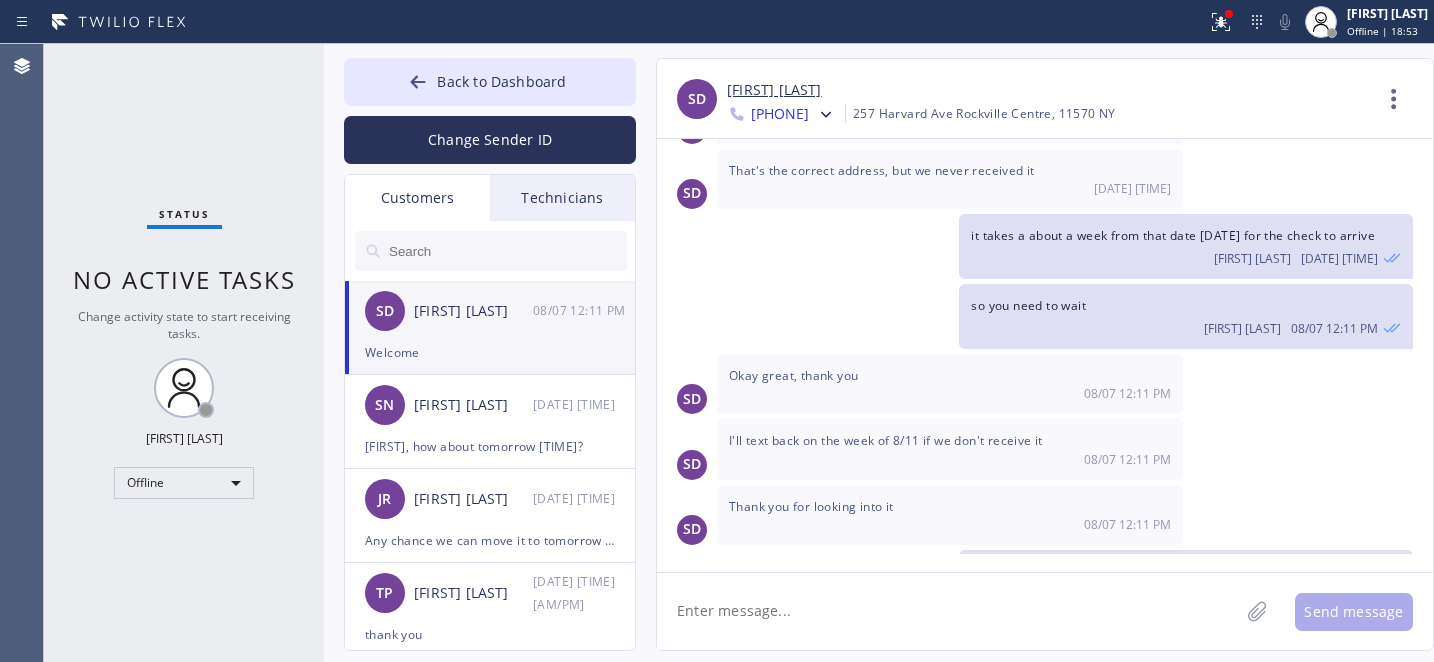 scroll, scrollTop: 4560, scrollLeft: 0, axis: vertical 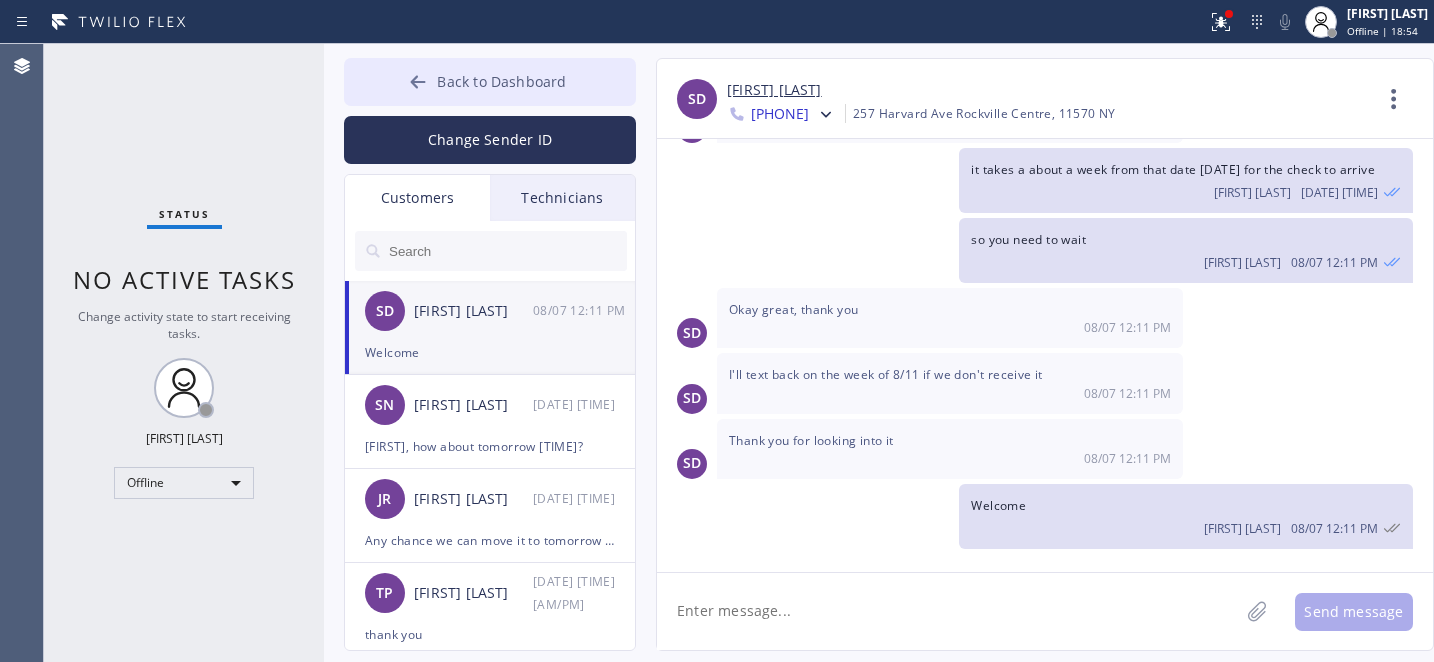 drag, startPoint x: 462, startPoint y: 95, endPoint x: 571, endPoint y: 84, distance: 109.55364 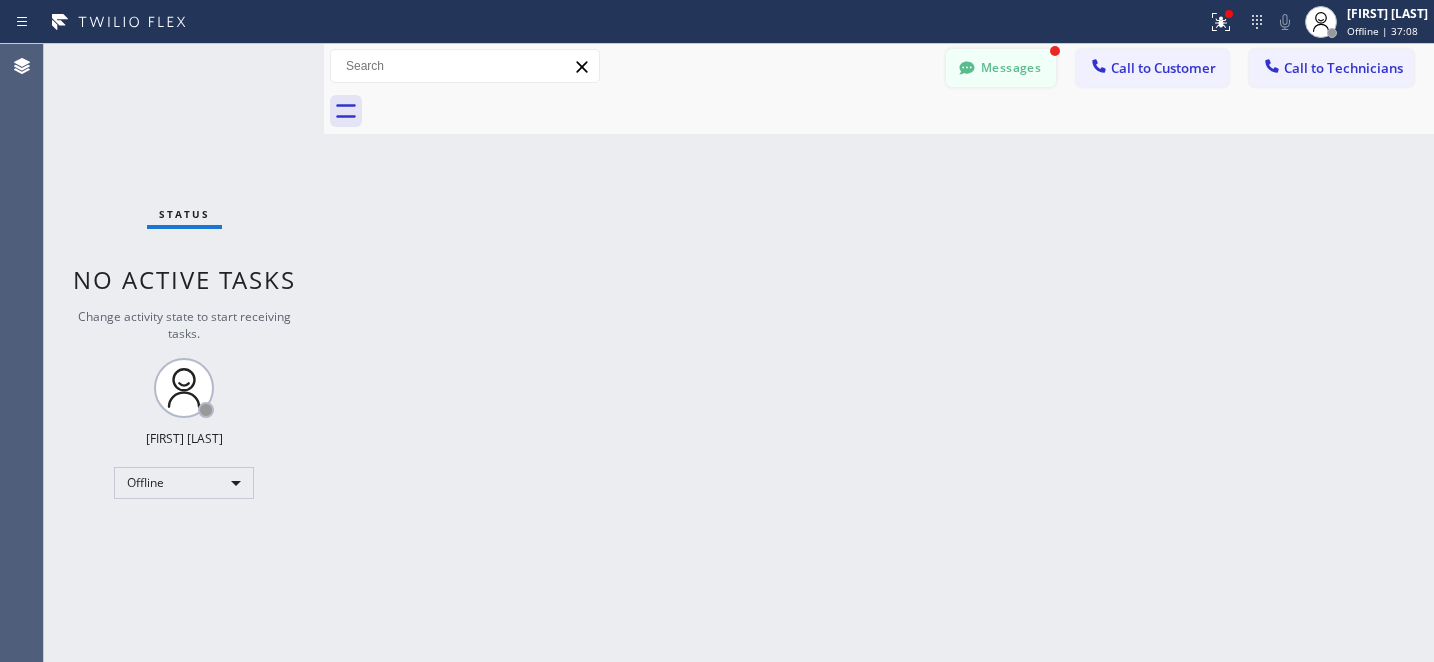 click on "Messages" at bounding box center [1001, 68] 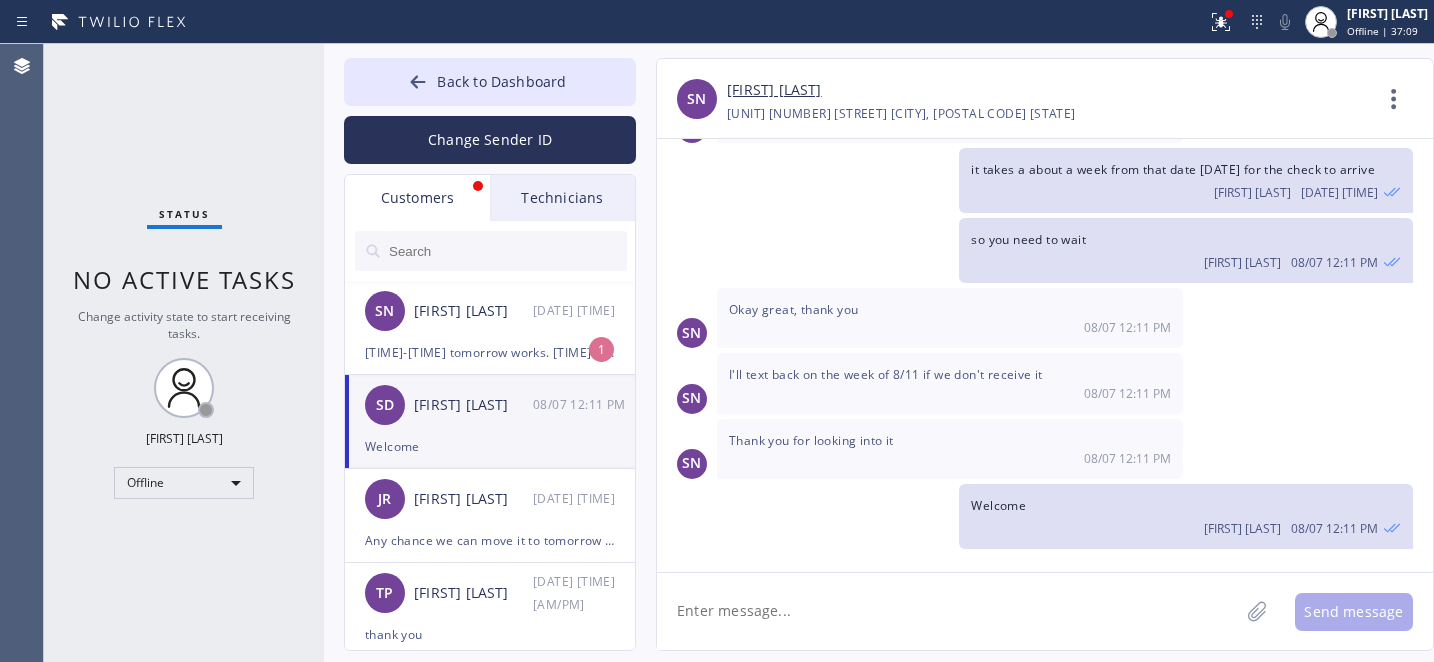 click on "[FIRST] [LAST]" at bounding box center [473, 311] 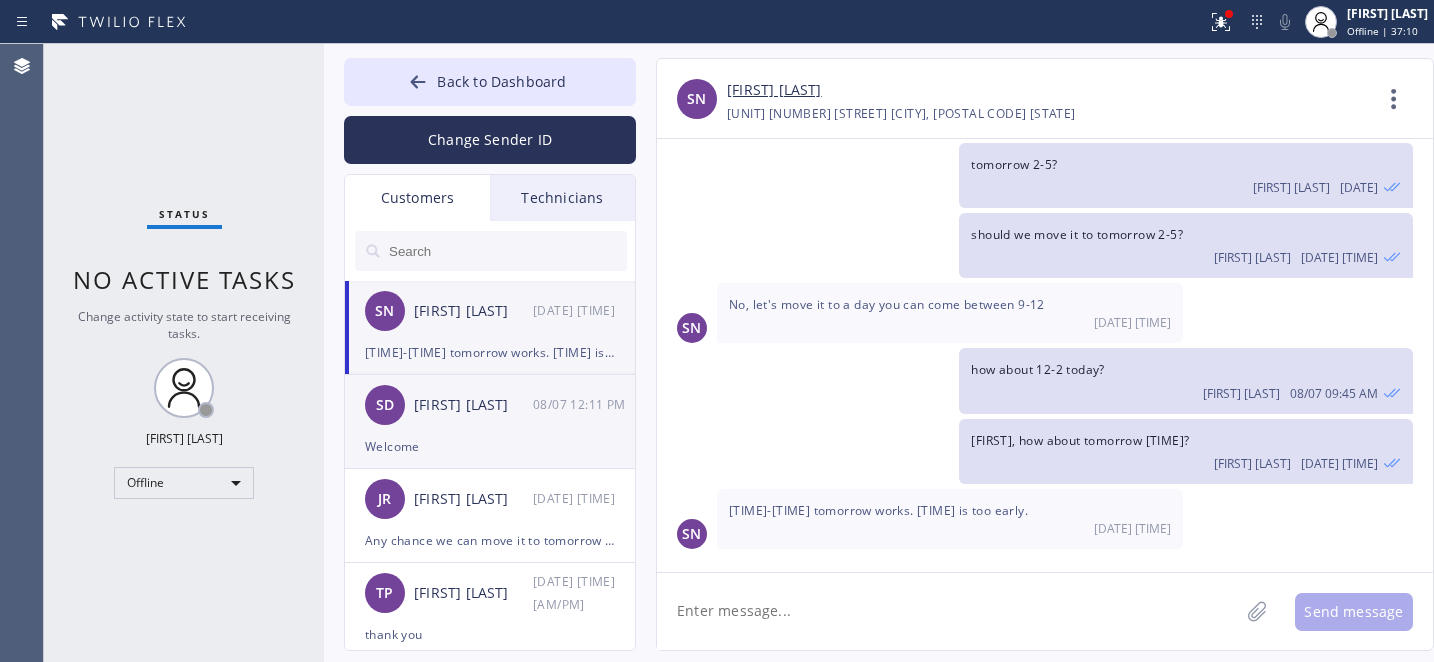 scroll, scrollTop: 211, scrollLeft: 0, axis: vertical 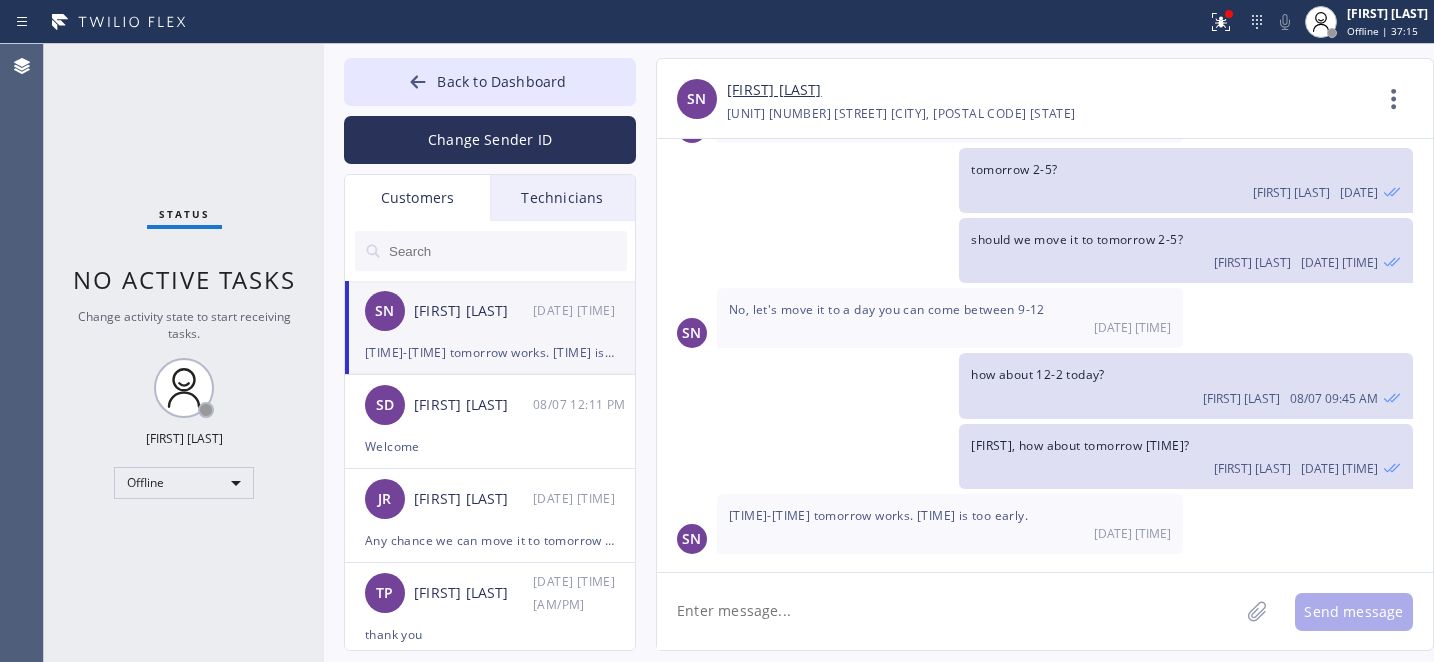 click 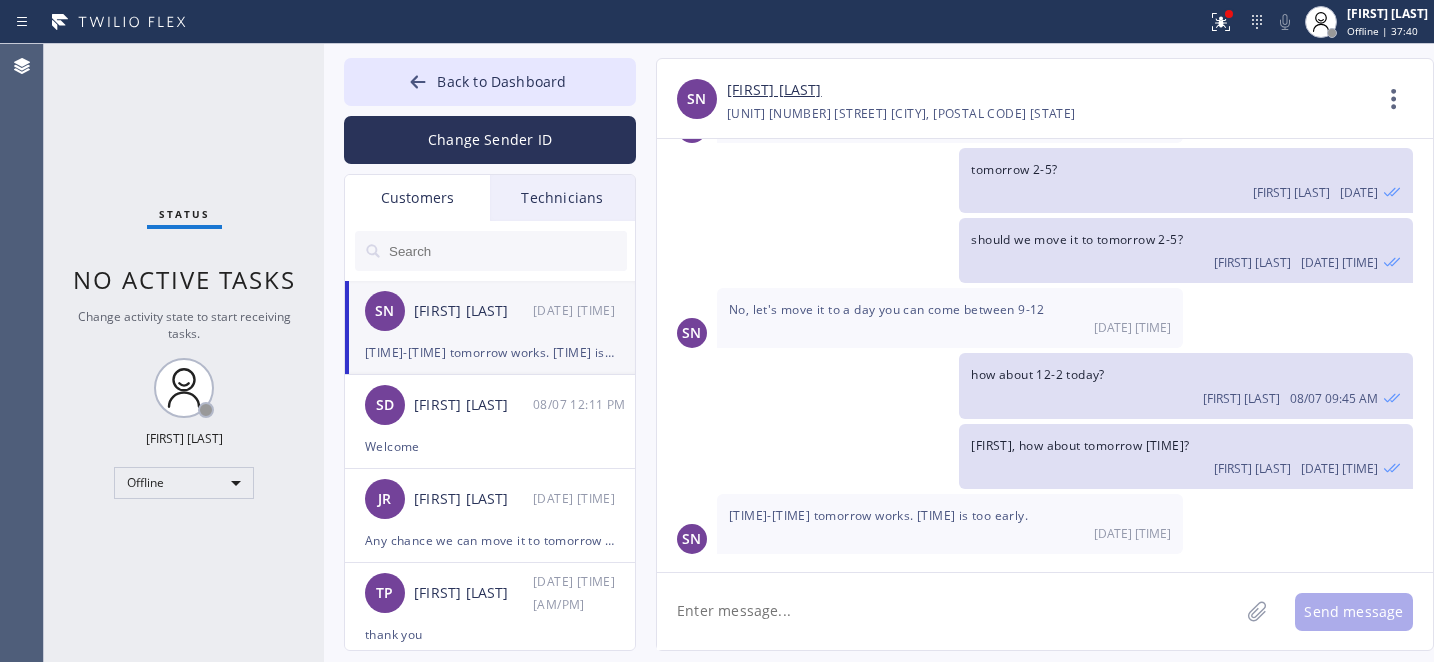 click at bounding box center (507, 251) 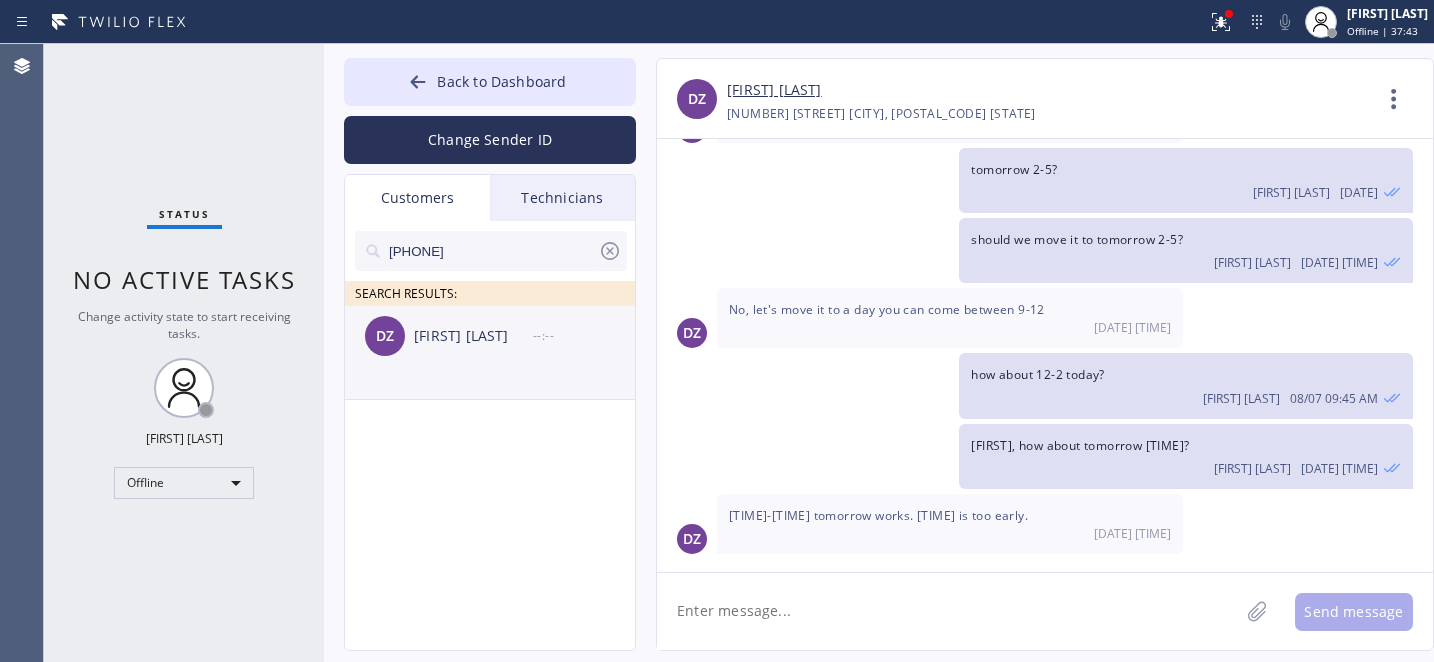 click on "[TITLE] [FIRST] [LAST] --:--" at bounding box center [491, 336] 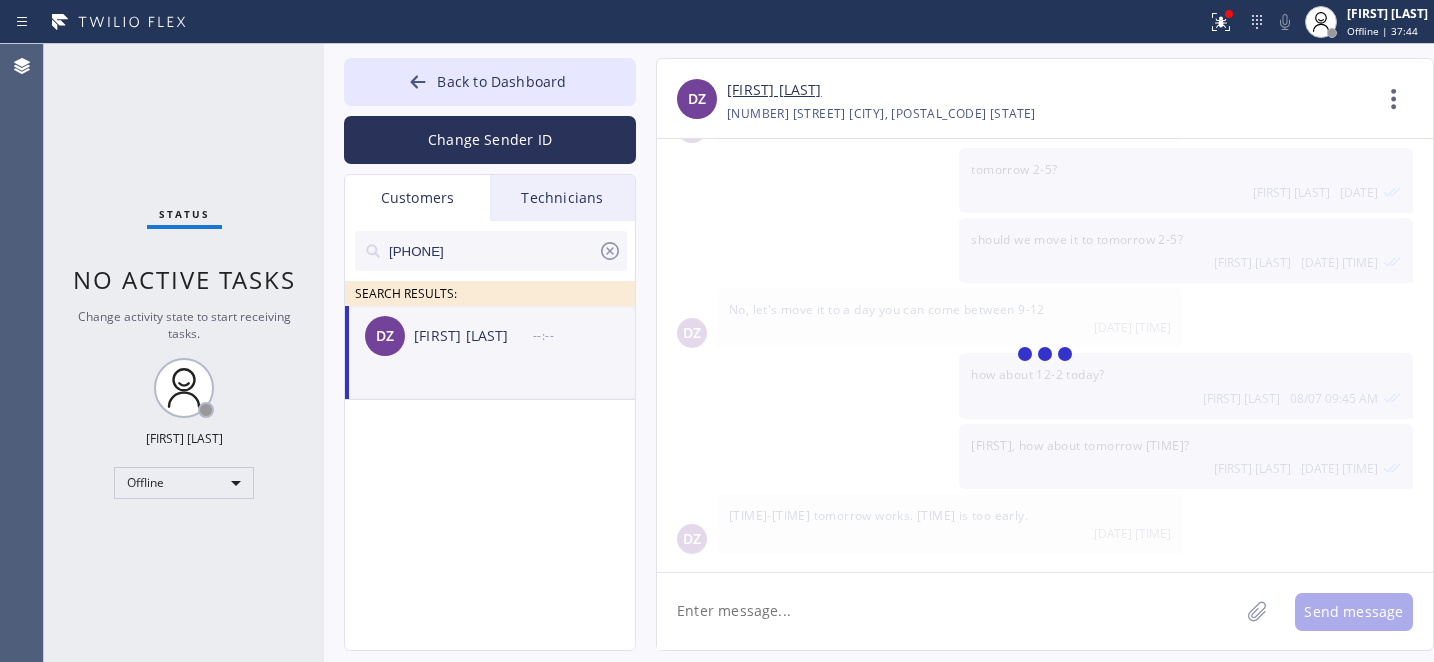 scroll, scrollTop: 0, scrollLeft: 0, axis: both 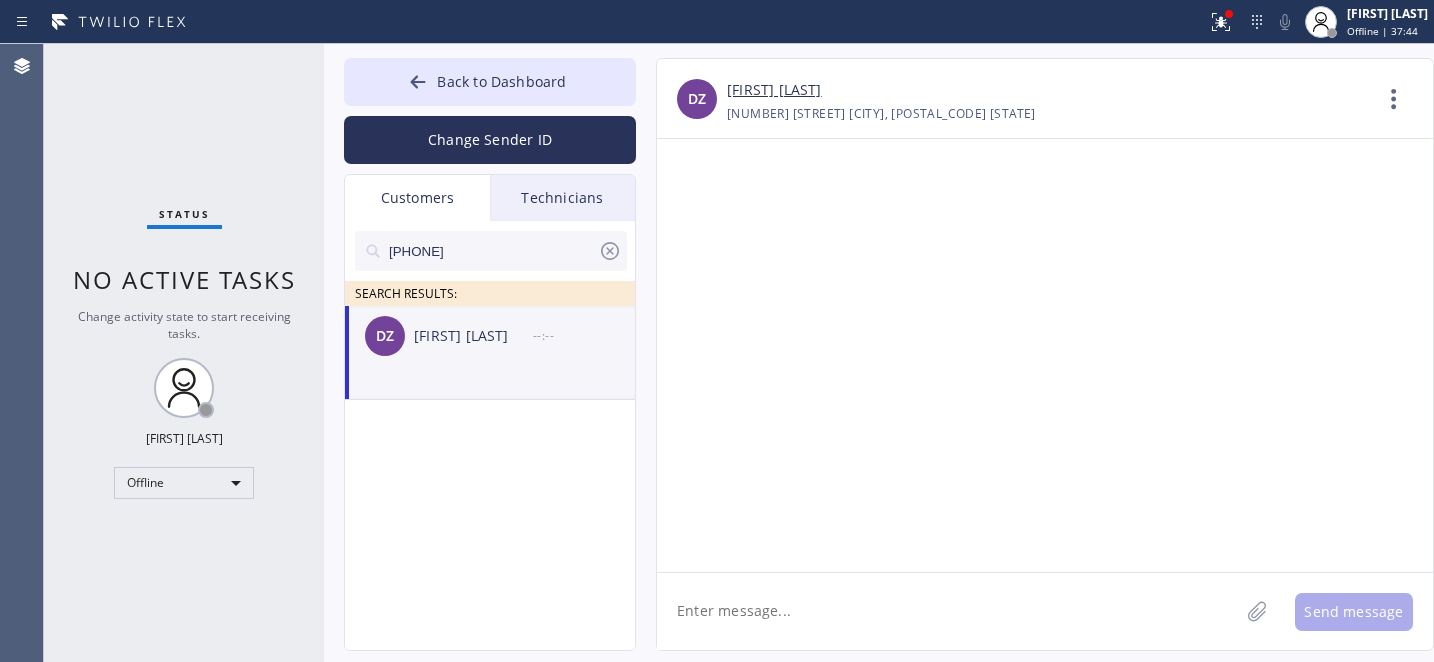 click 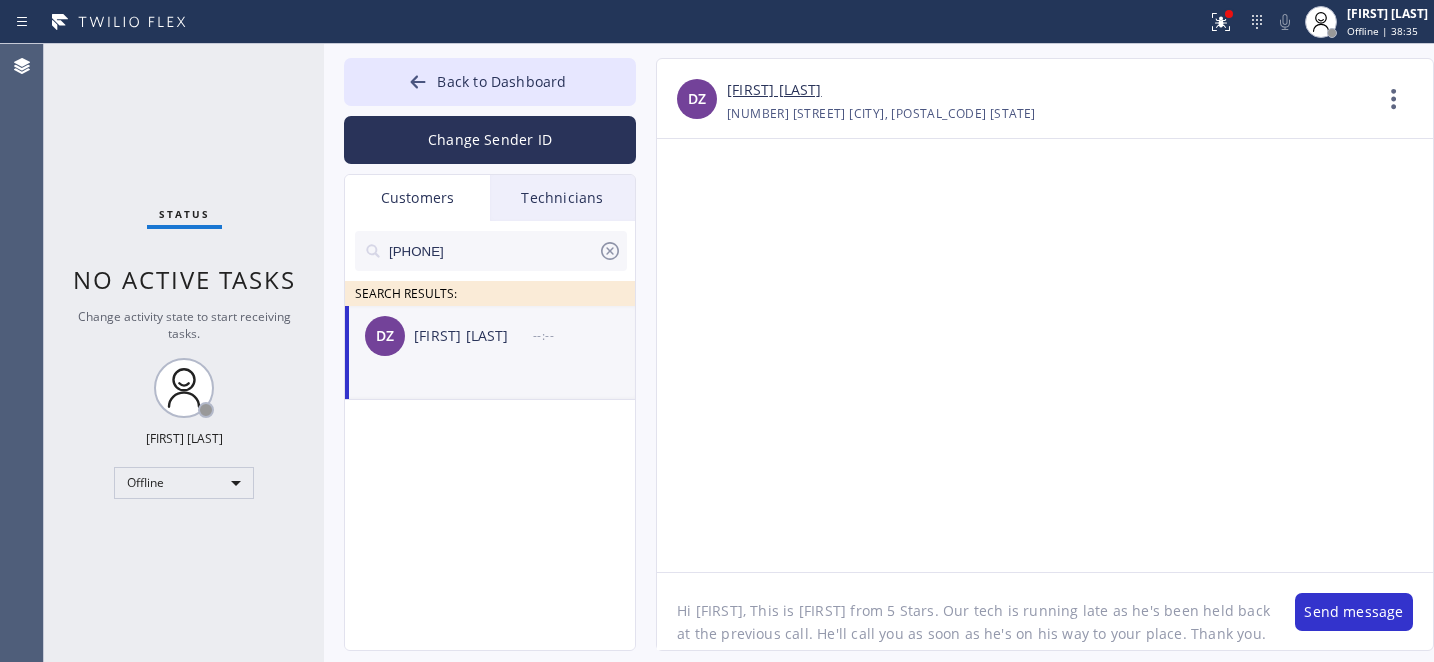 click on "Hi [FIRST], This is [FIRST] from 5 Stars. Our tech is running late as he's been held back at the previous call. He'll call you as soon as he's on his way to your place. Thank you. Br," 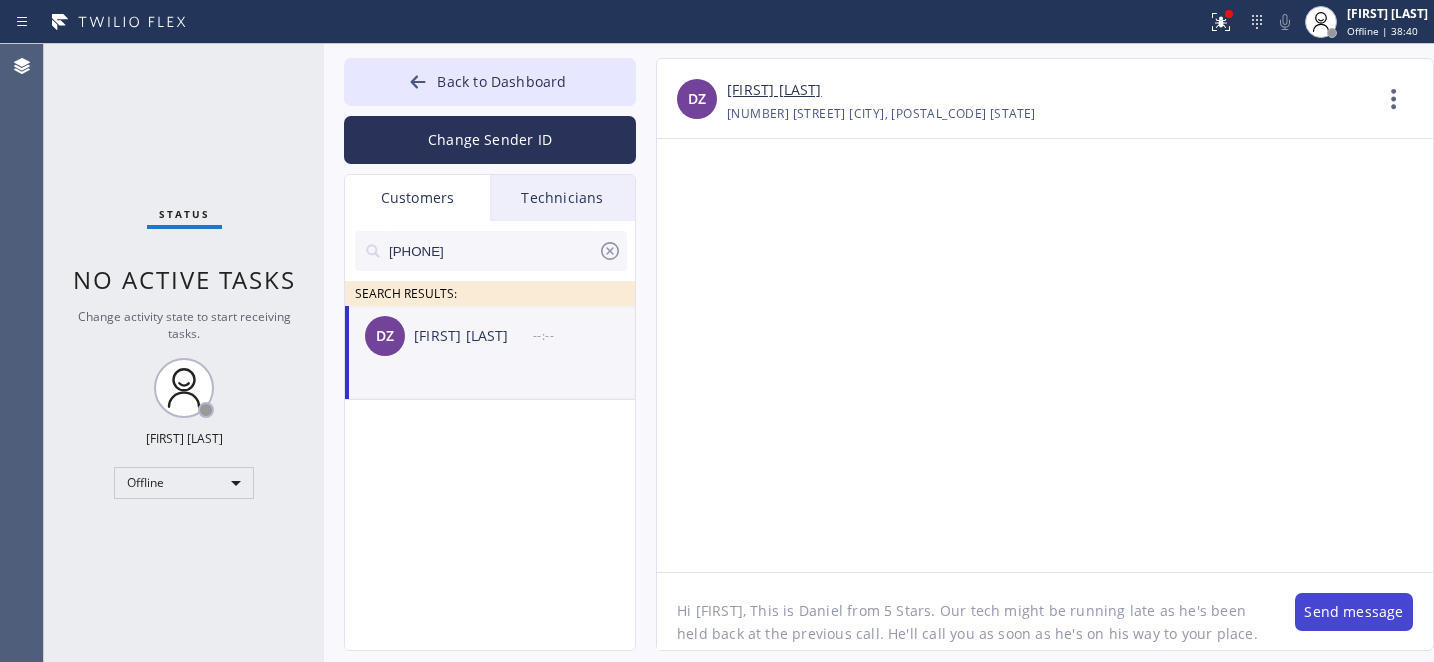 type on "Hi [FIRST], This is Daniel from 5 Stars. Our tech might be running late as he's been held back at the previous call. He'll call you as soon as he's on his way to your place. Thank you. Br," 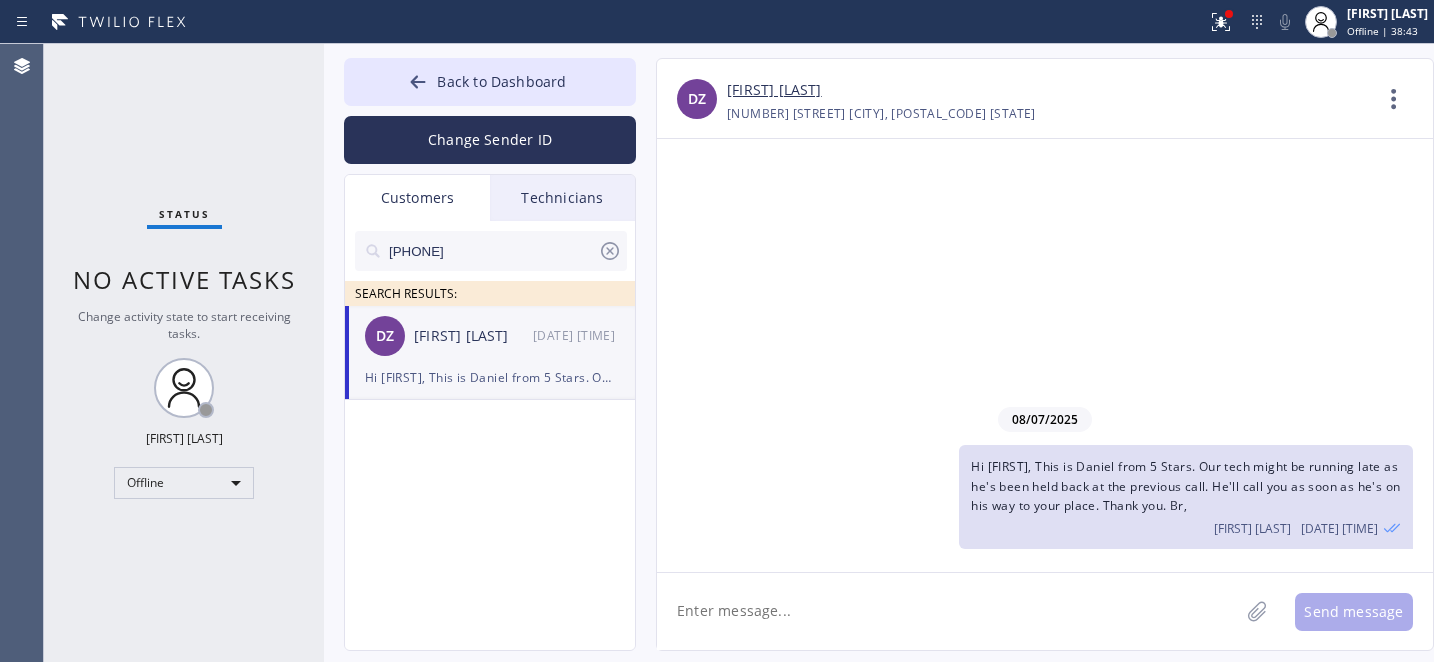 click 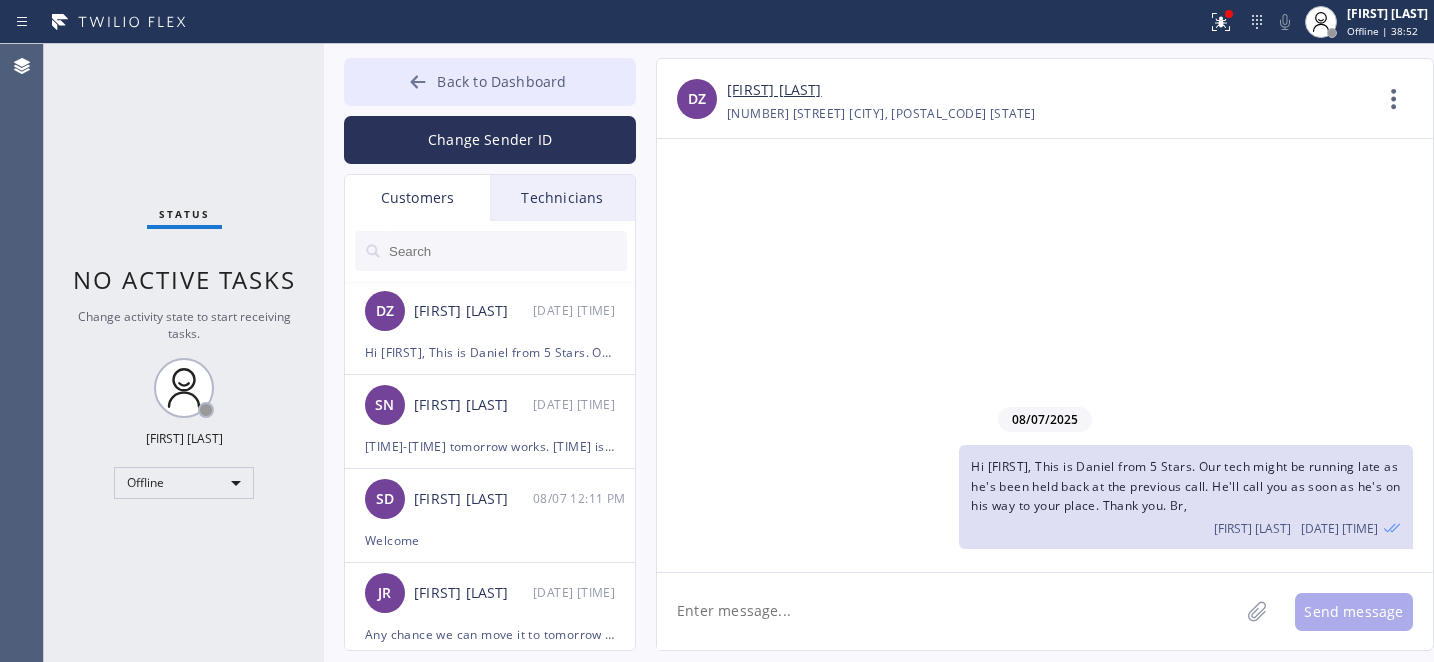 click on "Back to Dashboard" at bounding box center [490, 82] 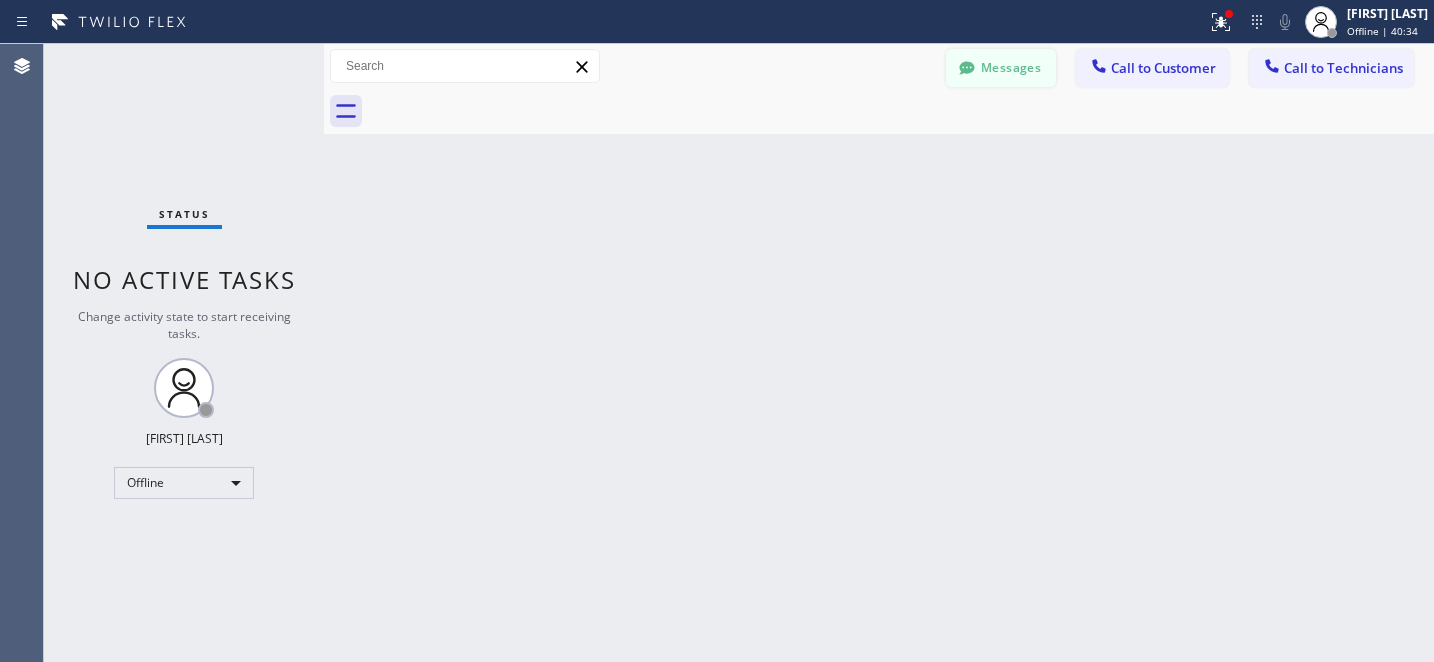 click on "Messages" at bounding box center (1001, 68) 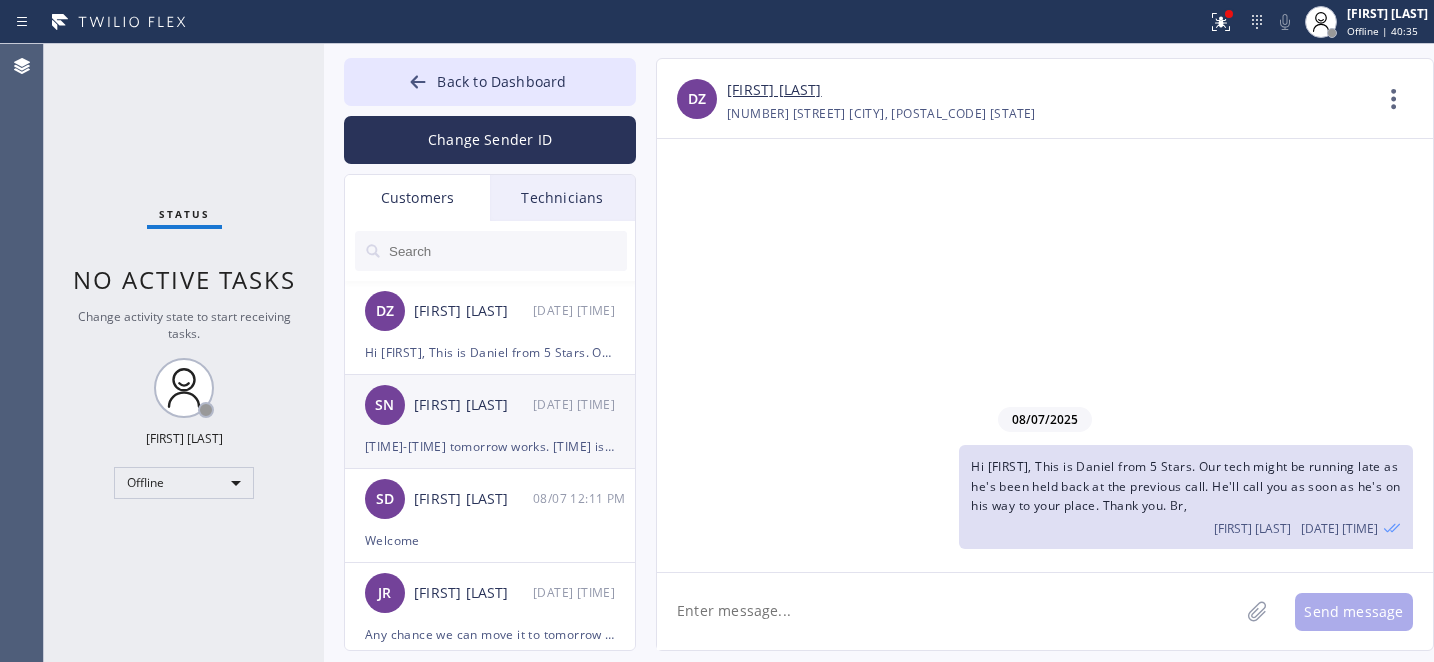 drag, startPoint x: 483, startPoint y: 409, endPoint x: 520, endPoint y: 412, distance: 37.12142 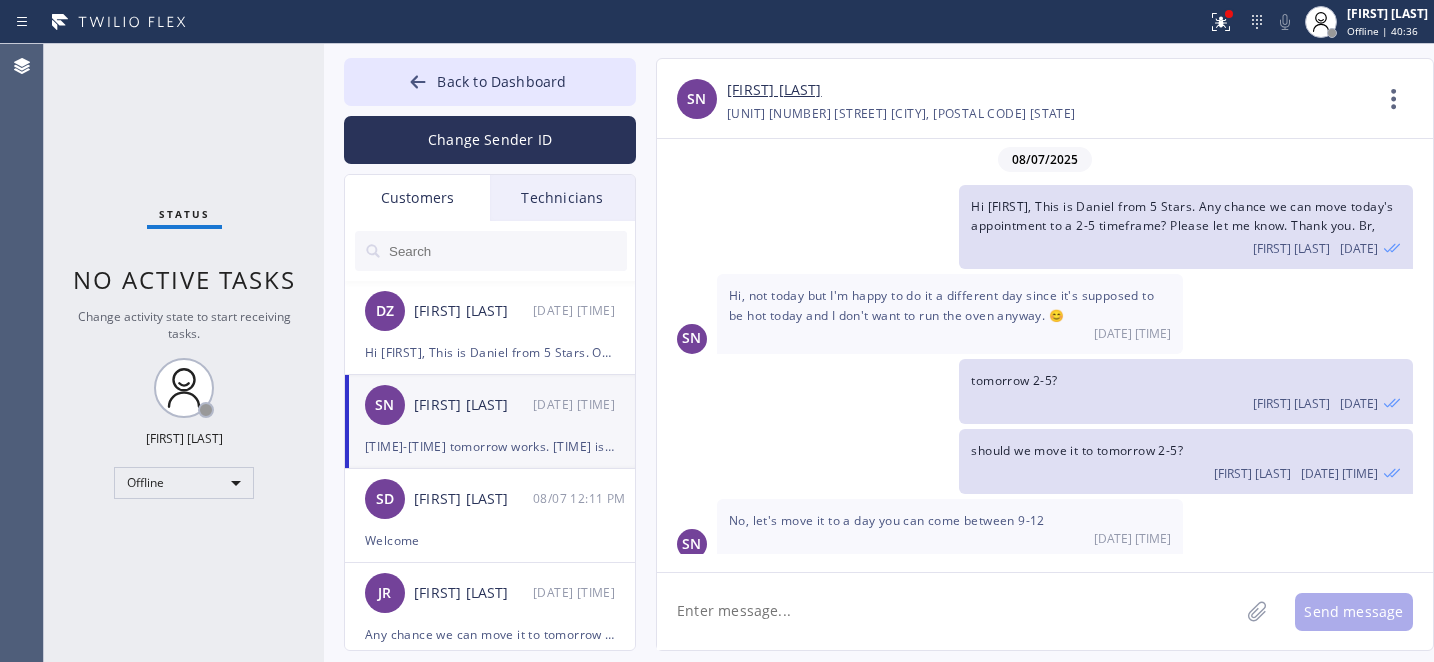 scroll, scrollTop: 211, scrollLeft: 0, axis: vertical 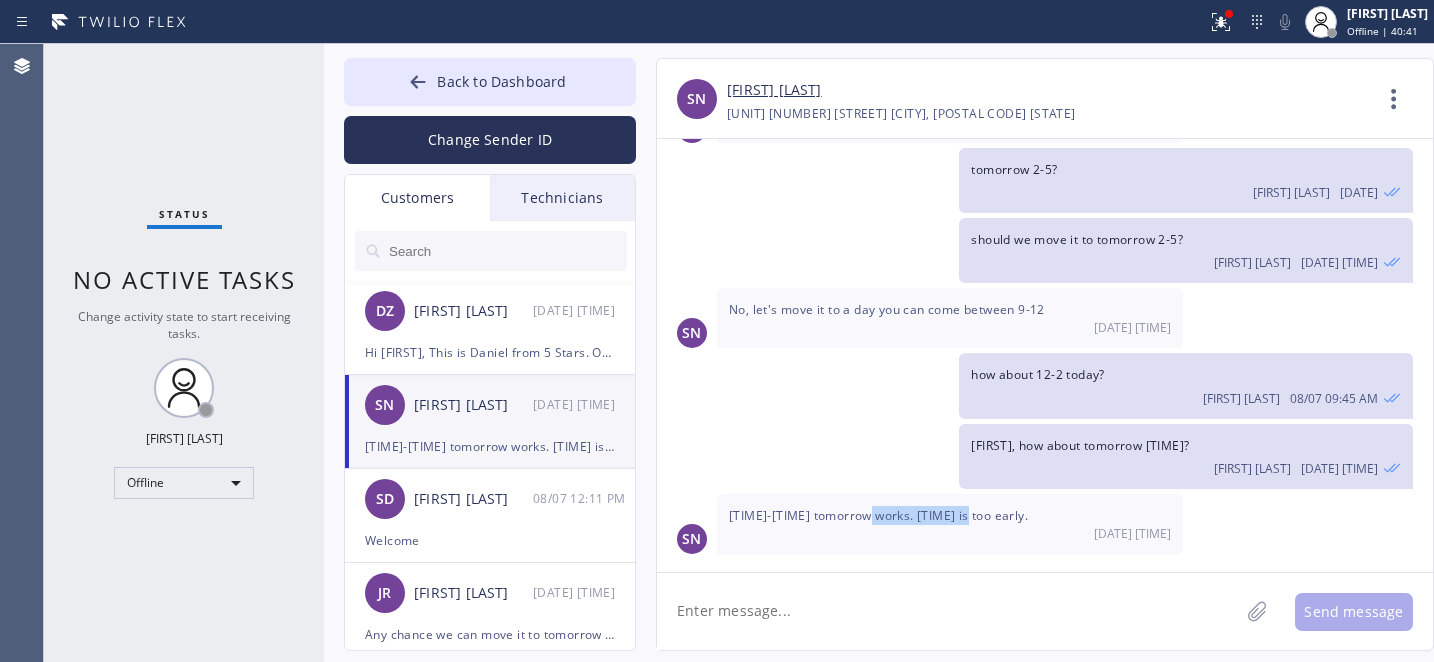 drag, startPoint x: 872, startPoint y: 510, endPoint x: 988, endPoint y: 507, distance: 116.03879 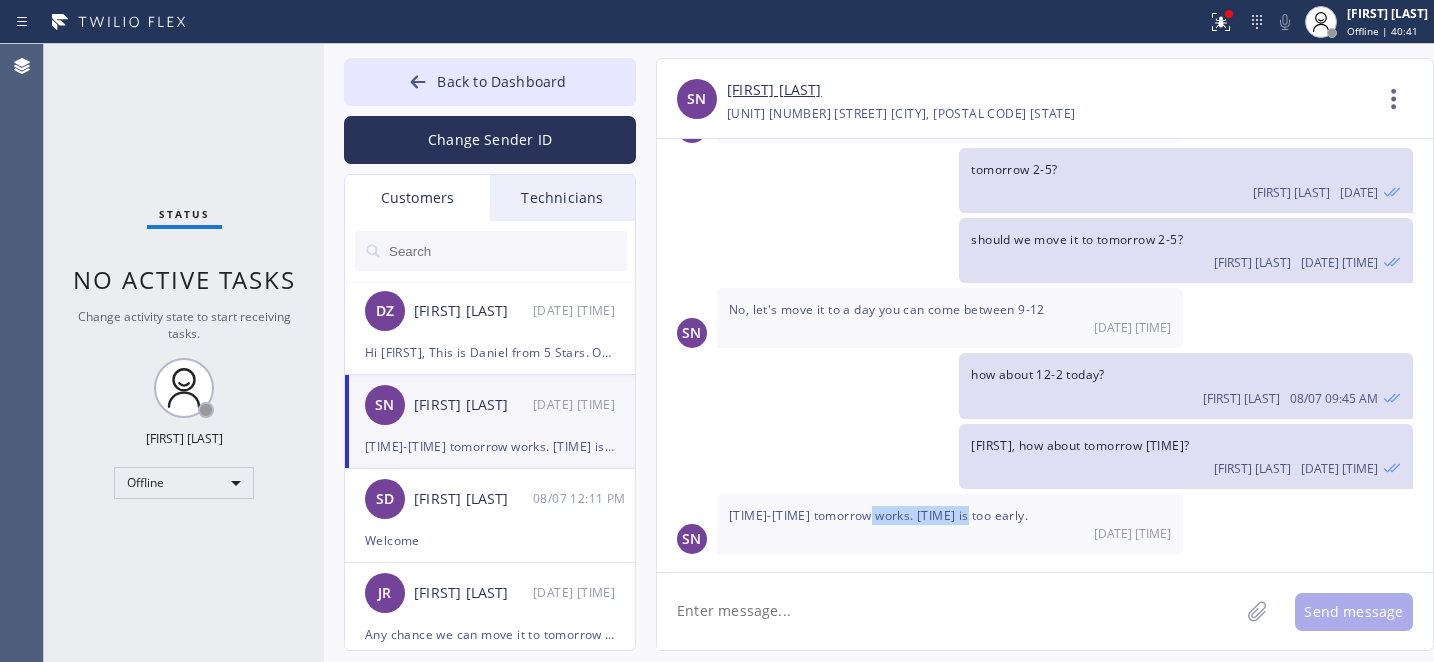 click on "10-12 tomorrow works. 8am is too early. [DATE] [TIME]" at bounding box center [950, 524] 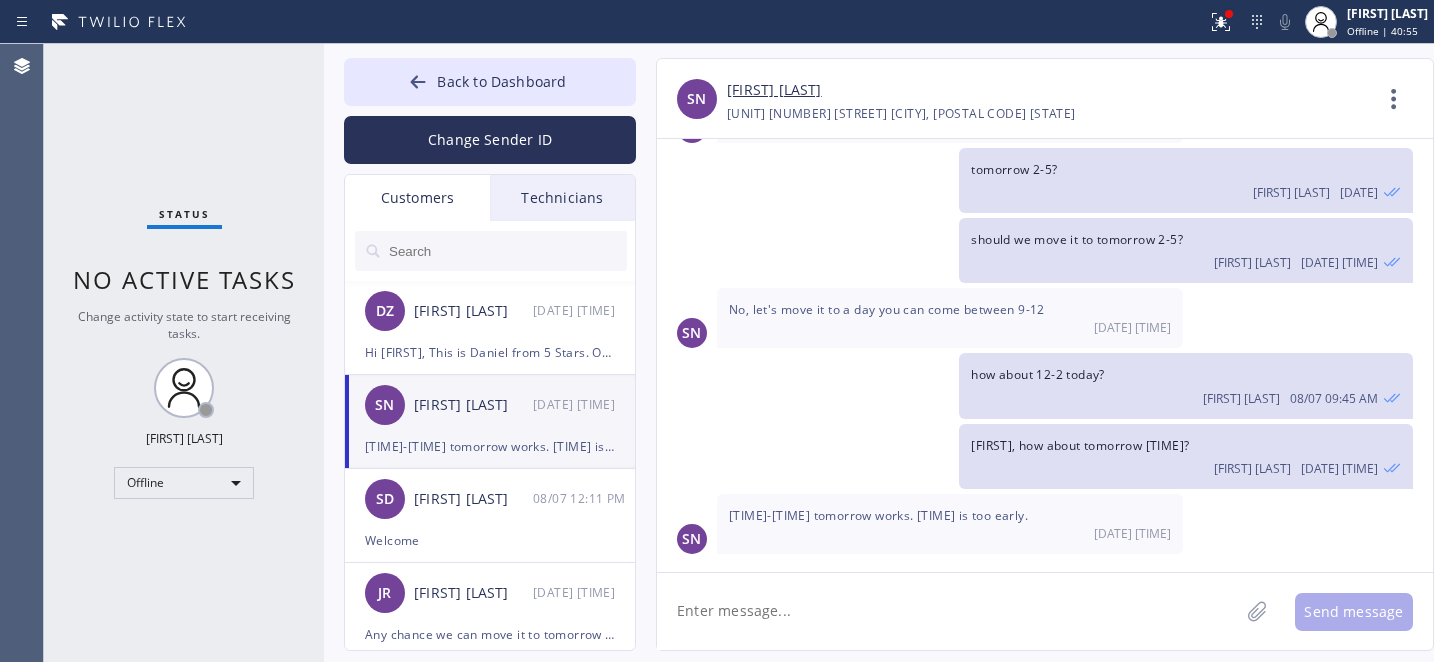drag, startPoint x: 817, startPoint y: 602, endPoint x: 789, endPoint y: 481, distance: 124.197426 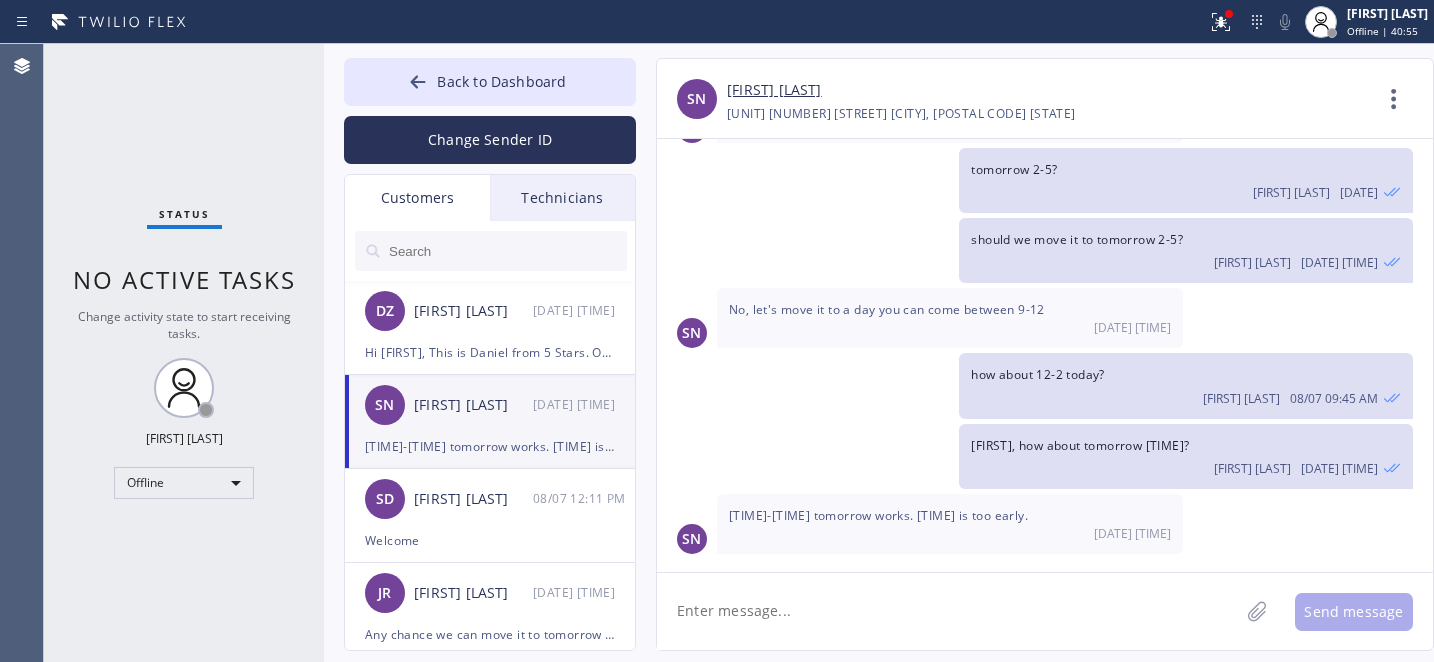 click 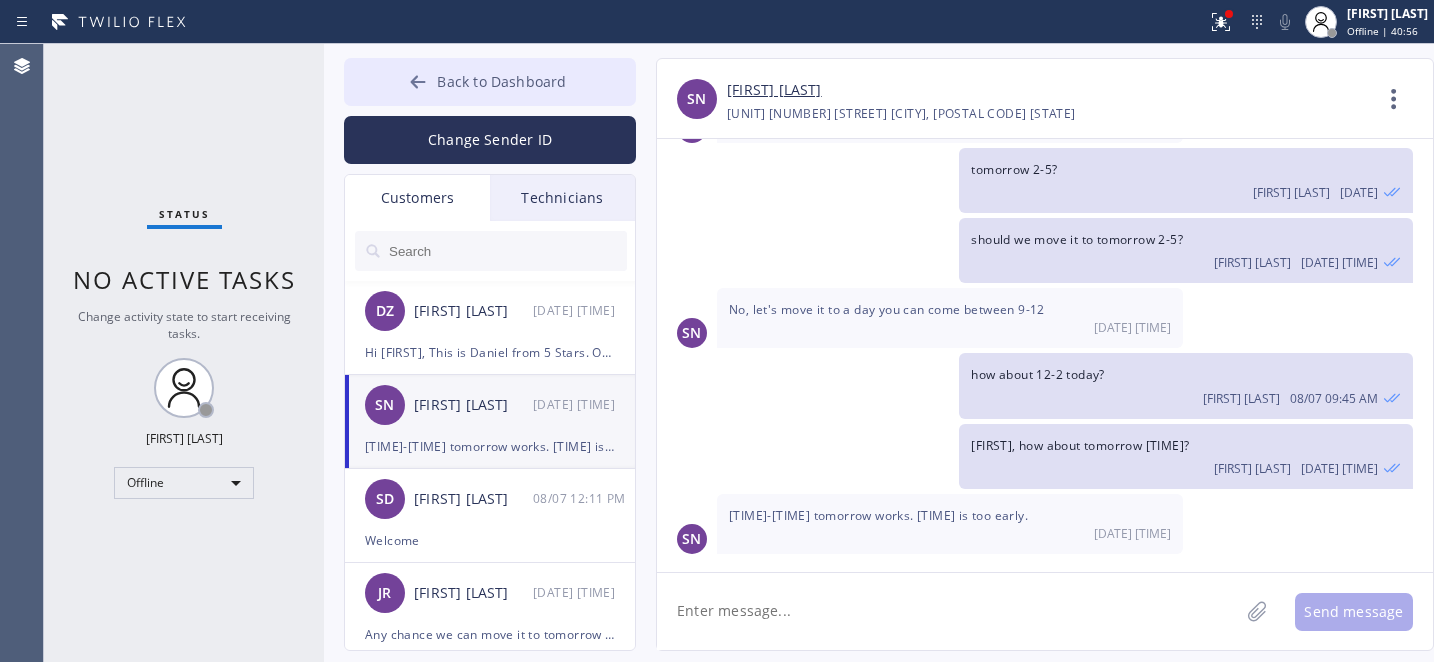click on "Back to Dashboard" at bounding box center [501, 81] 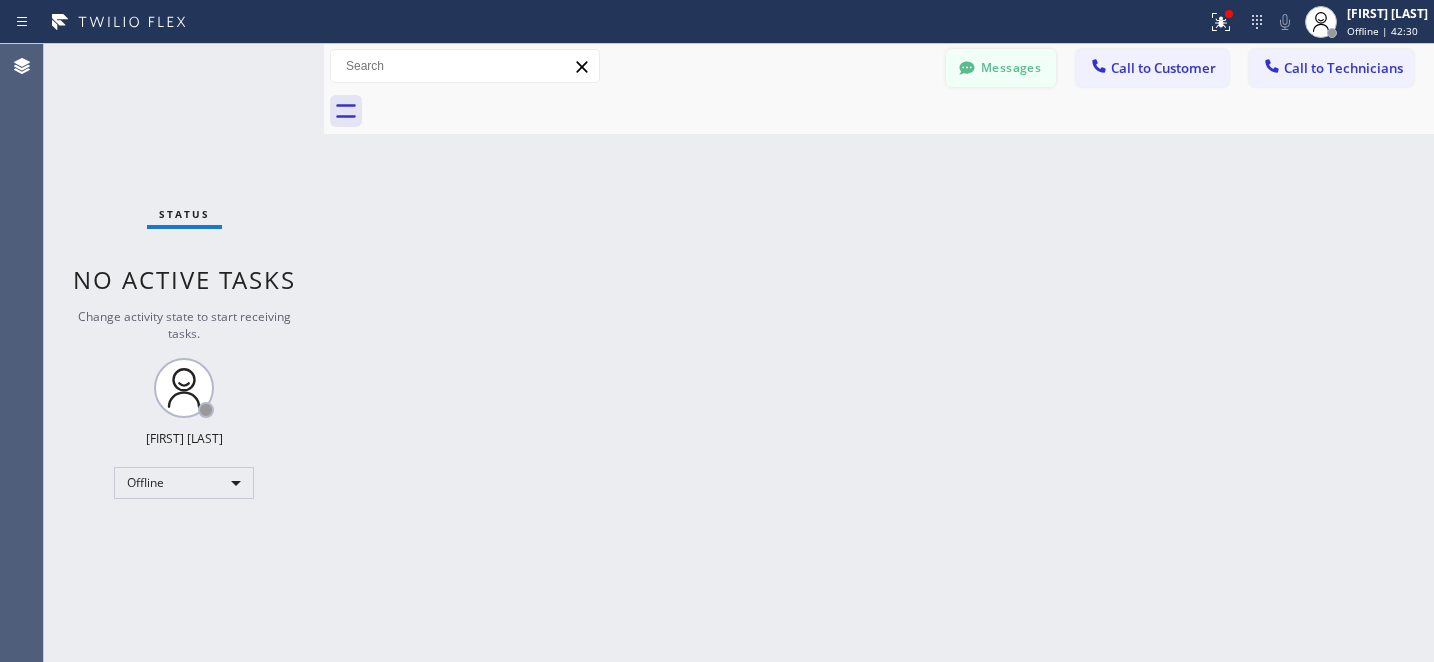 click on "Messages" at bounding box center [1001, 68] 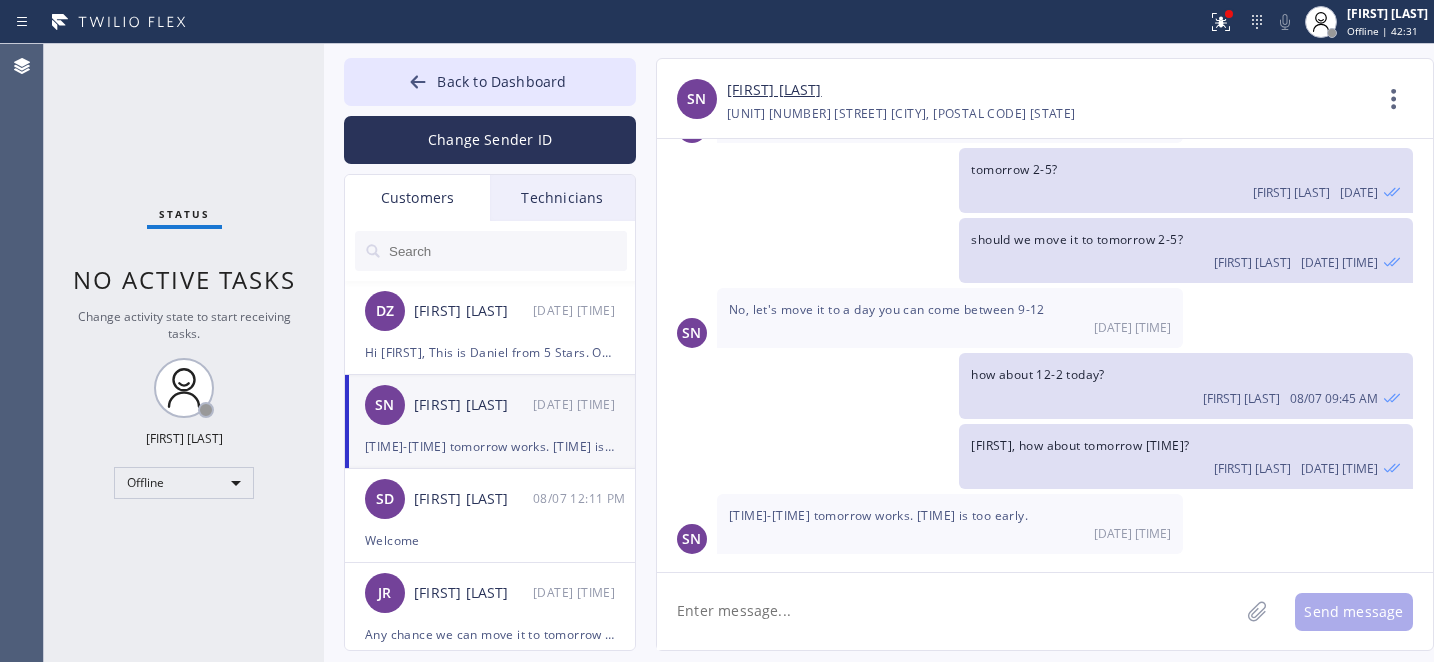 click 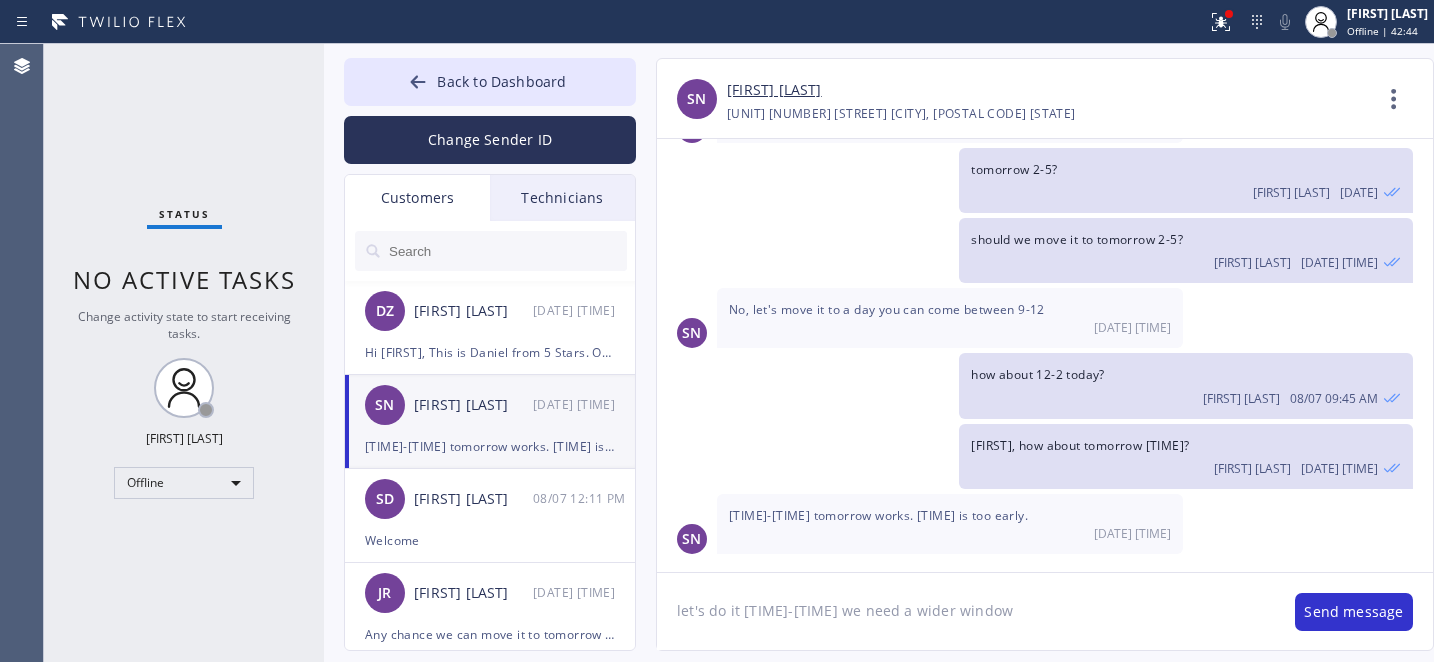 type on "let's do it [TIME]-[TIME] we need a wider window" 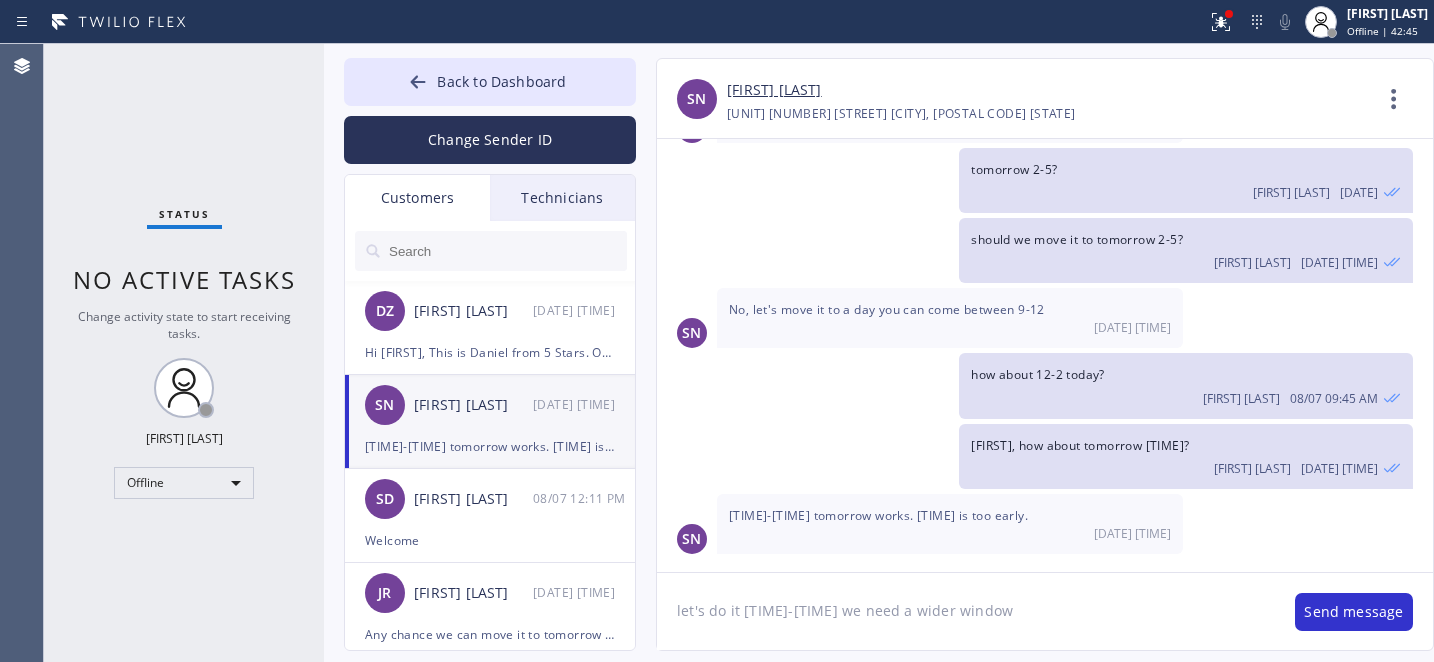 type 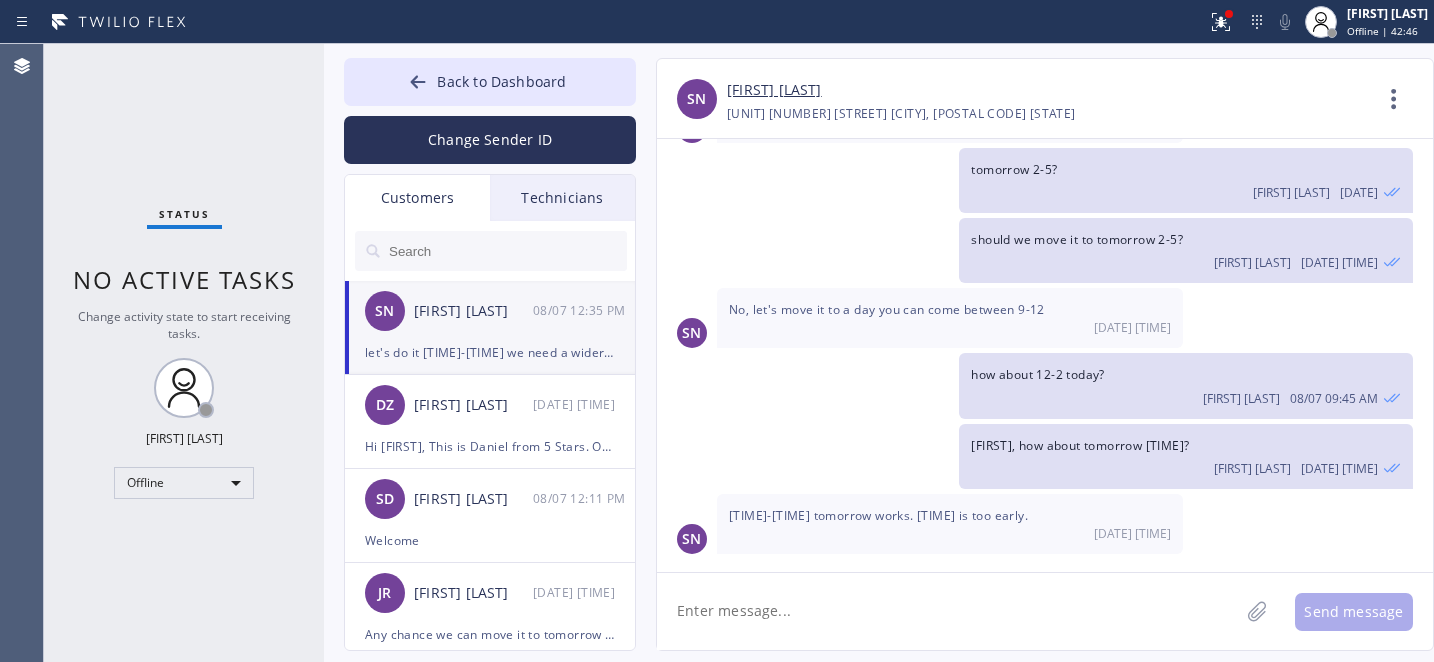 scroll, scrollTop: 281, scrollLeft: 0, axis: vertical 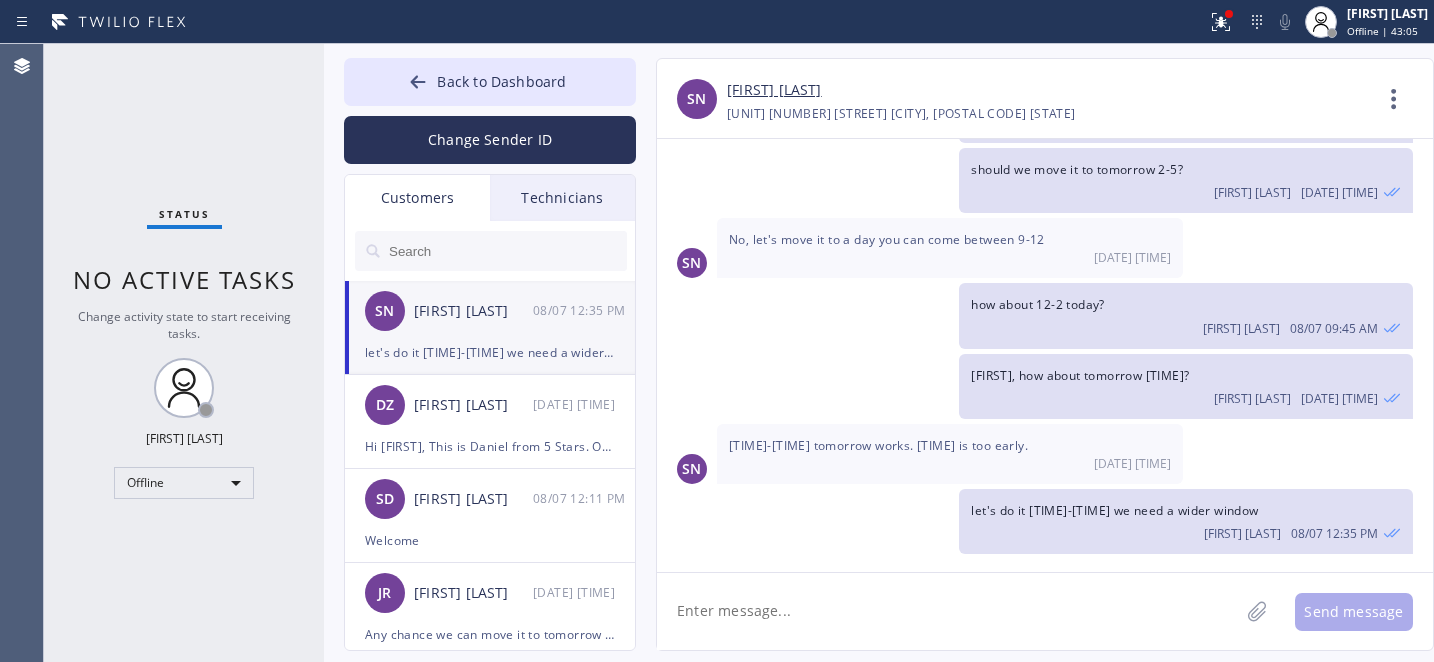 click on "Back to Dashboard Change Sender ID Customers Technicians SN [LAST] [LAST]       [DATE] [TIME] [AM/PM] let's do it [NUMBER]-[NUMBER] we need a wider window  DZ [LAST] [LAST] [DATE] [TIME] Hi [FIRST], This is [FIRST] from 5 Stars. Our tech might be running late as he's been held back at the previous call. He'll call you as soon as he's on his way to your place. Thank you. Br, SD [FIRST]  [LAST] [DATE] [TIME] [AM/PM] Welcome  JR [FIRST]  [LAST] [DATE] [TIME] [AM/PM] Any chance we can move it to tomorrow same time? Tech's having some scheduling issues and won't be able to come. Please let me know. Thank you. TP [FIRST] [LAST] [DATE] [TIME] [AM/PM] thank you S. [FIRST]  . [DATE] [TIME] [AM/PM] Ok RS [FIRST] [LAST] [DATE] [TIME] [AM/PM] ok MM [FIRST] [LAST] [DATE] [TIME] [AM/PM] ok canceled  KR [FIRST] [LAST] [DATE] [TIME] [AM/PM] Let me check... MS [FIRST] [LAST] [DATE] [TIME] [AM/PM] Booked: [DATE] between [TIME] - [TIME]. Thank you RB [FIRST] [LAST] [DATE] [TIME] [AM/PM] Rescheduled: [DATE]	between [TIME] - [TIME]. Thank you. MM [FIRST] [LAST] [DATE] [TIME] [AM/PM] ok NA [LAST] [LAST] [DATE] [TIME] [AM/PM] thank you KT LC" at bounding box center [879, 353] 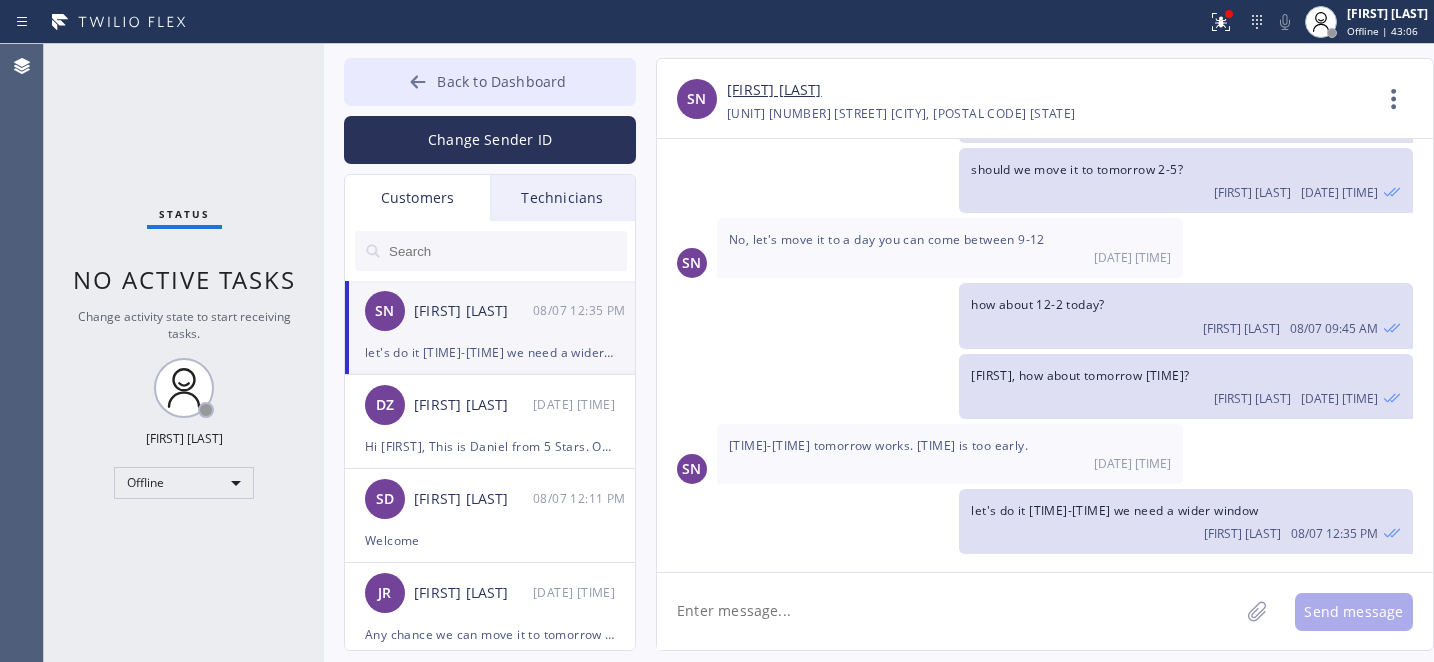 click on "Back to Dashboard" at bounding box center [501, 81] 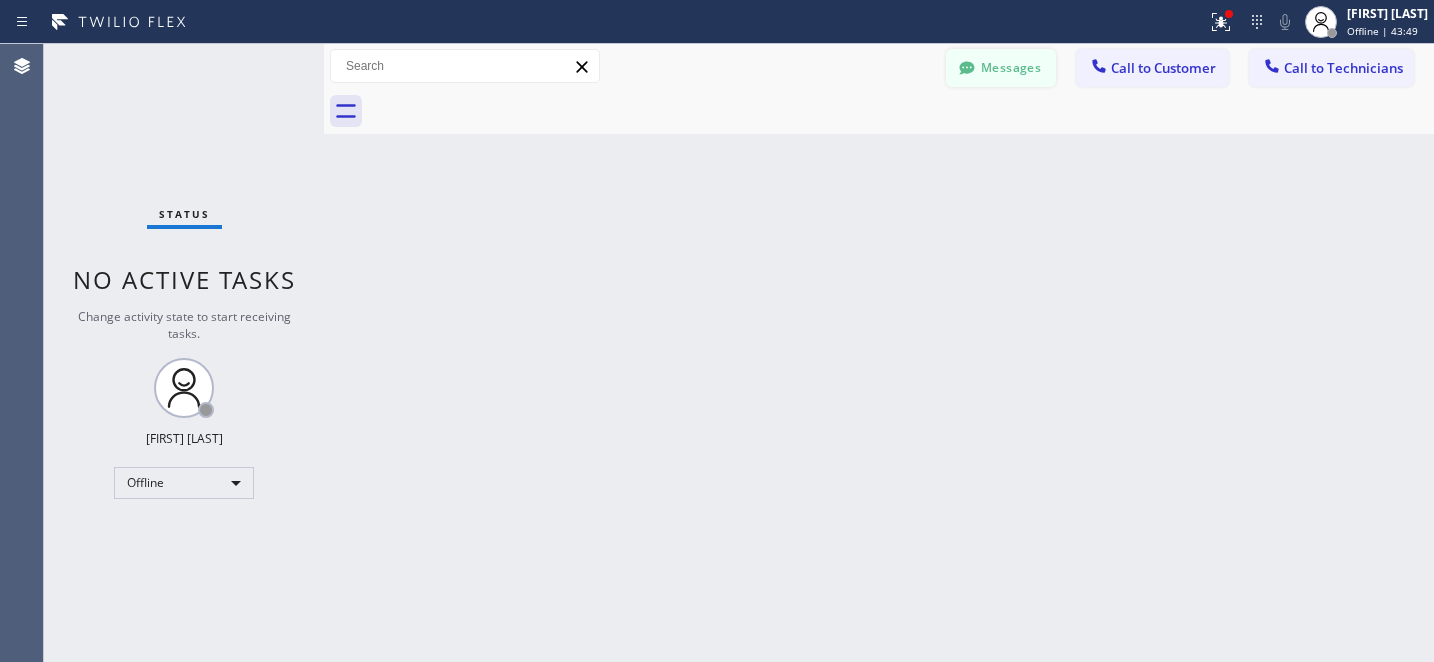 click on "Messages" at bounding box center [1001, 68] 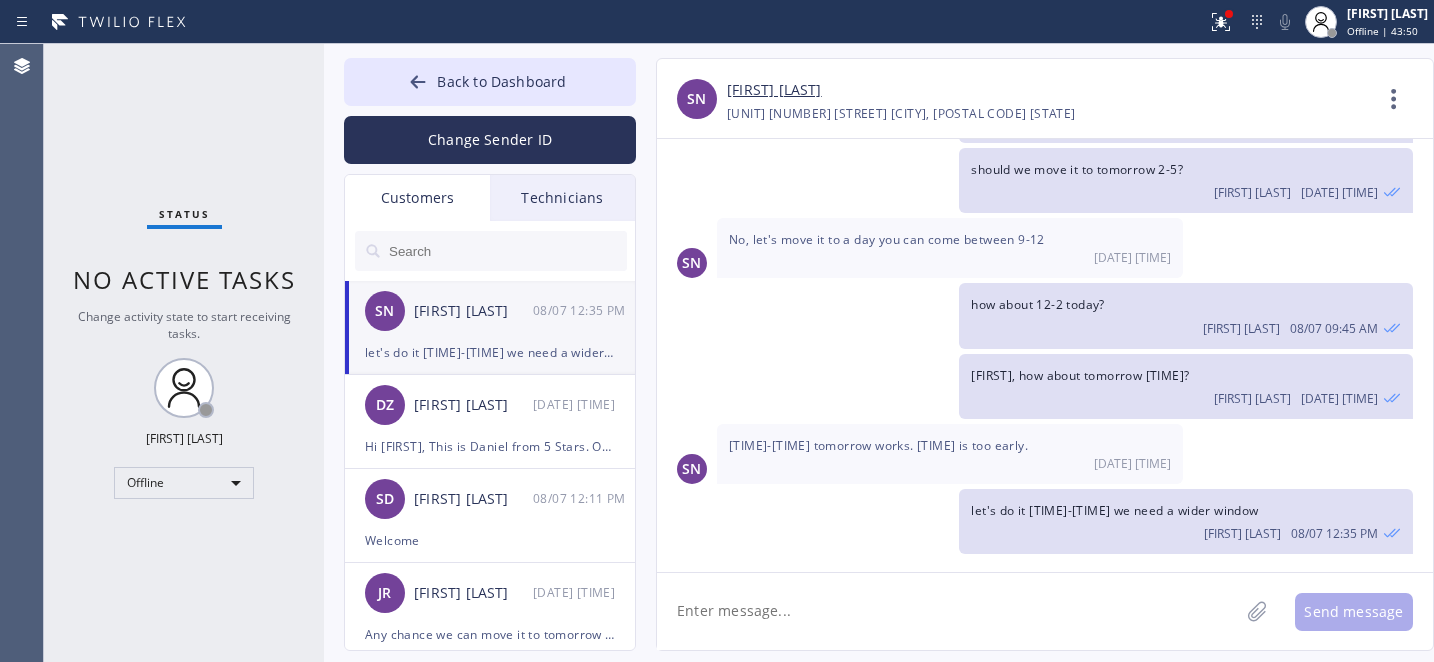 click at bounding box center [507, 251] 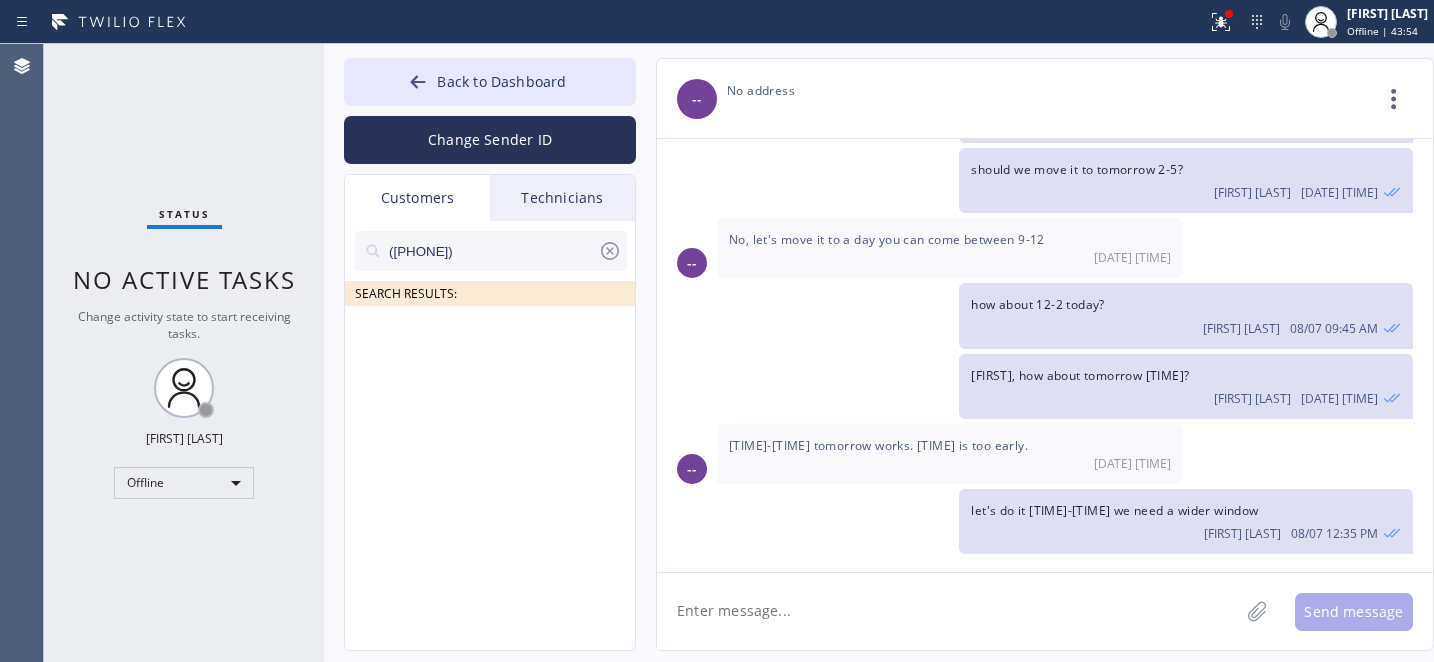 click on "([PHONE])" at bounding box center (492, 251) 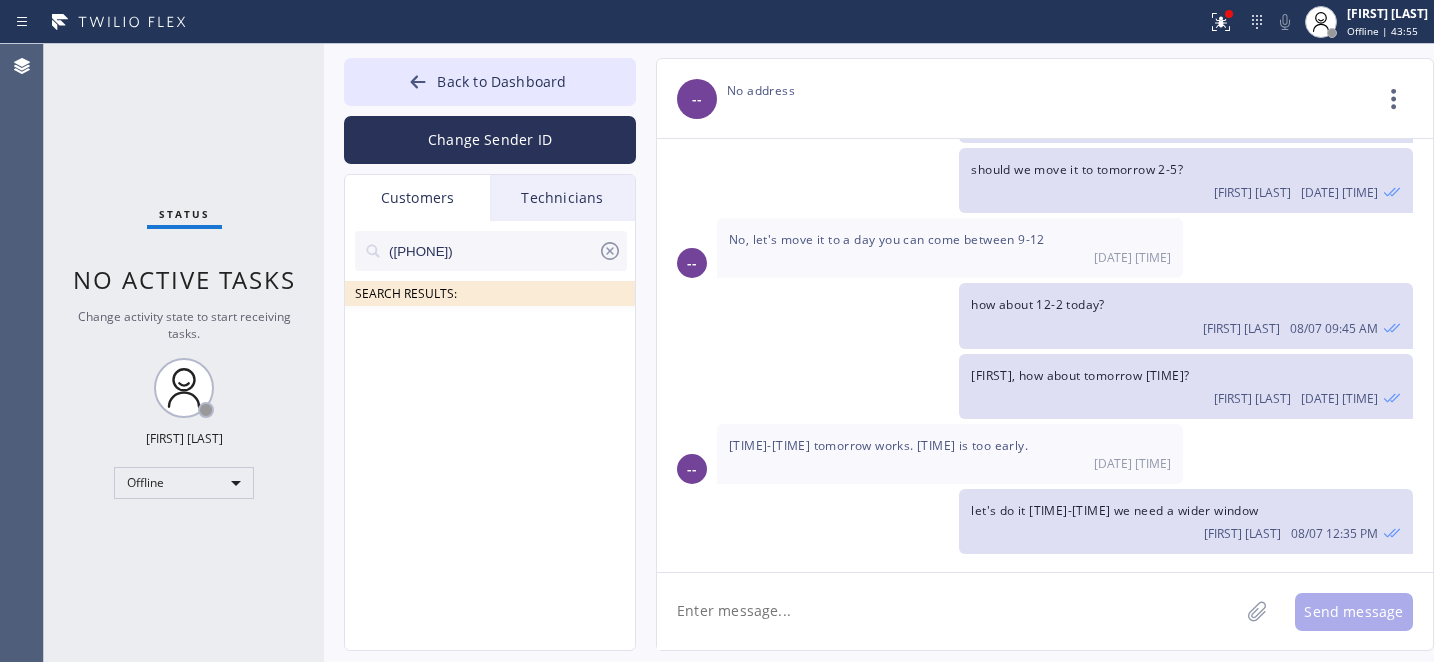 type on "([PHONE])" 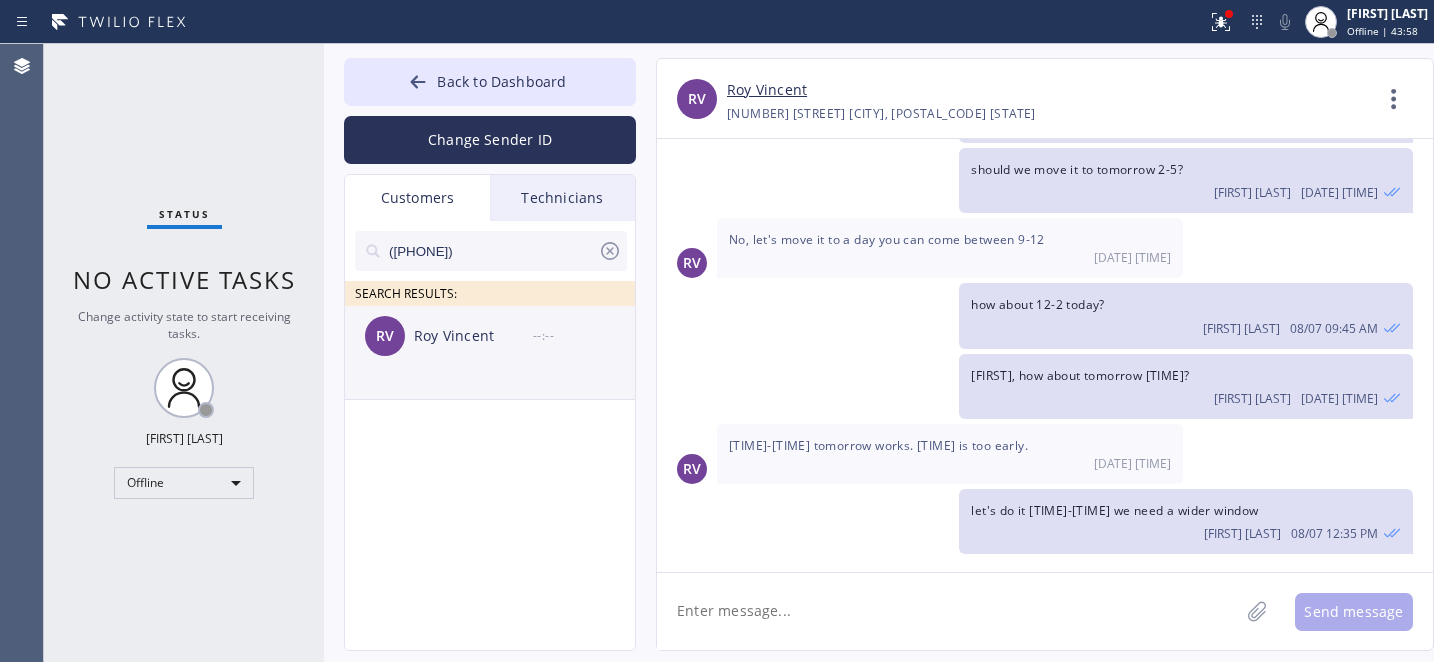 click on "RV [NAME] --:--" at bounding box center (491, 336) 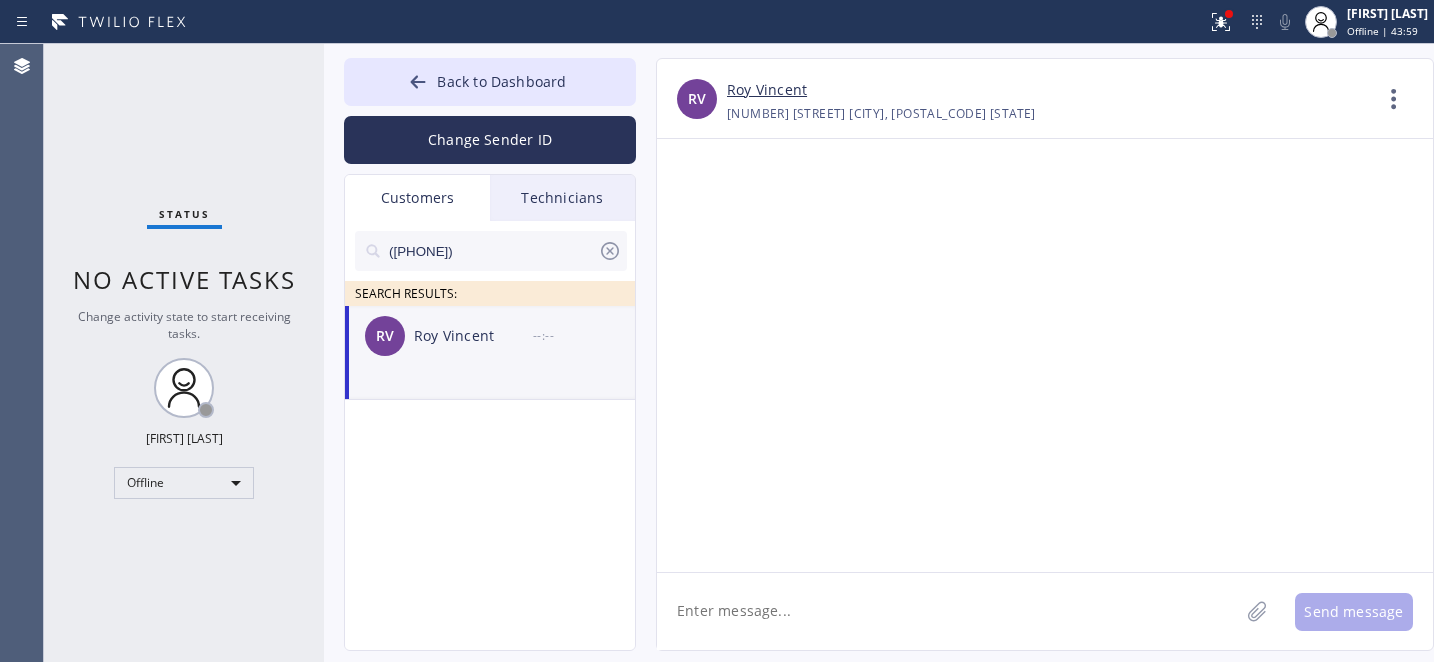 scroll, scrollTop: 0, scrollLeft: 0, axis: both 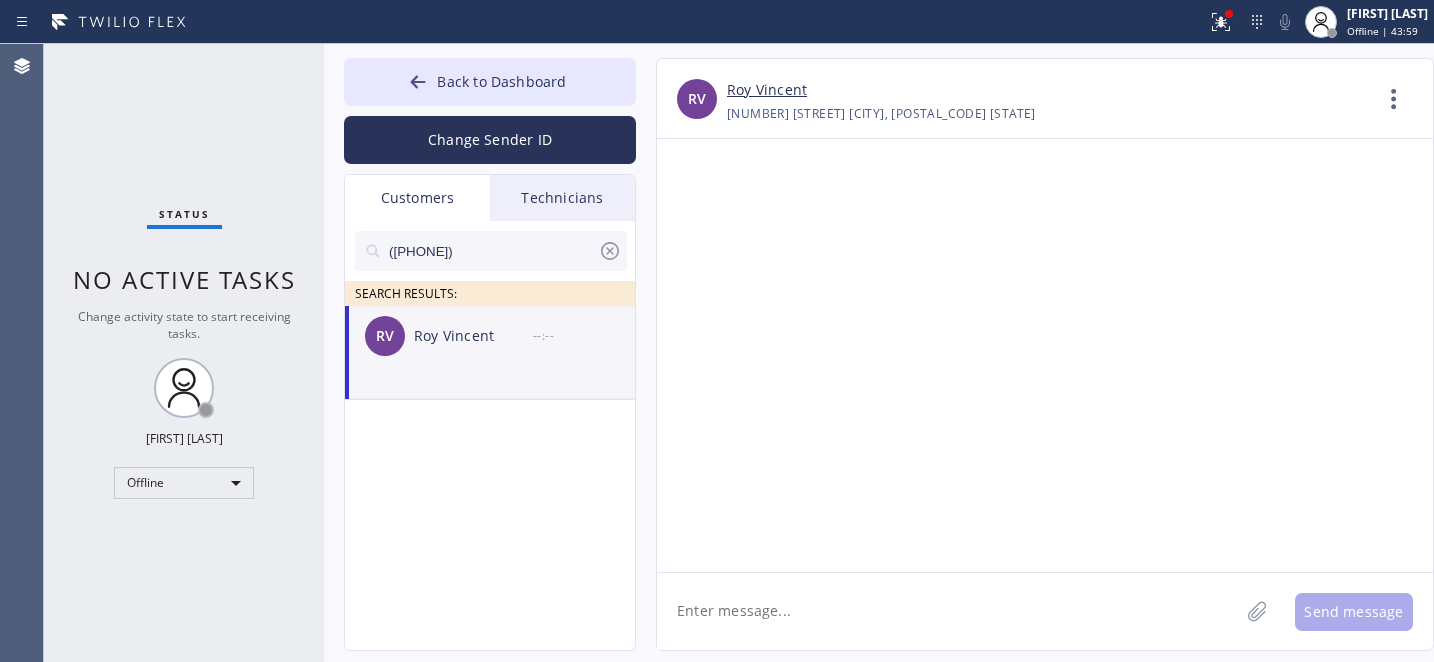 click 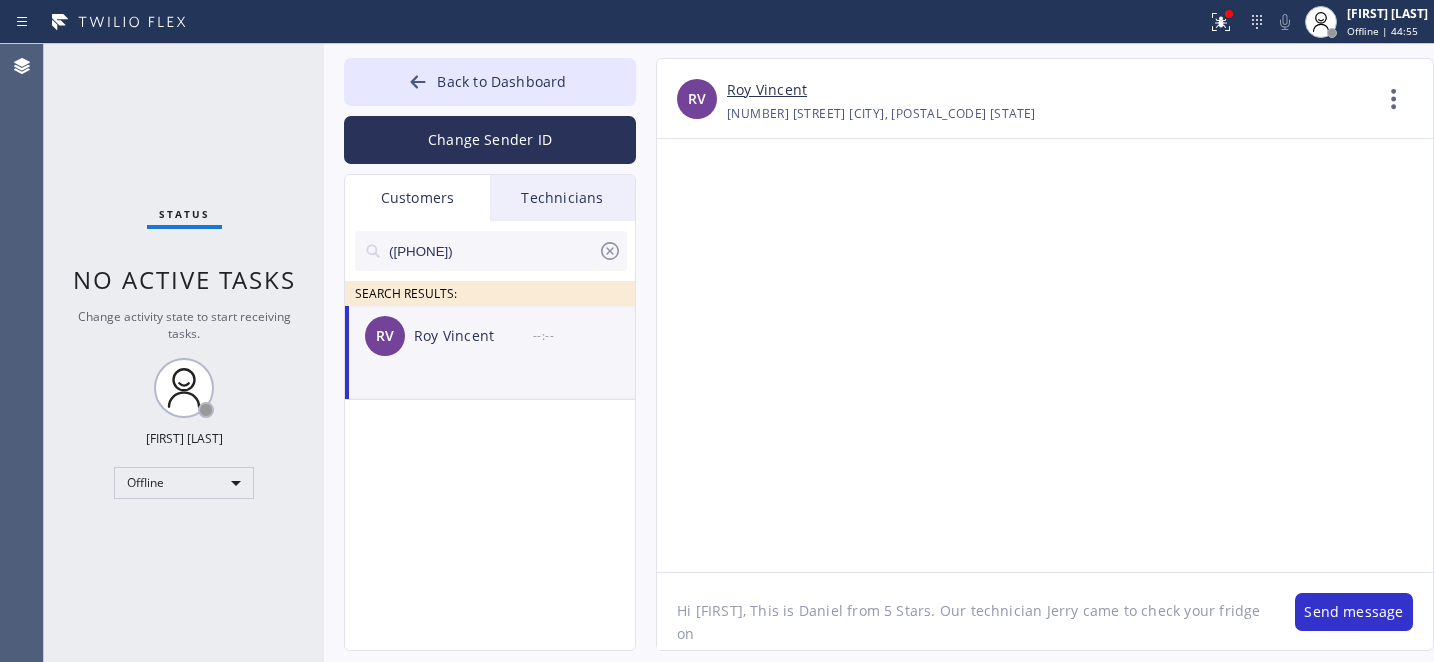 paste on "Rescheduled: [DATE]	[TIME] - [TIME]" 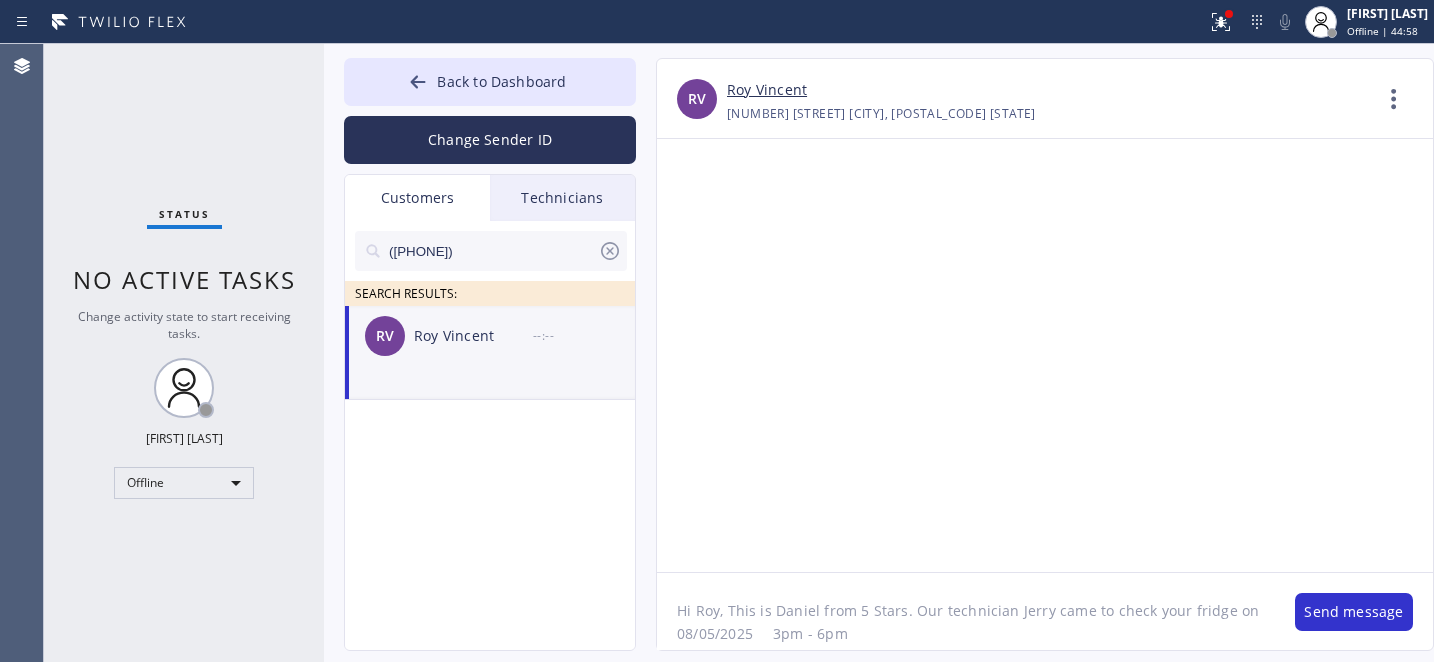 drag, startPoint x: 765, startPoint y: 632, endPoint x: 870, endPoint y: 655, distance: 107.48953 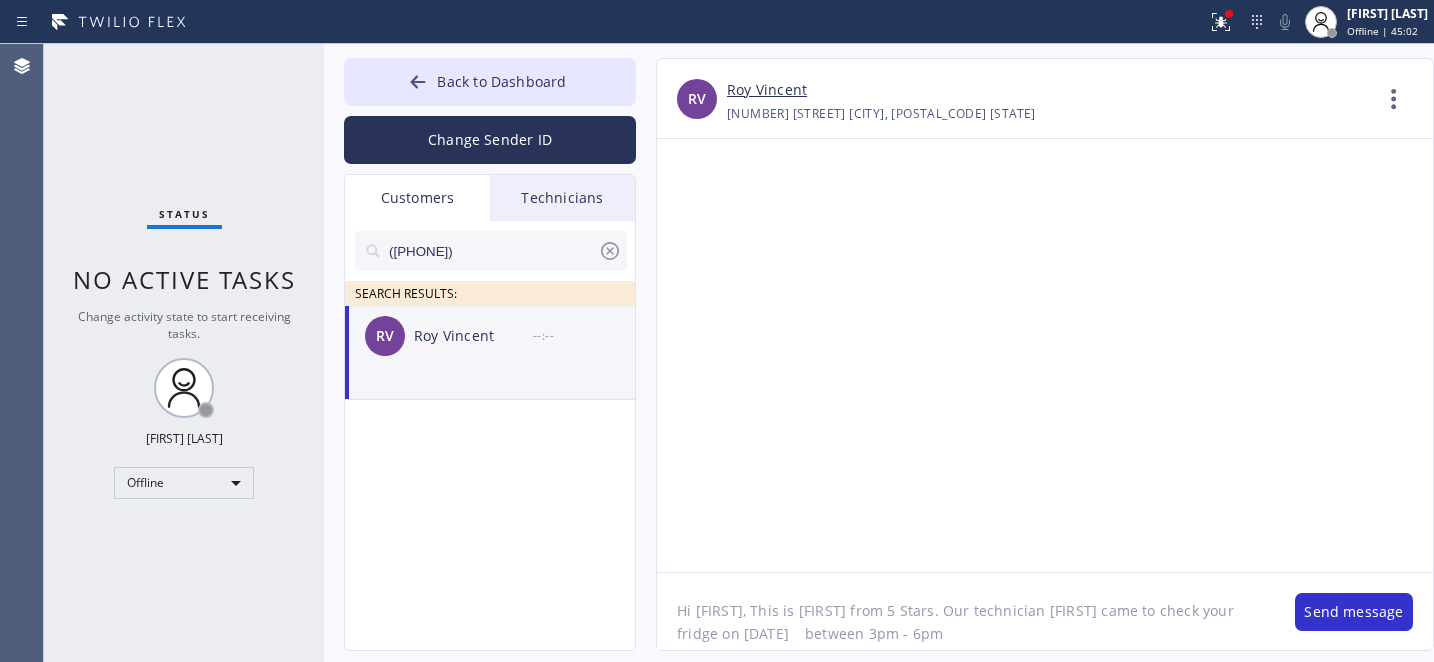 drag, startPoint x: 766, startPoint y: 634, endPoint x: 837, endPoint y: 630, distance: 71.11259 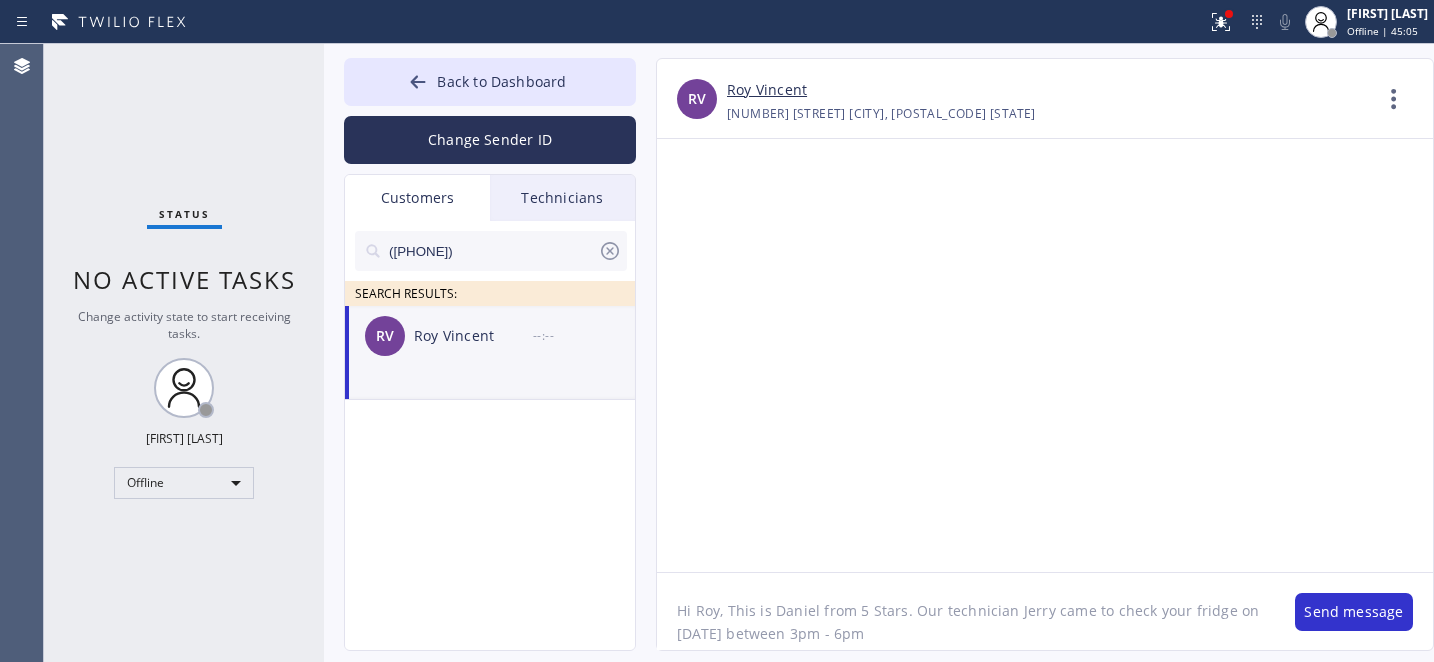click on "Hi Roy, This is Daniel from 5 Stars. Our technician Jerry came to check your fridge on [DATE] between 3pm - 6pm" 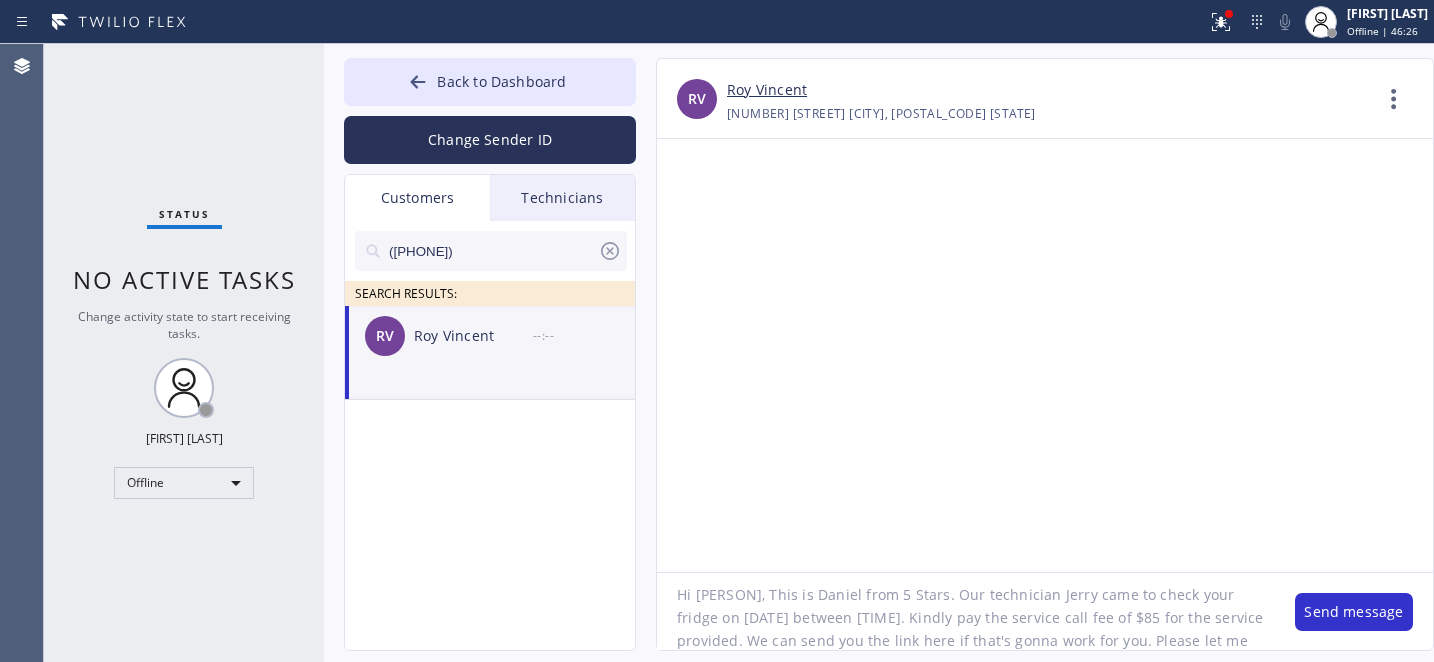 scroll, scrollTop: 39, scrollLeft: 0, axis: vertical 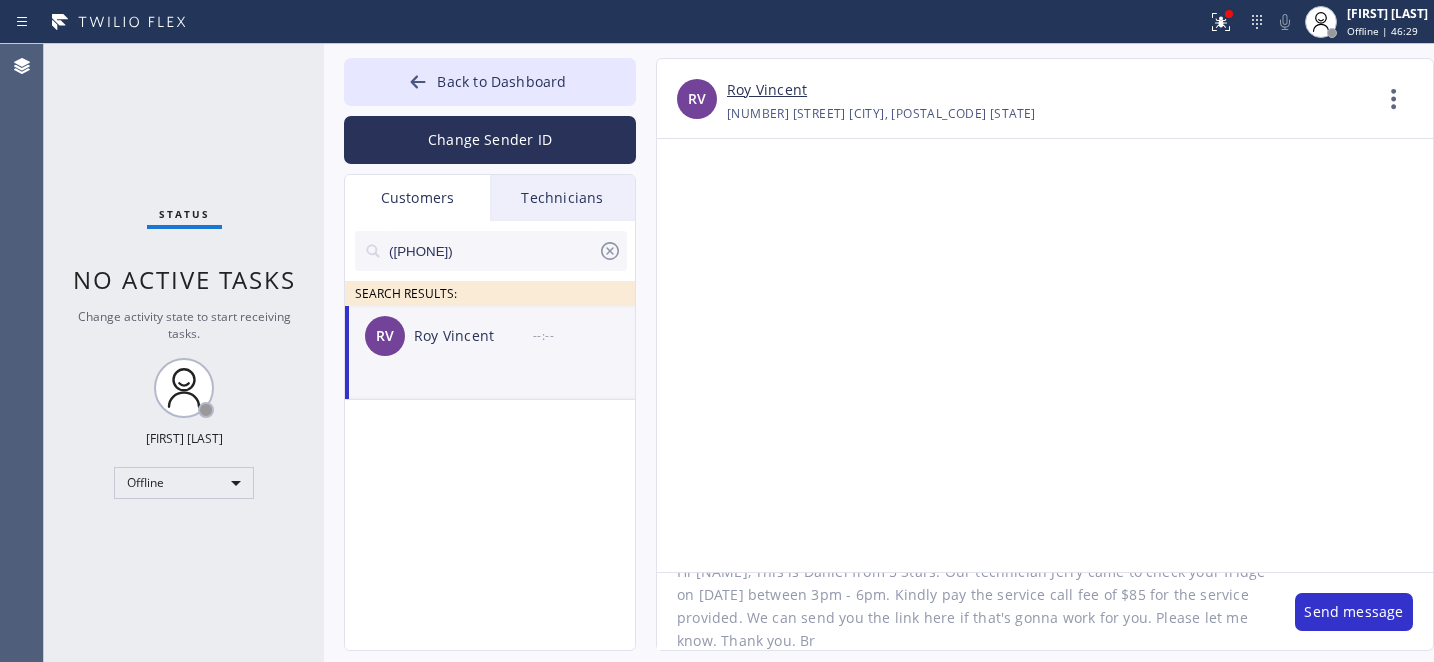 type on "Hi [PERSON], This is Daniel from 5 Stars. Our technician Jerry came to check your fridge on [DATE] between [TIME]. Kindly pay the service call fee of $85 for the service provided. We can send you the link here if that's gonna work for you. Please let me know. Thank you. Br," 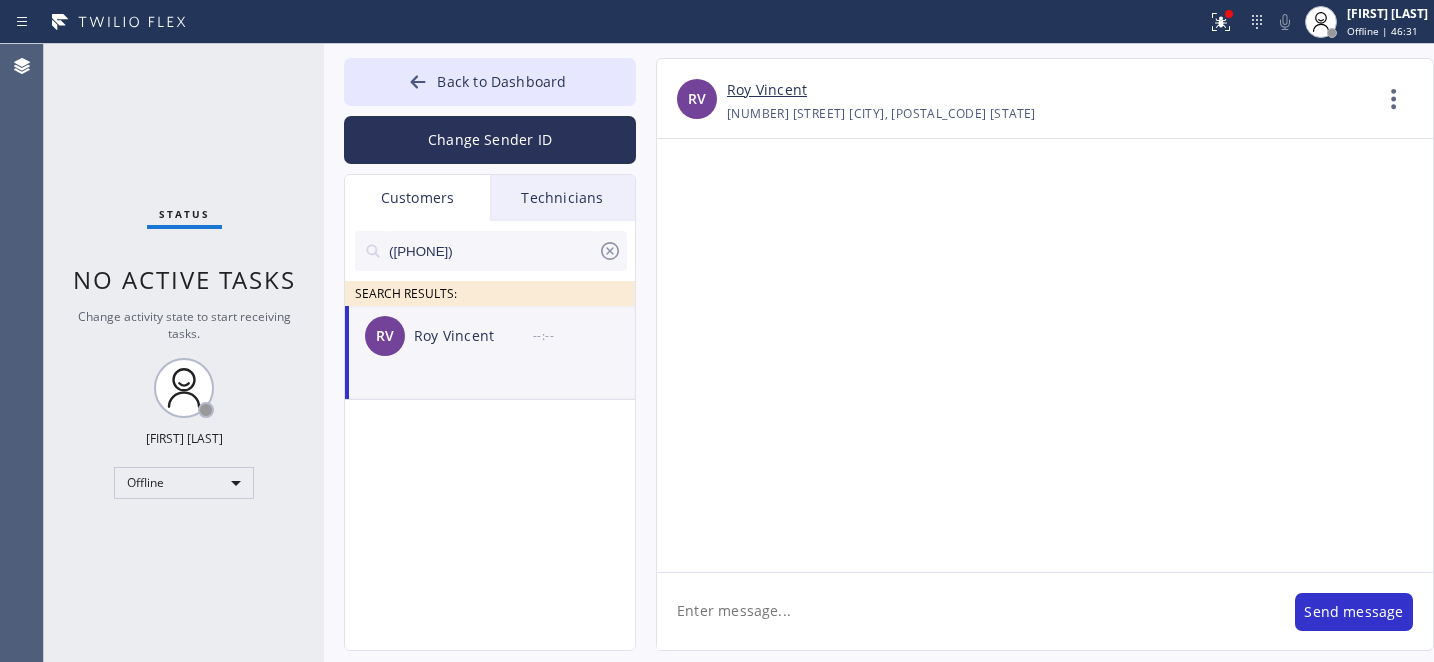 scroll, scrollTop: 0, scrollLeft: 0, axis: both 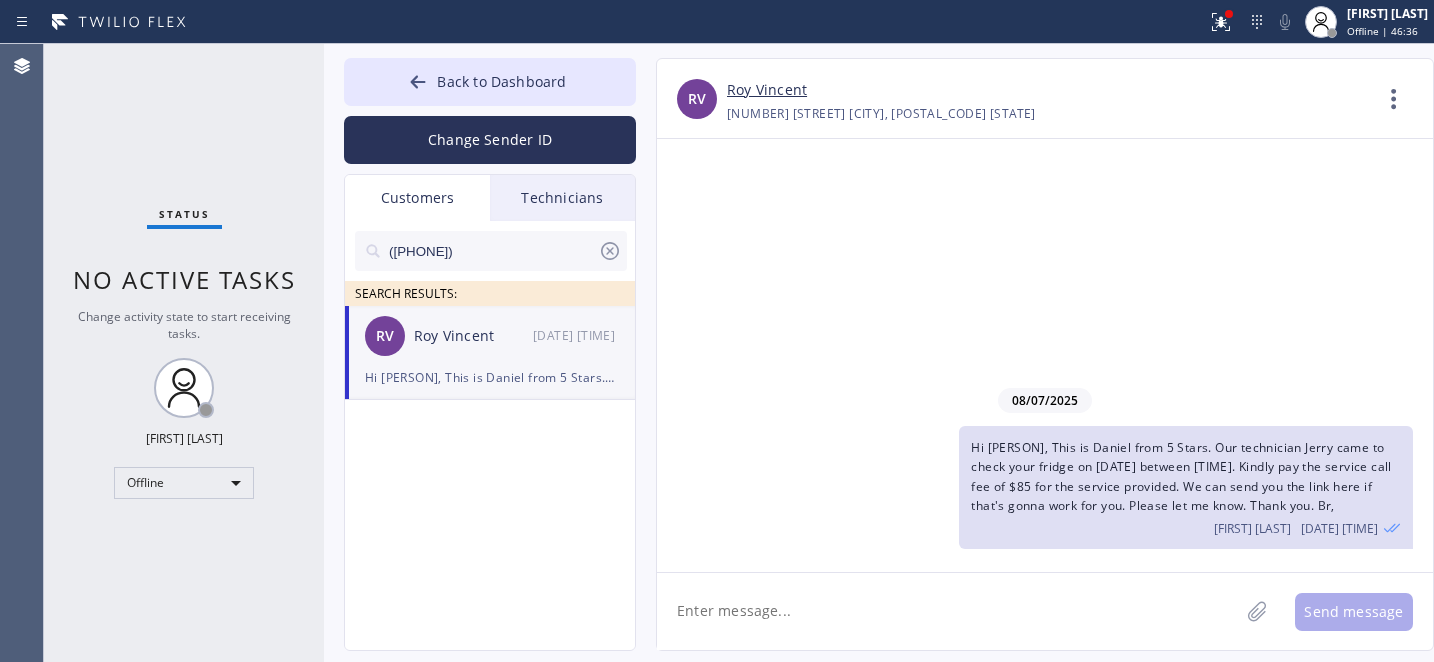 type 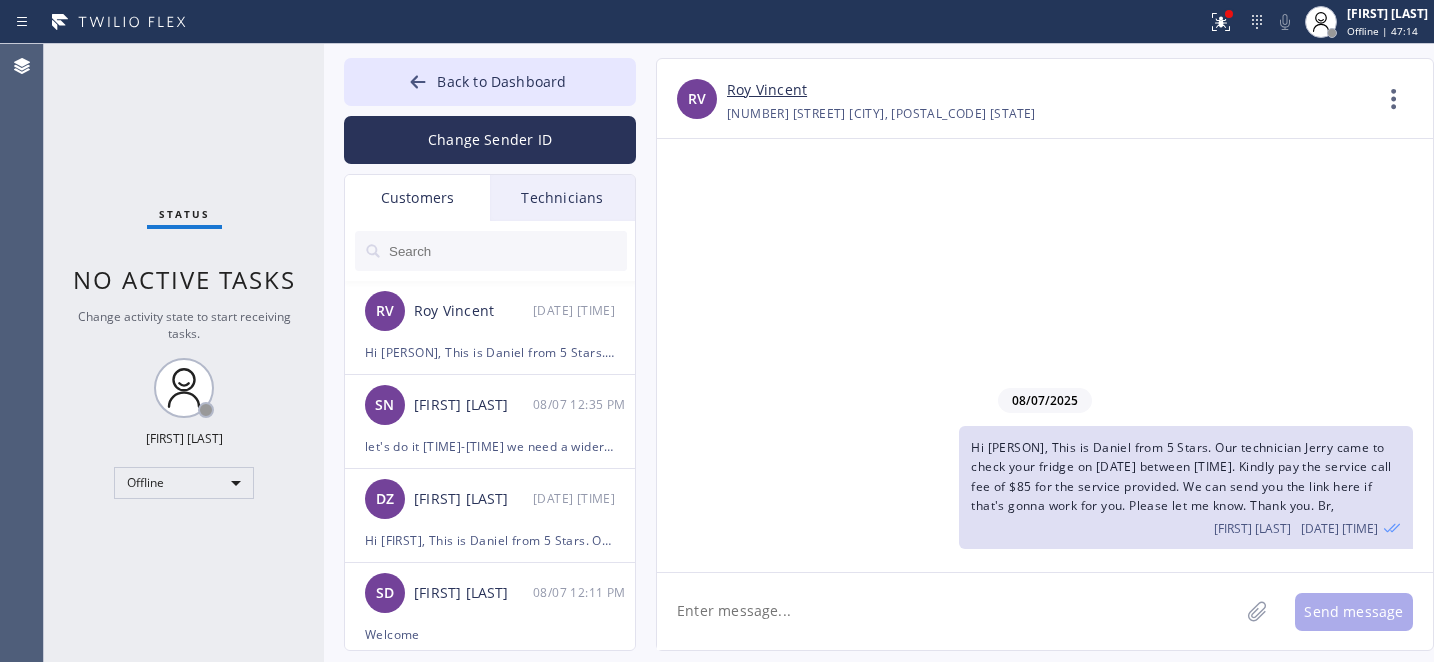 click 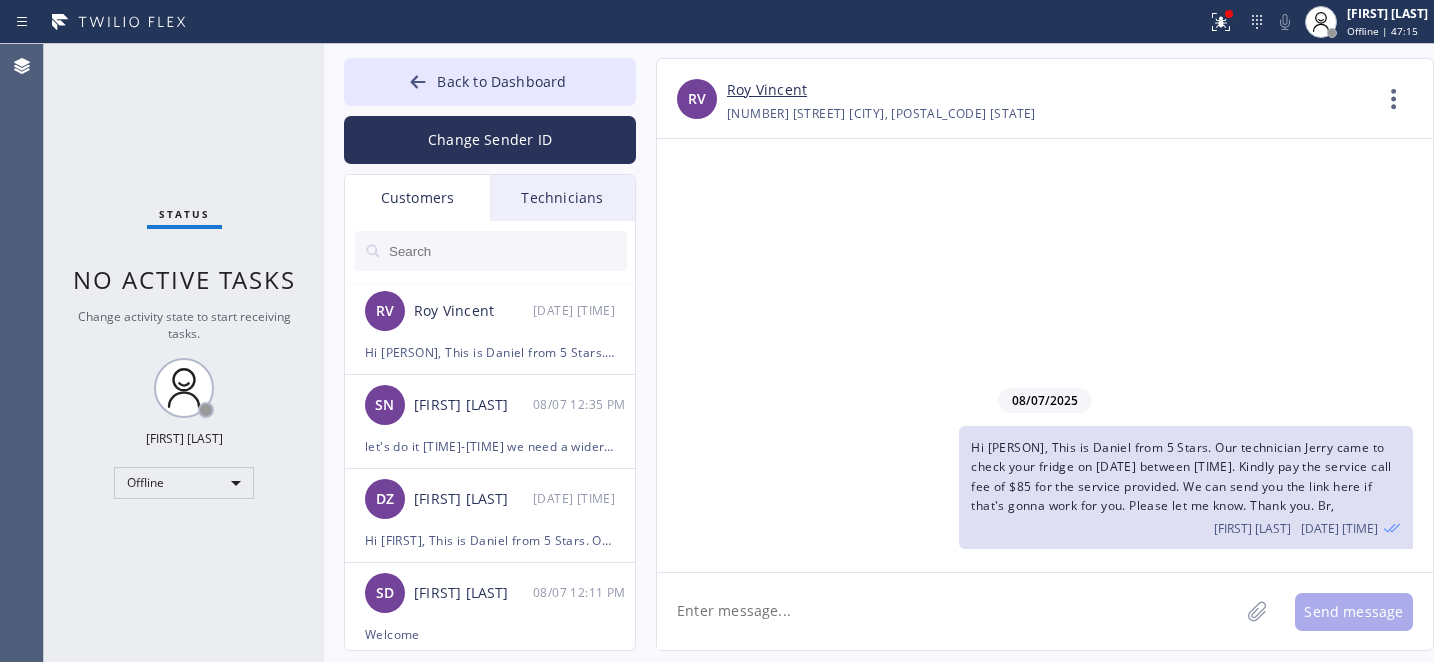 click 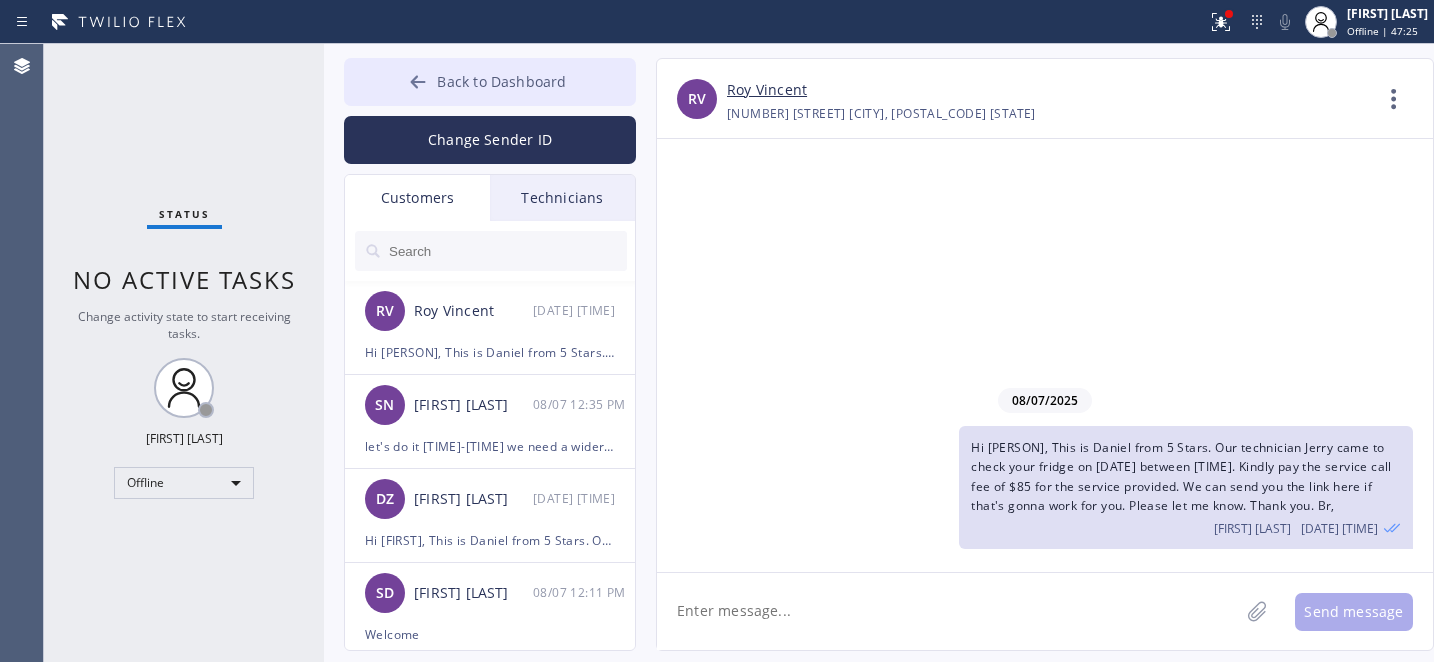click on "Back to Dashboard" at bounding box center (501, 81) 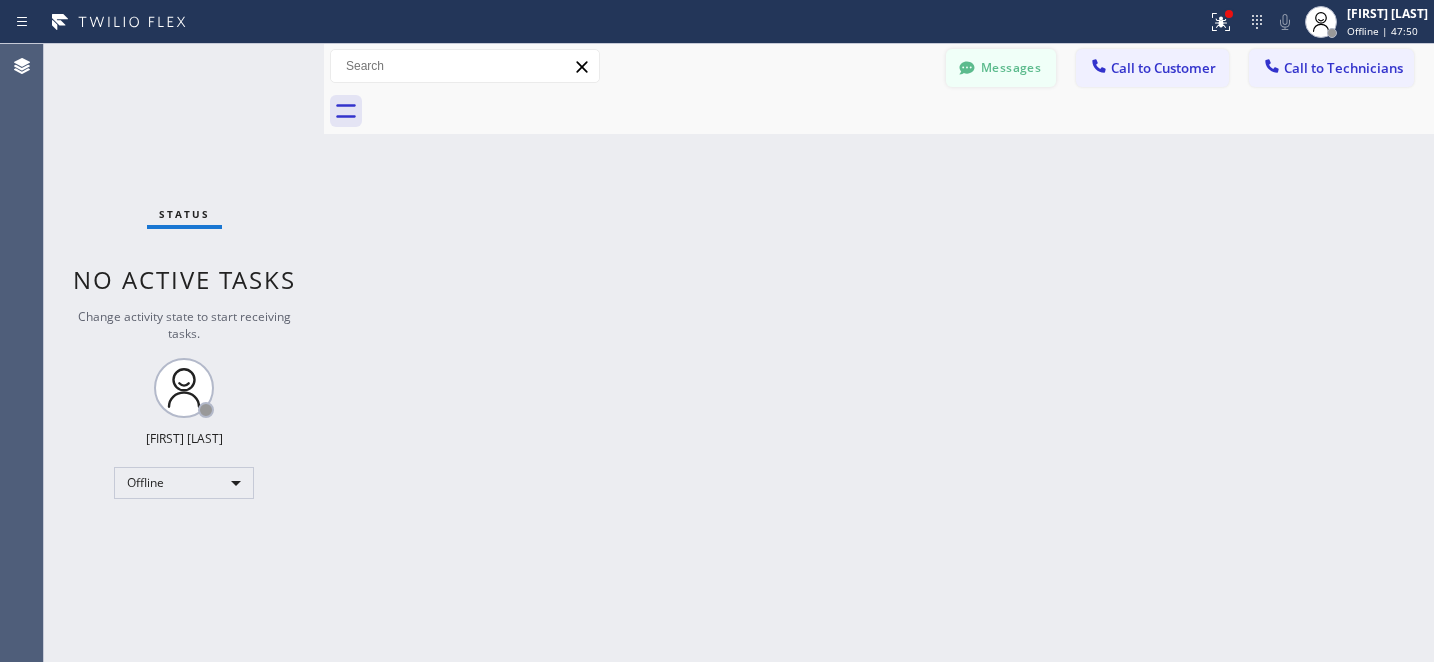 click on "Messages" at bounding box center (1001, 68) 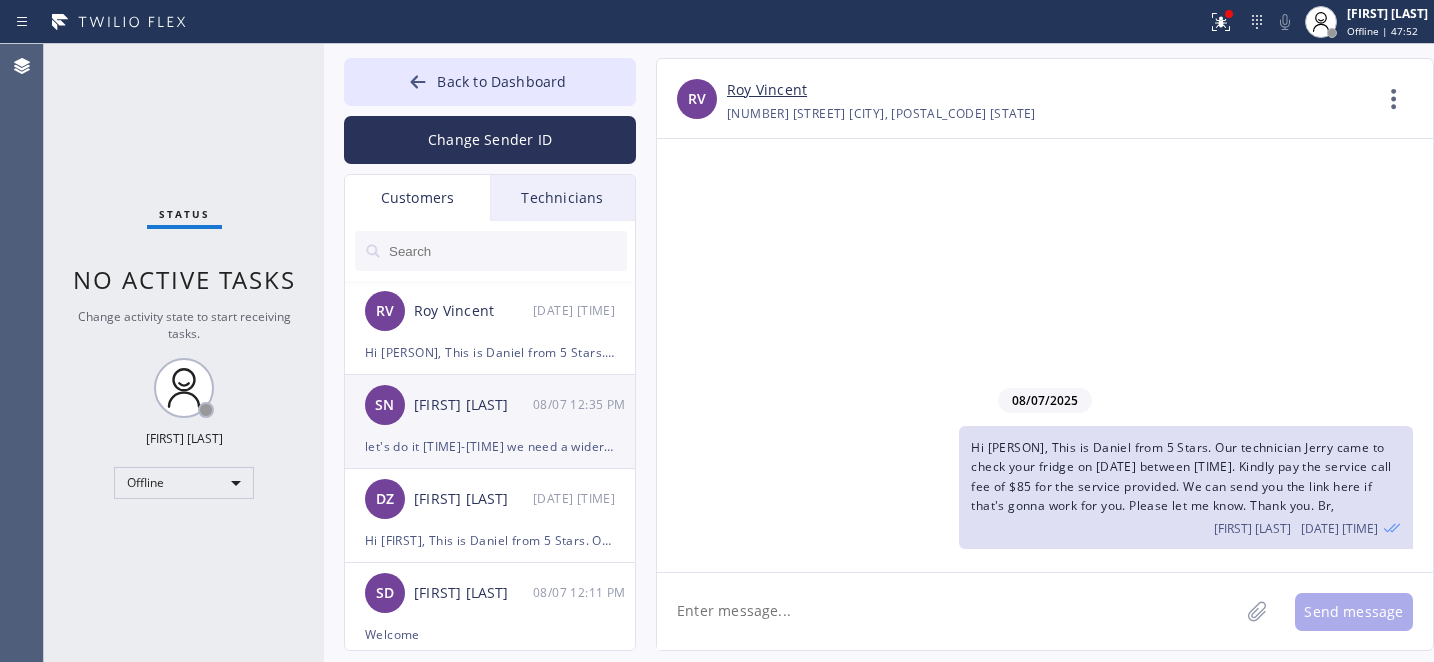 click on "let's do it [TIME]-[TIME] we need a wider window" at bounding box center [490, 446] 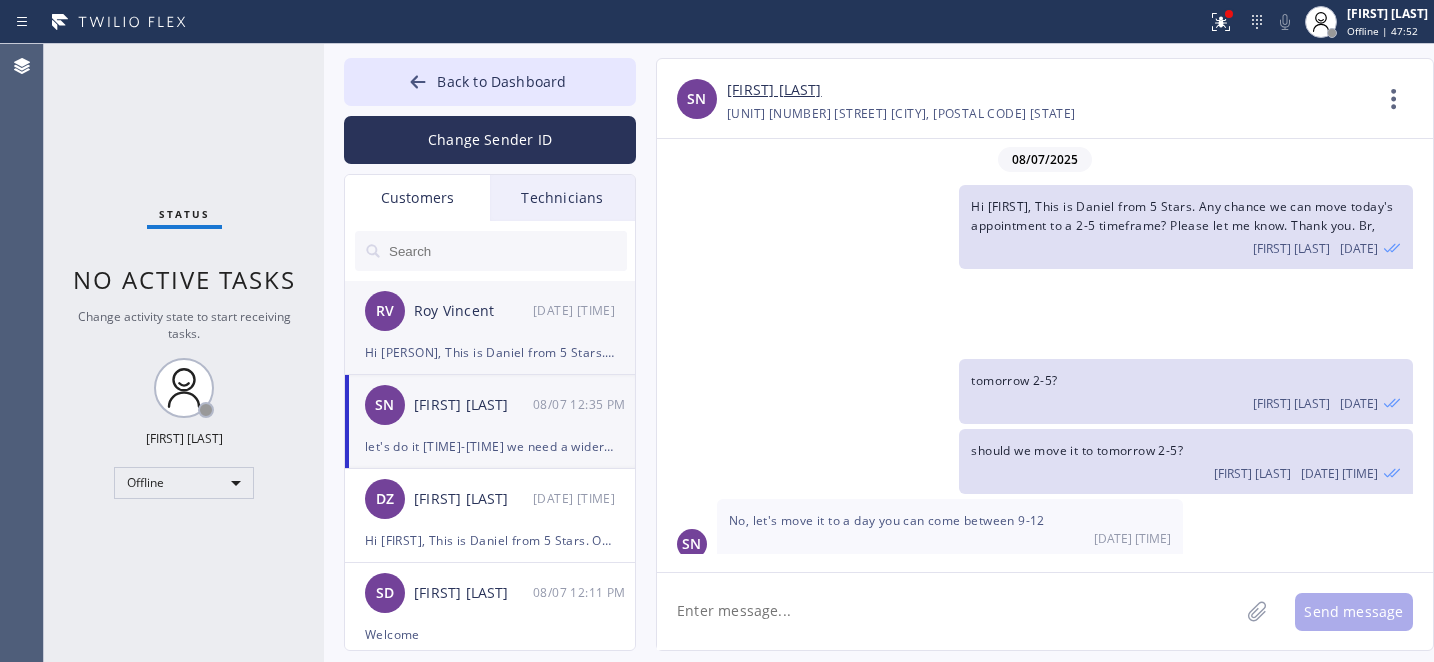 scroll, scrollTop: 281, scrollLeft: 0, axis: vertical 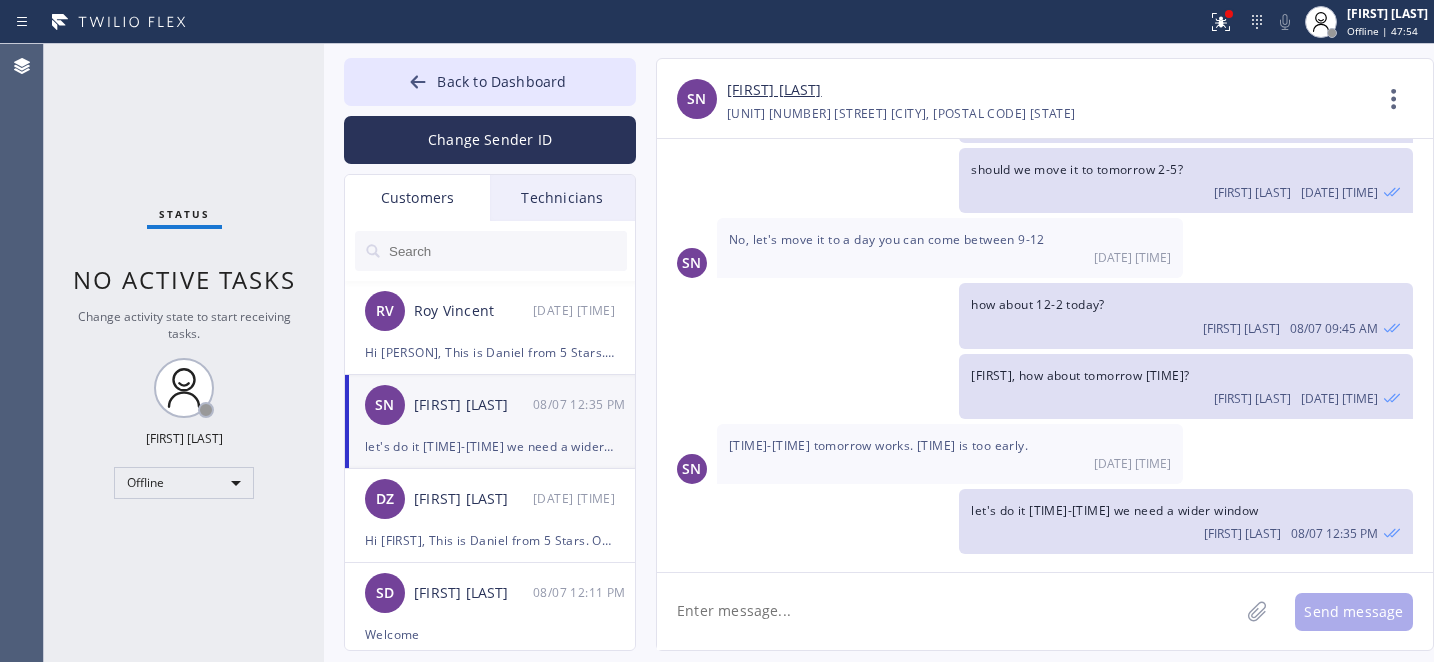 click 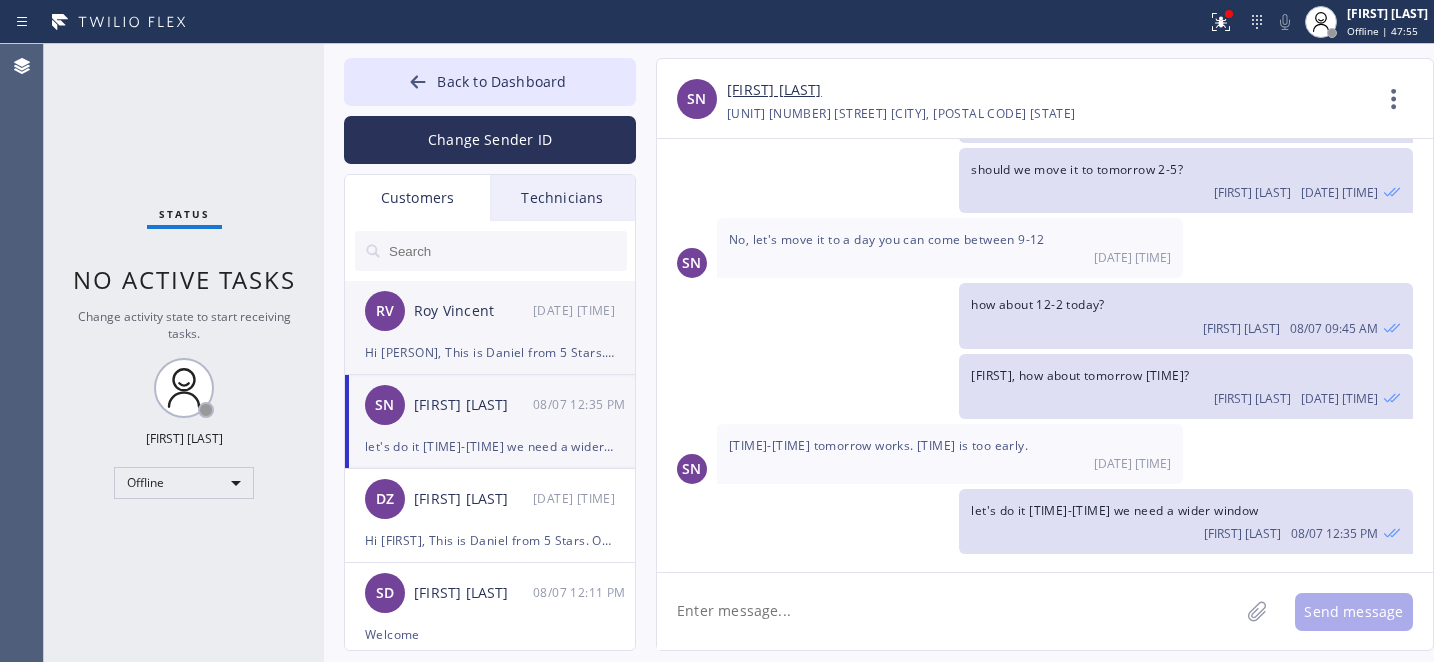 click on "RV [LAST] [LAST] [DATE] [TIME]" at bounding box center [491, 311] 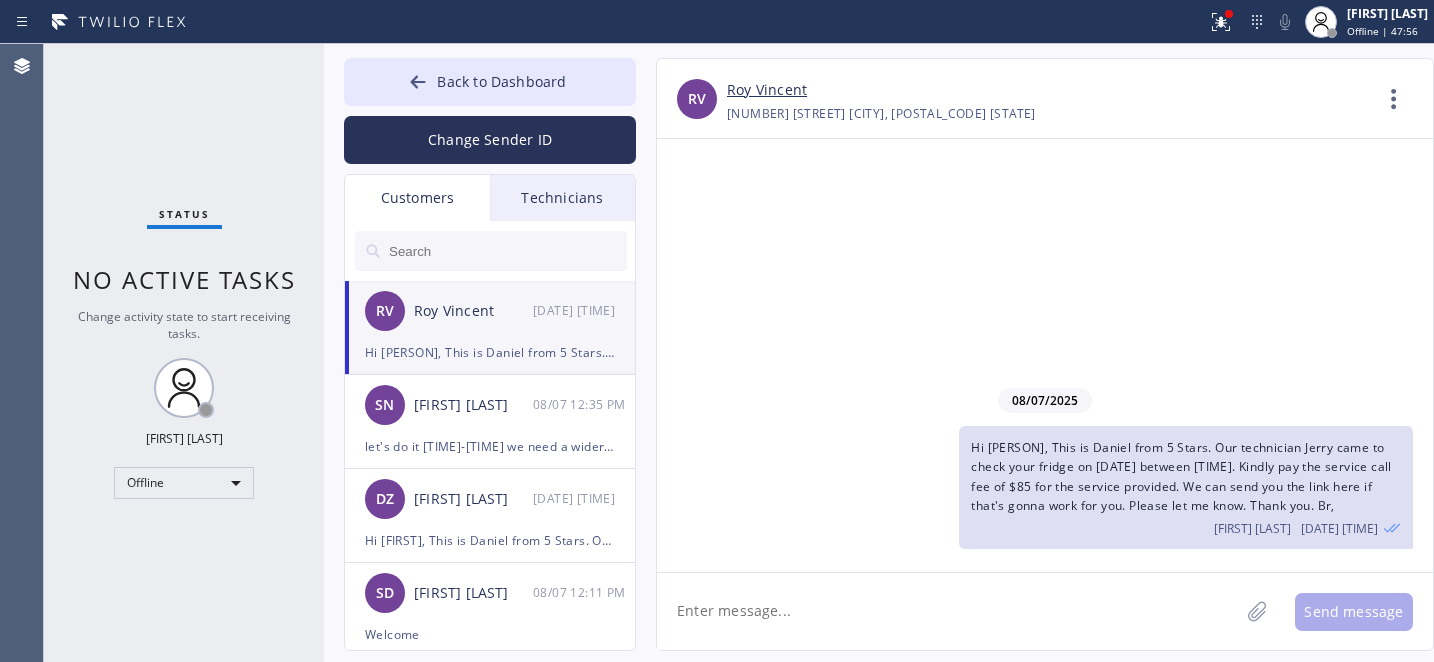 scroll, scrollTop: 0, scrollLeft: 0, axis: both 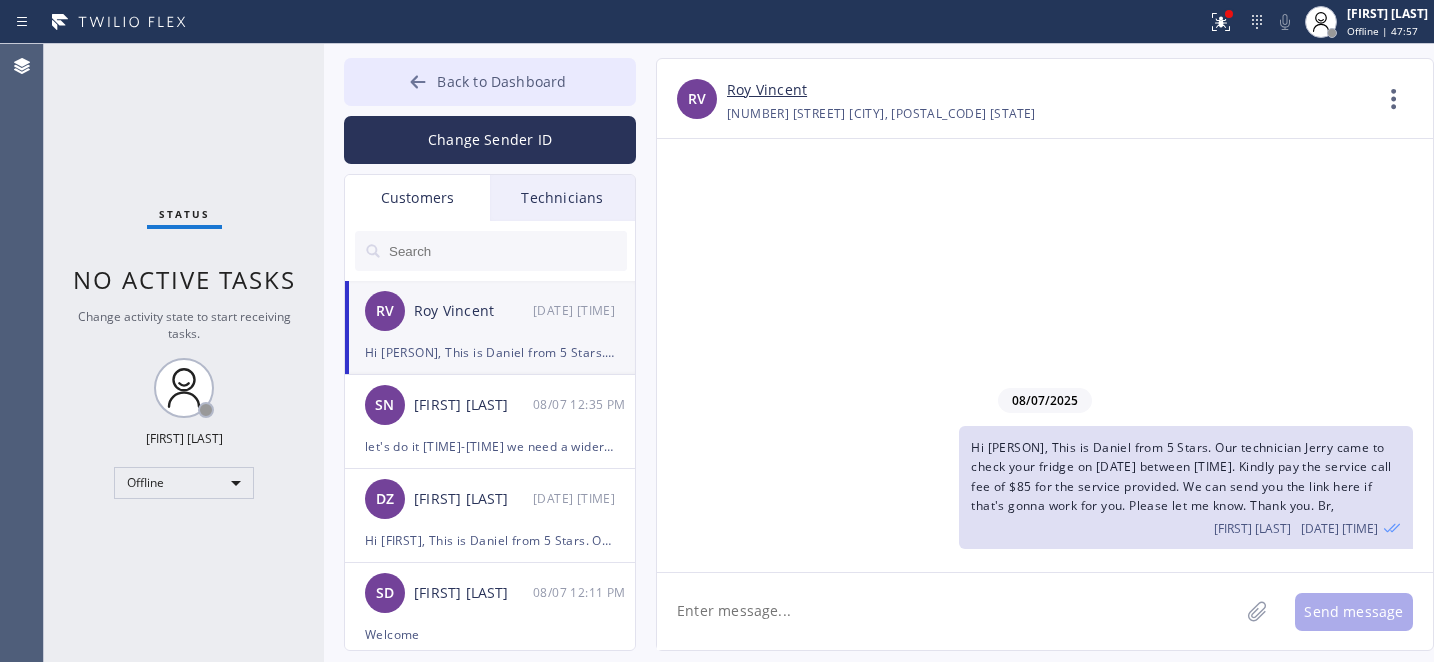 click on "Back to Dashboard" at bounding box center (501, 81) 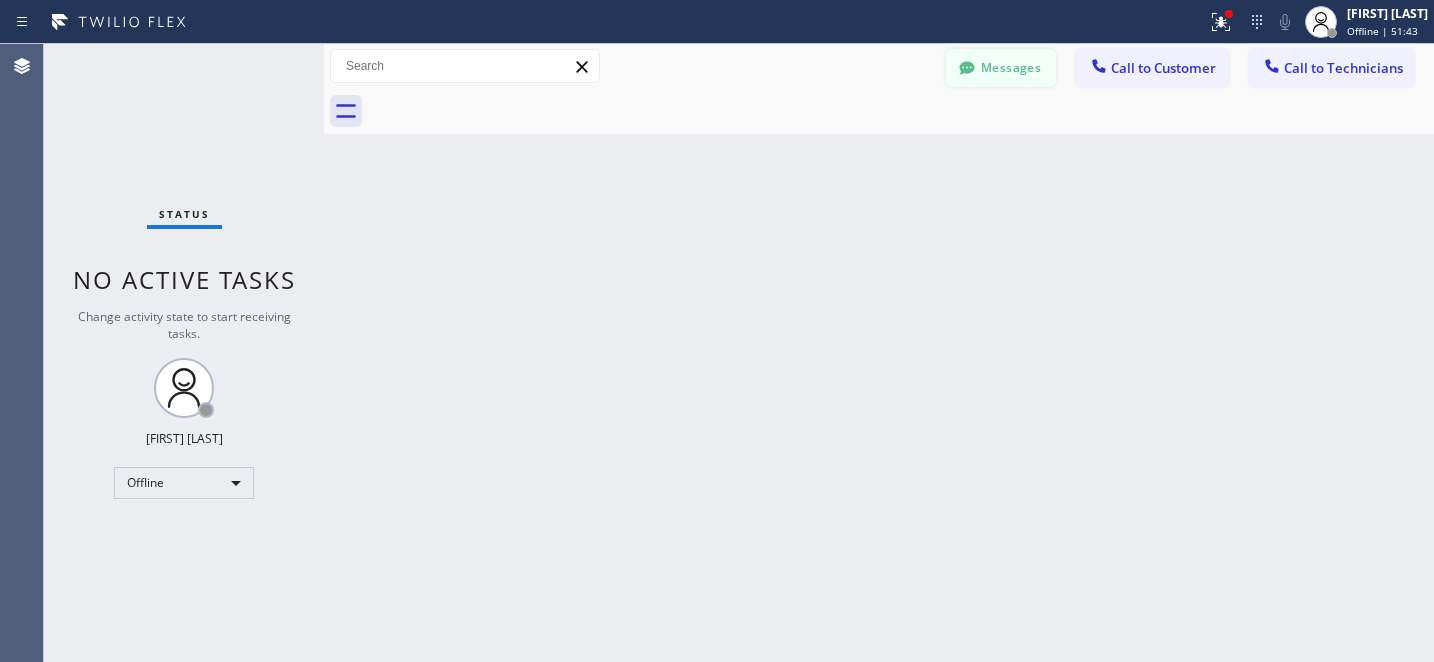 click on "Messages" at bounding box center [1001, 68] 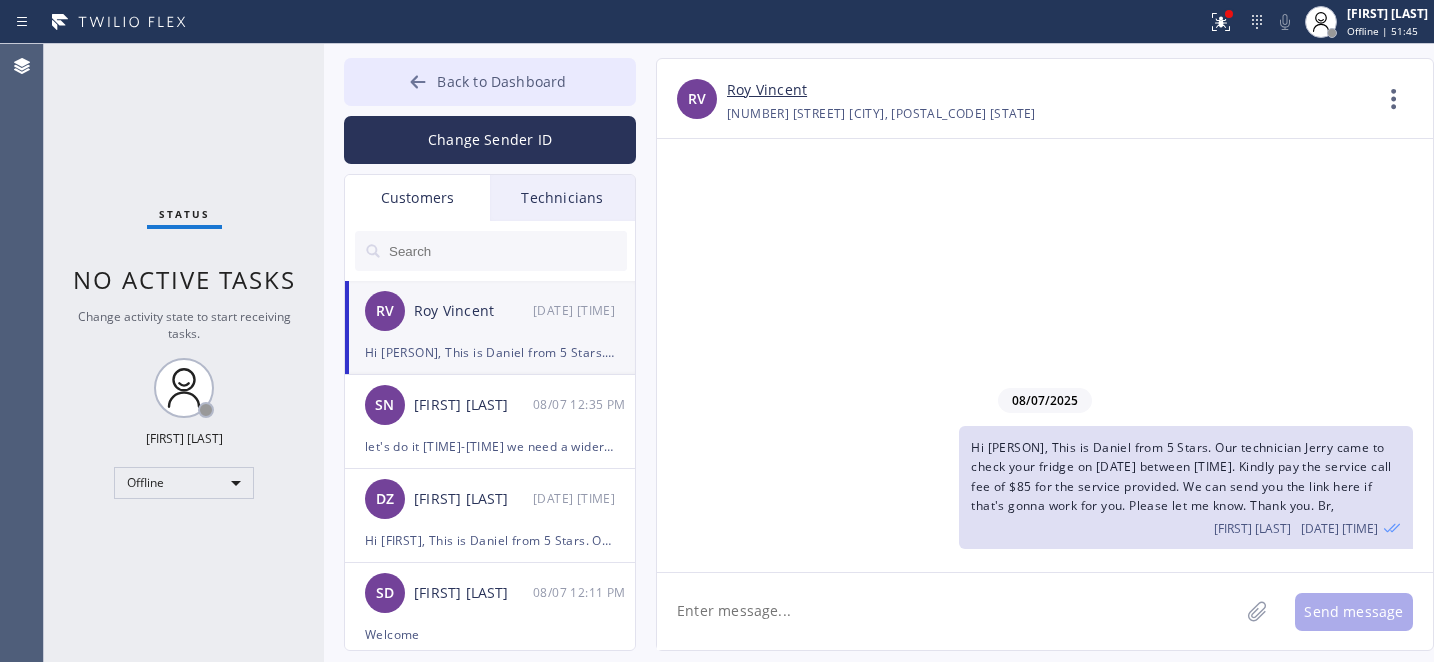 click on "Back to Dashboard" at bounding box center [490, 82] 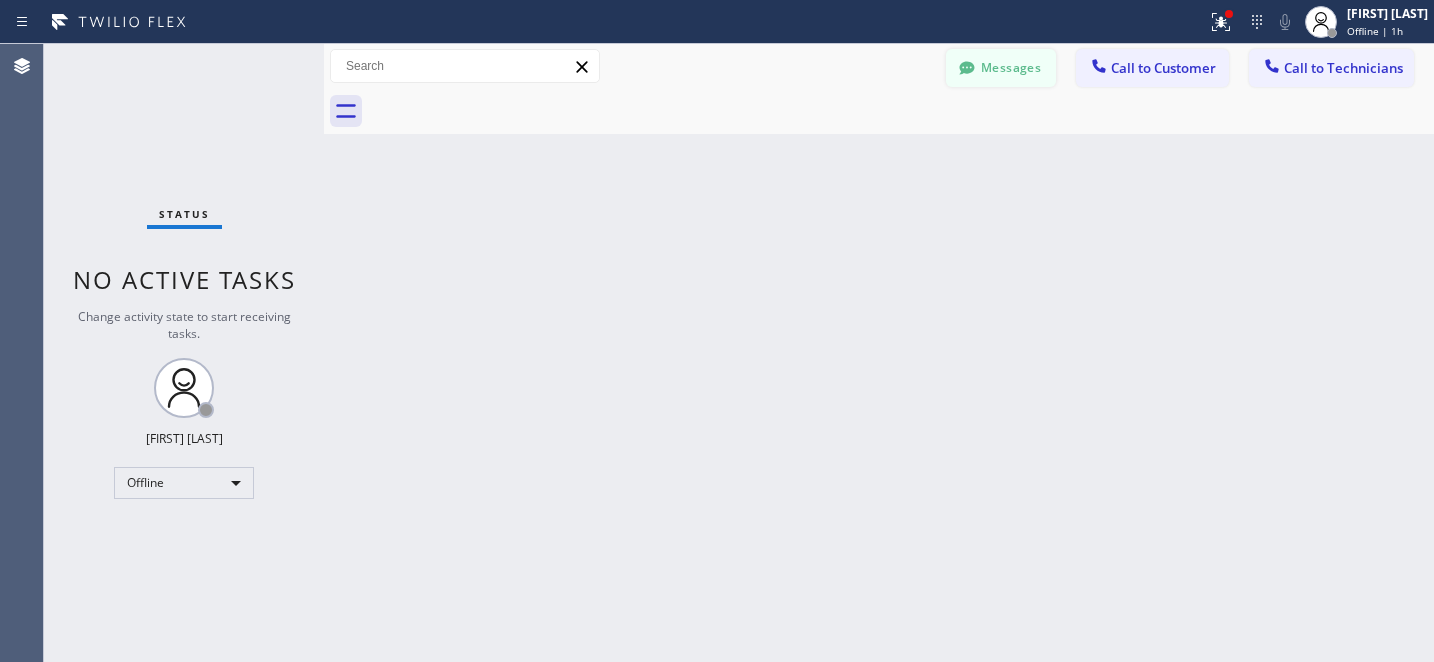 click on "Messages" at bounding box center [1001, 68] 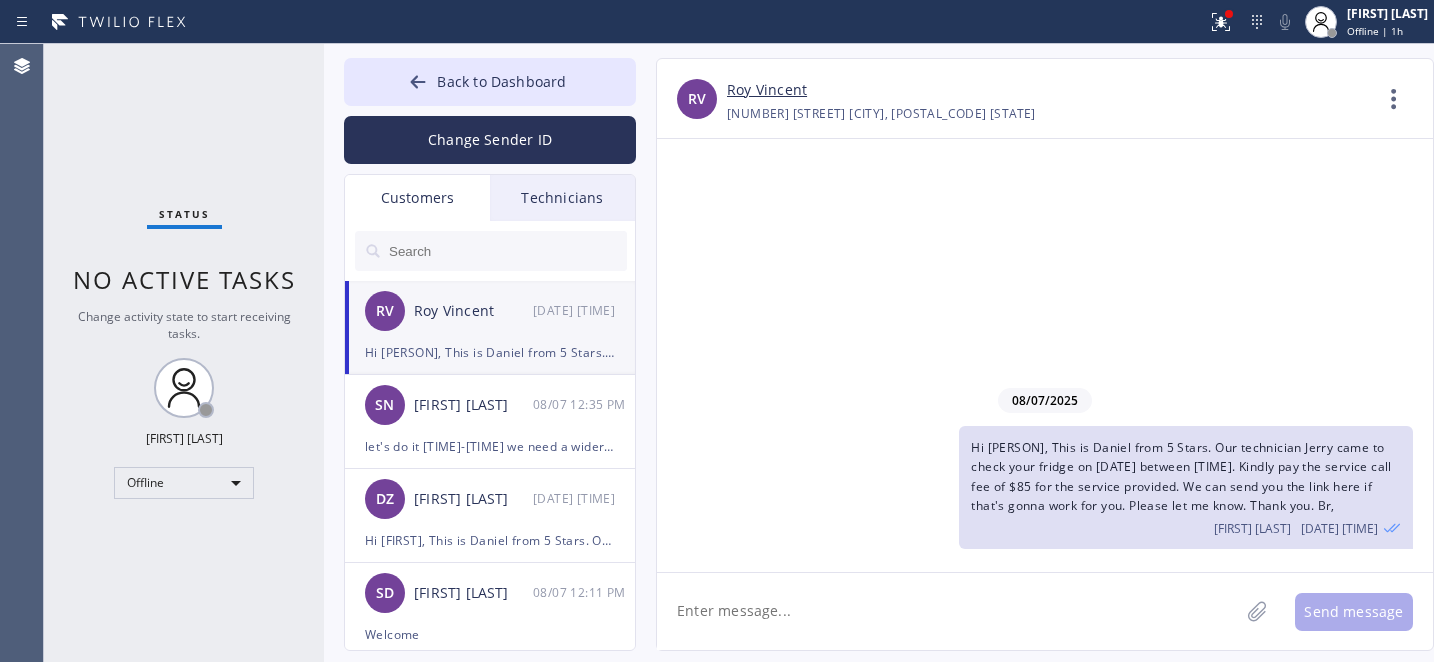 click on "Hi [PERSON], This is Daniel from 5 Stars. Our technician Jerry came to check your fridge on [DATE] between [TIME]. Kindly pay the service call fee of $85 for the service provided. We can send you the link here if that's gonna work for you. Please let me know. Thank you. Br," at bounding box center [490, 352] 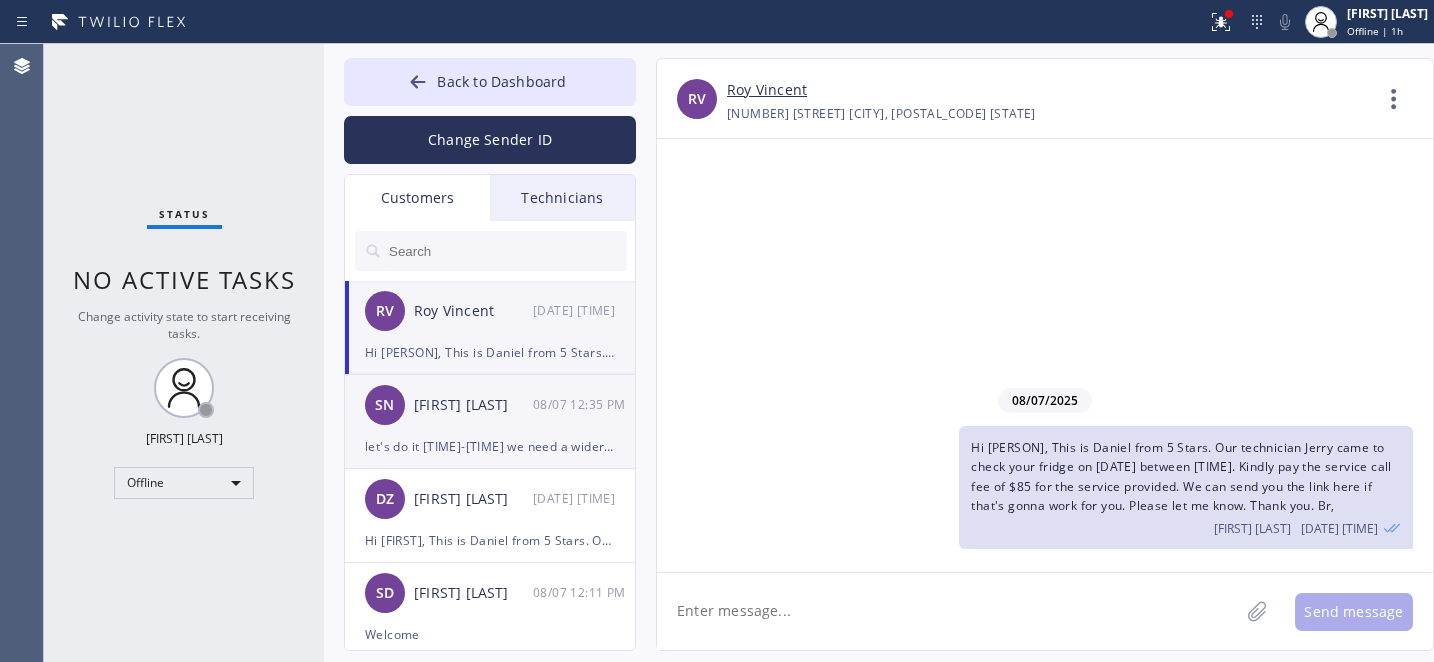 click on "SN Sarah Nissen 08/07 12:35 PM" at bounding box center [491, 405] 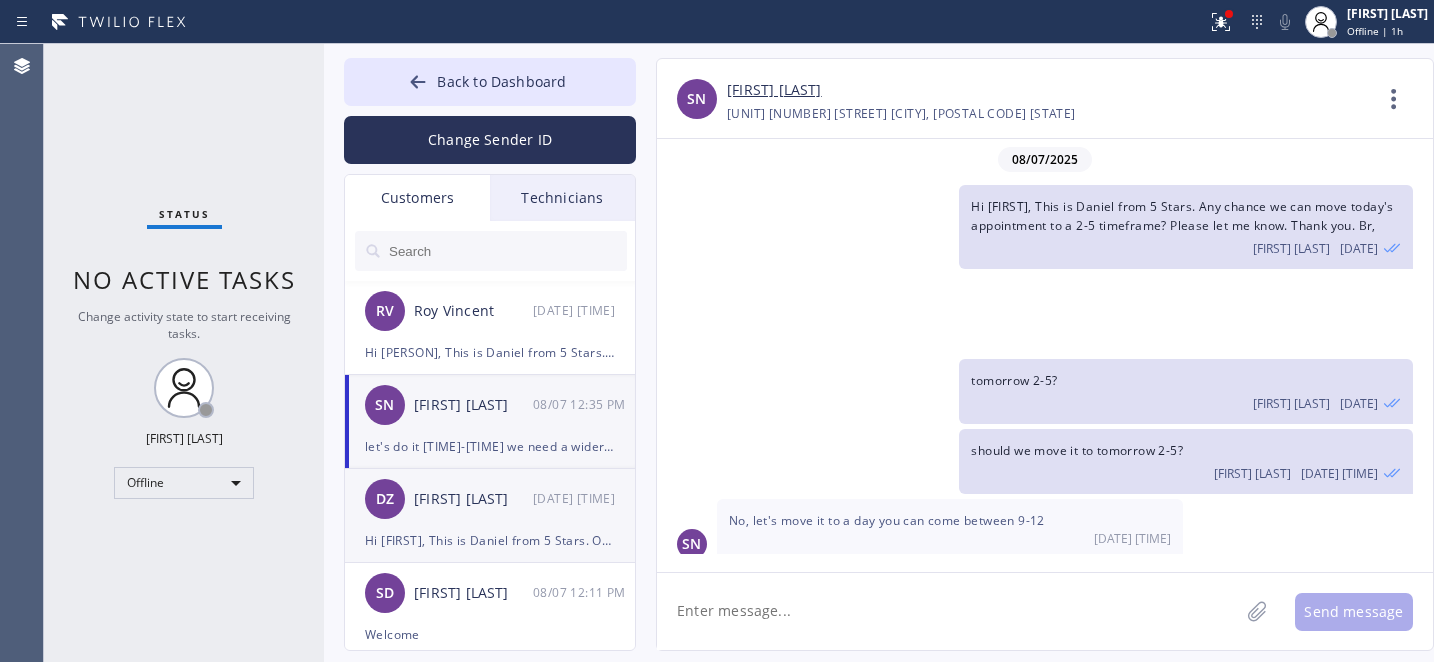 scroll, scrollTop: 281, scrollLeft: 0, axis: vertical 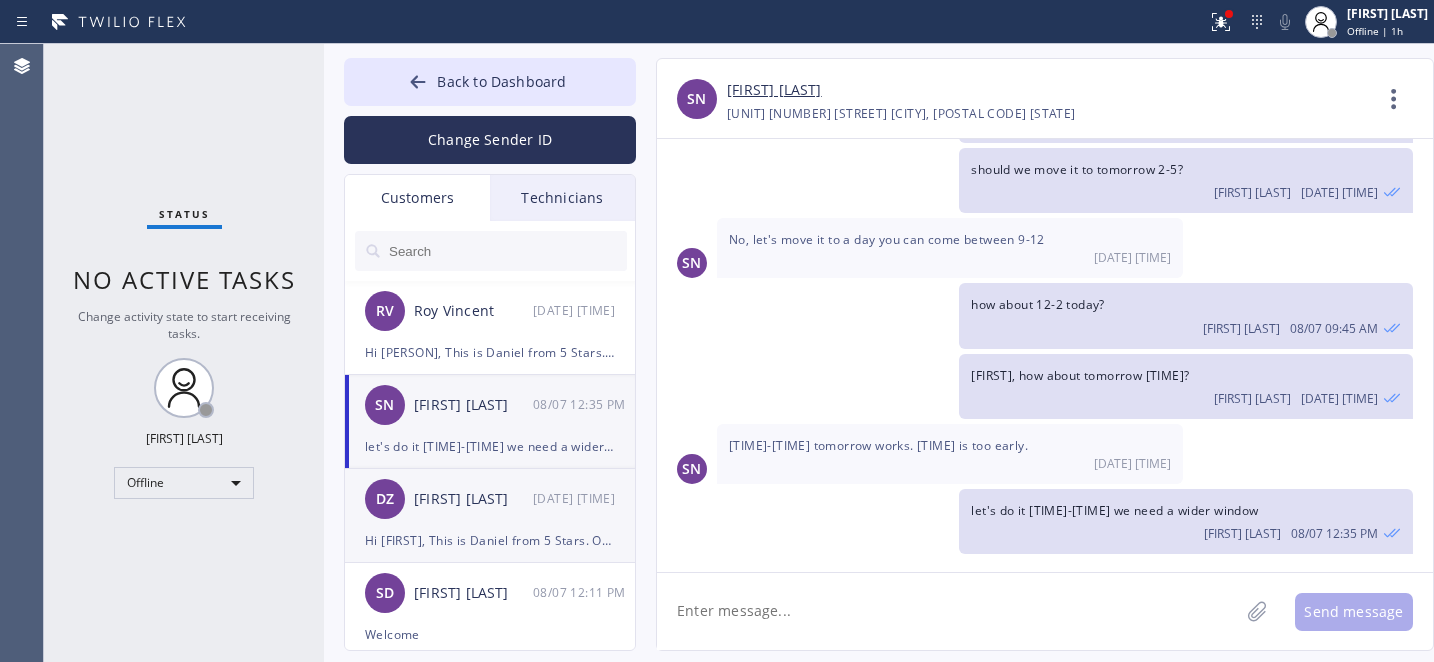 click on "Hi [FIRST], This is Daniel from 5 Stars. Our tech might be running late as he's been held back at the previous call. He'll call you as soon as he's on his way to your place. Thank you. Br," at bounding box center (490, 540) 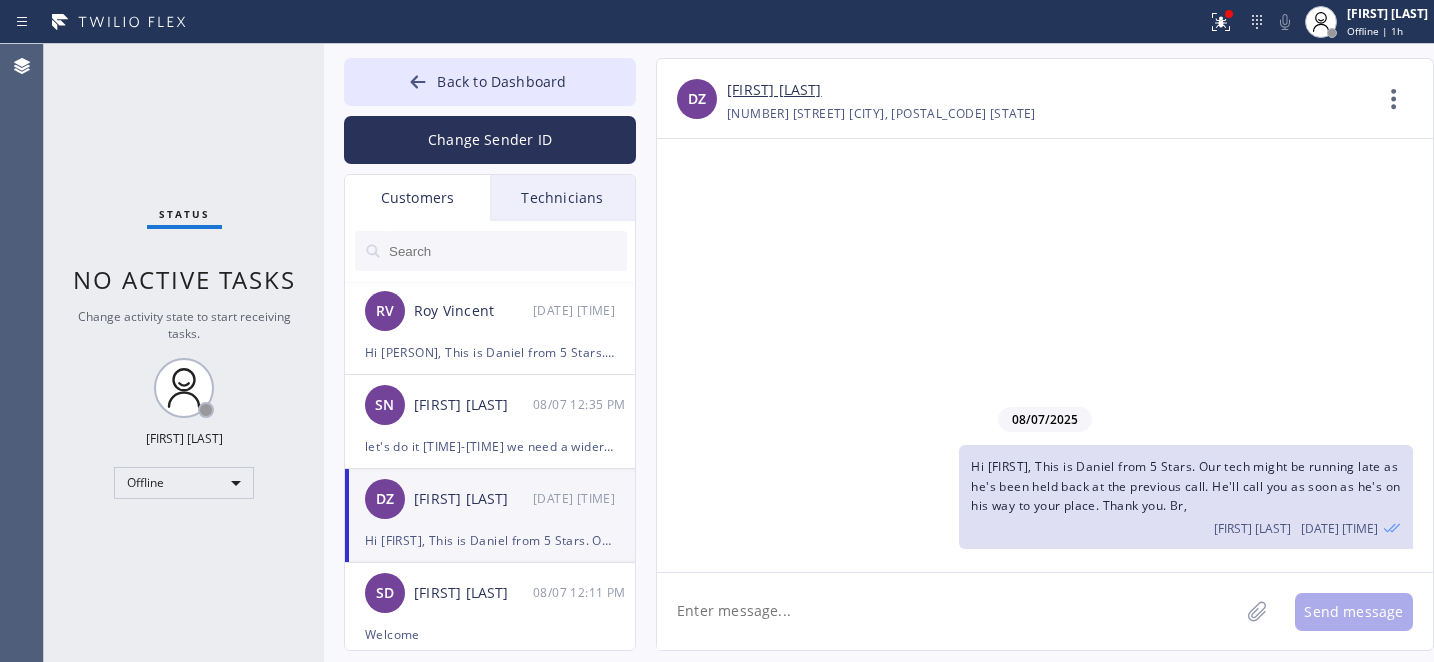 scroll, scrollTop: 0, scrollLeft: 0, axis: both 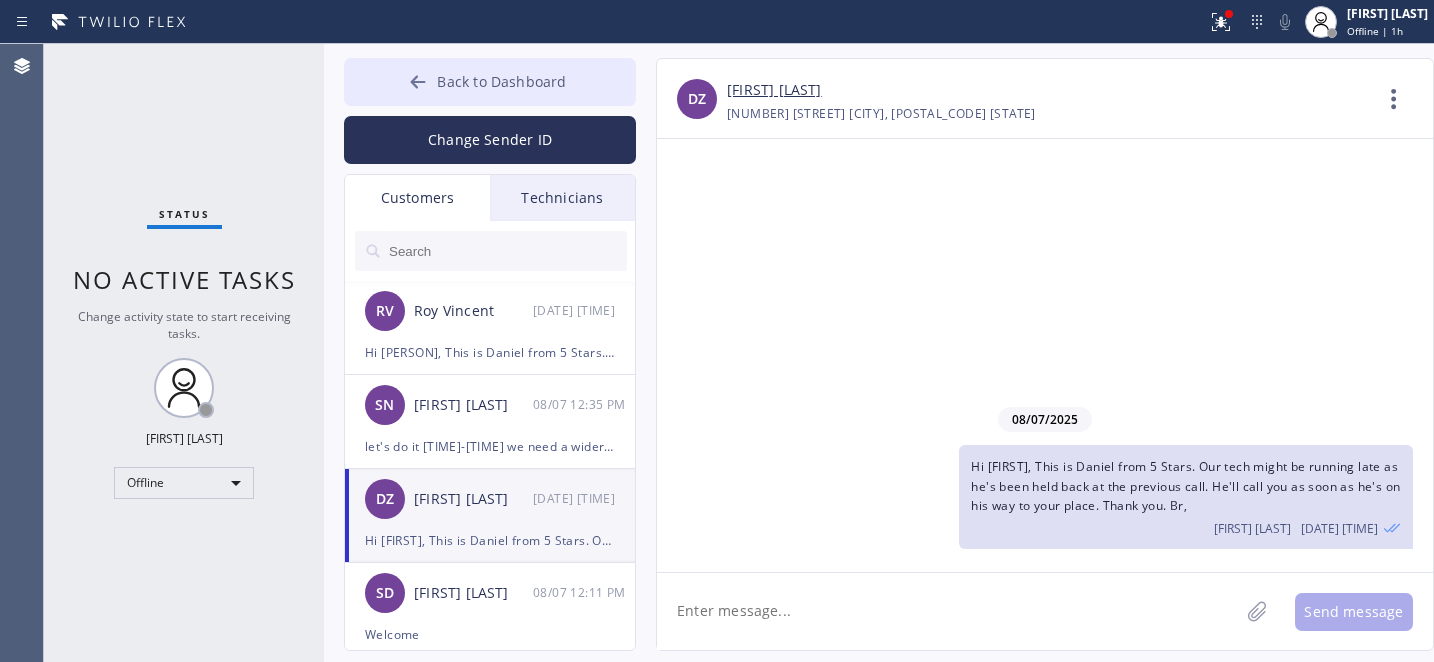 click on "Back to Dashboard" at bounding box center (501, 81) 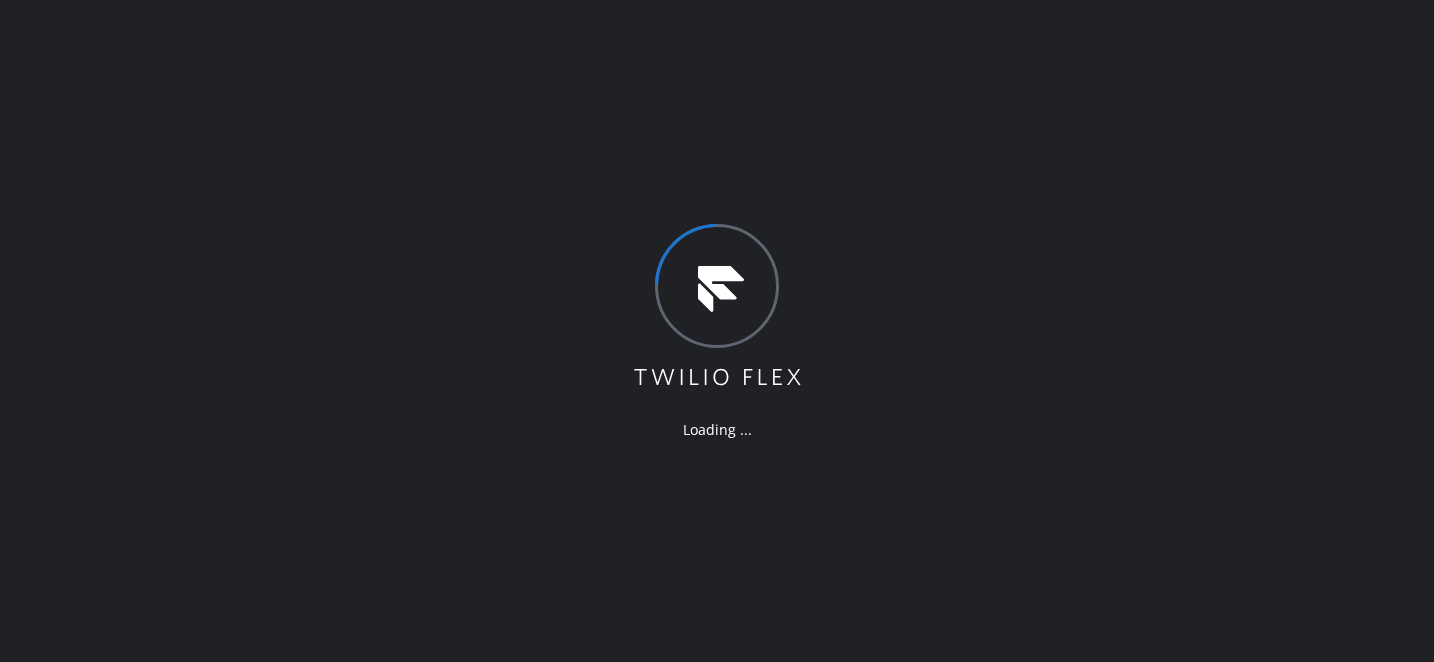 scroll, scrollTop: 0, scrollLeft: 0, axis: both 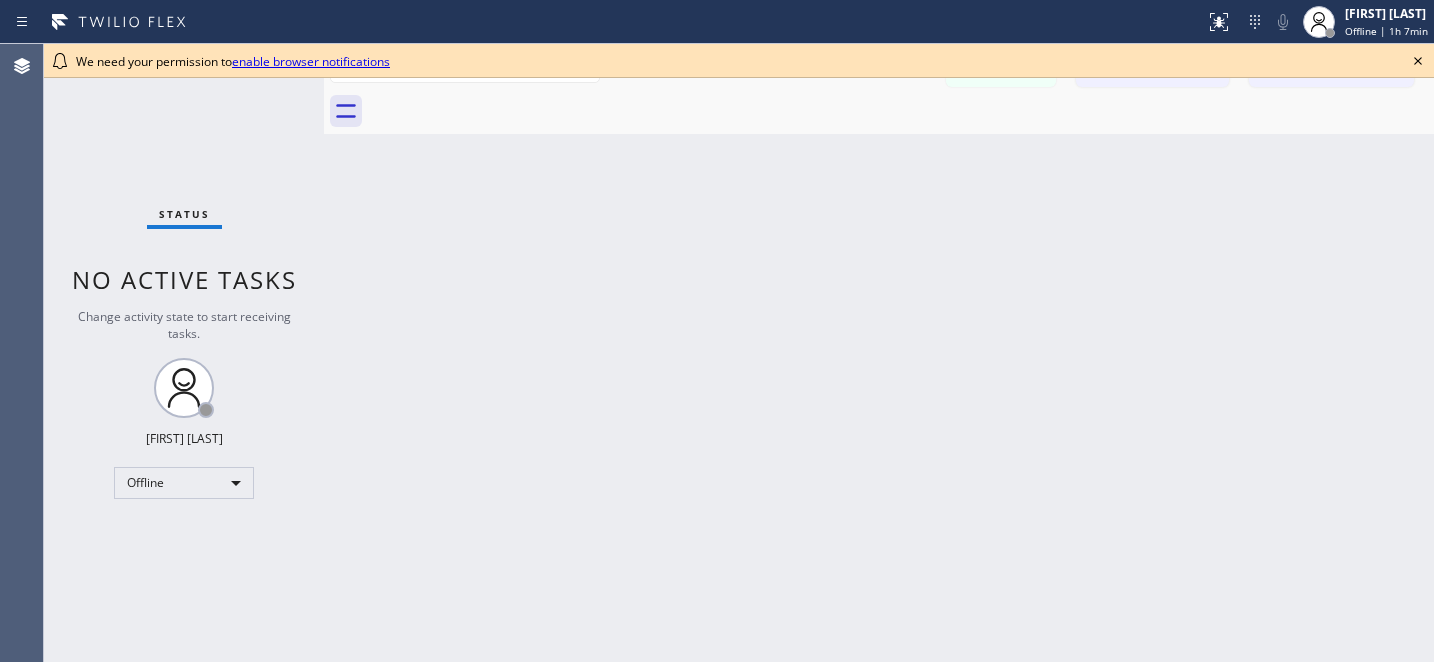 drag, startPoint x: 1407, startPoint y: 63, endPoint x: 1418, endPoint y: 62, distance: 11.045361 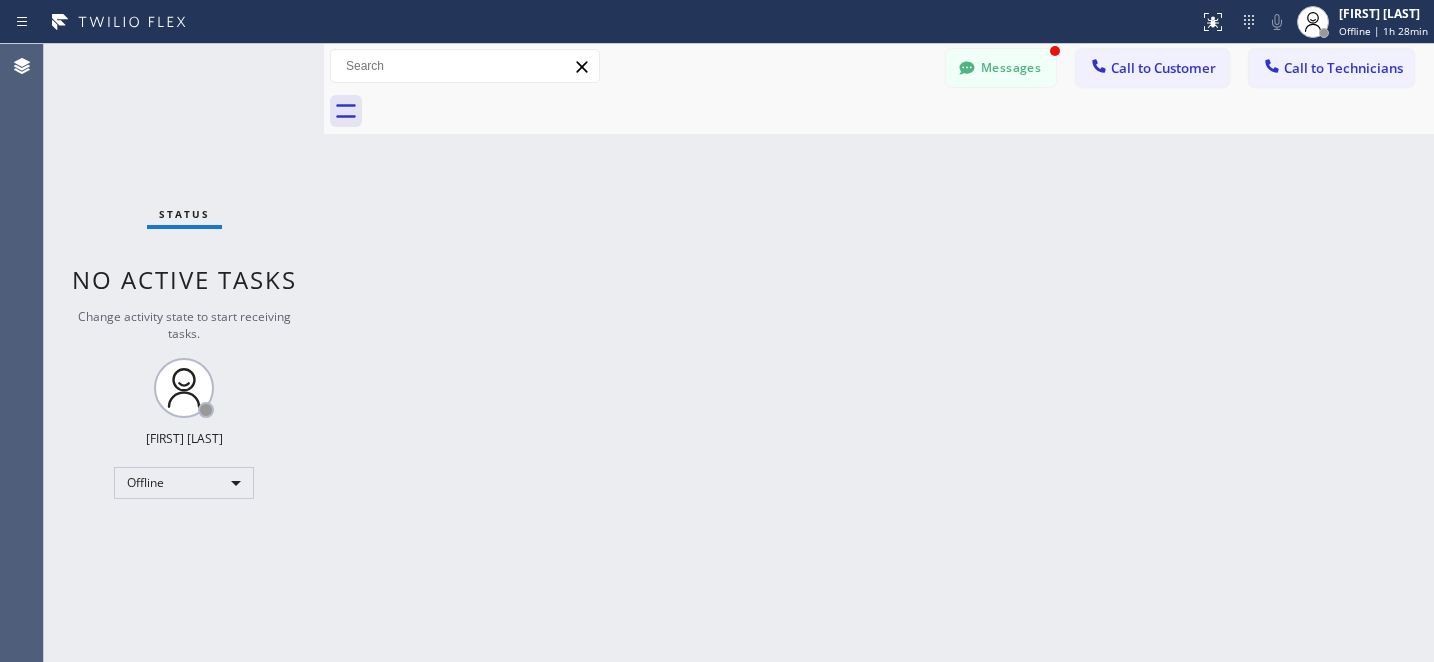 click on "Messages" at bounding box center (1001, 68) 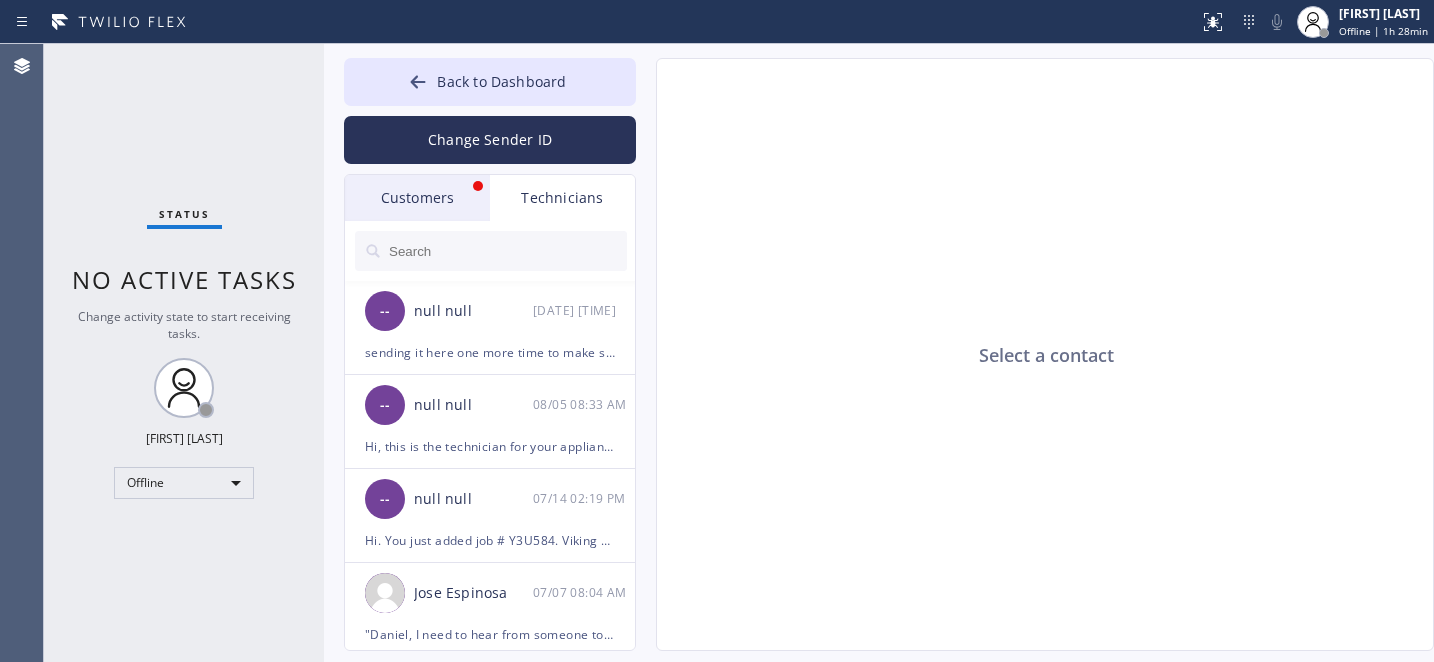 click on "Customers" at bounding box center (417, 198) 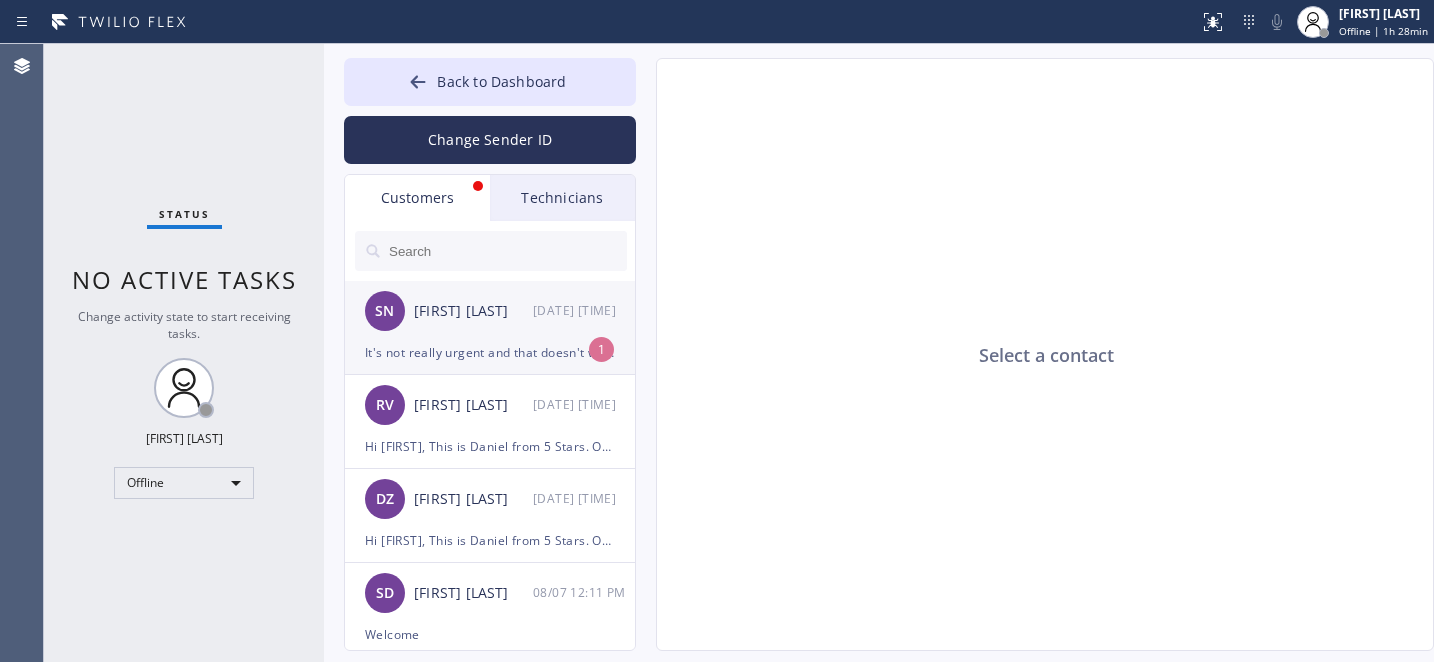 click on "It's not really urgent and that doesn't work. Let's schedule for next week." at bounding box center (490, 352) 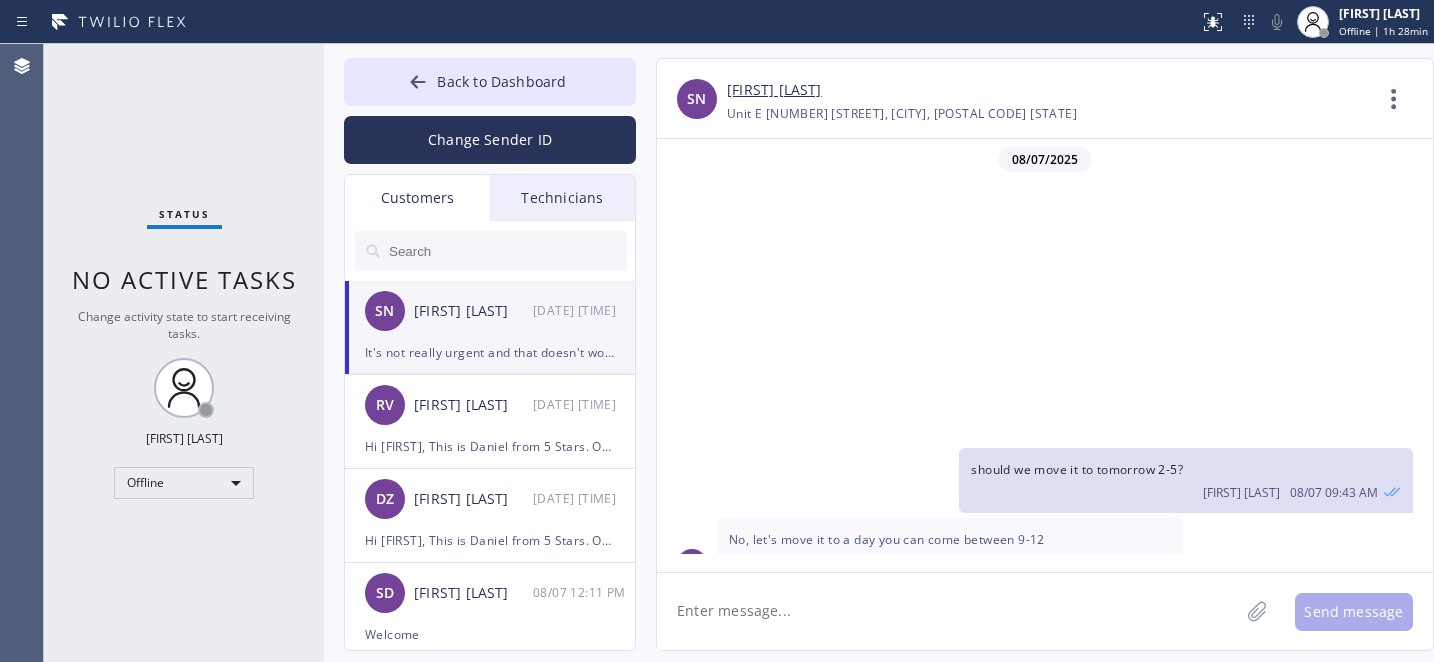 scroll, scrollTop: 346, scrollLeft: 0, axis: vertical 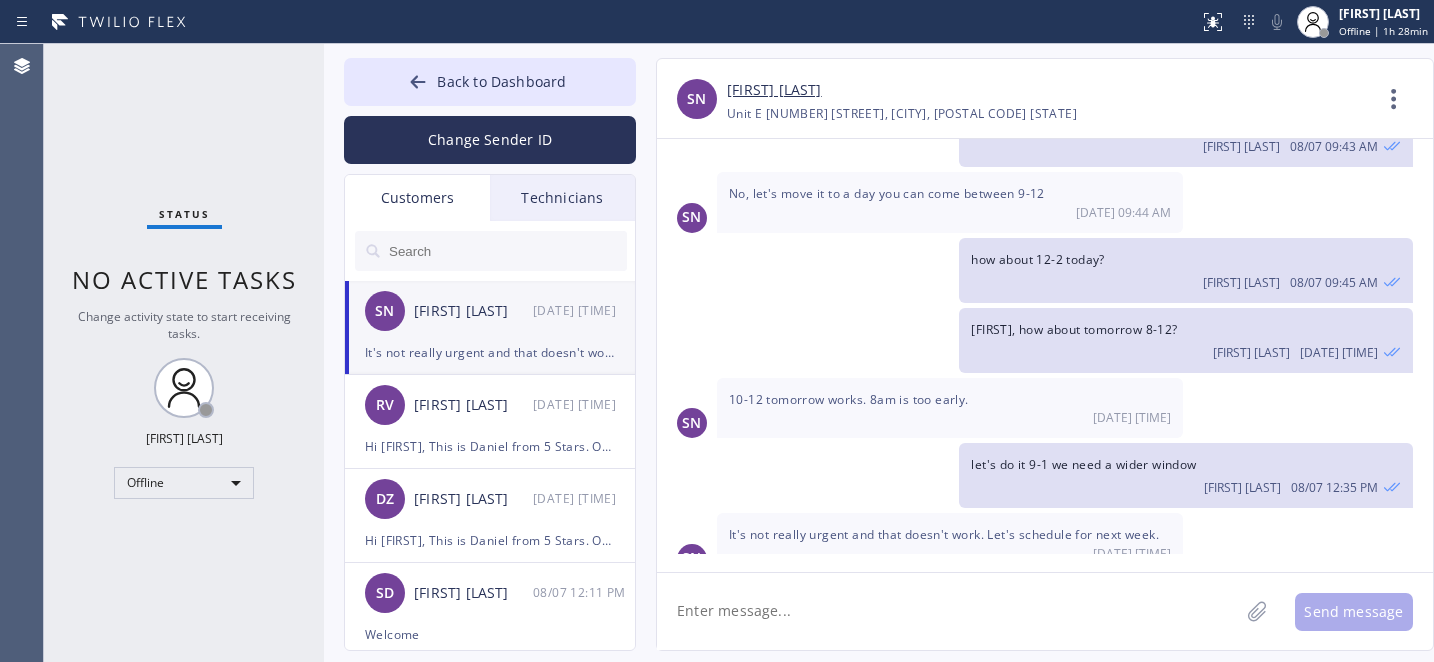 click 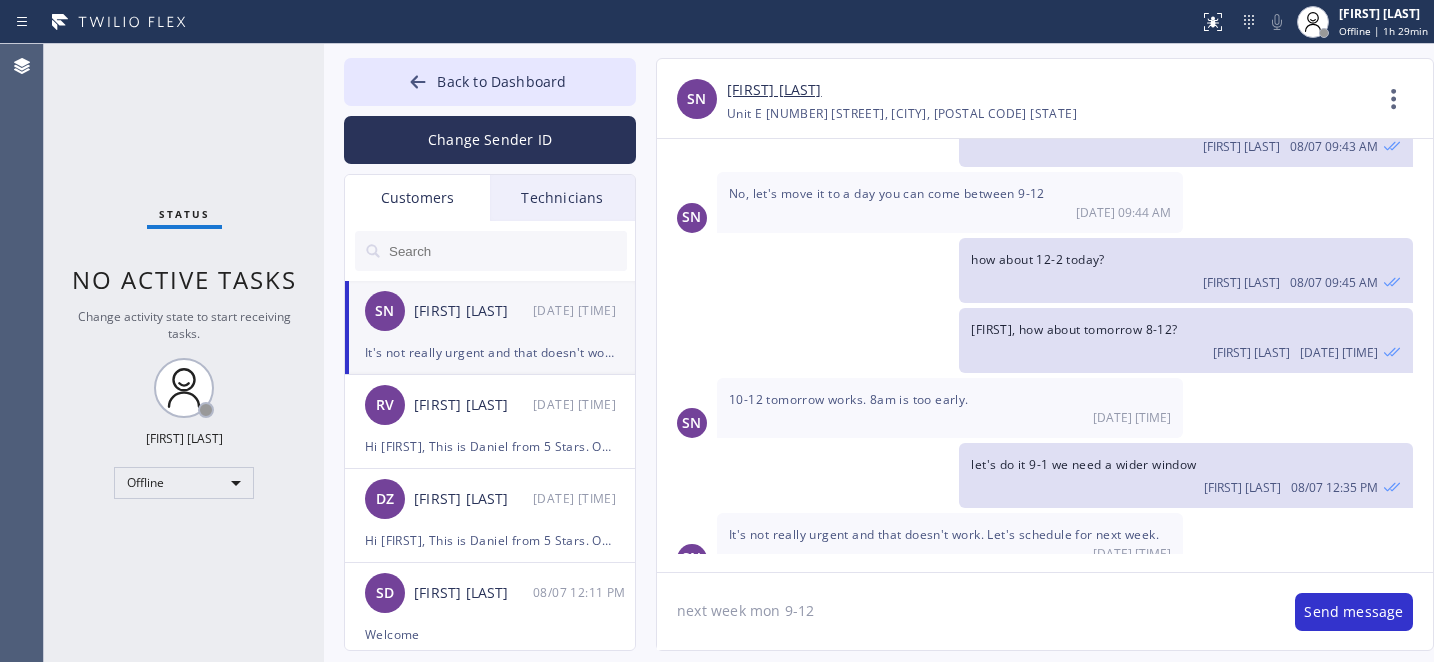 type on "next week mon 9-12?" 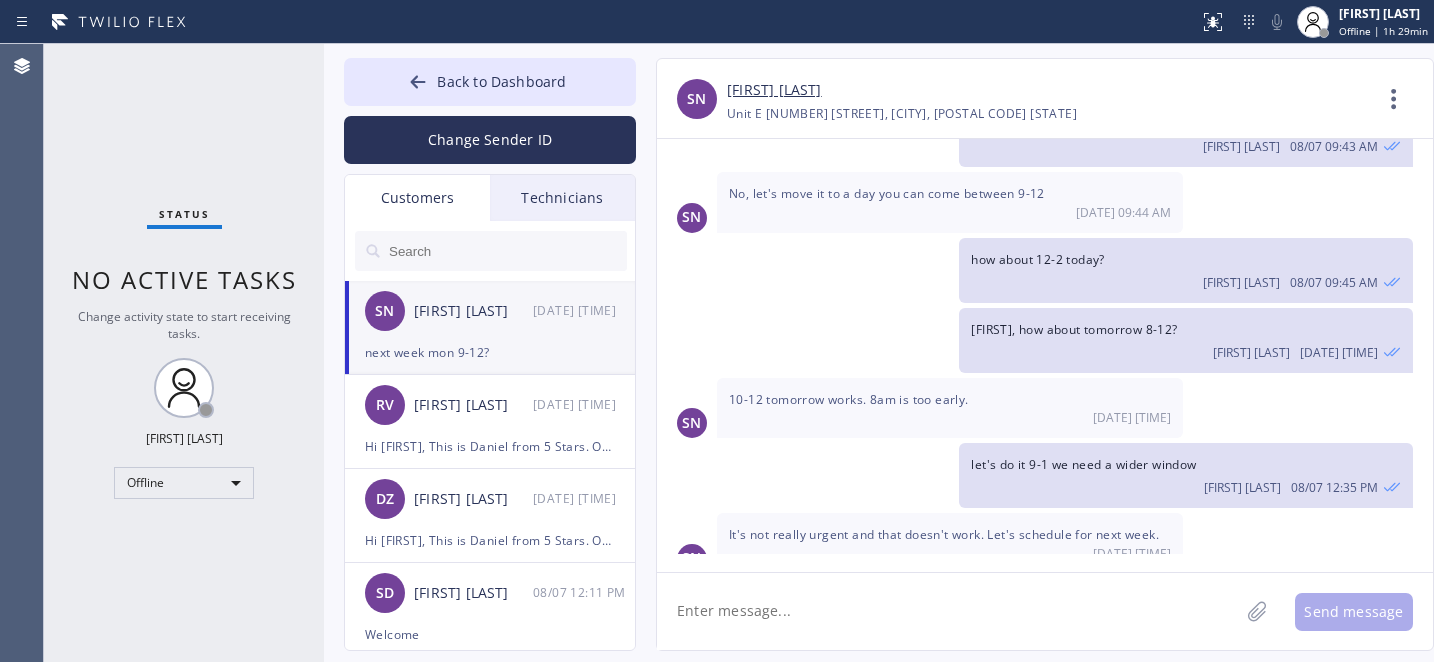 scroll, scrollTop: 415, scrollLeft: 0, axis: vertical 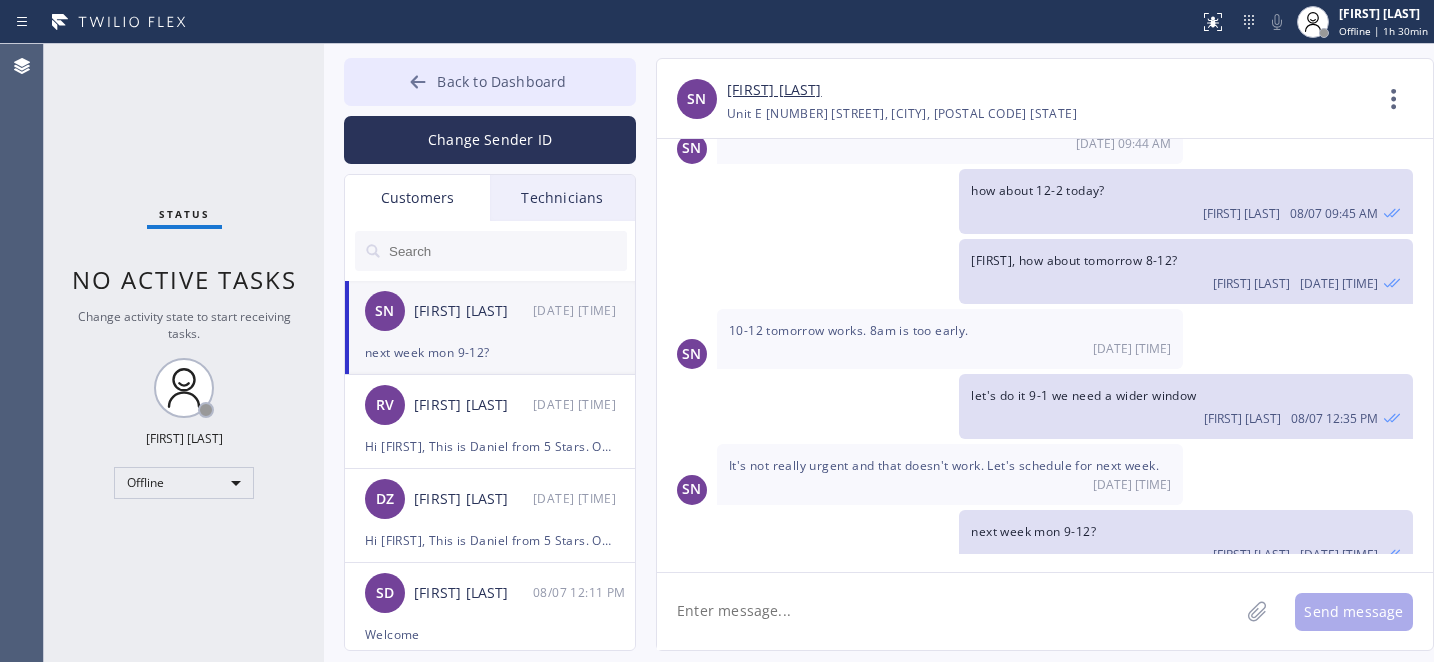 click on "Back to Dashboard" at bounding box center (501, 81) 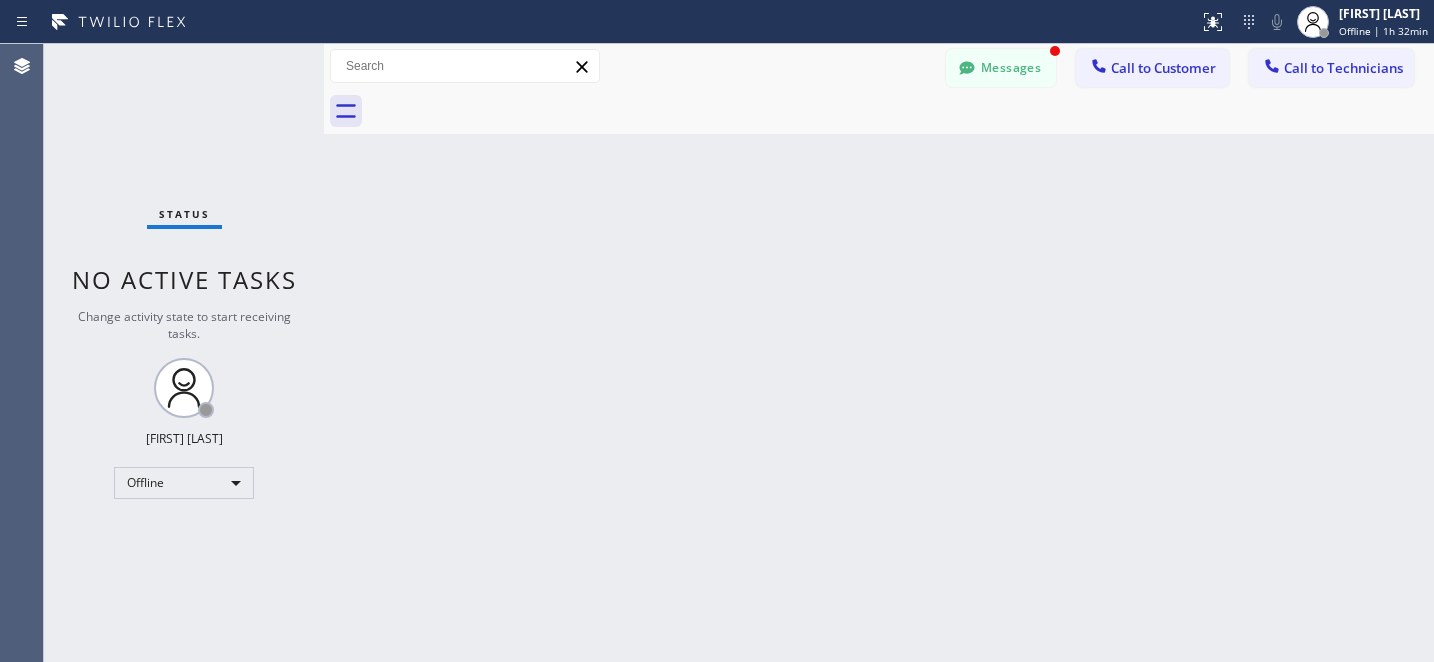 scroll, scrollTop: 480, scrollLeft: 0, axis: vertical 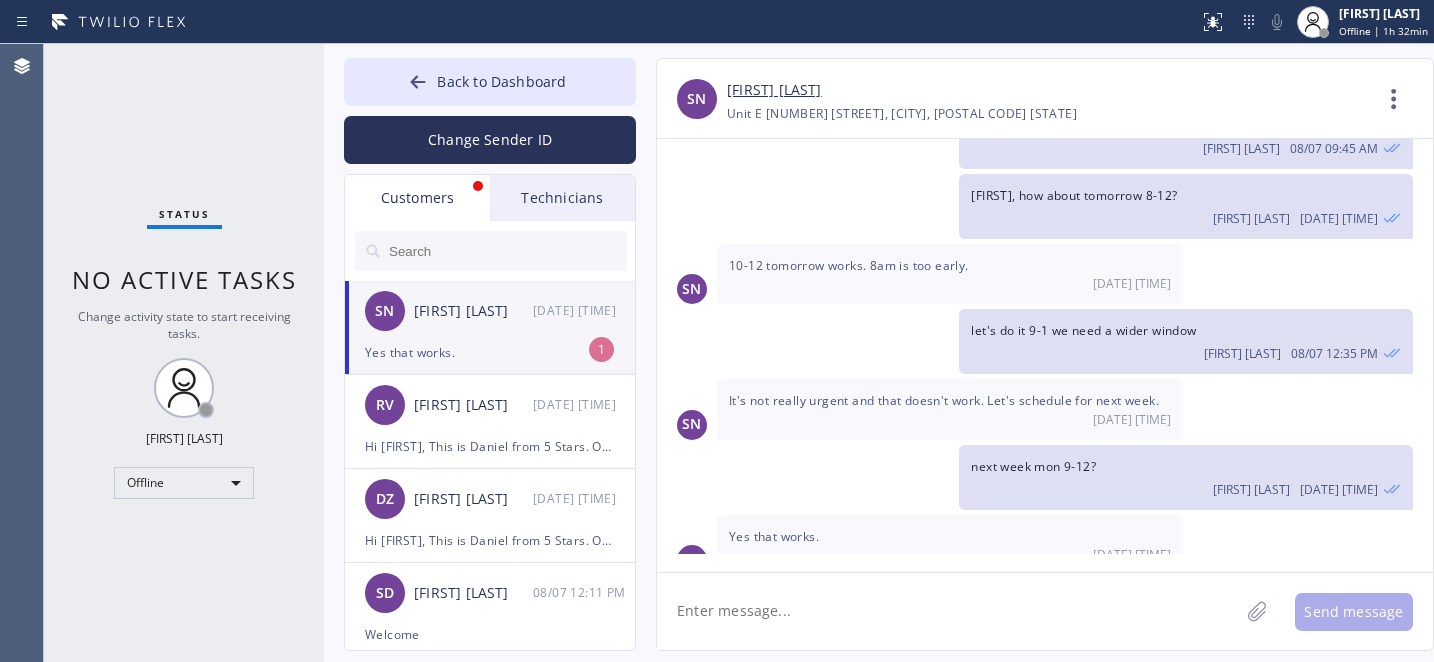 click on "SN Sarah Nissen       08/07 01:24 PM" at bounding box center (491, 311) 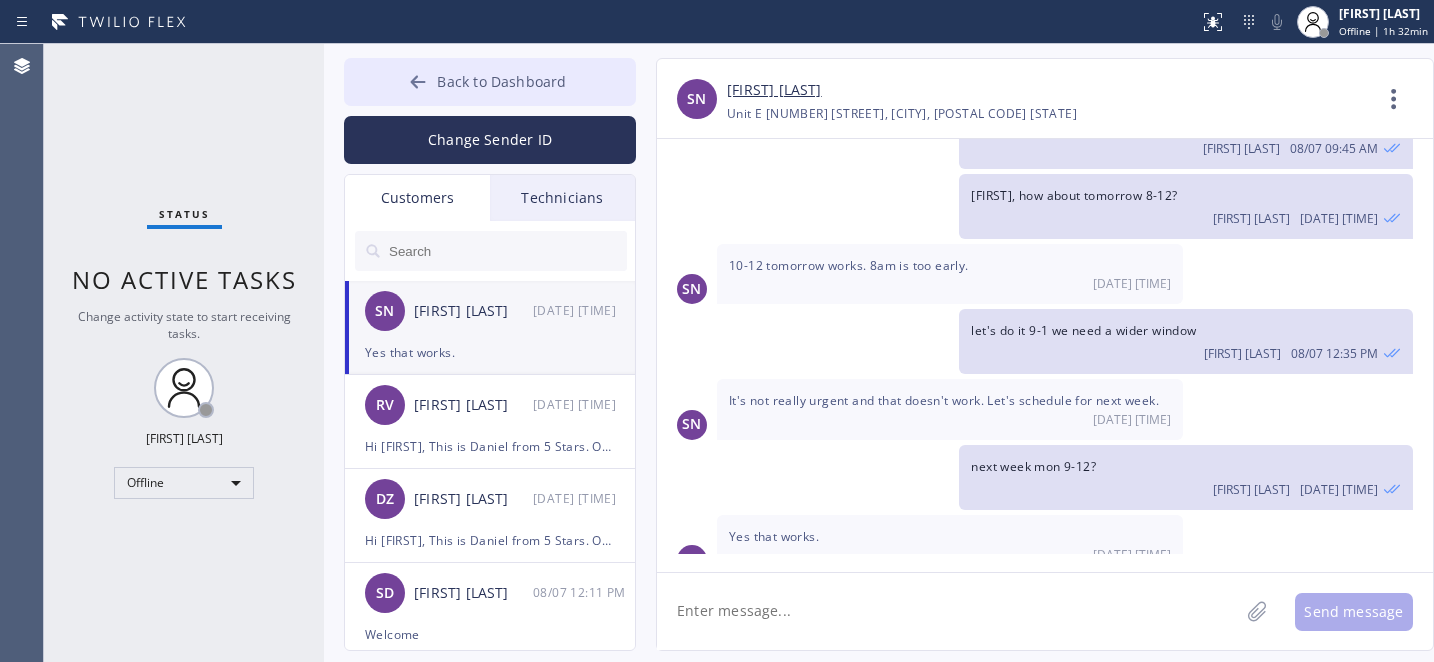 click on "Back to Dashboard" at bounding box center [490, 82] 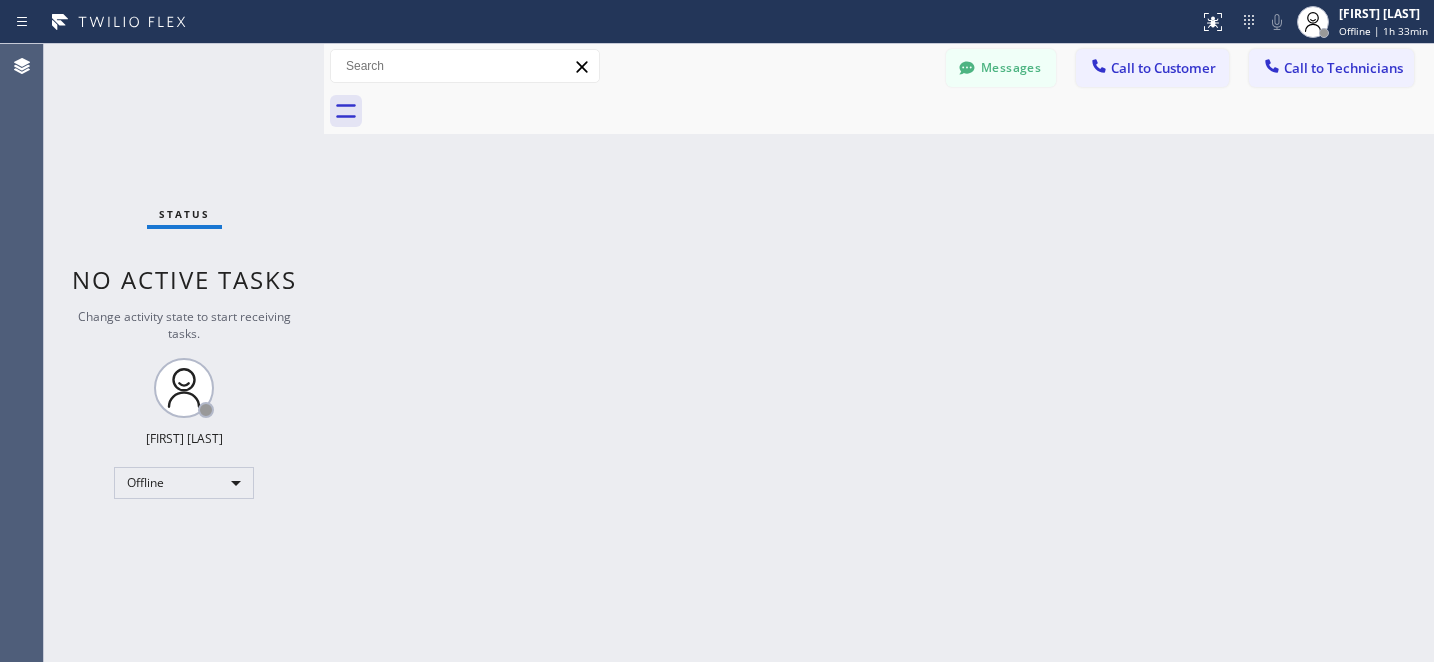 click on "Messages" at bounding box center [1001, 68] 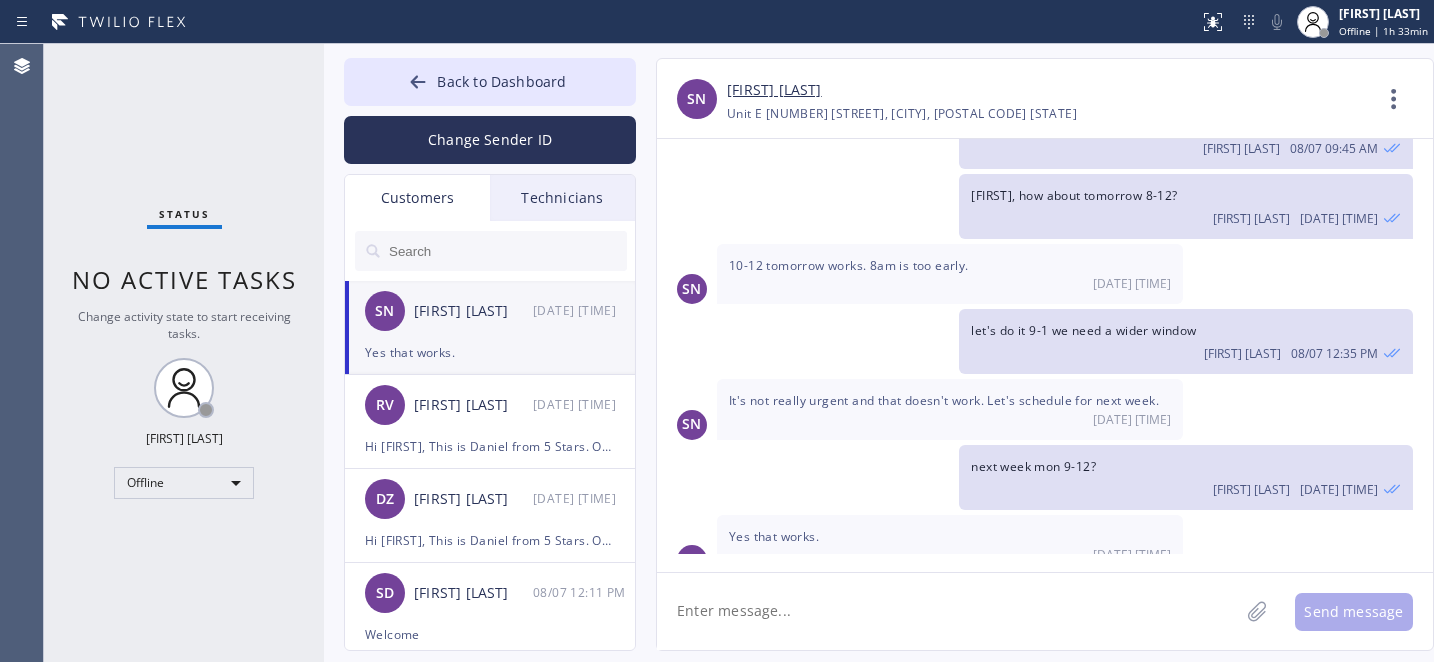 click on "SN Sarah Nissen       08/07 01:24 PM" at bounding box center (491, 311) 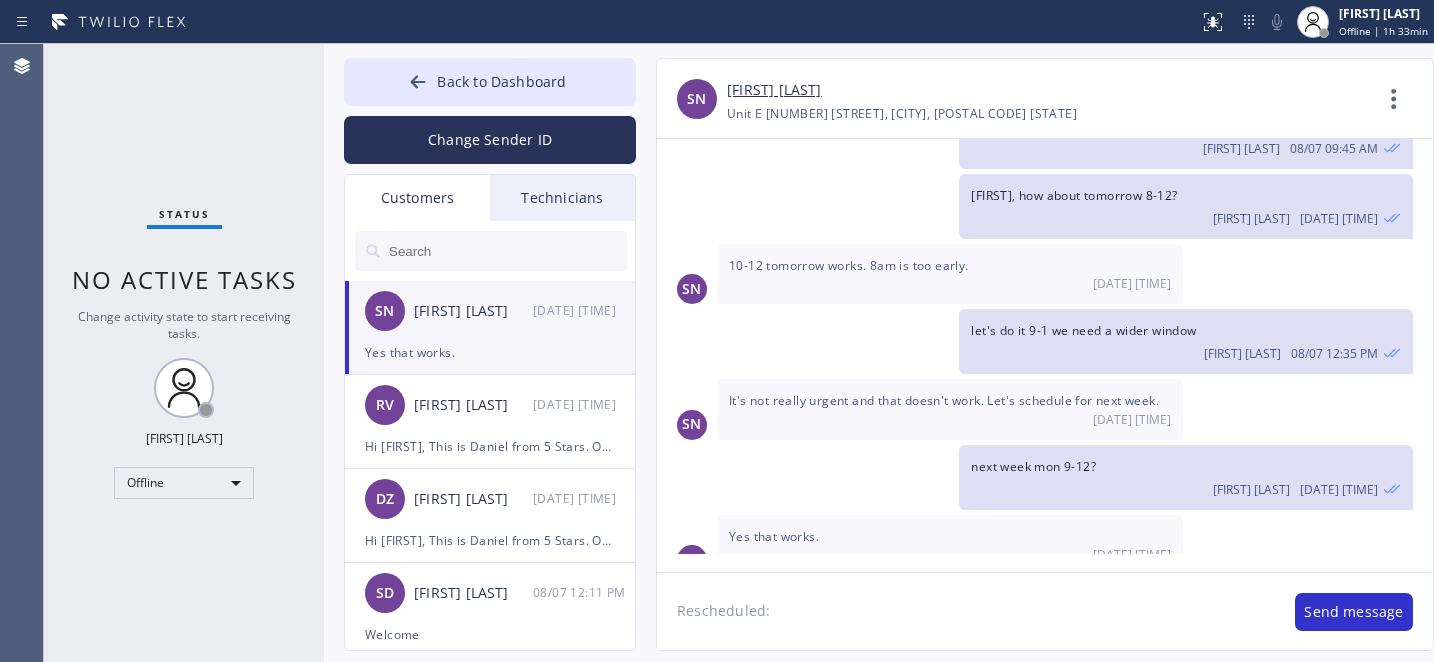 paste on "08/11/2025	9am - 12pm" 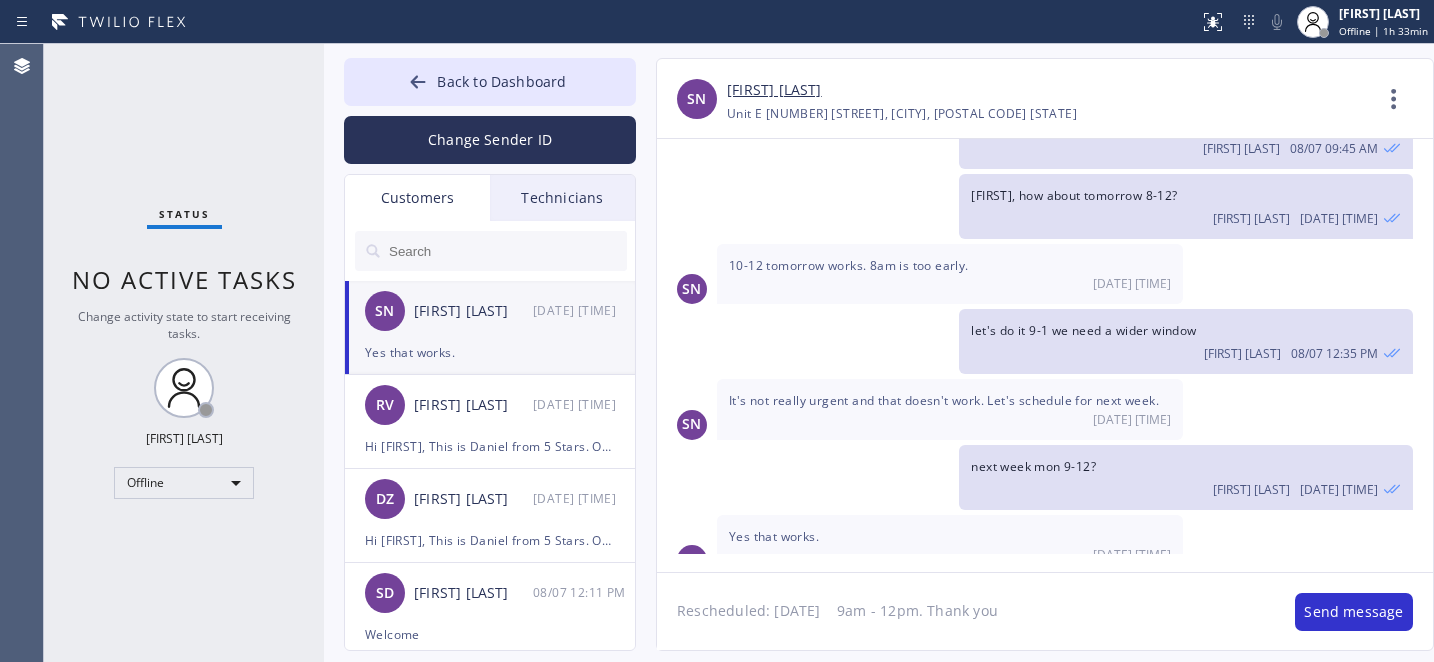 type on "Rescheduled: 08/11/2025	9am - 12pm. Thank you." 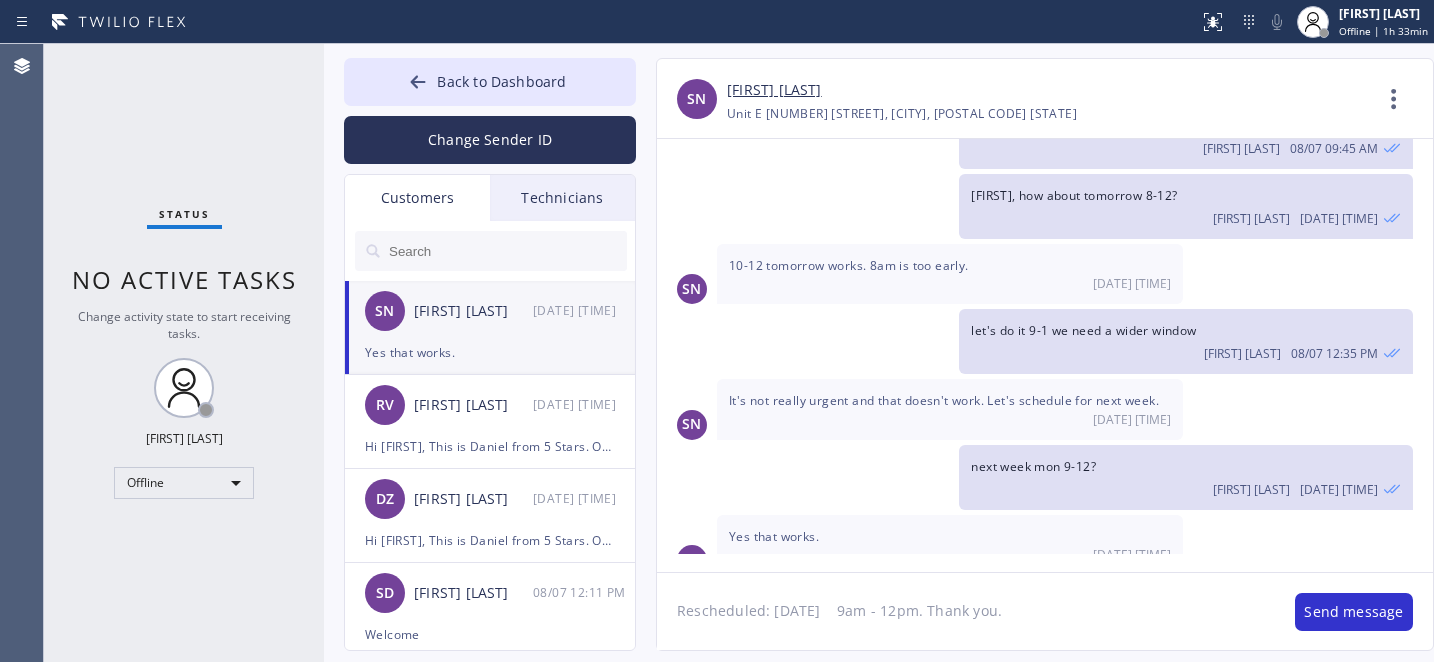 type 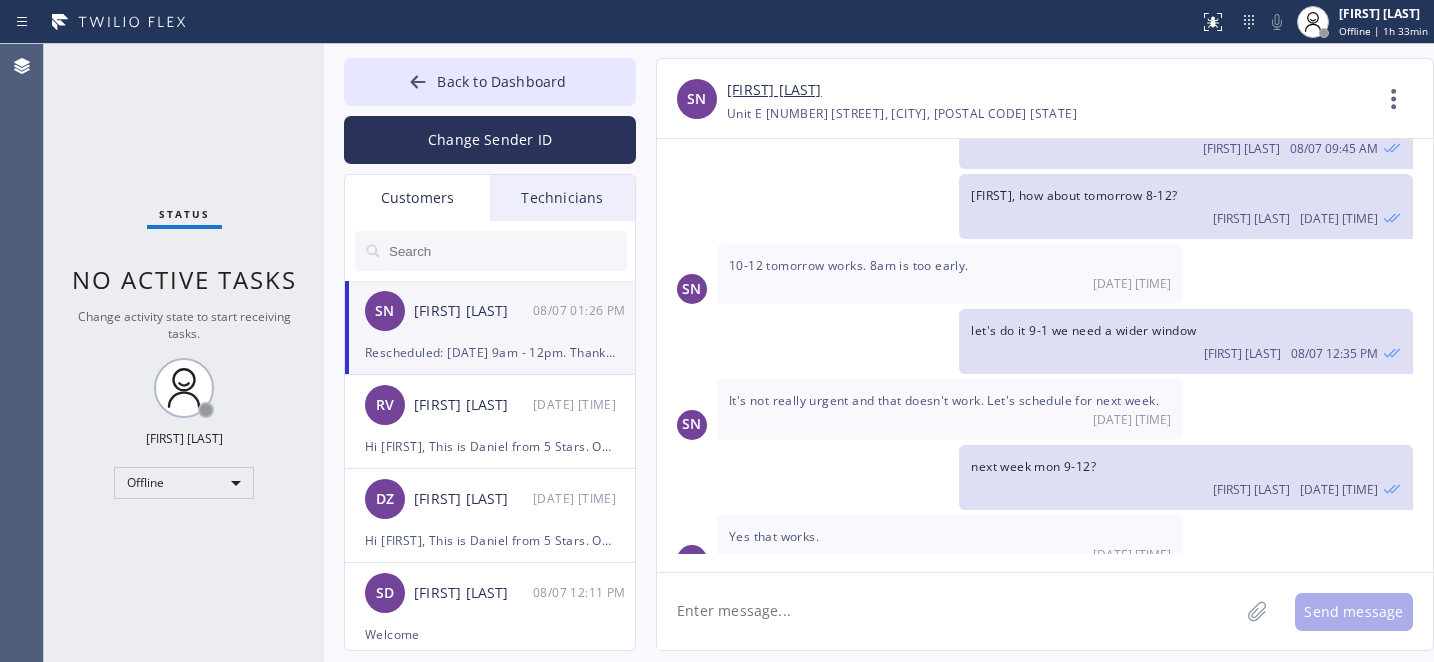scroll, scrollTop: 550, scrollLeft: 0, axis: vertical 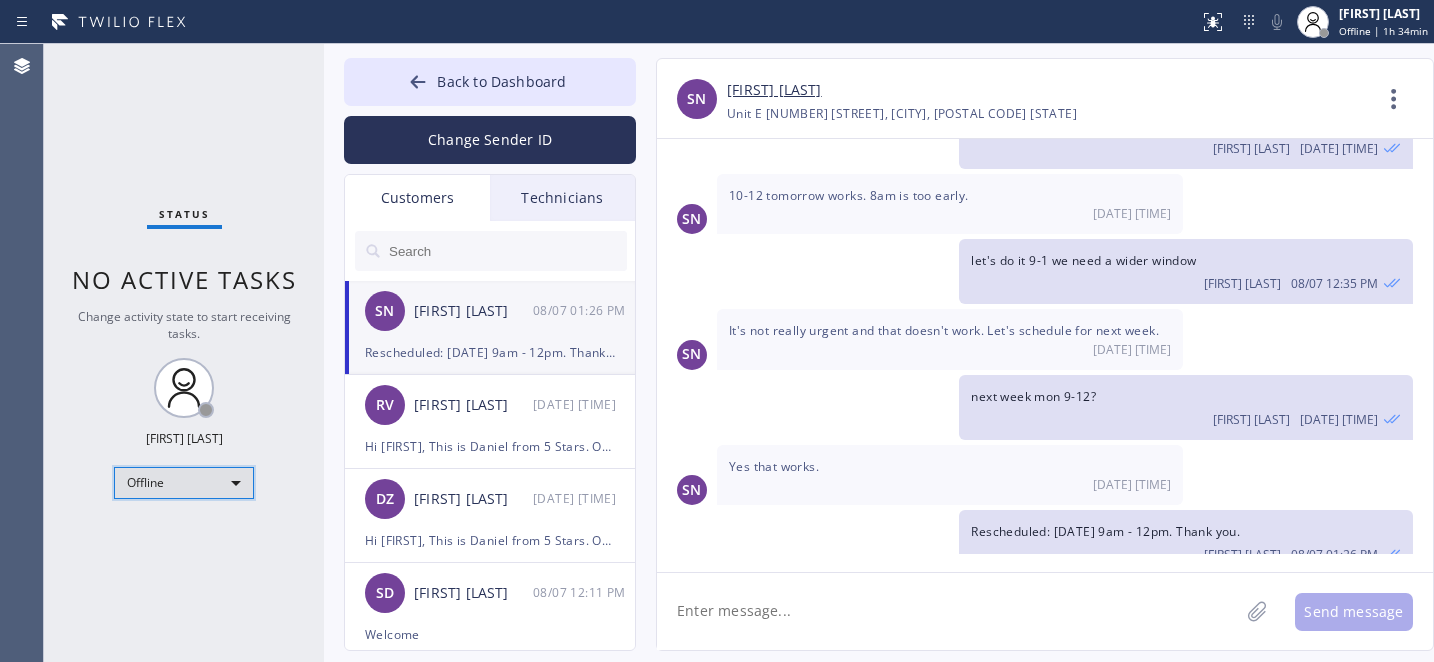 click on "Offline" at bounding box center [184, 483] 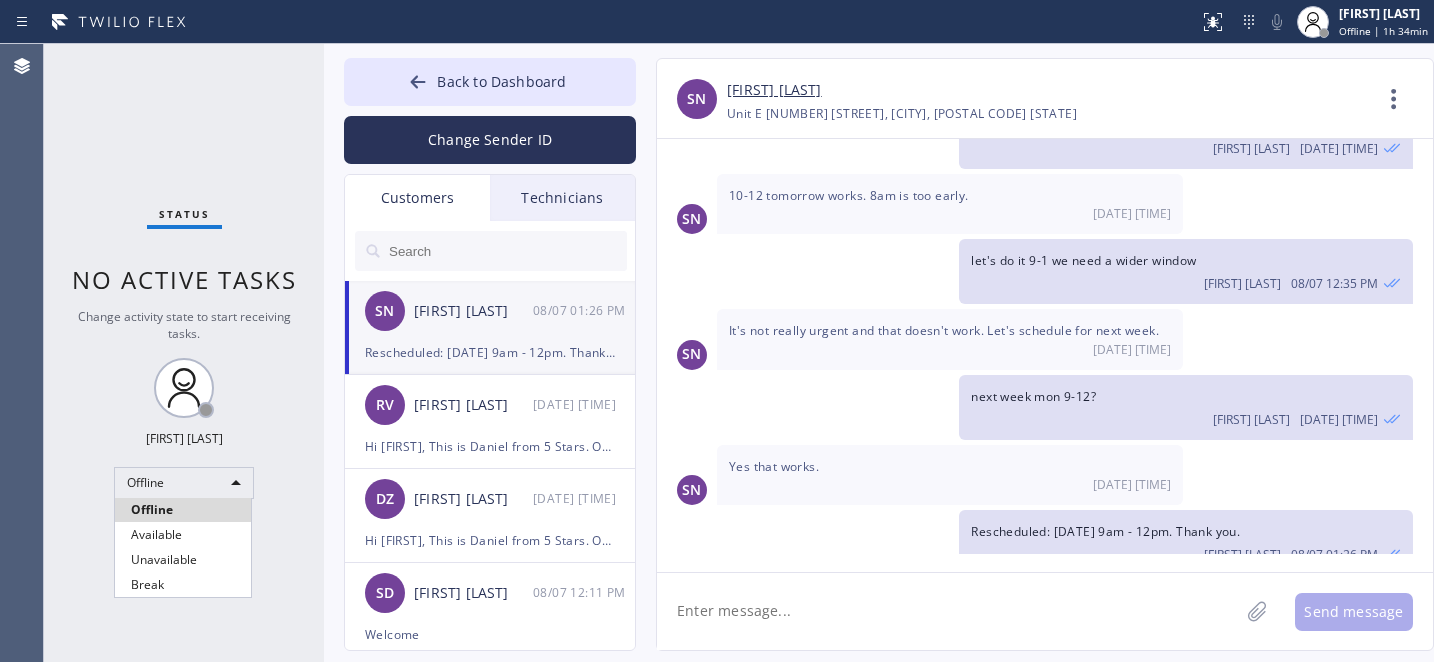click on "Offline" at bounding box center [183, 510] 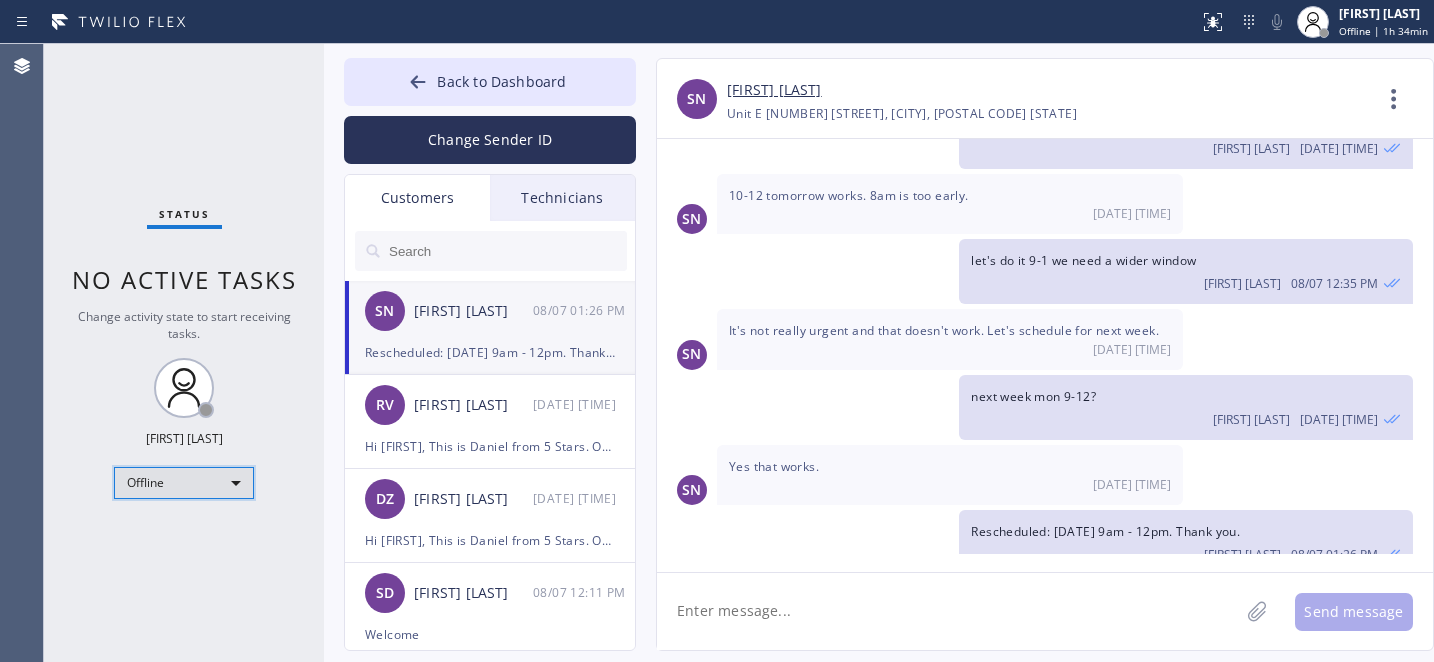 click on "Offline" at bounding box center (184, 483) 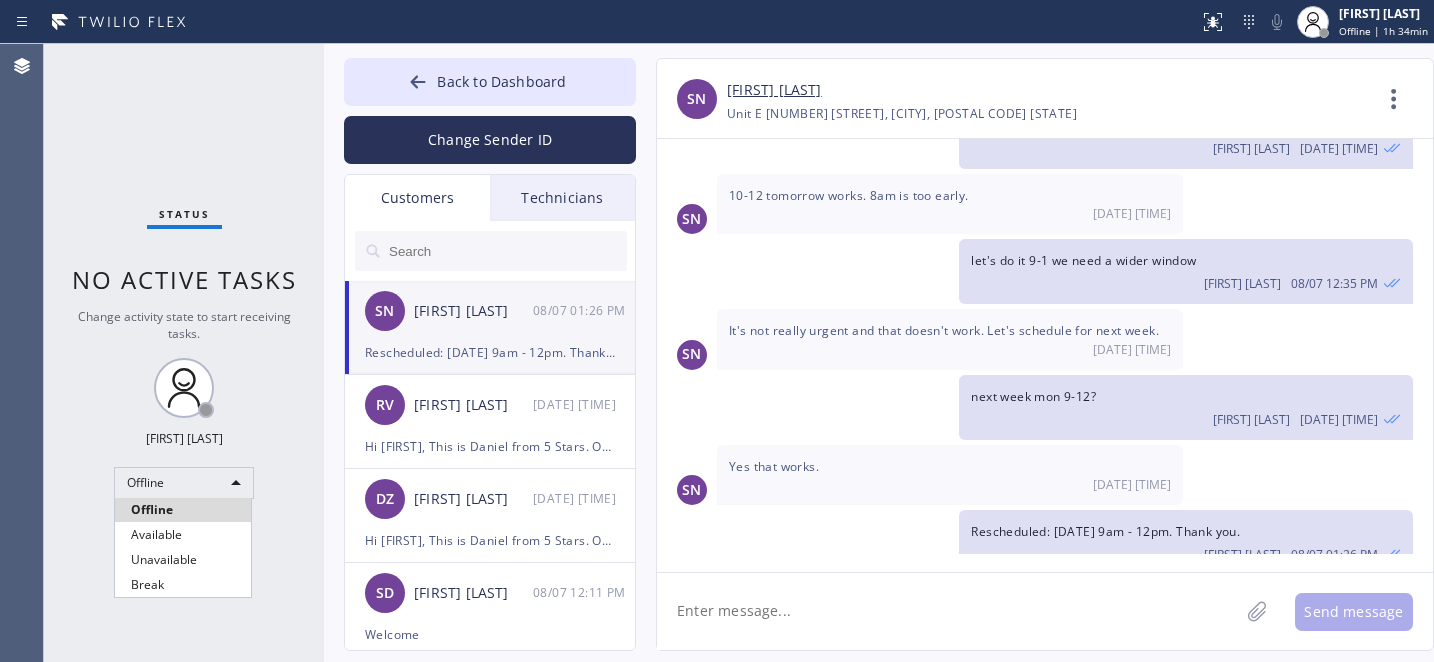 drag, startPoint x: 181, startPoint y: 530, endPoint x: 452, endPoint y: 180, distance: 442.65222 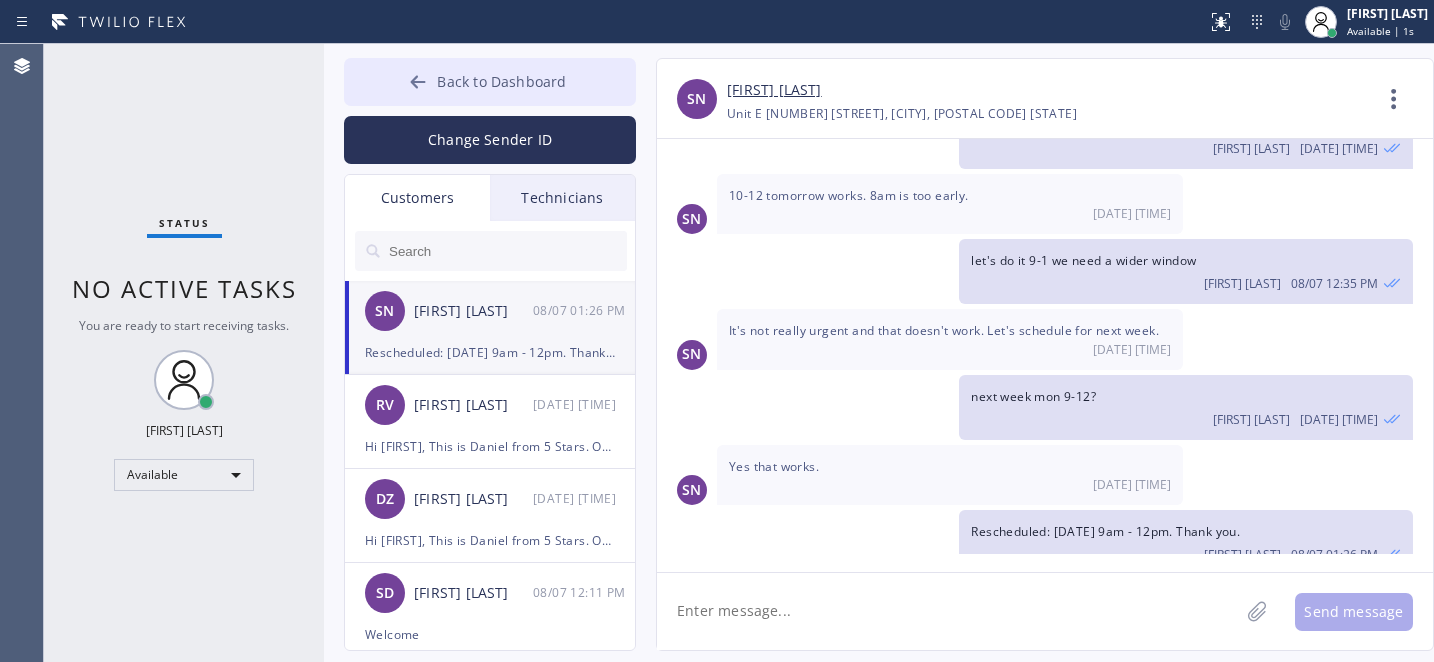 click on "Back to Dashboard" at bounding box center [490, 82] 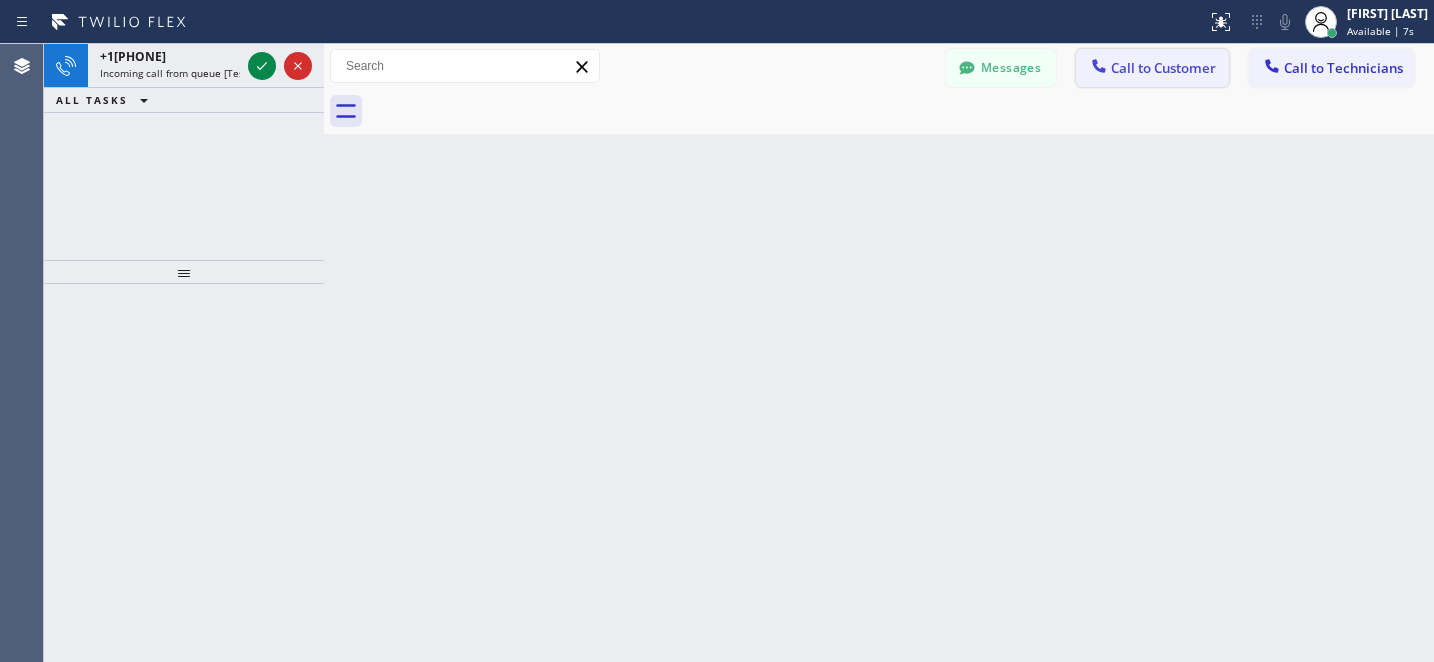 click on "Call to Customer" at bounding box center [1163, 68] 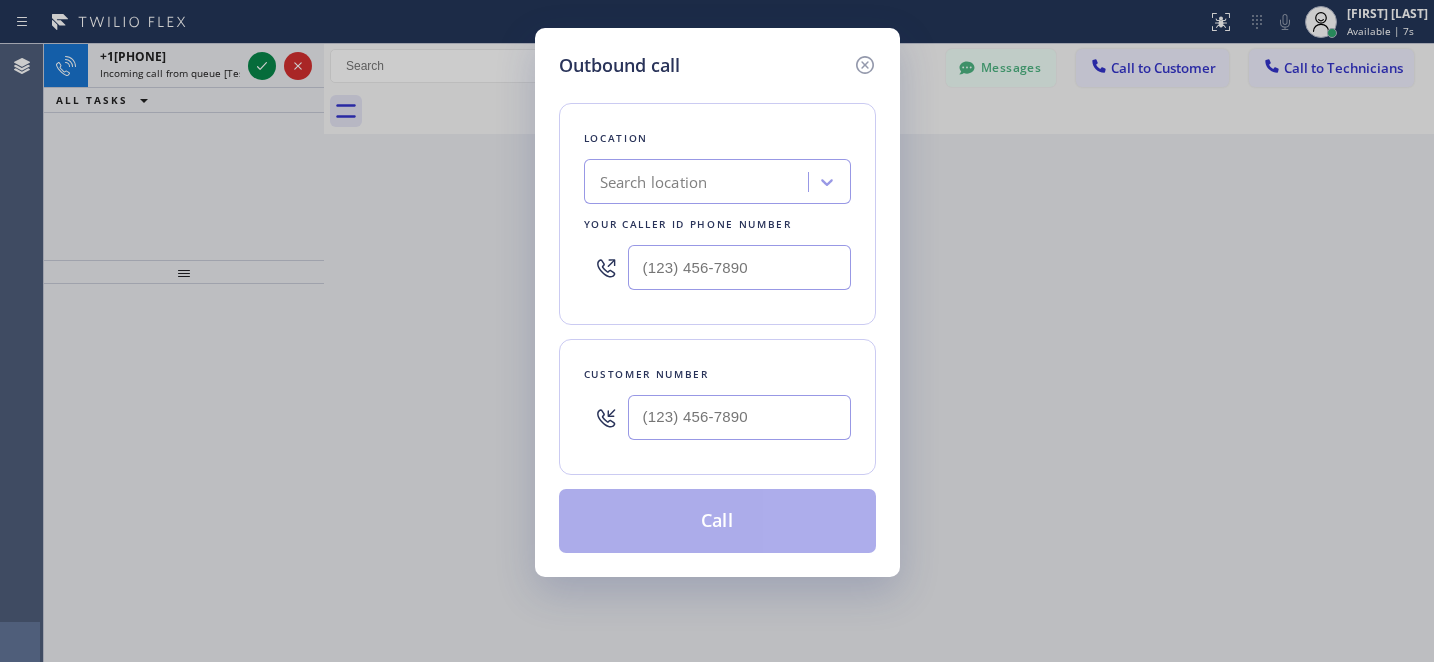 click on "Search location" at bounding box center [654, 182] 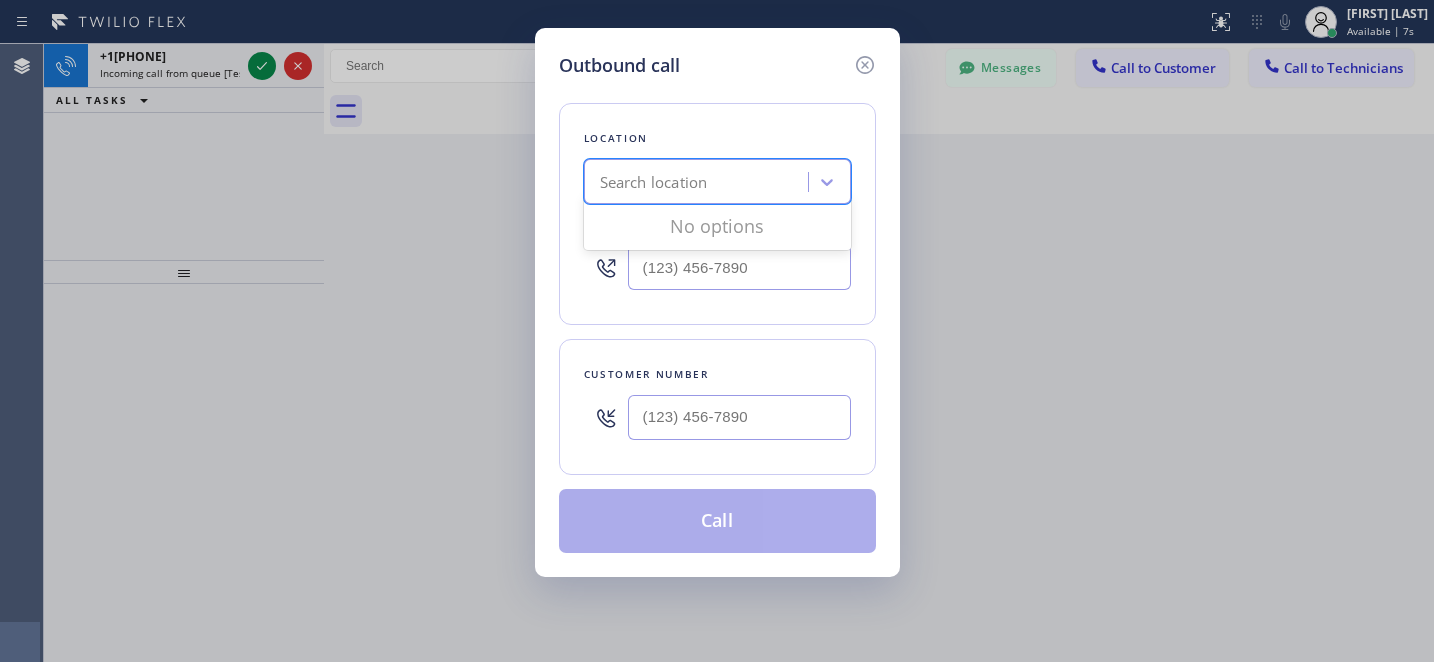 paste on "(415) 307-3209" 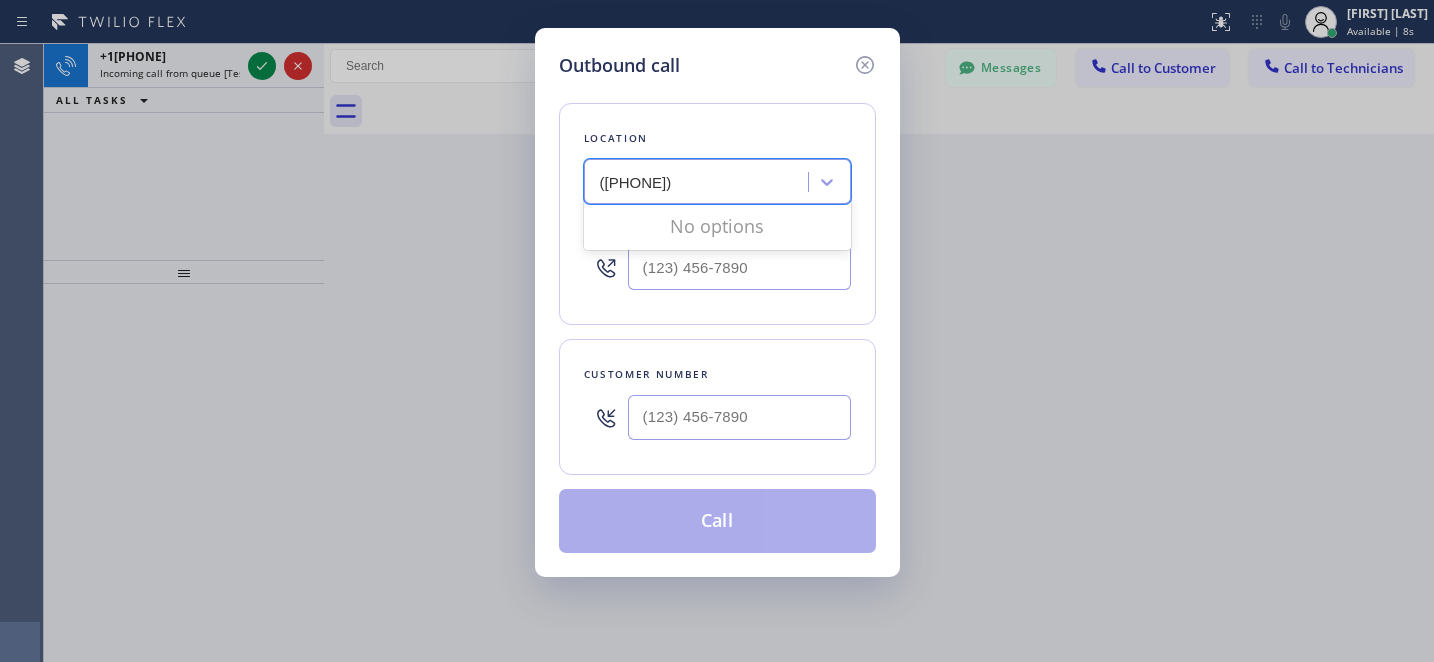 type on "(415) 307-3209" 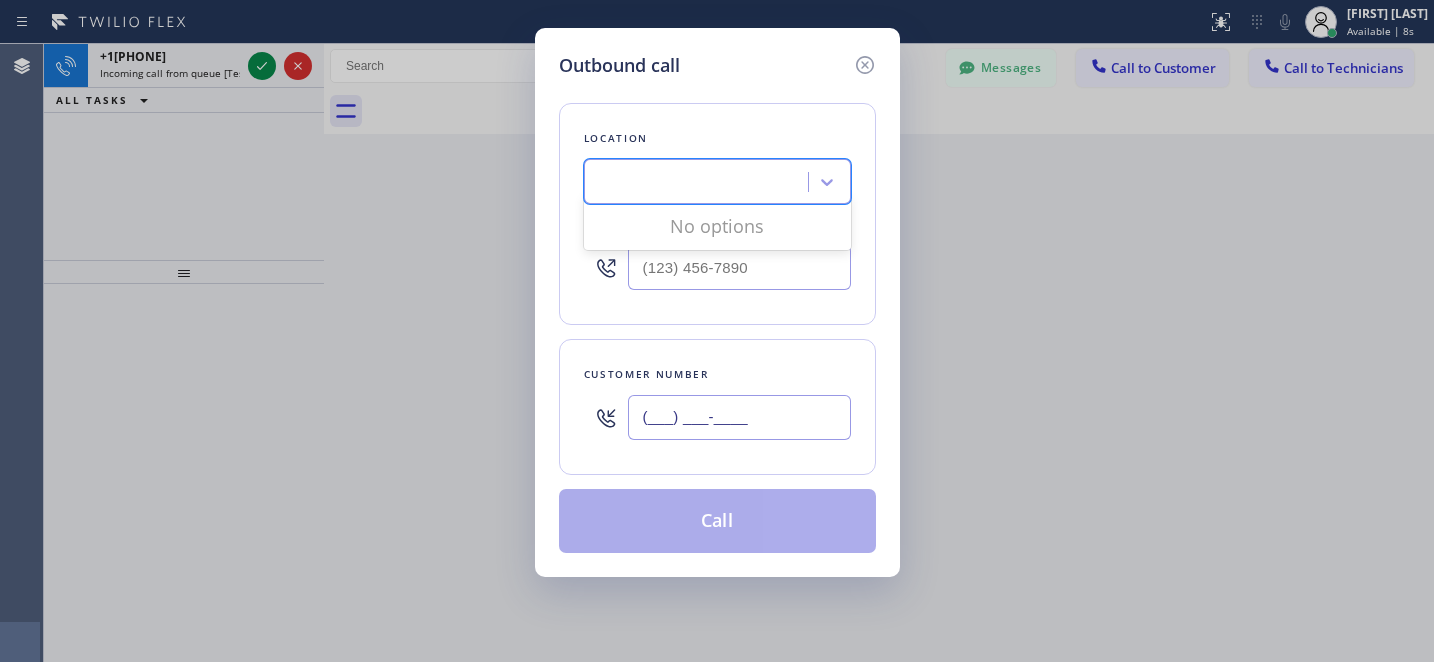 click on "(___) ___-____" at bounding box center [739, 417] 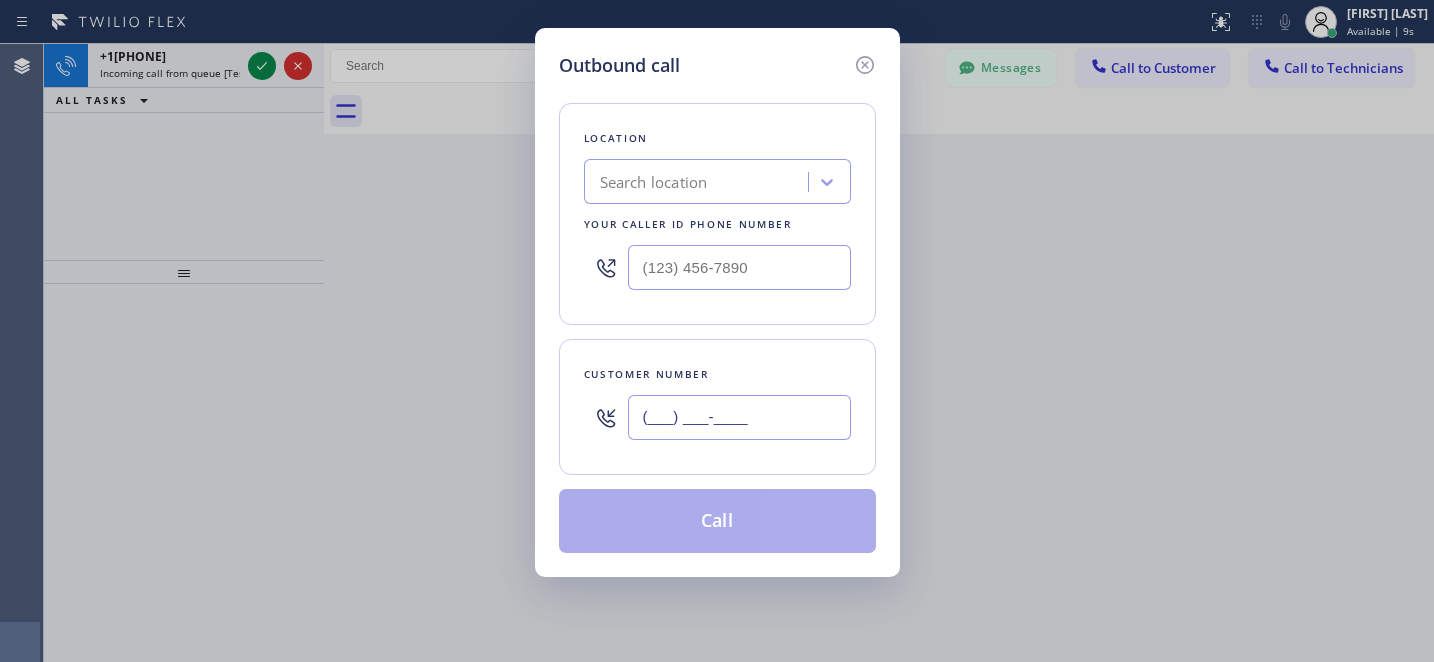 paste on "415) 307-3209" 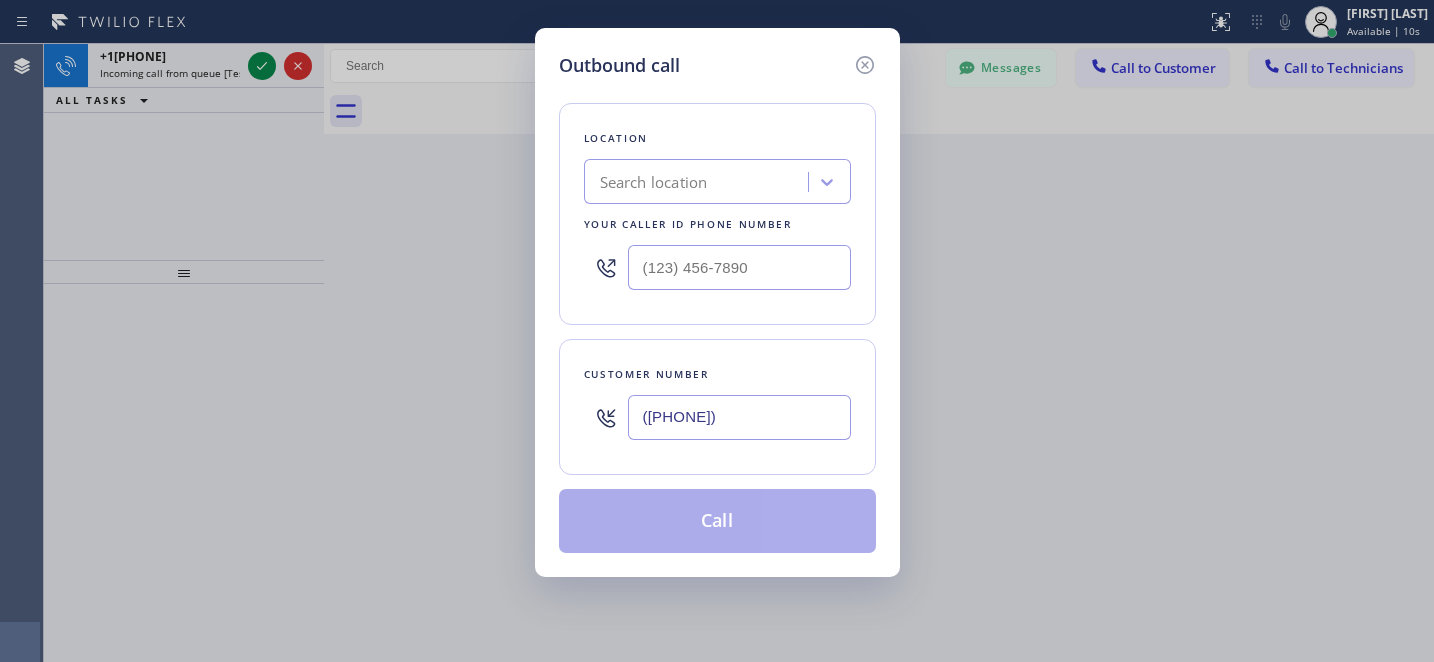 type on "(415) 307-3209" 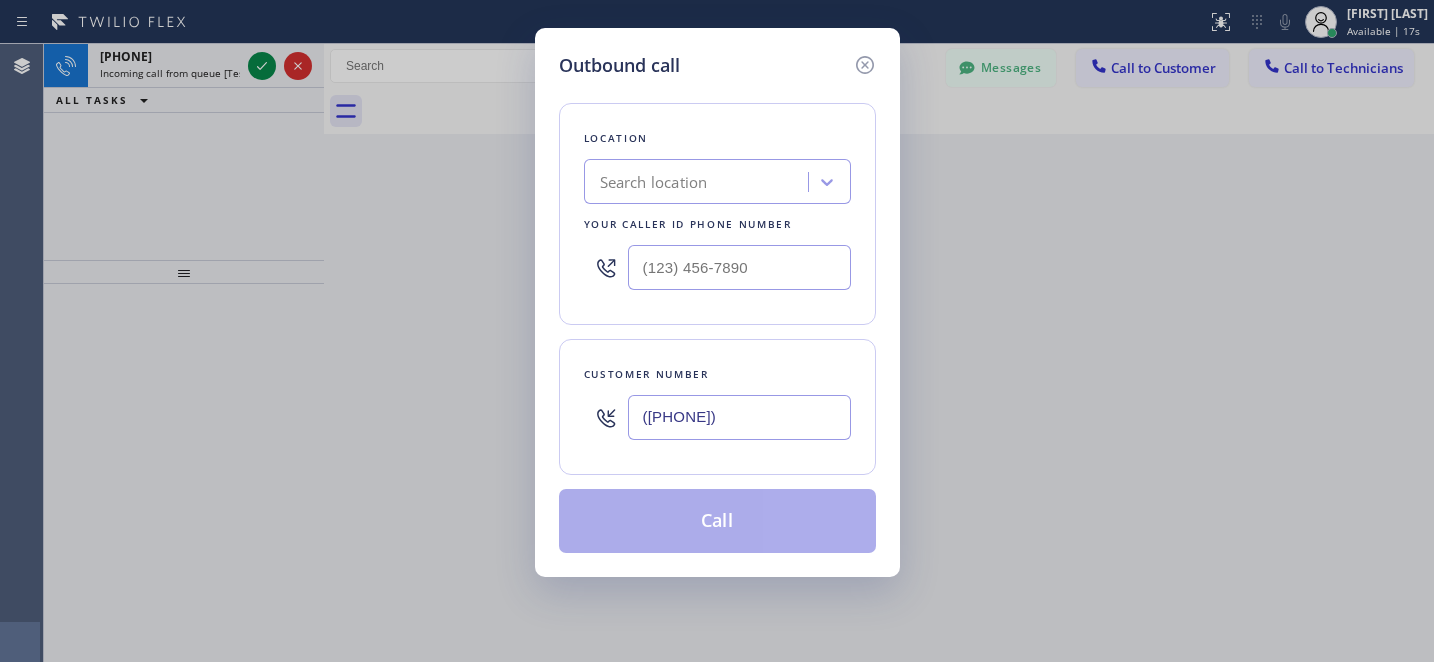 paste on "5 Star Appliance Repair" 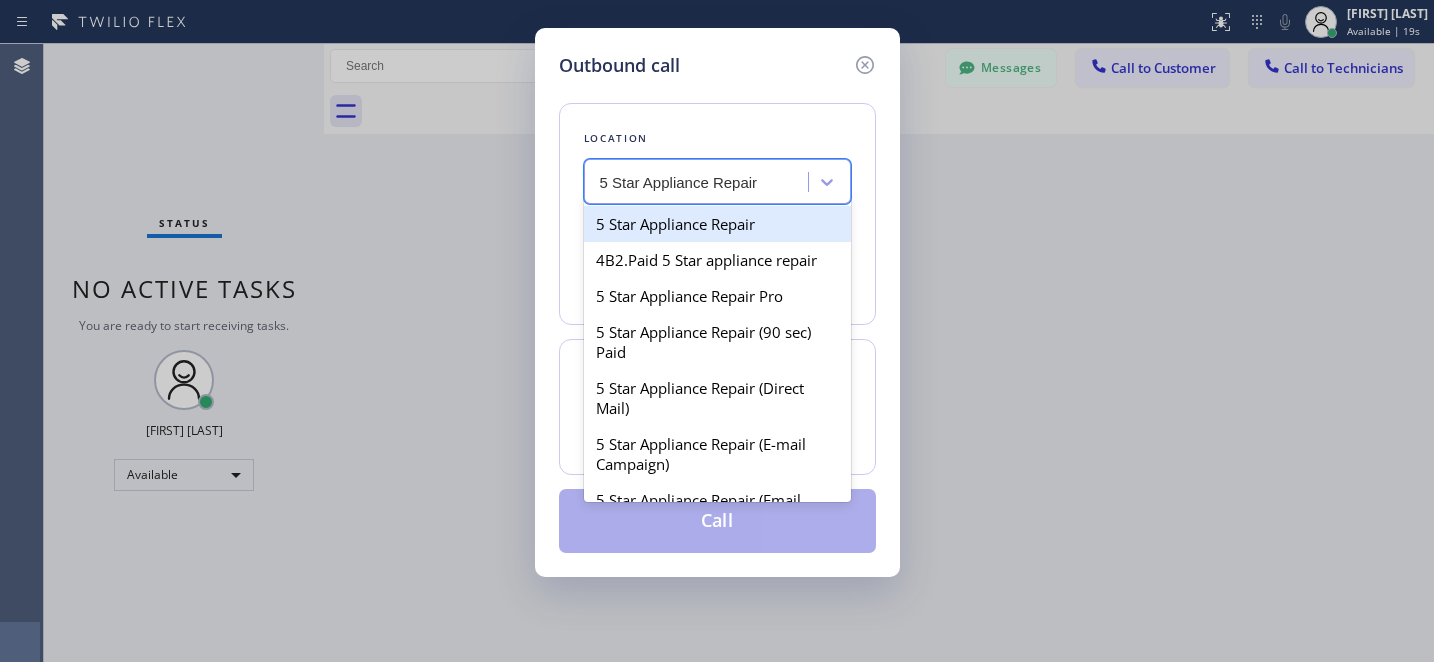 drag, startPoint x: 661, startPoint y: 218, endPoint x: 719, endPoint y: 215, distance: 58.077534 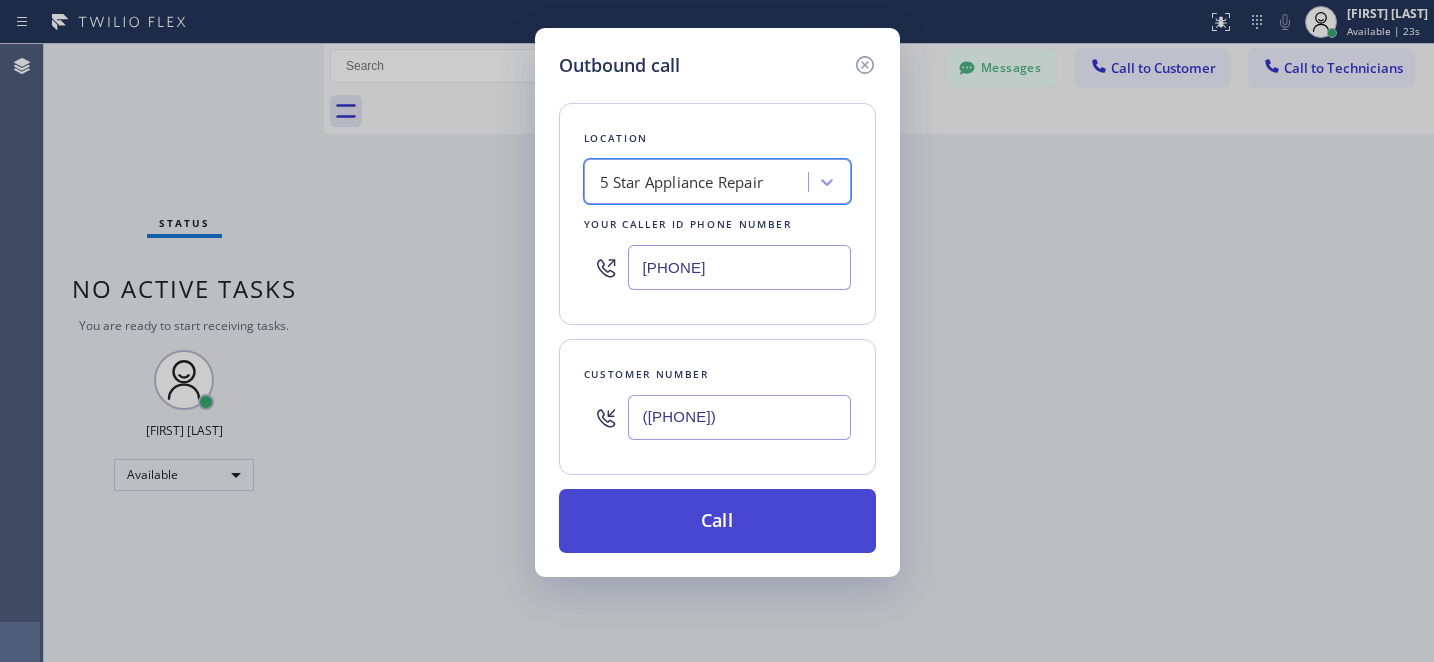 drag, startPoint x: 773, startPoint y: 550, endPoint x: 766, endPoint y: 541, distance: 11.401754 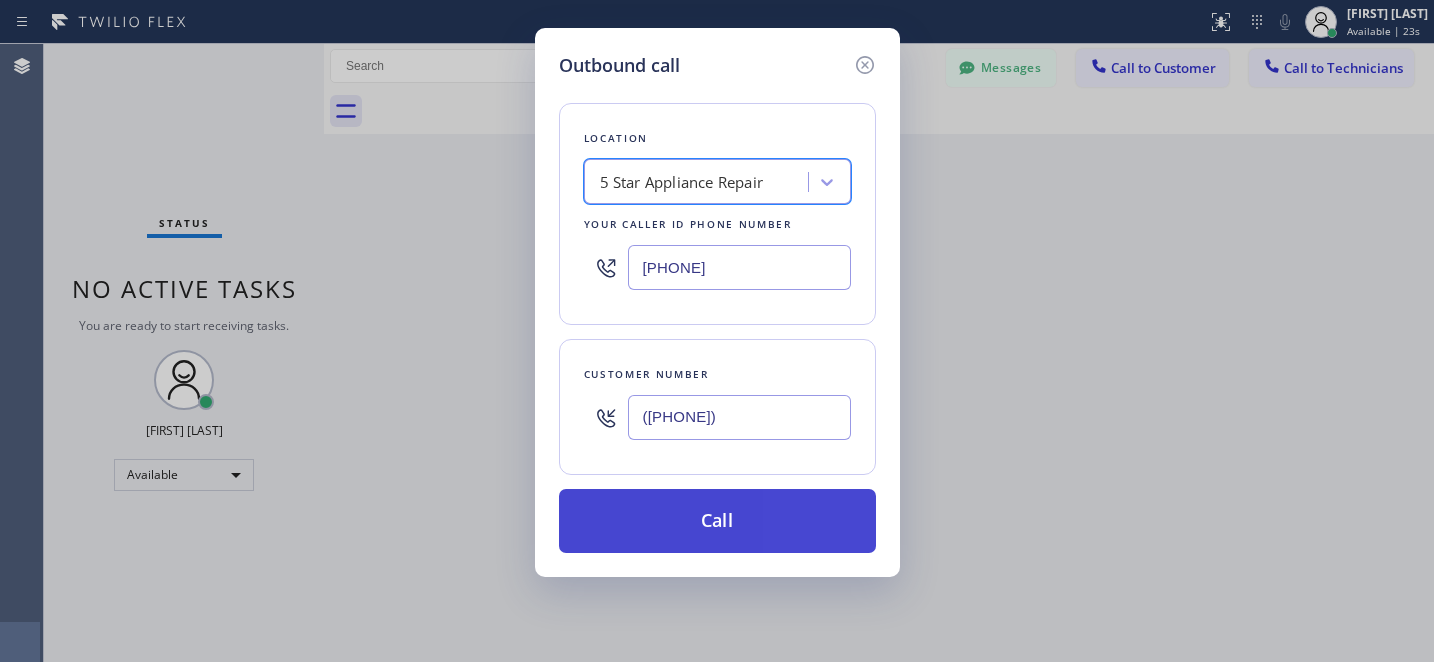 click on "Call" at bounding box center [717, 521] 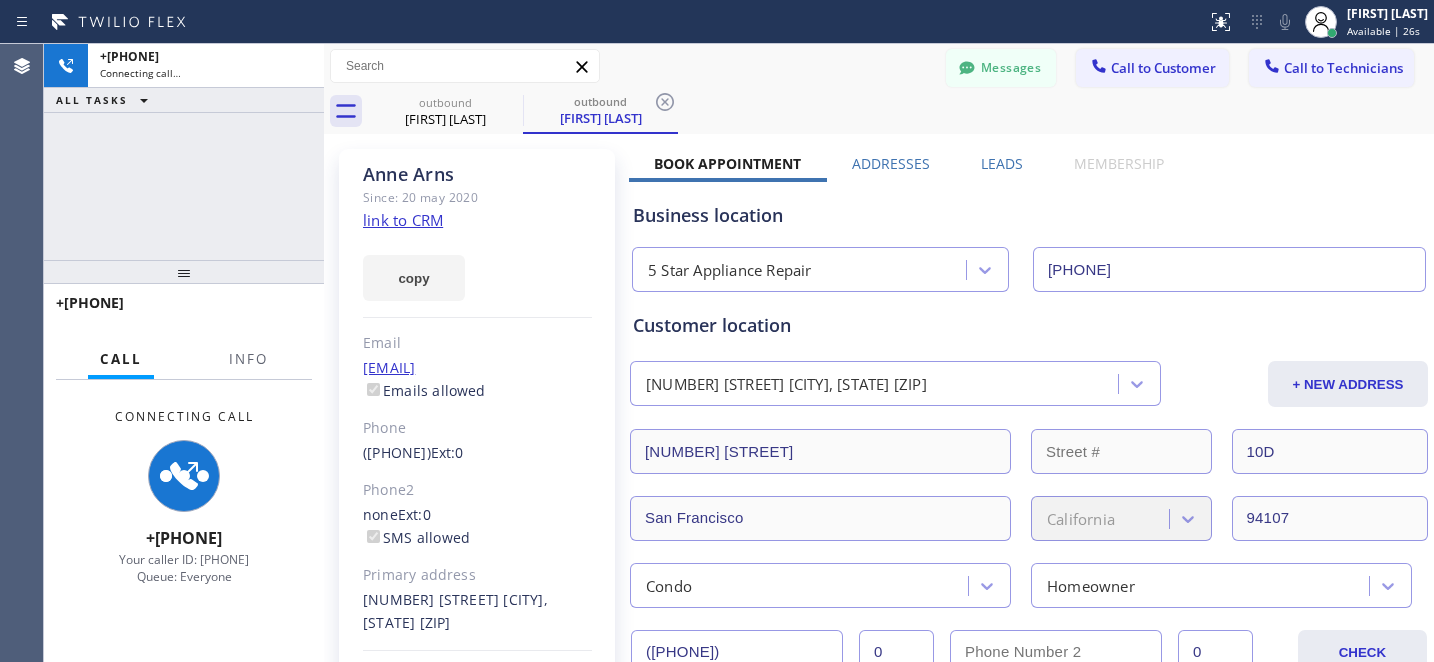 type on "[PHONE]" 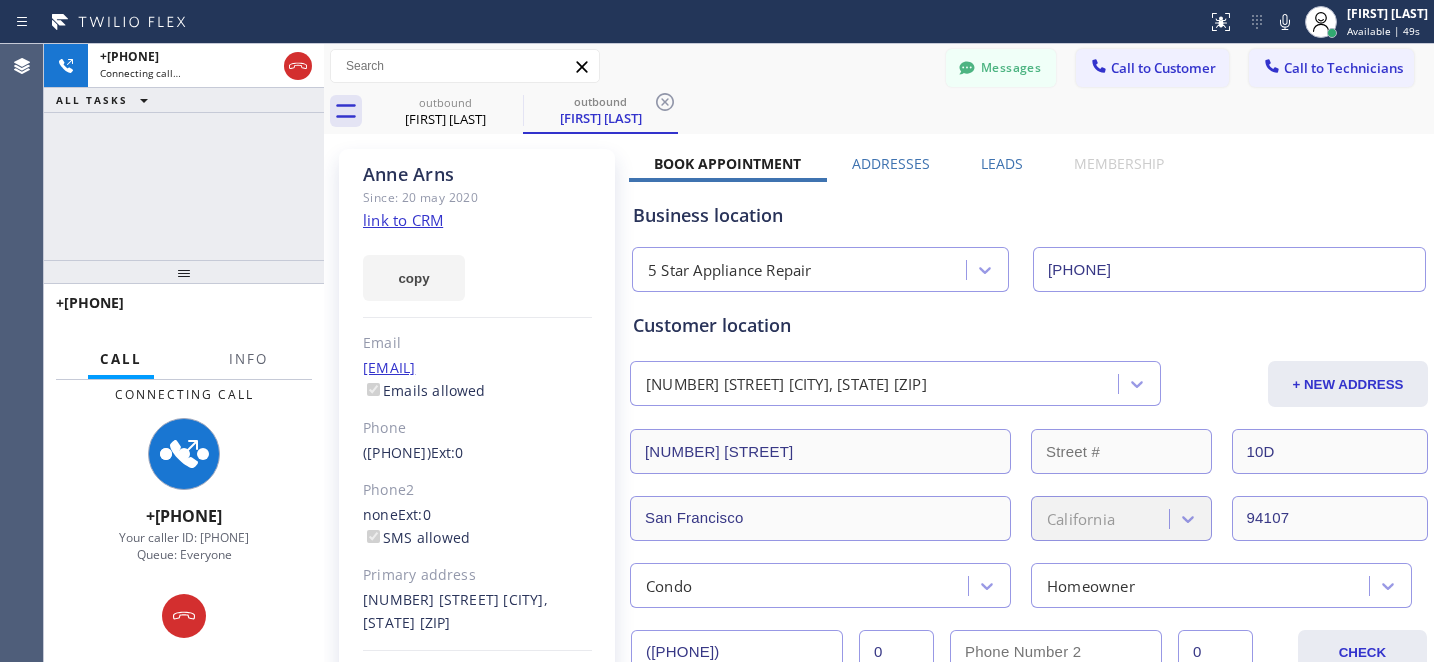 click 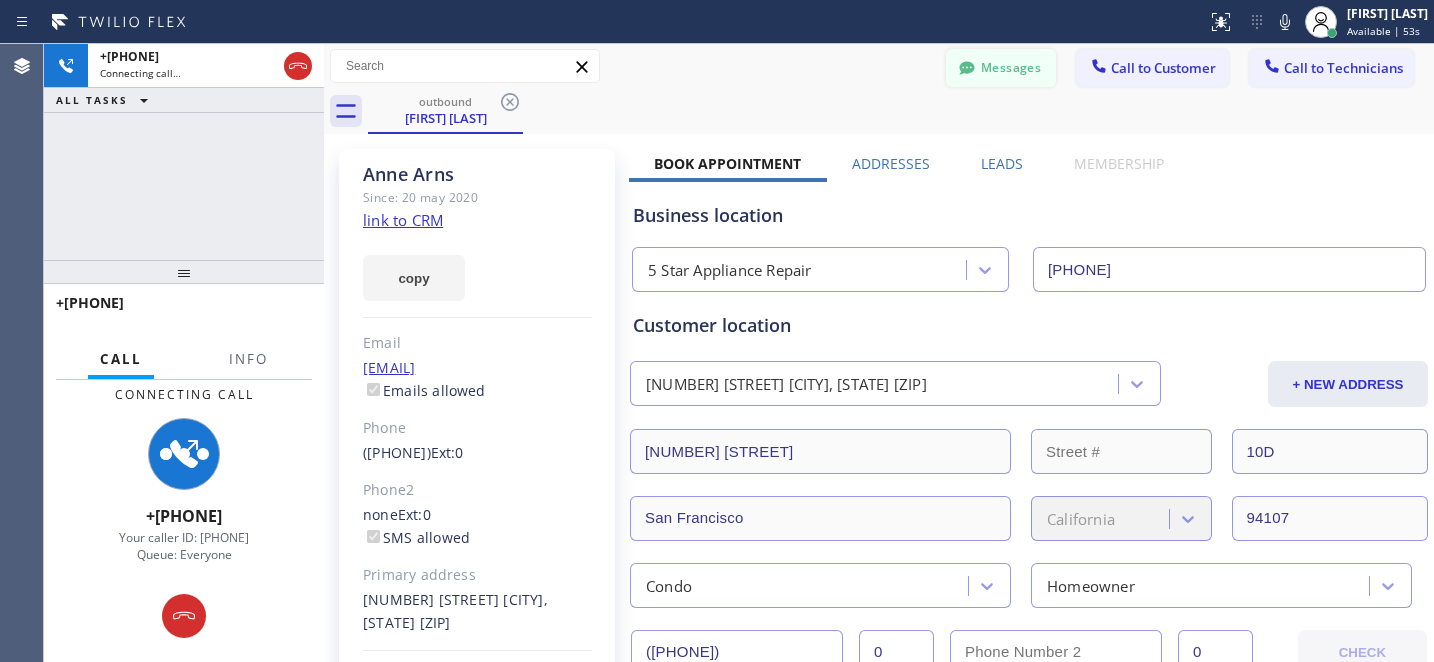 click on "Messages" at bounding box center [1001, 68] 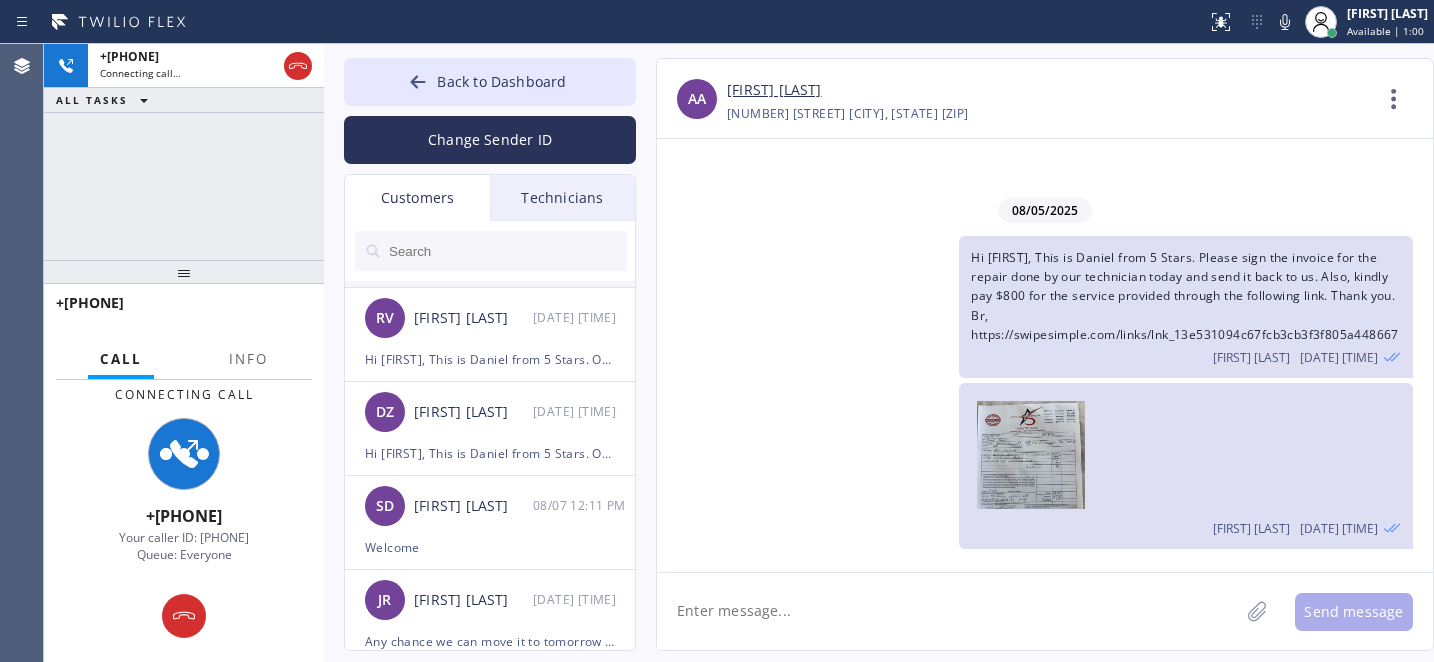 scroll, scrollTop: 0, scrollLeft: 0, axis: both 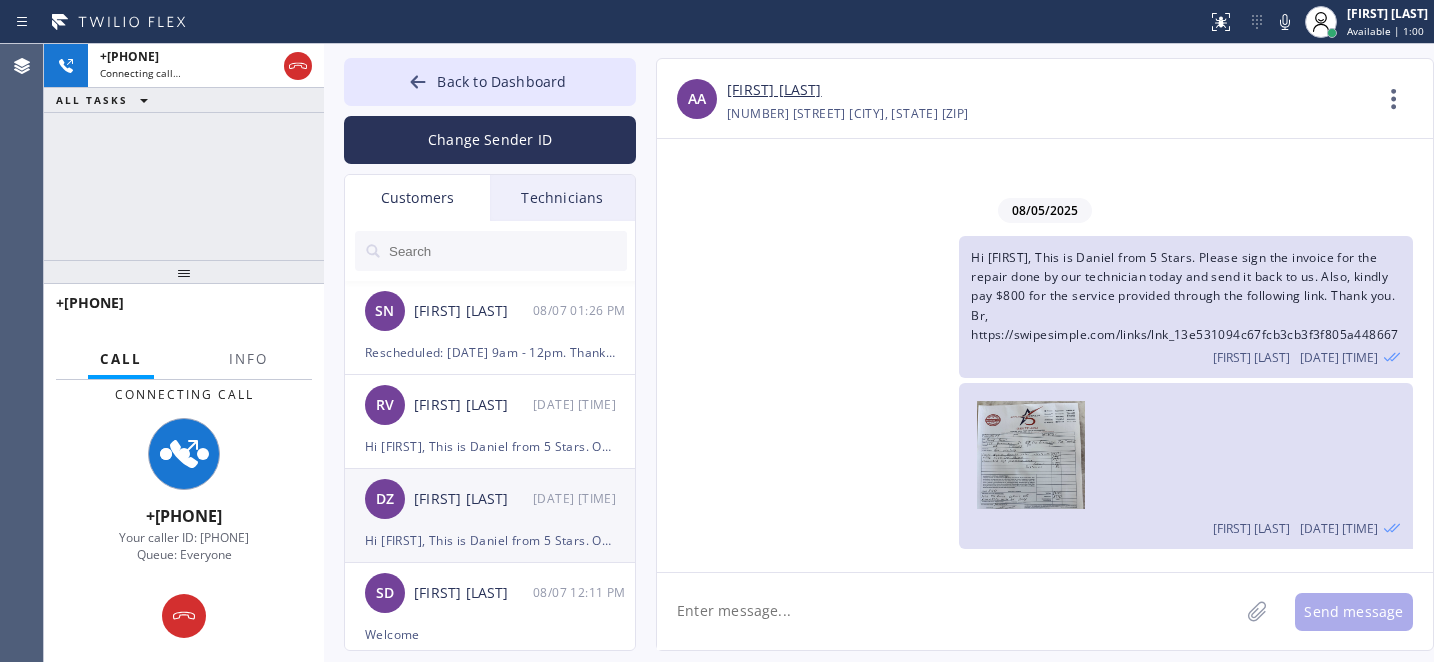 click on "DZ David Zagorski 08/07 12:31 PM" at bounding box center (491, 499) 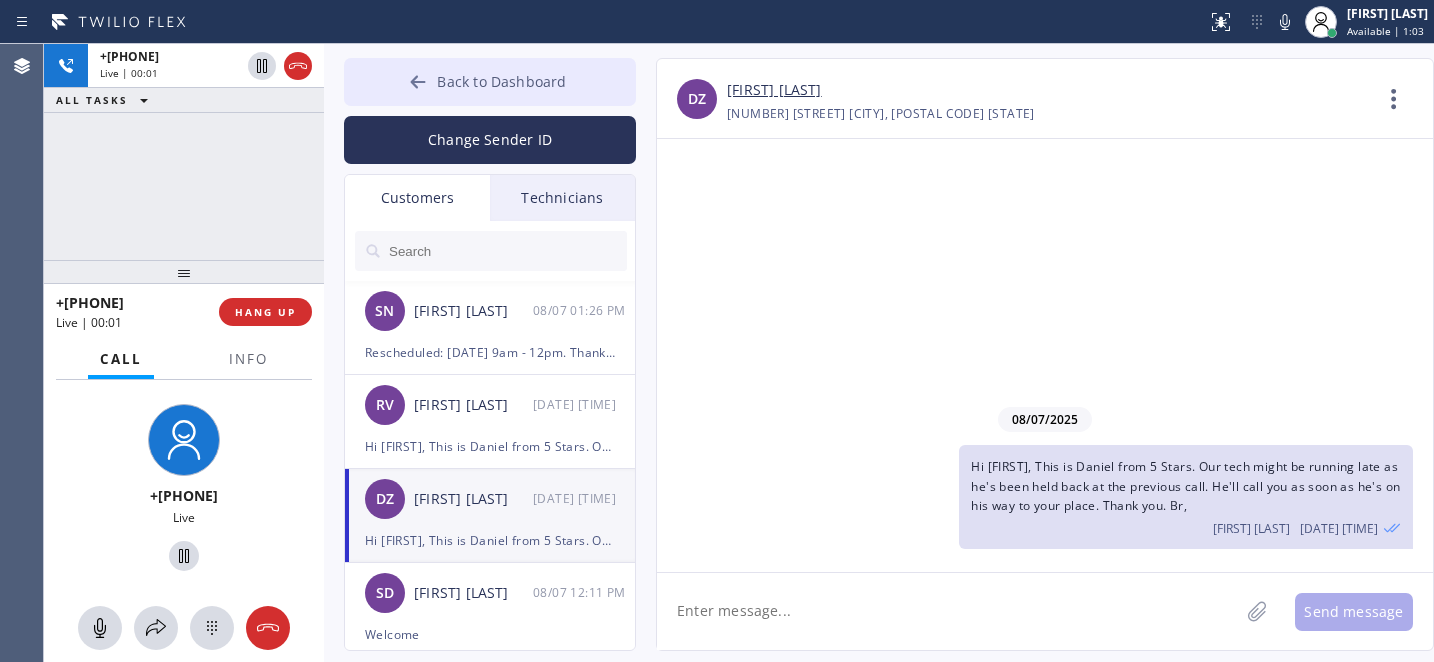 click on "Back to Dashboard" at bounding box center [501, 81] 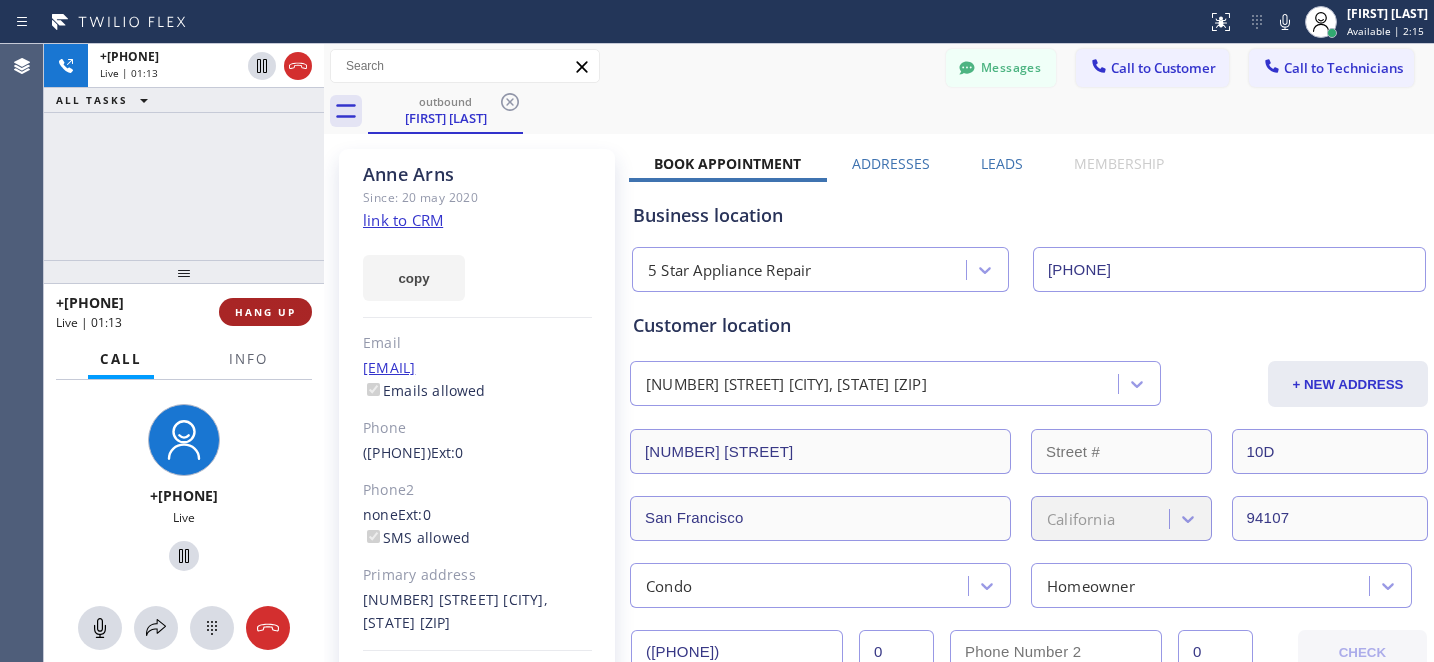 click on "HANG UP" at bounding box center (265, 312) 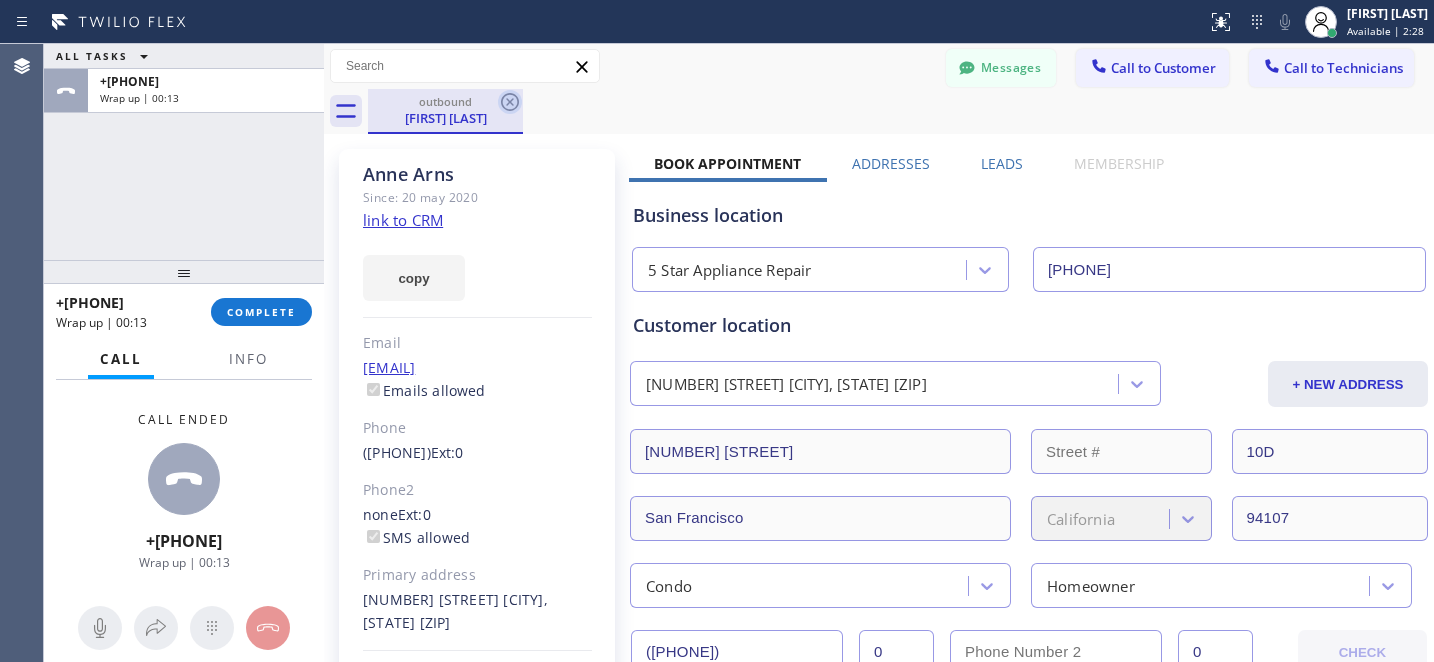 click 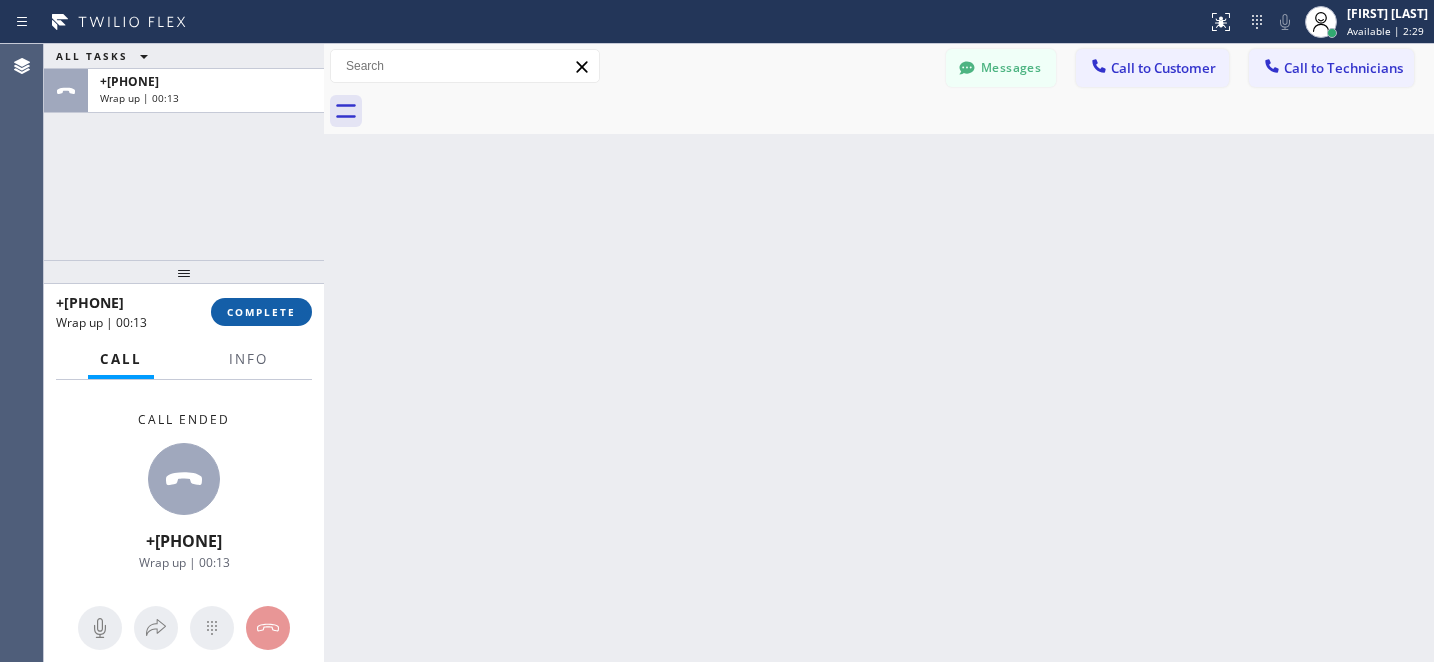 click on "COMPLETE" at bounding box center (261, 312) 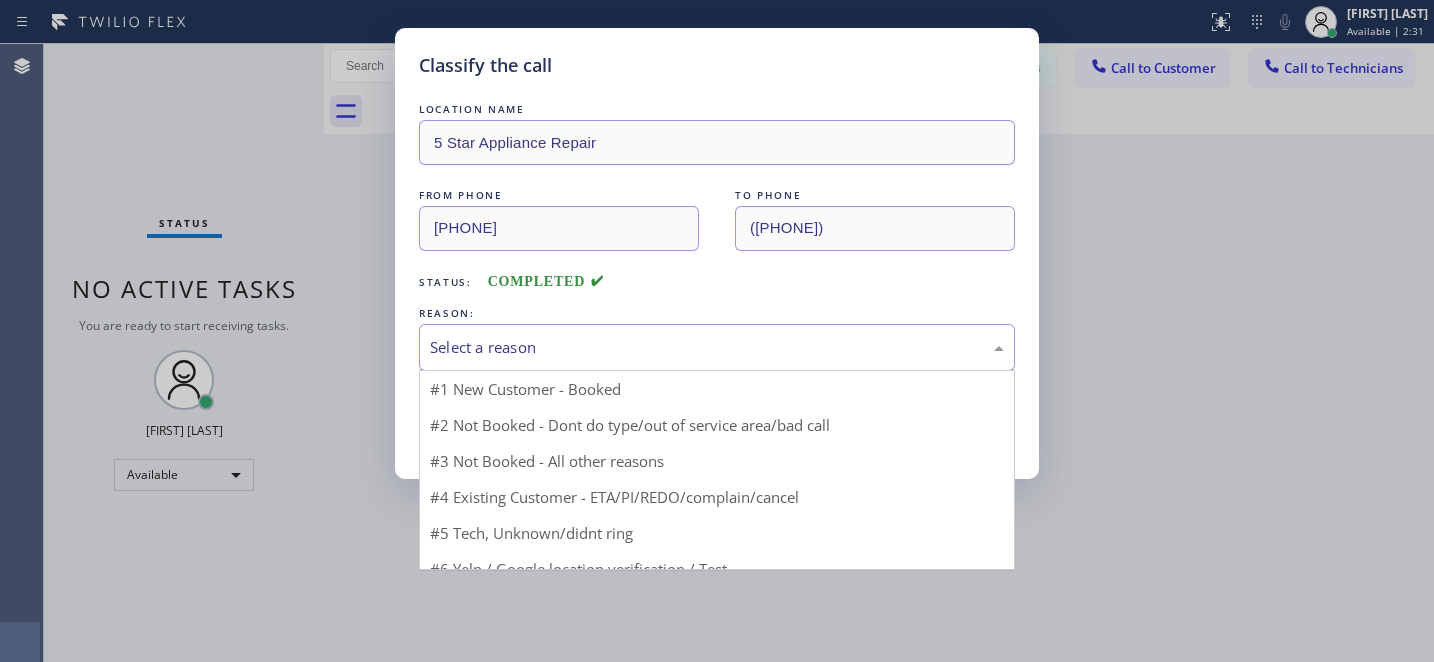 click on "Select a reason" at bounding box center [717, 347] 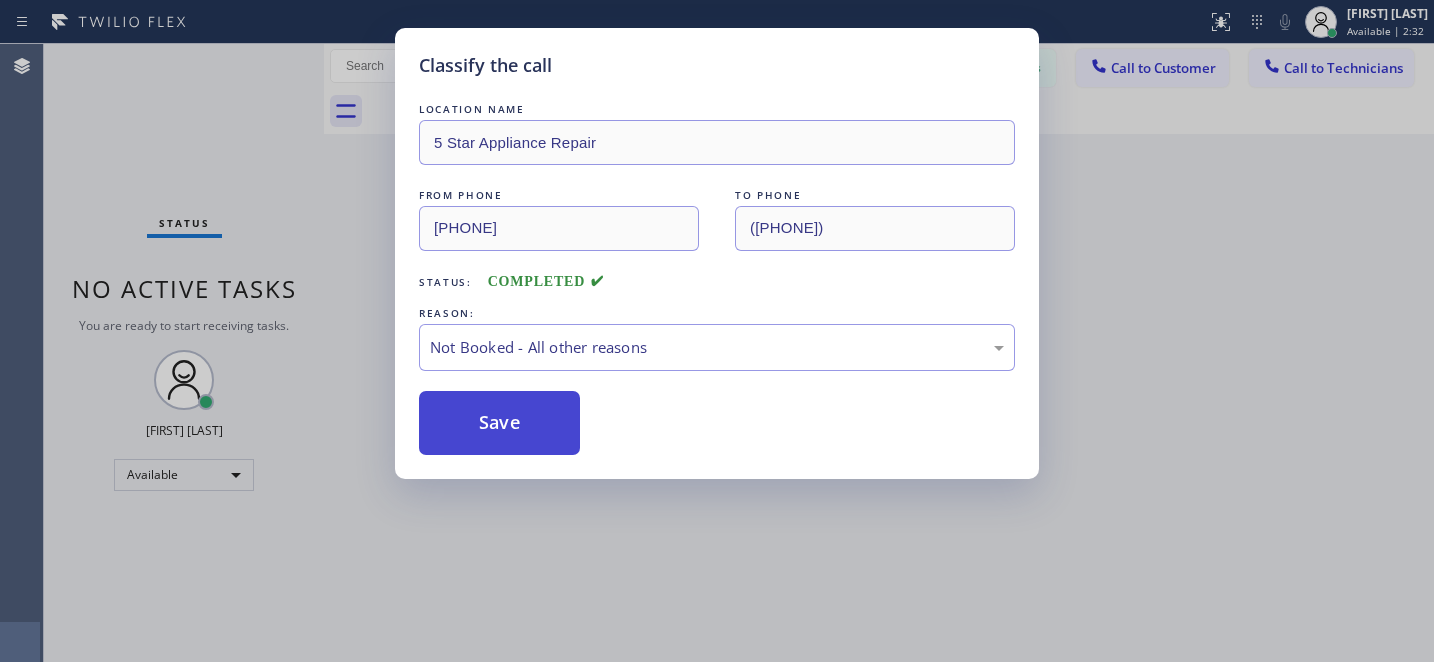 click on "Save" at bounding box center [499, 423] 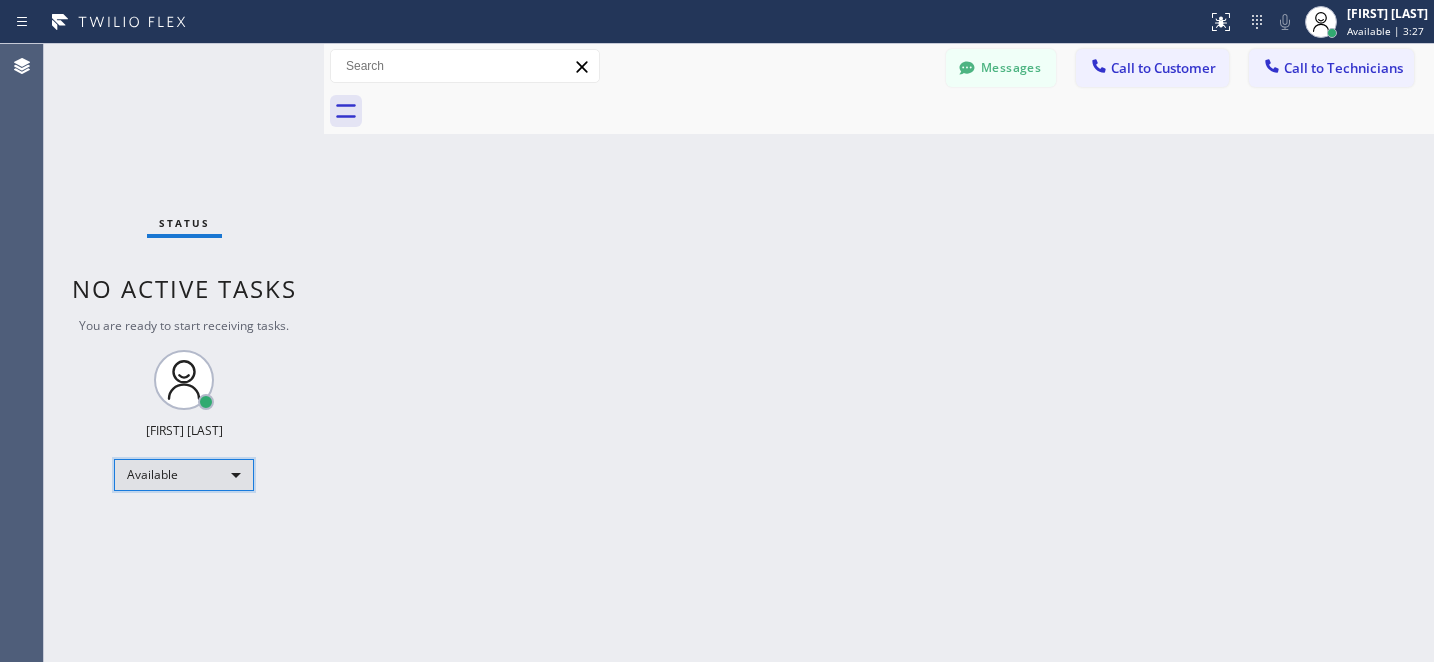 click on "Available" at bounding box center [184, 475] 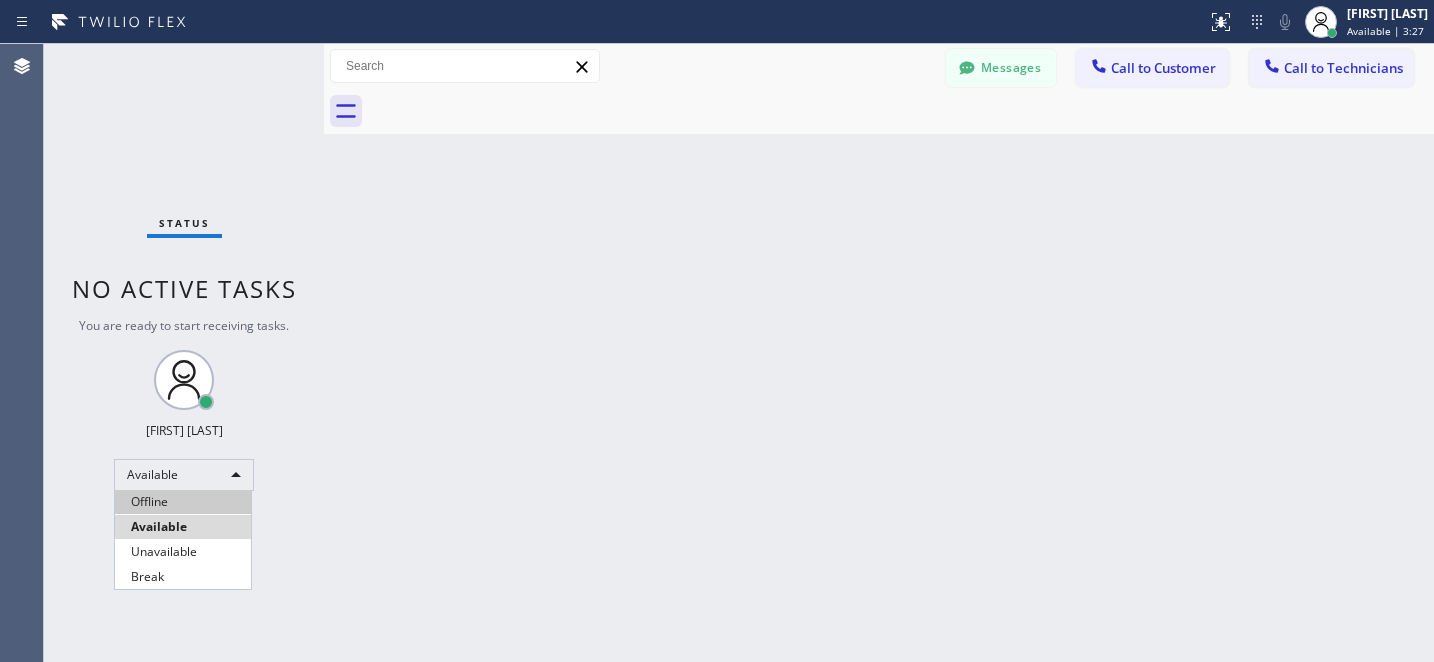 click on "Offline" at bounding box center [183, 502] 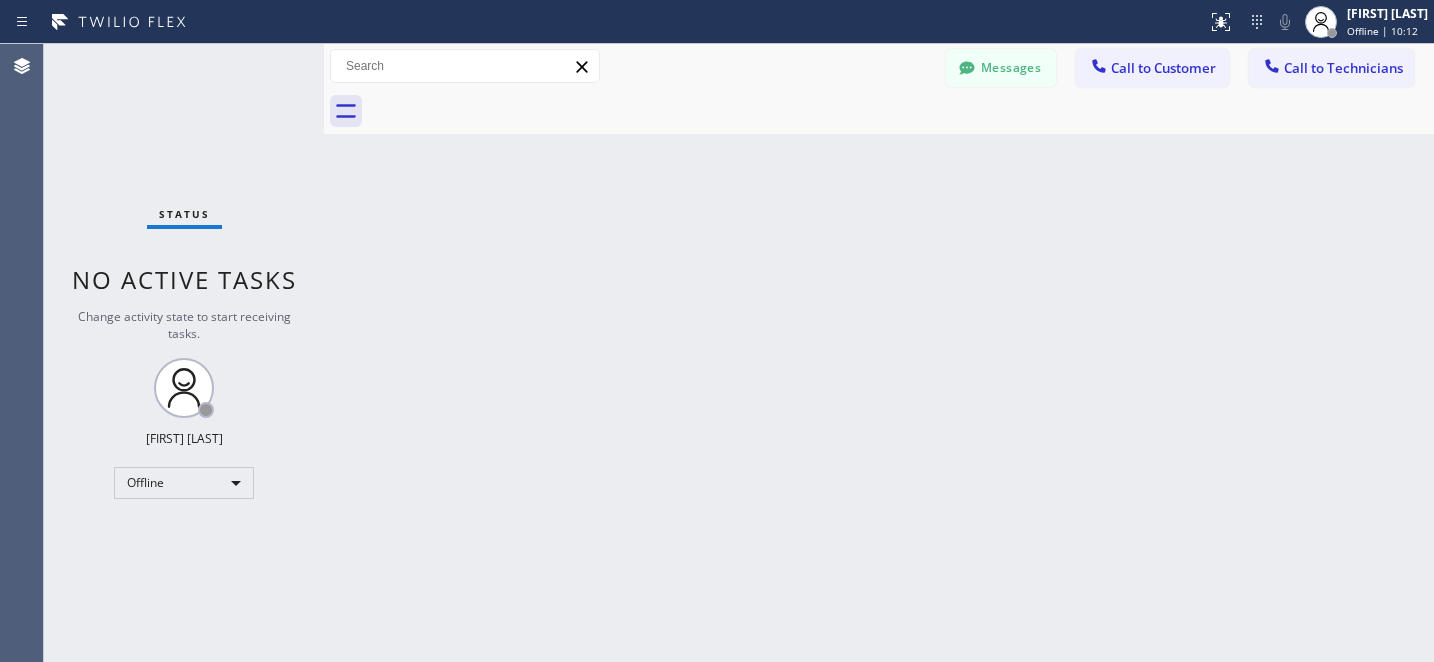click on "Messages" at bounding box center [1001, 68] 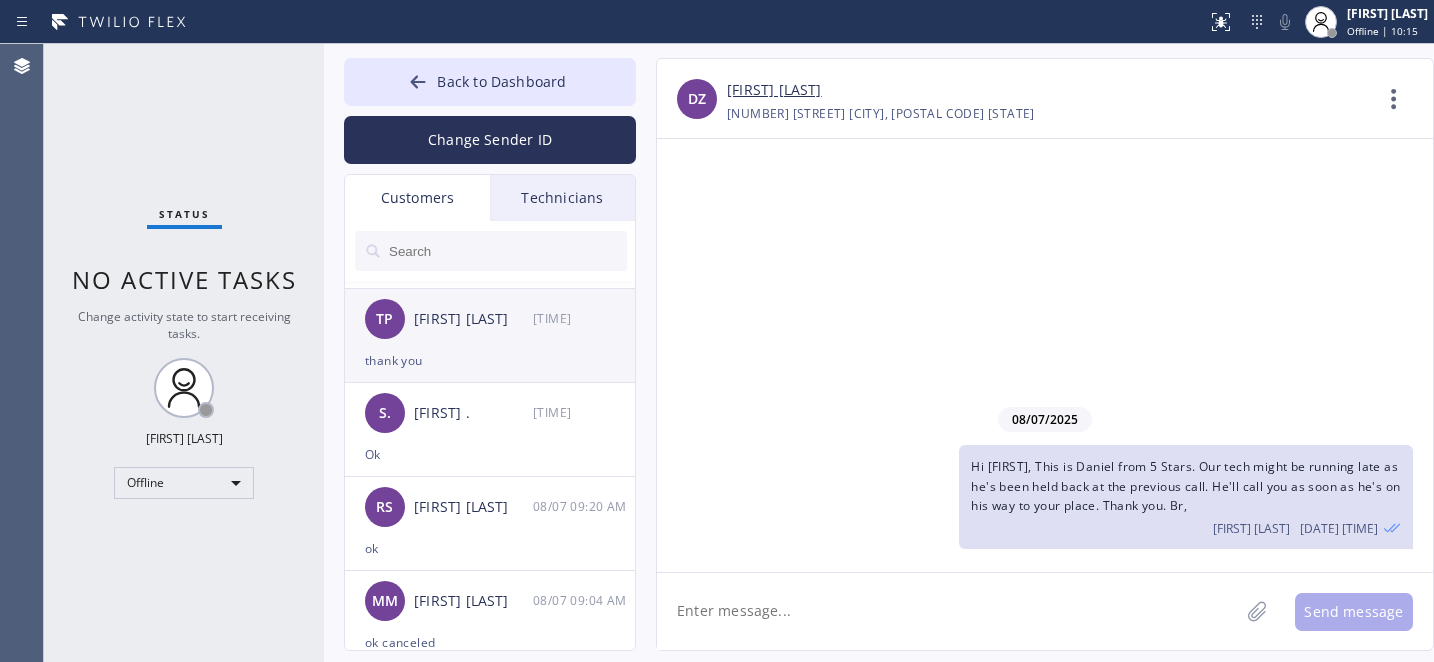 scroll, scrollTop: 466, scrollLeft: 0, axis: vertical 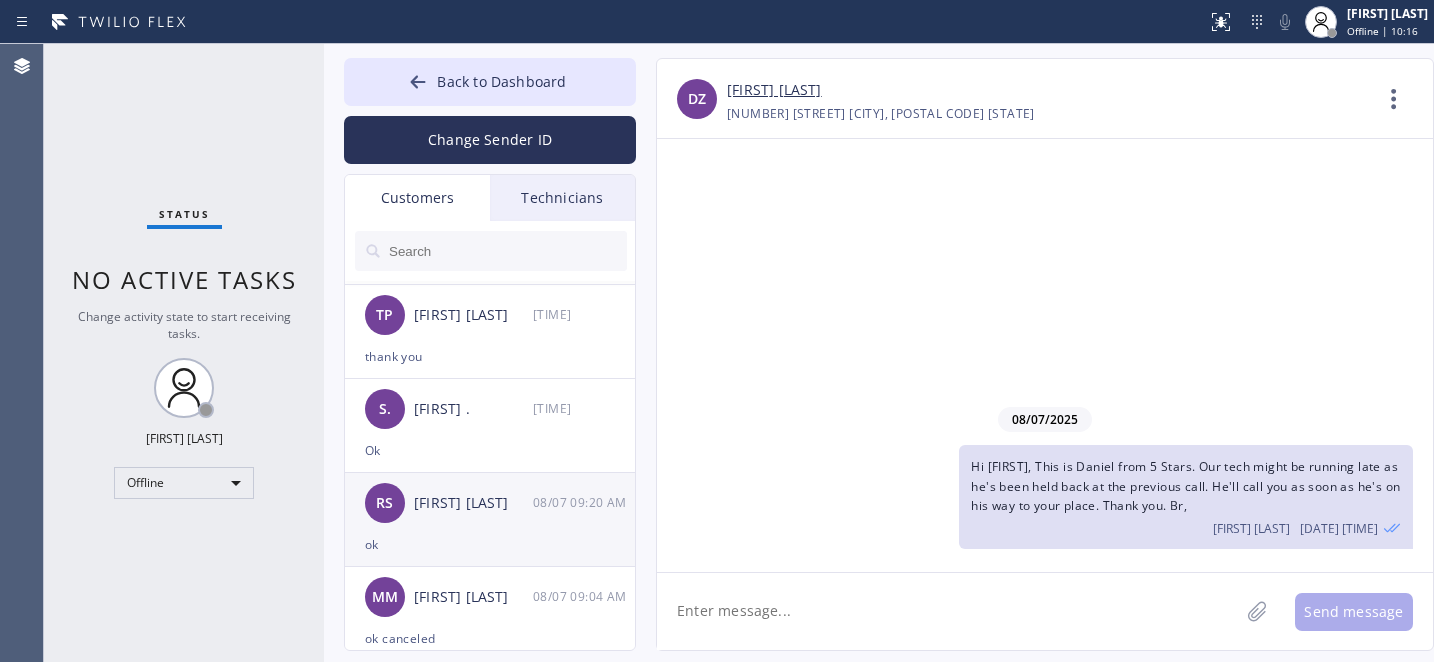 click on "[FIRST] [LAST]" at bounding box center [473, 503] 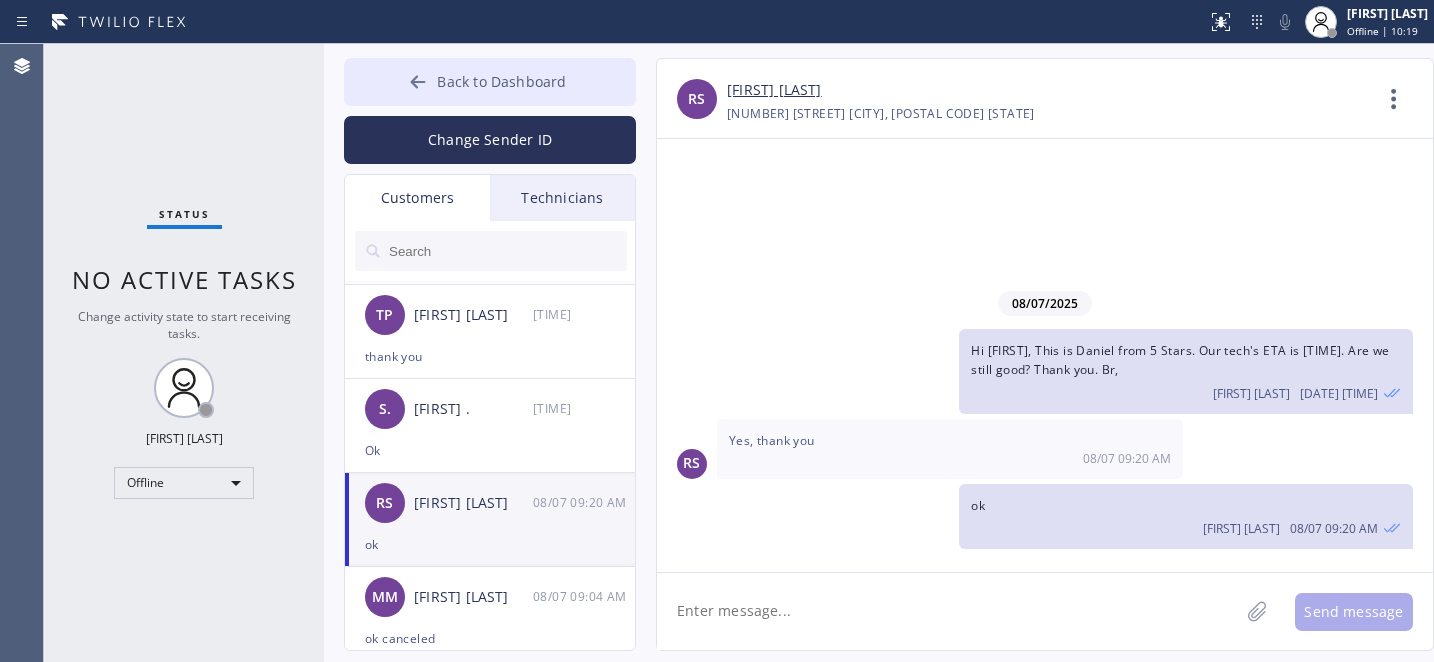 click on "Back to Dashboard" at bounding box center [501, 81] 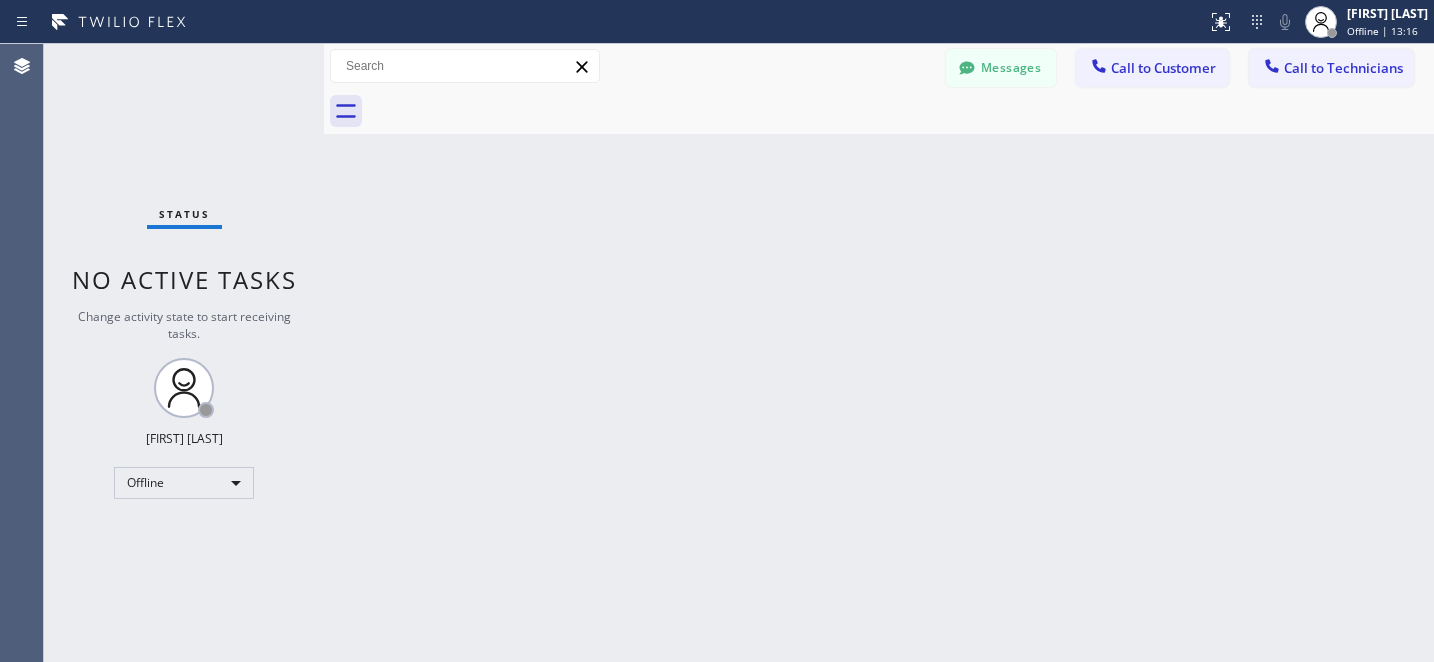 drag, startPoint x: 989, startPoint y: 52, endPoint x: 516, endPoint y: 349, distance: 558.5141 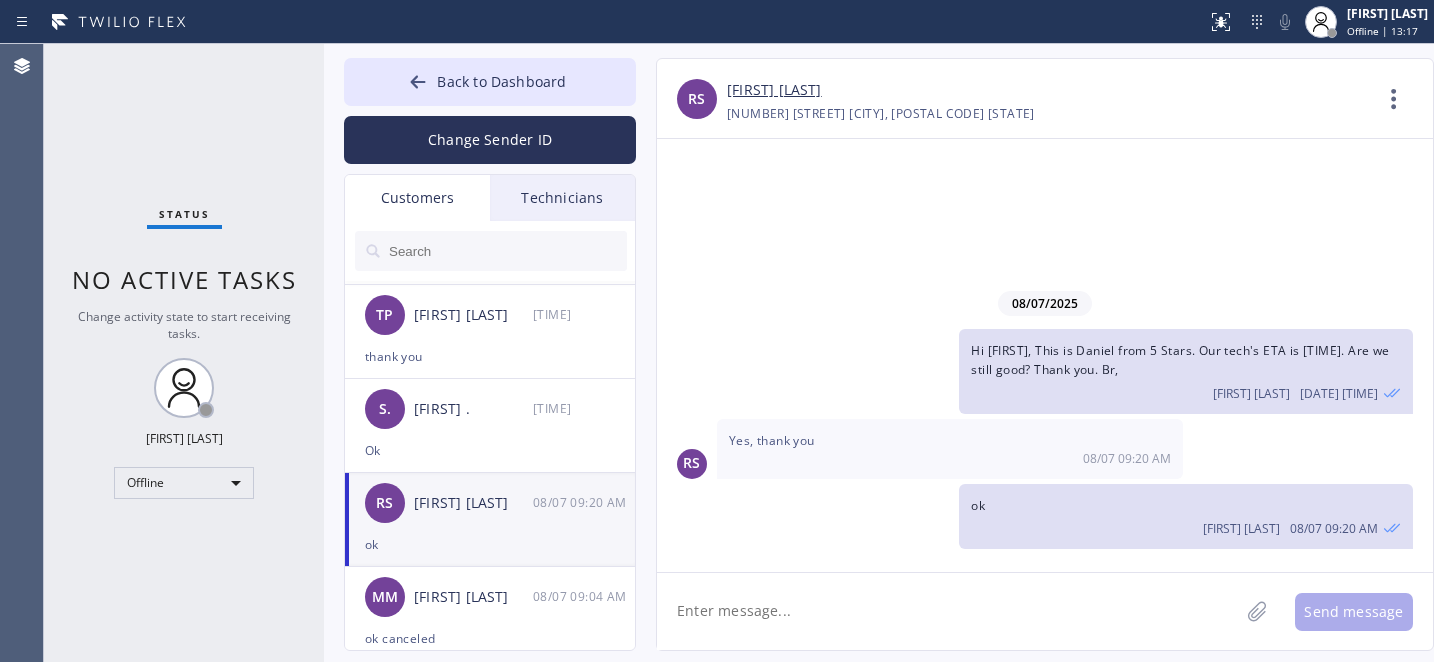 click at bounding box center (507, 251) 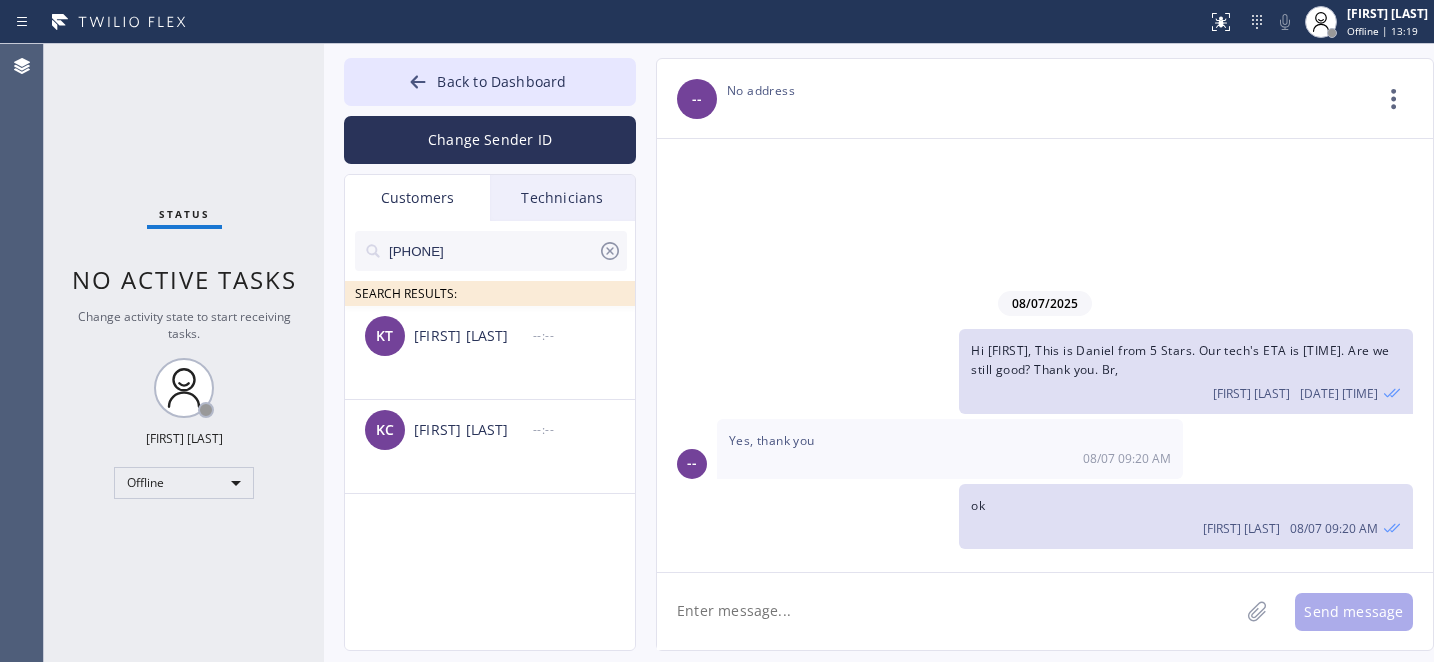 scroll, scrollTop: 0, scrollLeft: 0, axis: both 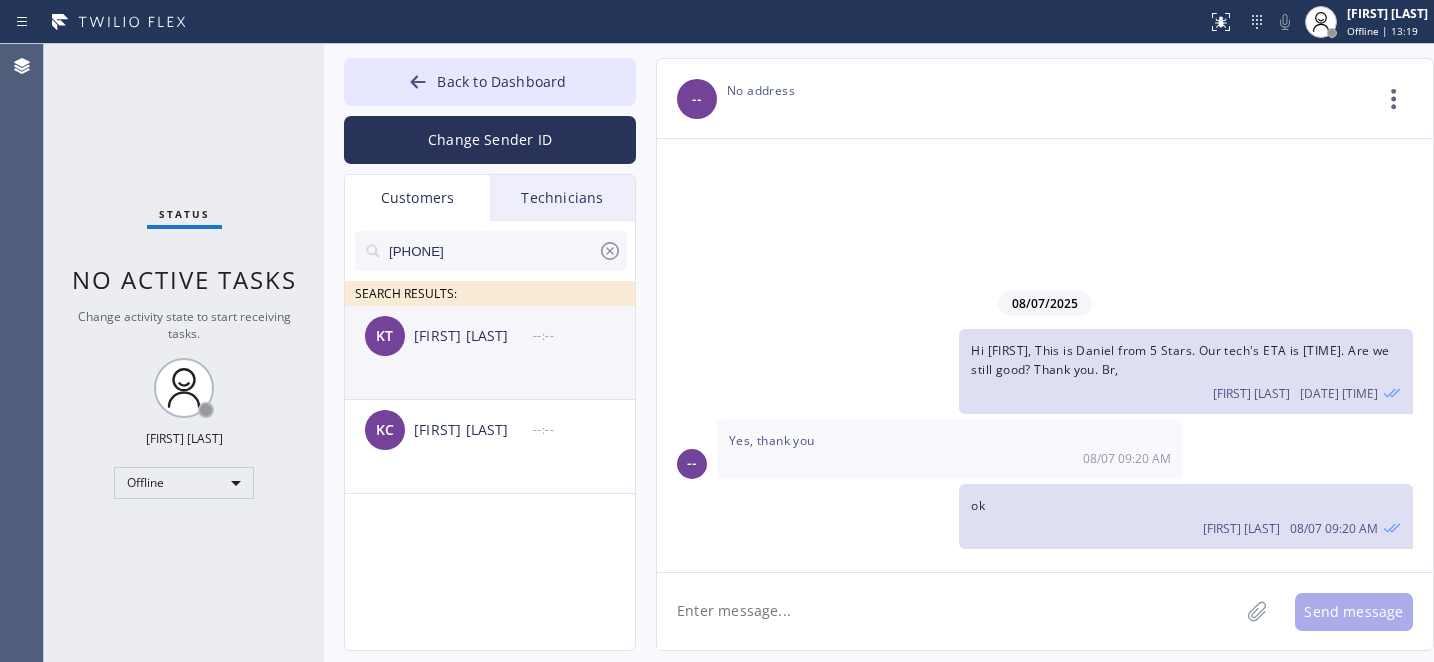 click on "KT Kaushik Tnt --:--" at bounding box center (491, 336) 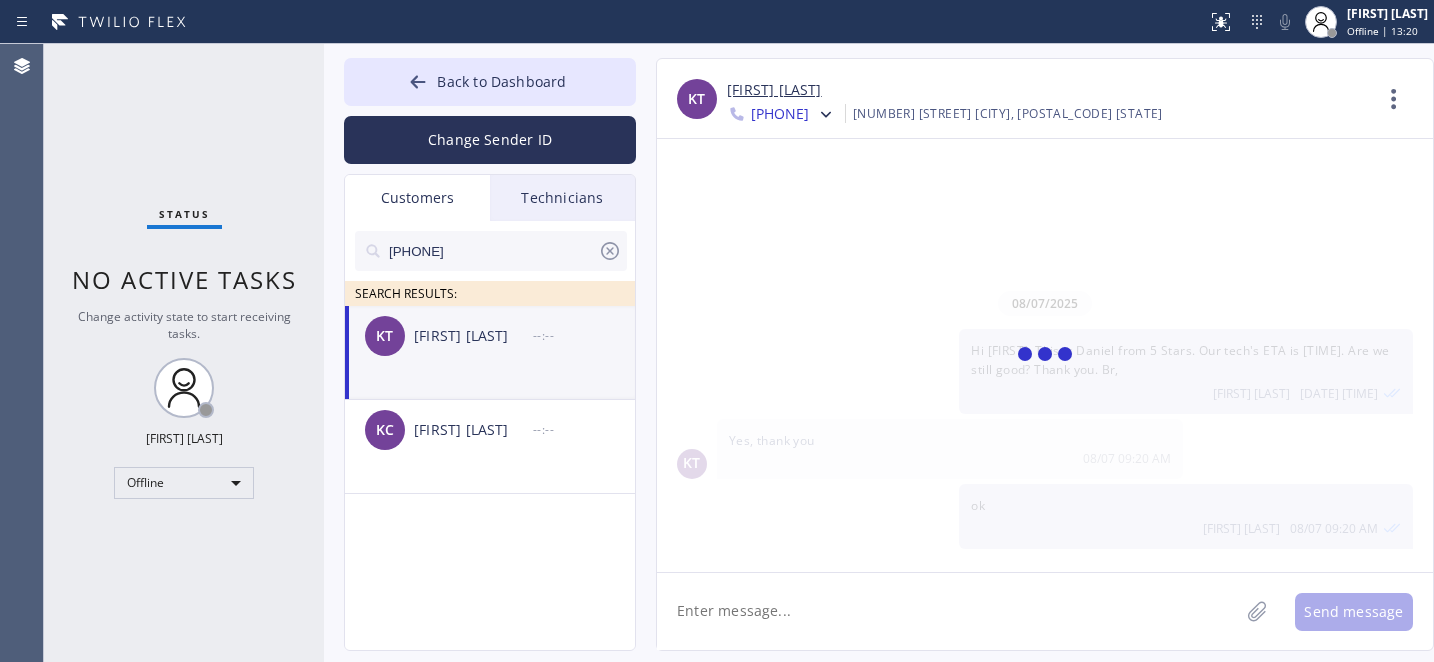 scroll, scrollTop: 1575, scrollLeft: 0, axis: vertical 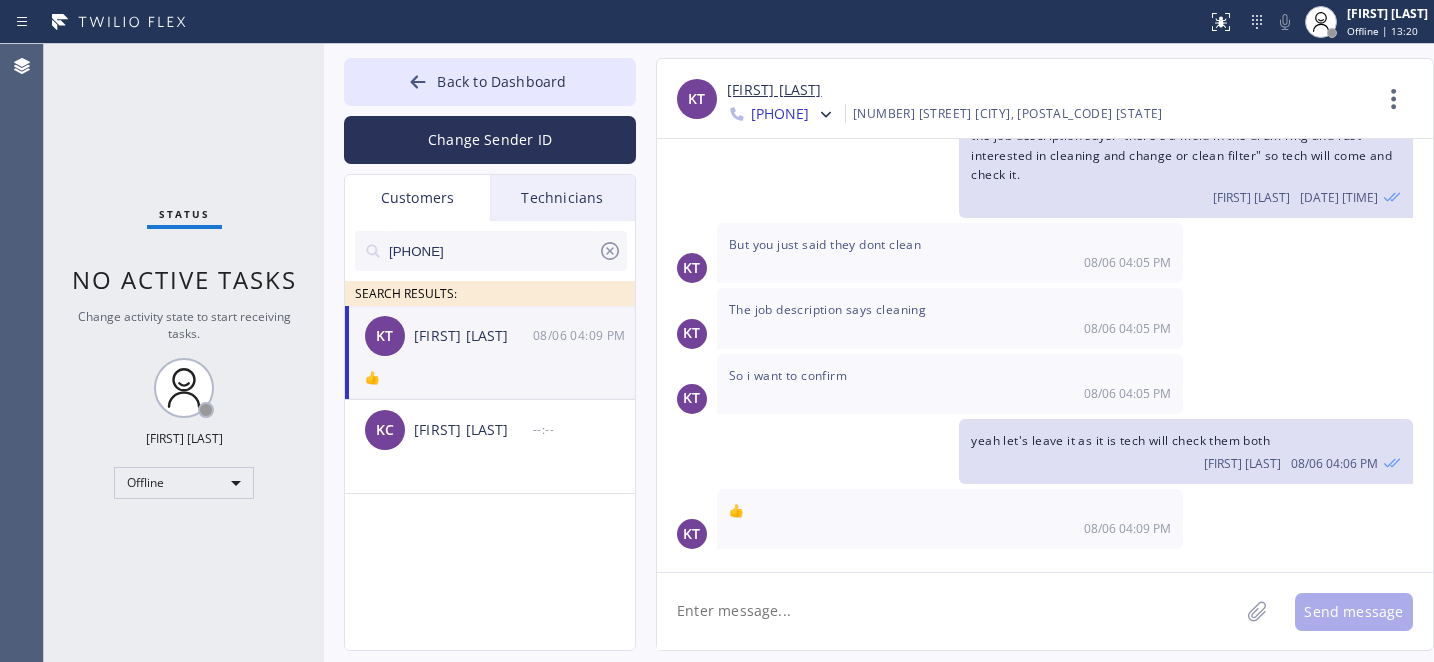 click 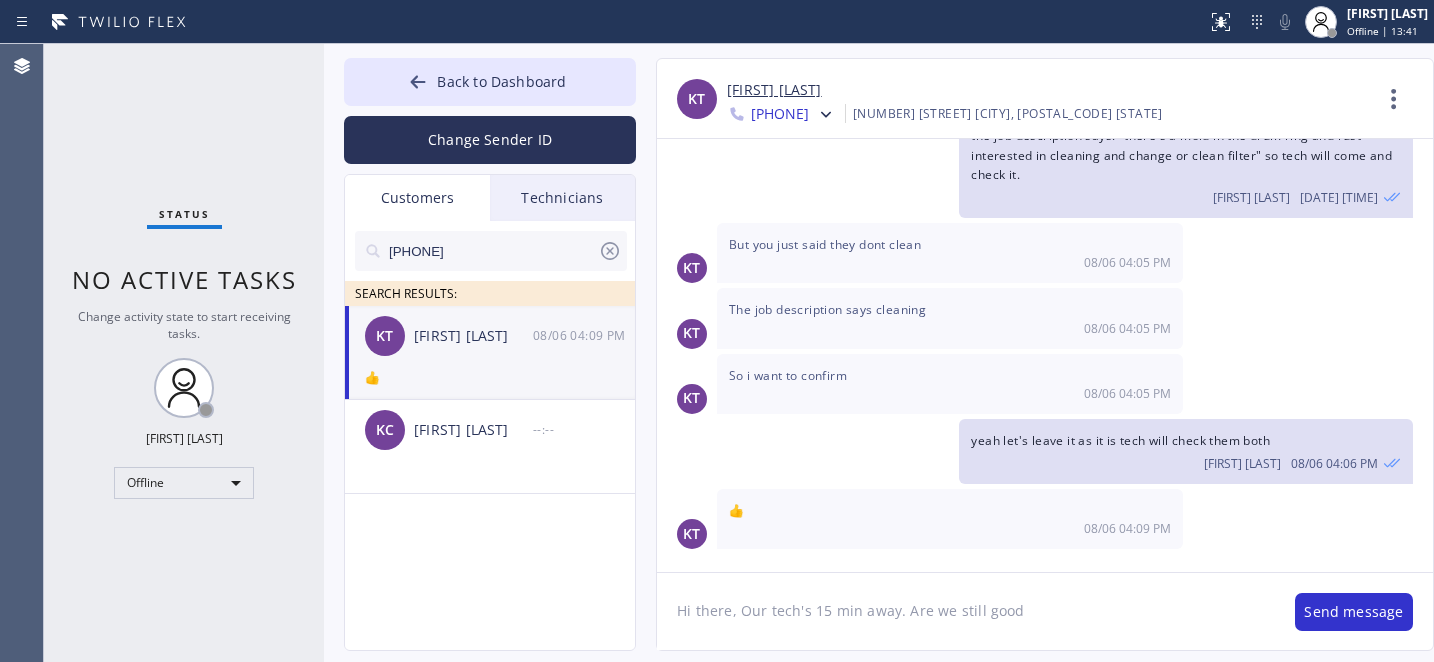 type on "Hi there, Our tech's 15 min away. Are we still good?" 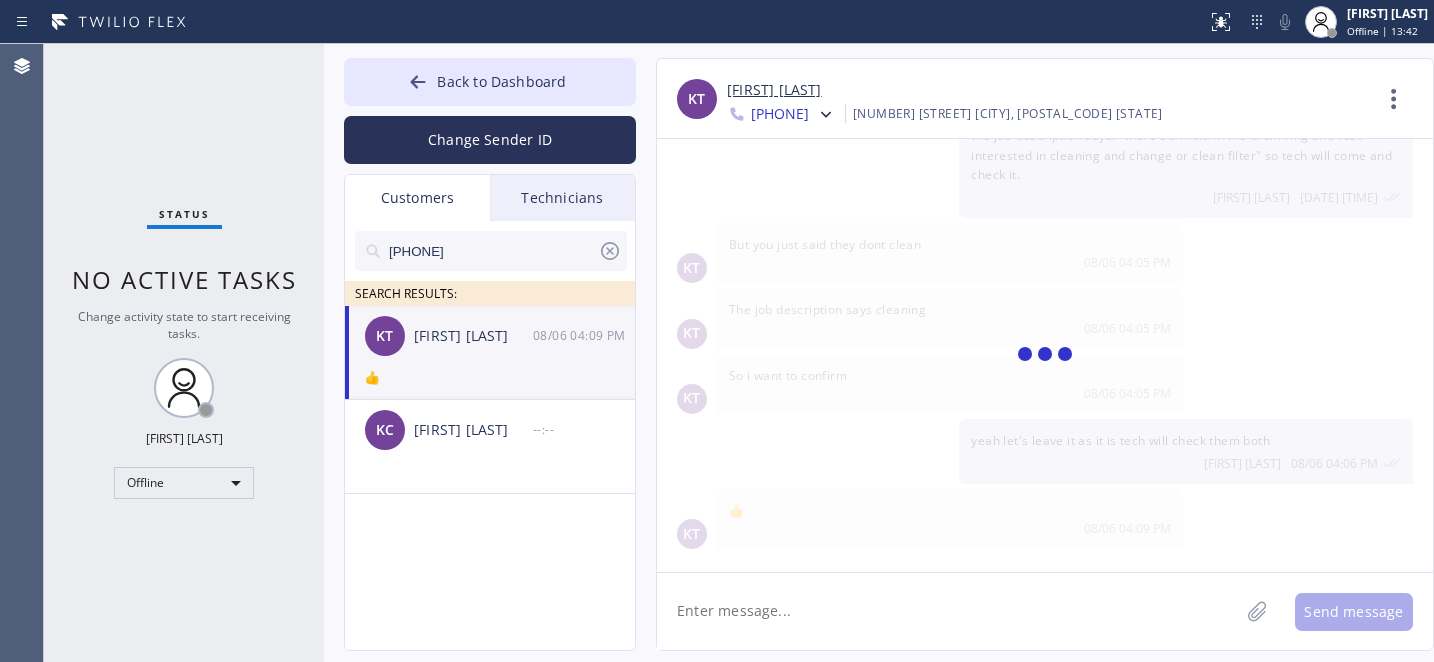 scroll, scrollTop: 1690, scrollLeft: 0, axis: vertical 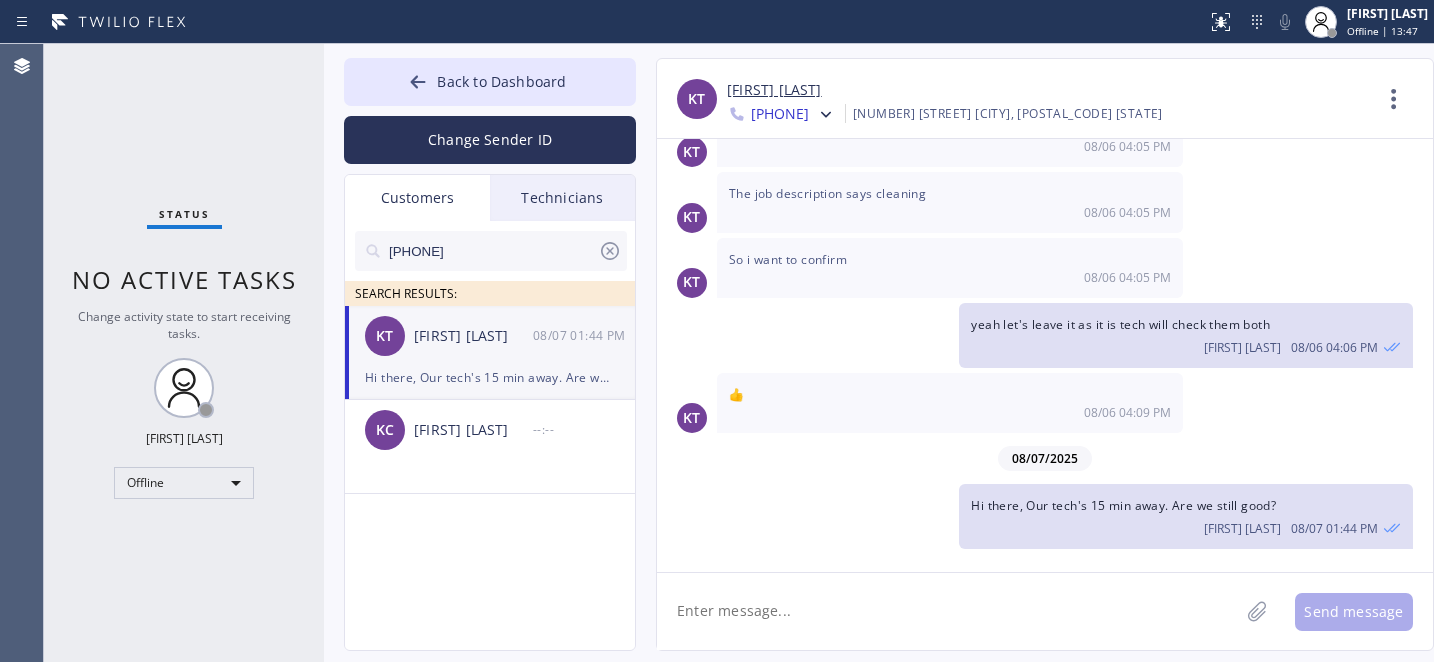 click 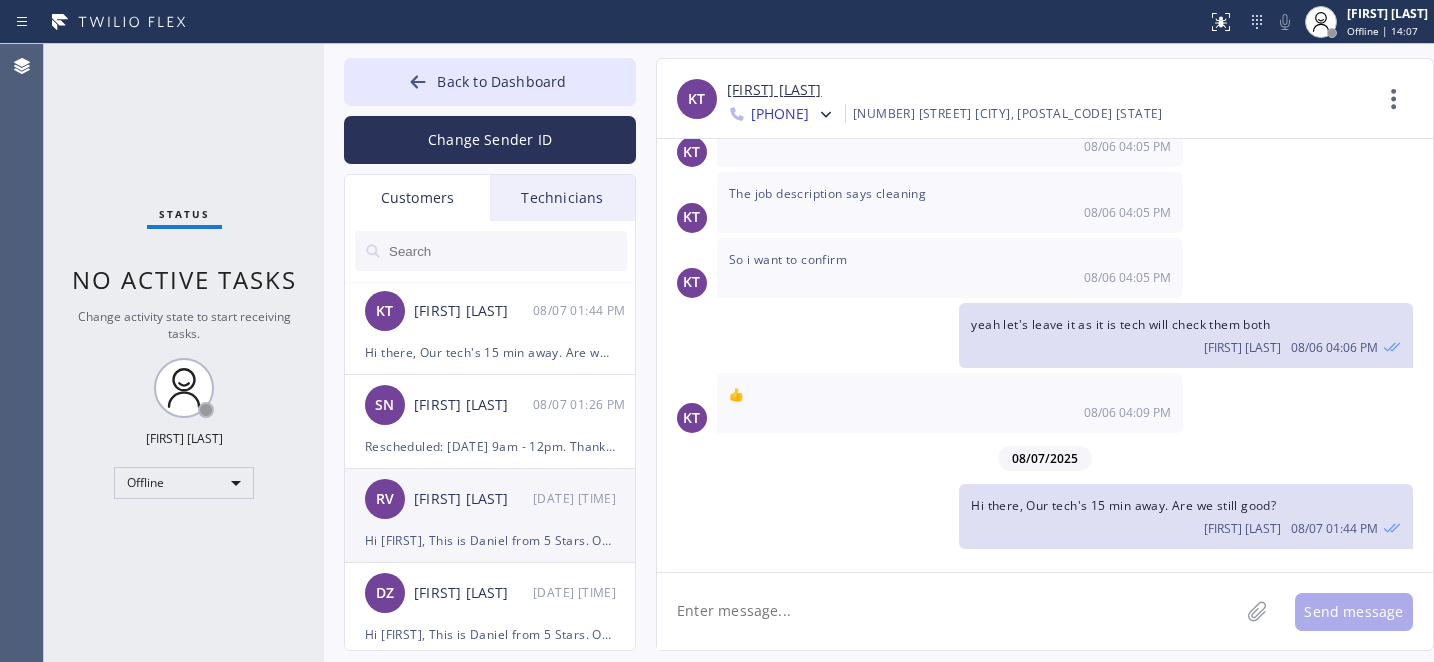 click on "RV [LAST] [LAST] [DATE] [TIME]" at bounding box center [491, 499] 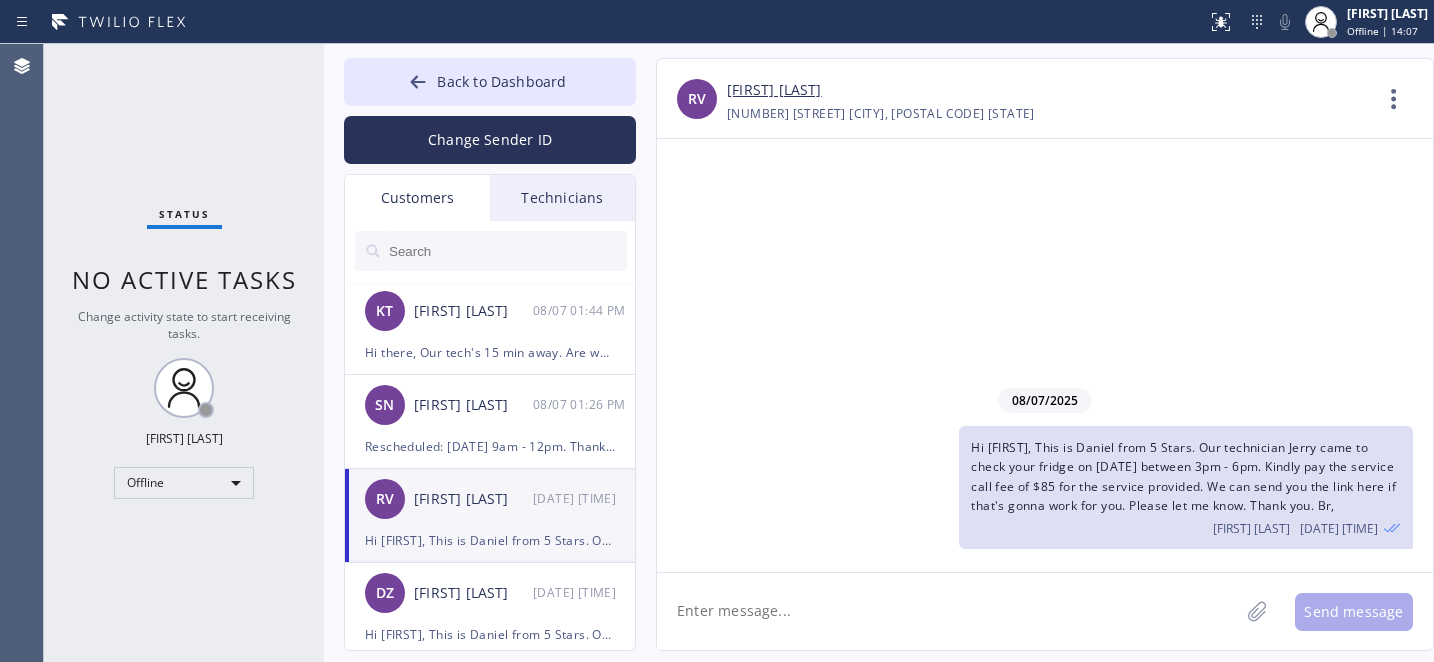 scroll, scrollTop: 0, scrollLeft: 0, axis: both 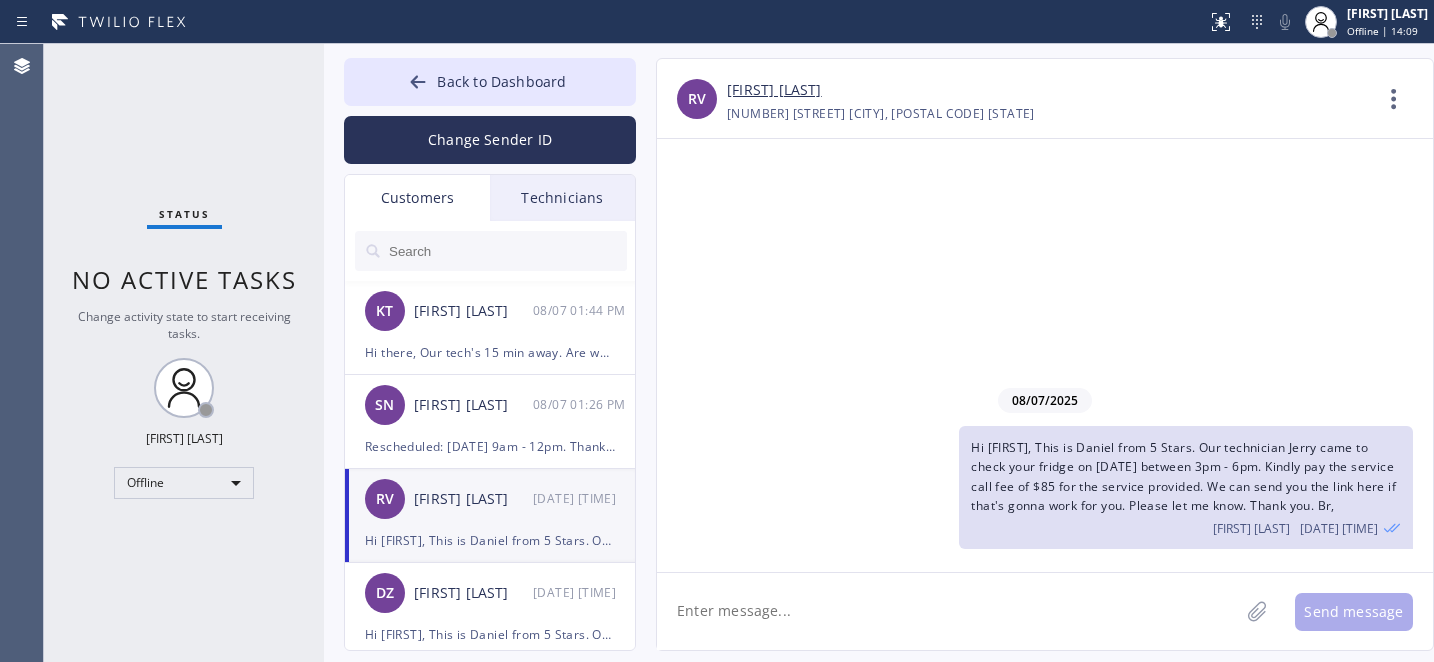 click 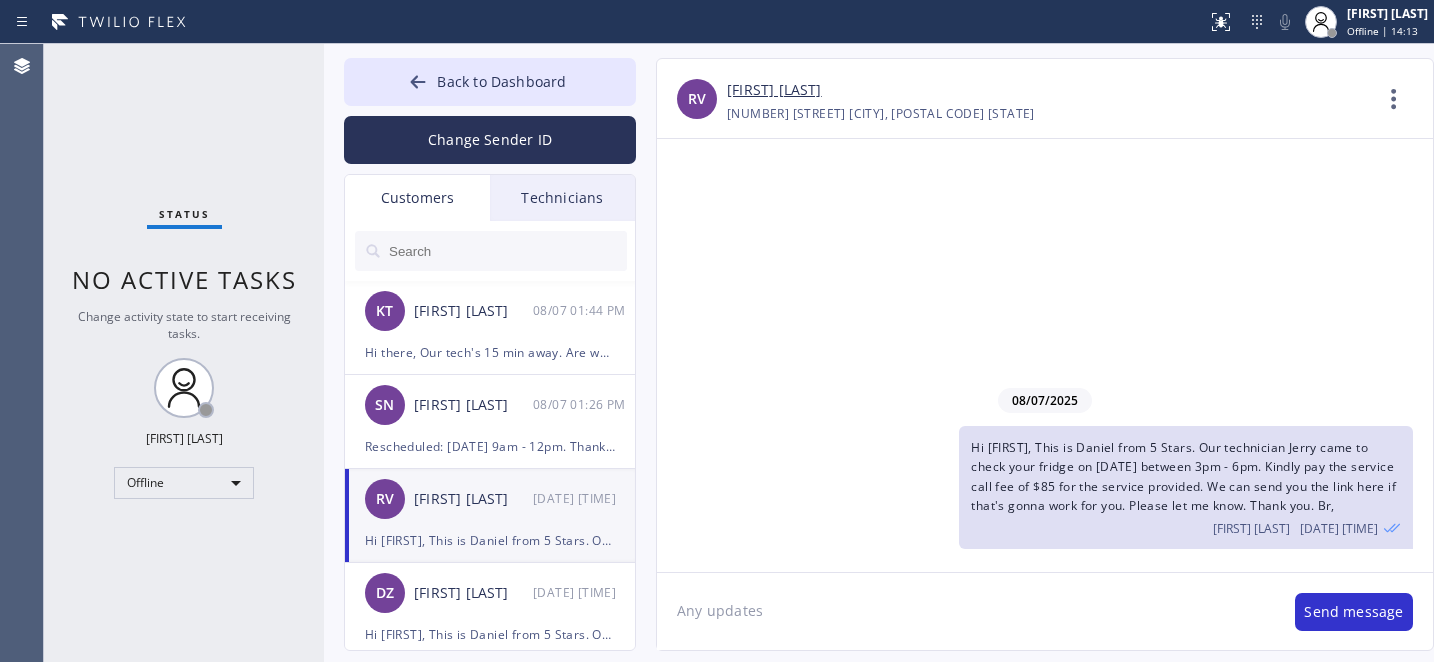 type on "Any updates?" 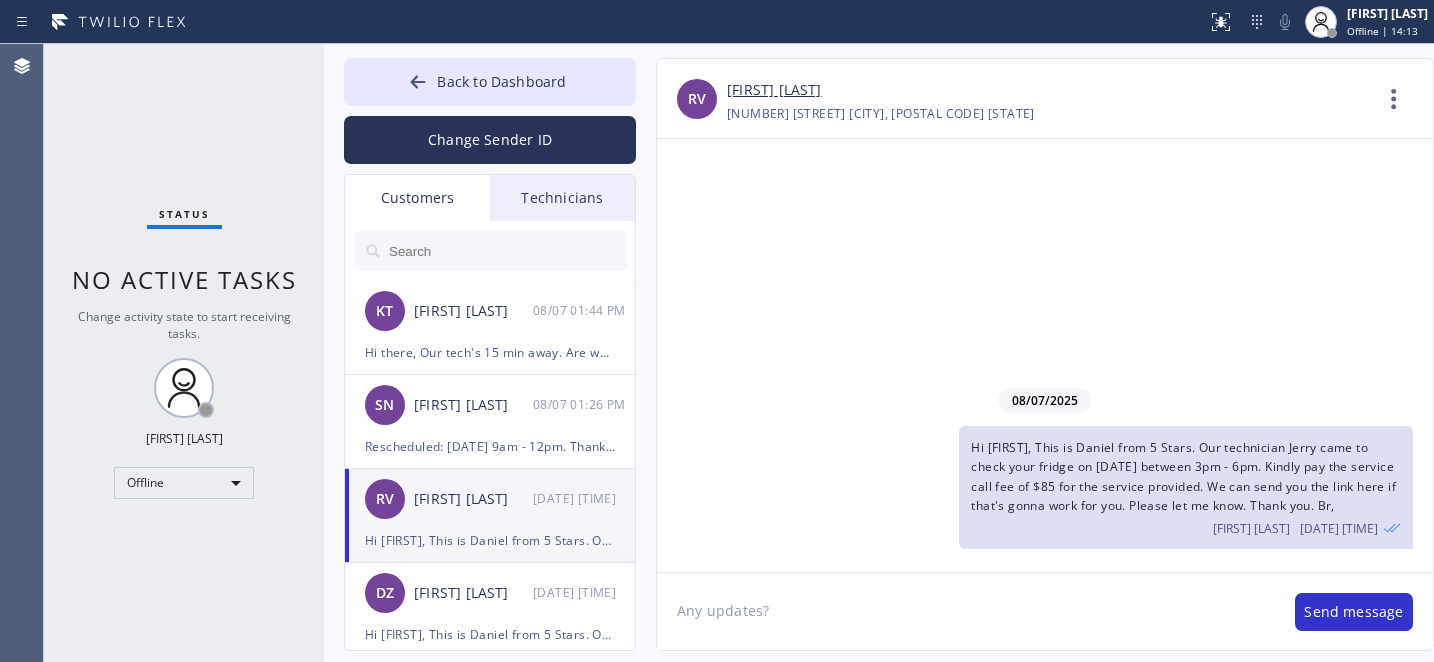 type 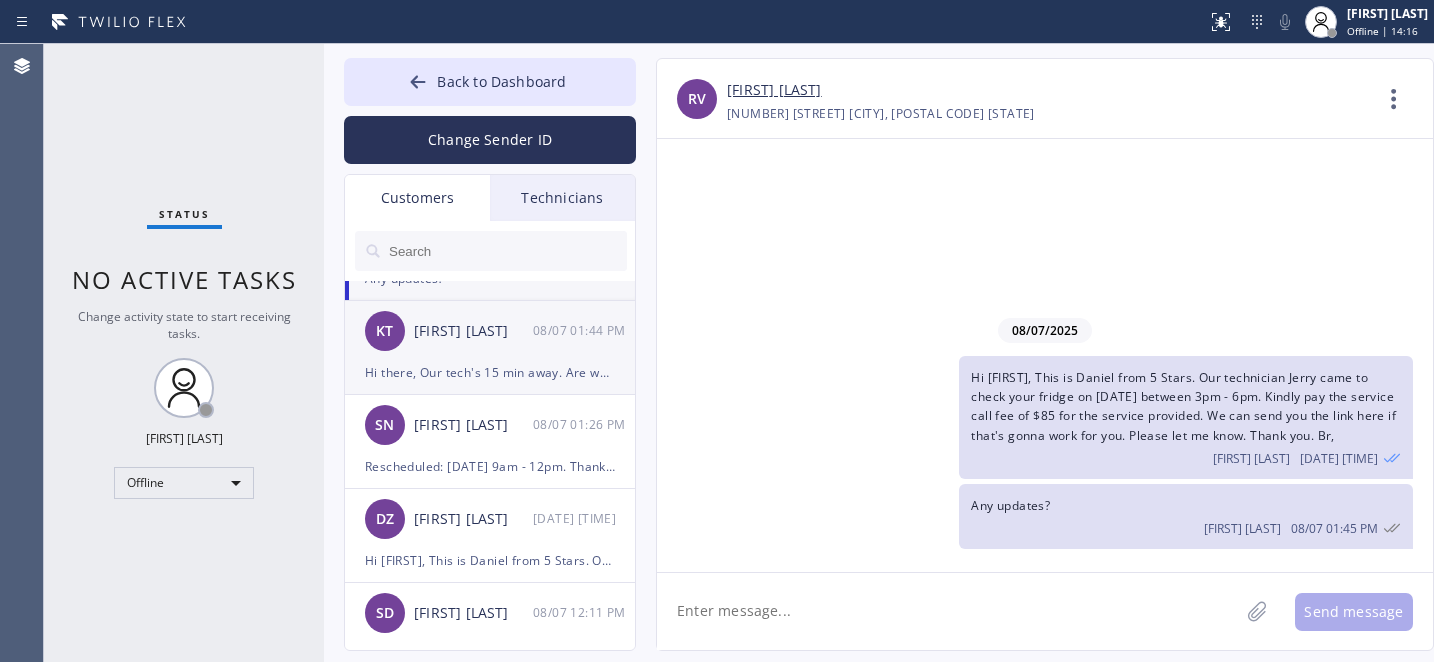 scroll, scrollTop: 184, scrollLeft: 0, axis: vertical 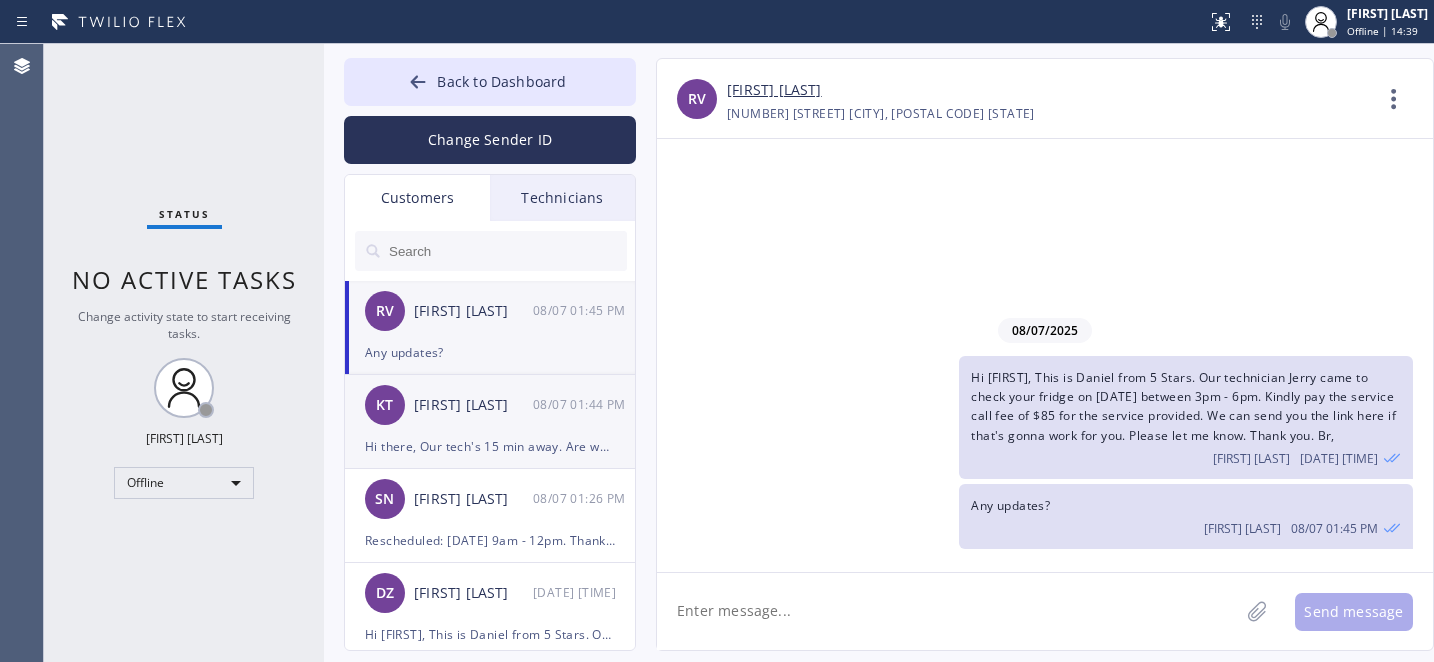 click on "KT Kaushik Tnt 08/07 01:44 PM" at bounding box center [491, 405] 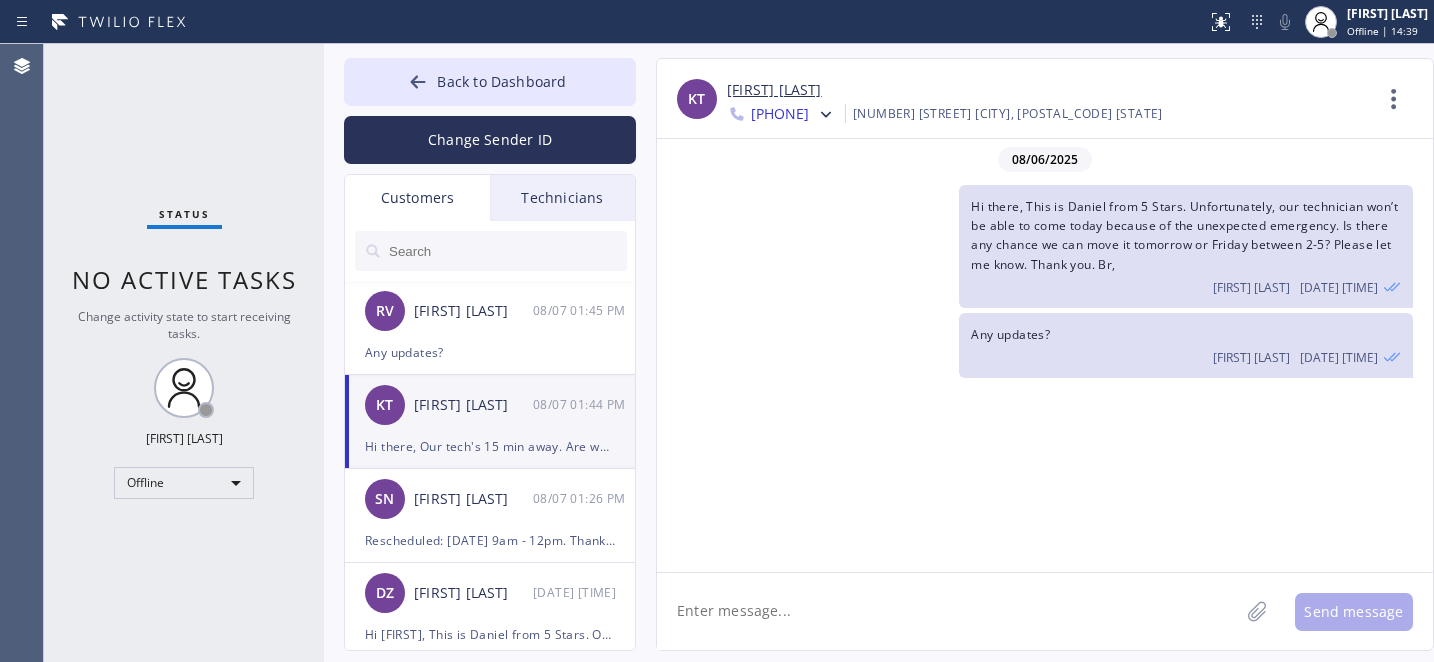 scroll, scrollTop: 1690, scrollLeft: 0, axis: vertical 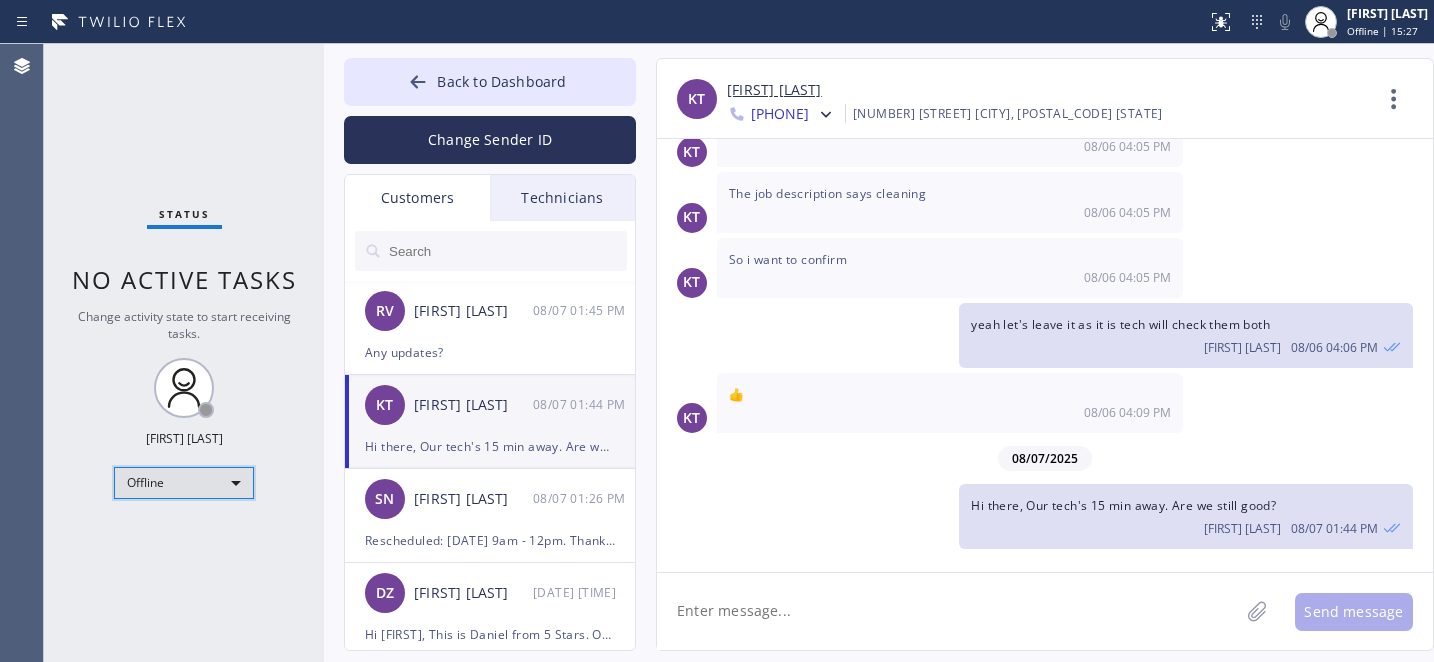 click on "Offline" at bounding box center (184, 483) 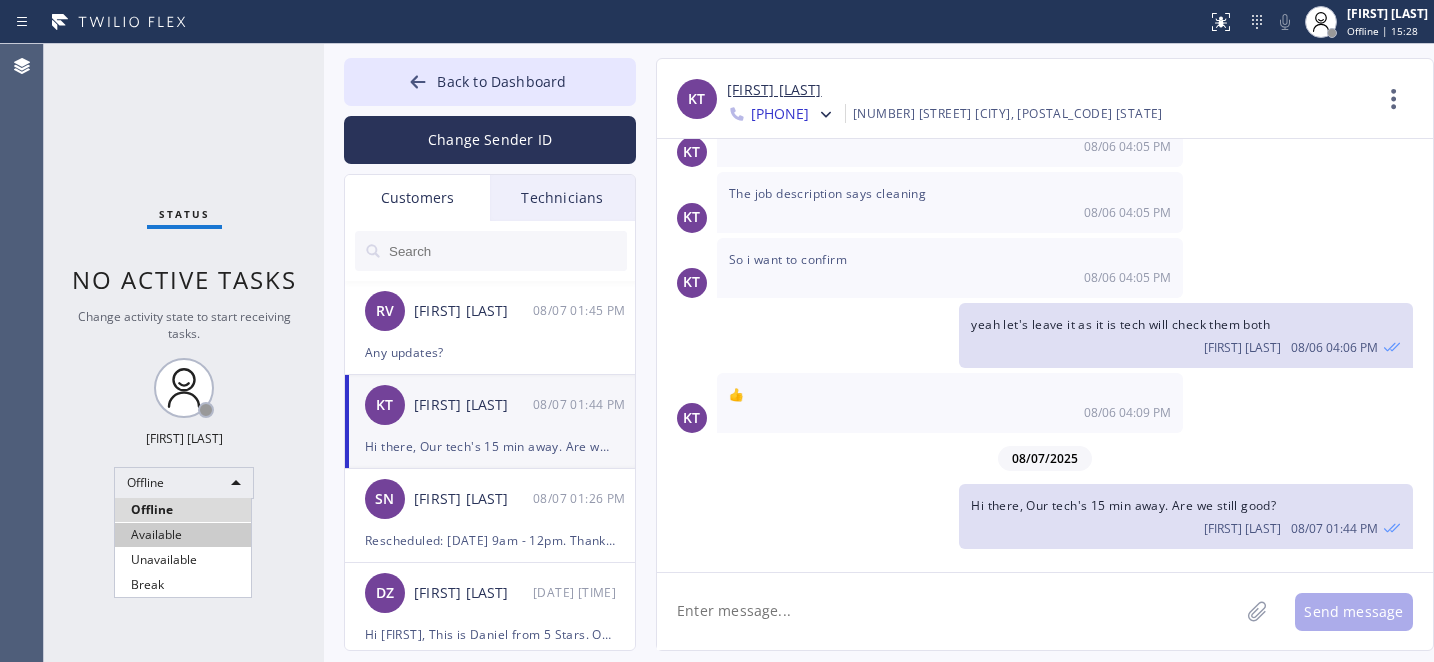 click on "Available" at bounding box center [183, 535] 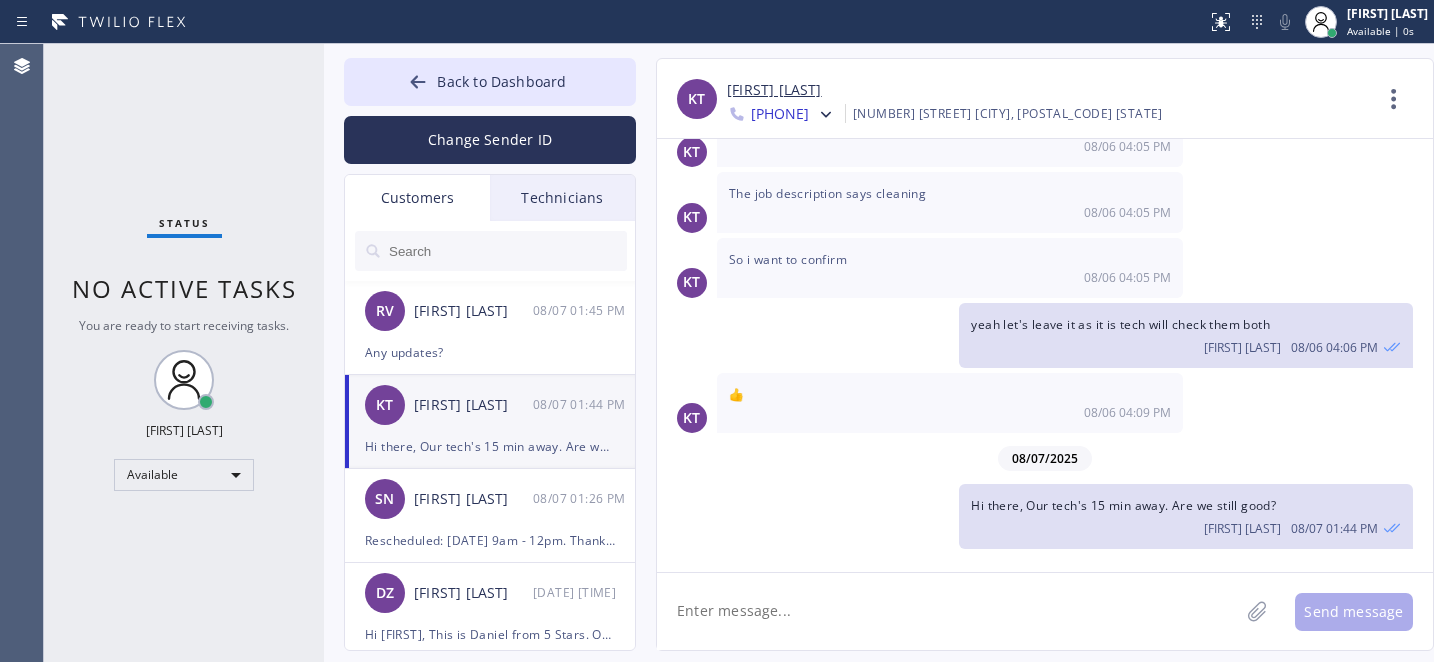 click on "KT Kaushik Tnt +17202401680 Choose phone number +17202401680 +14253244691 9810 162nd Avenue Northeast Redmond, 98052 WA Contact Full Information Call to Customer" at bounding box center (1045, 103) 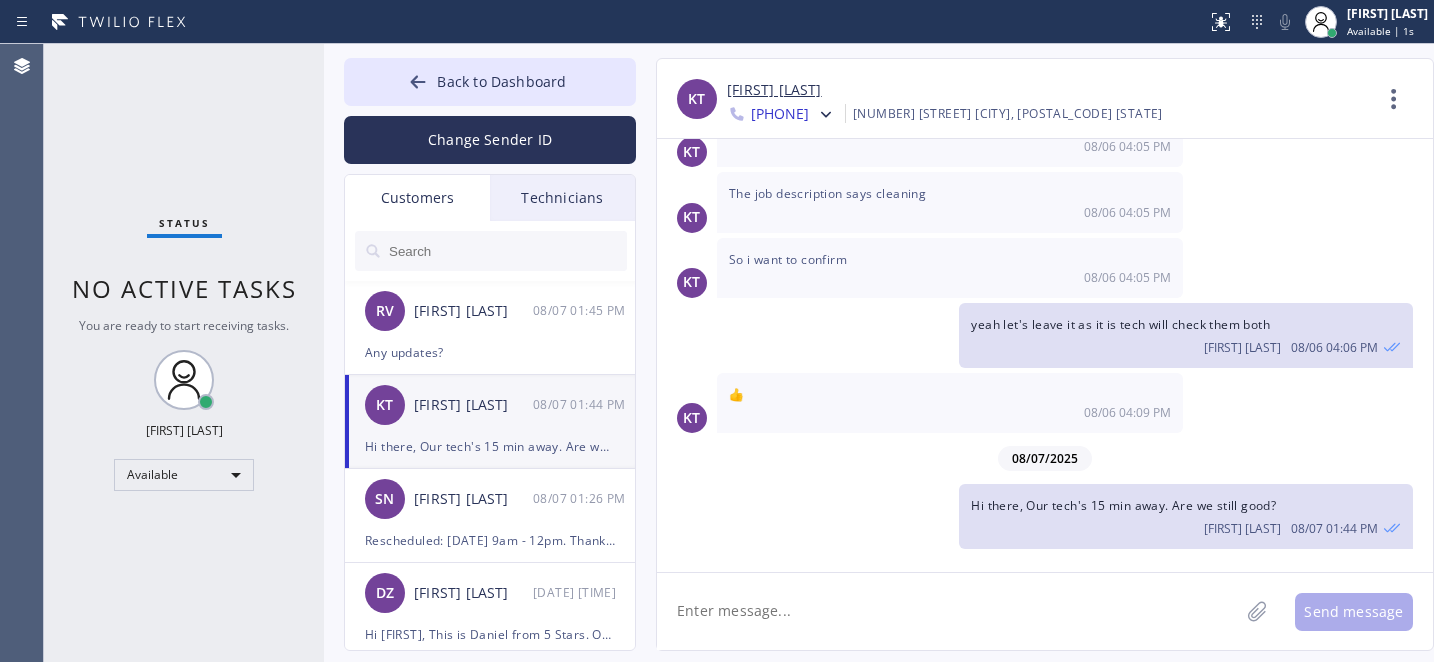 click on "[FIRST] [LAST]" at bounding box center [774, 90] 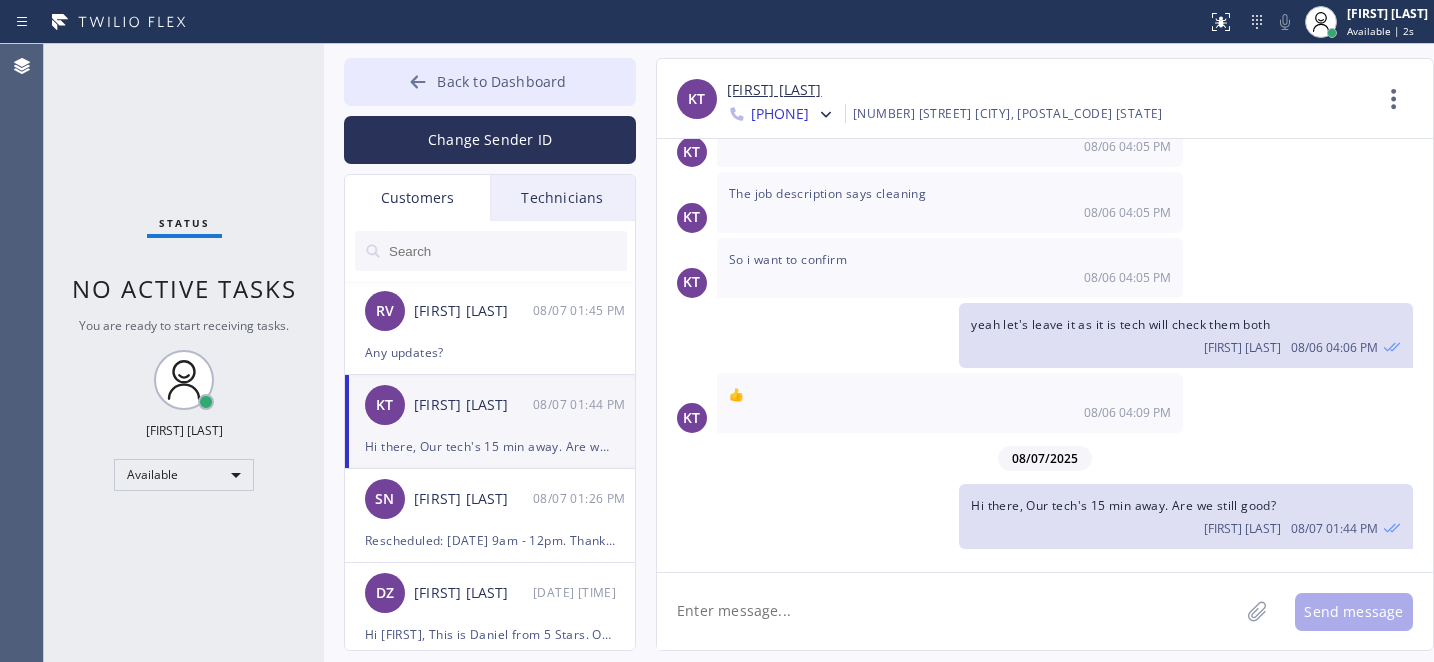 click on "Back to Dashboard" at bounding box center [490, 82] 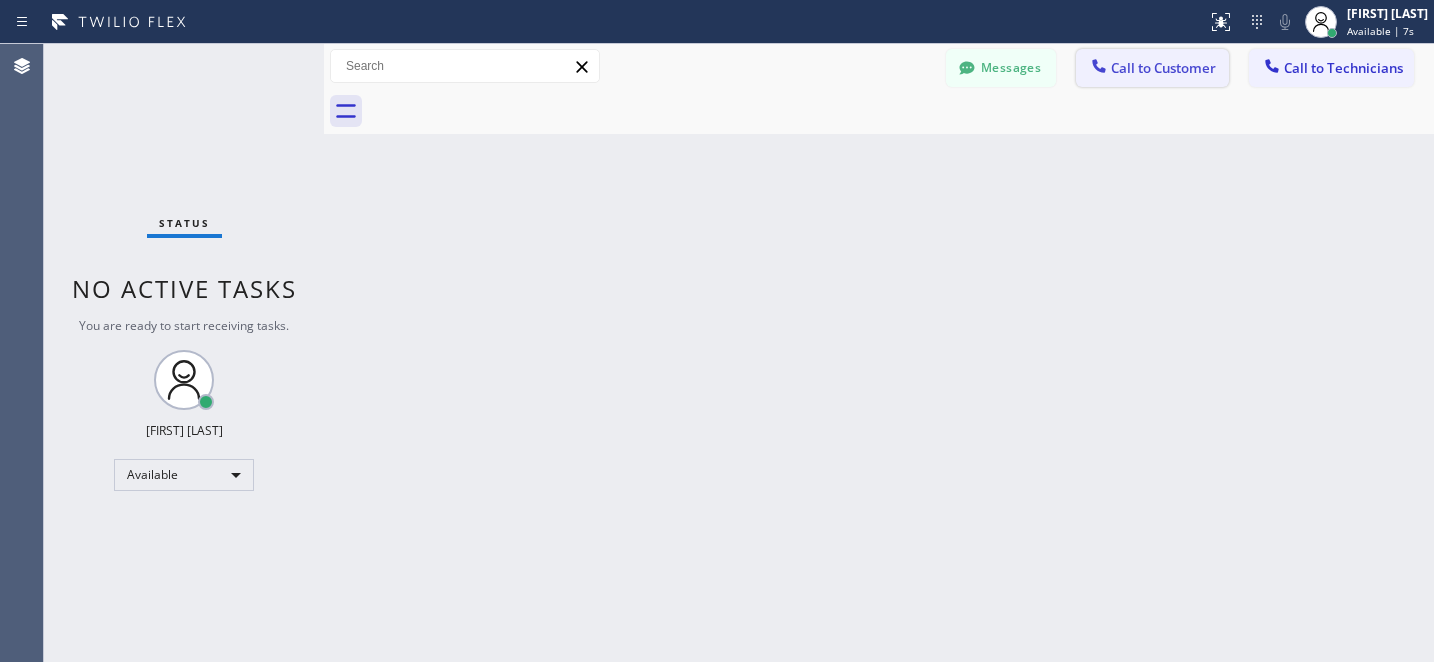 click on "Call to Customer" at bounding box center (1163, 68) 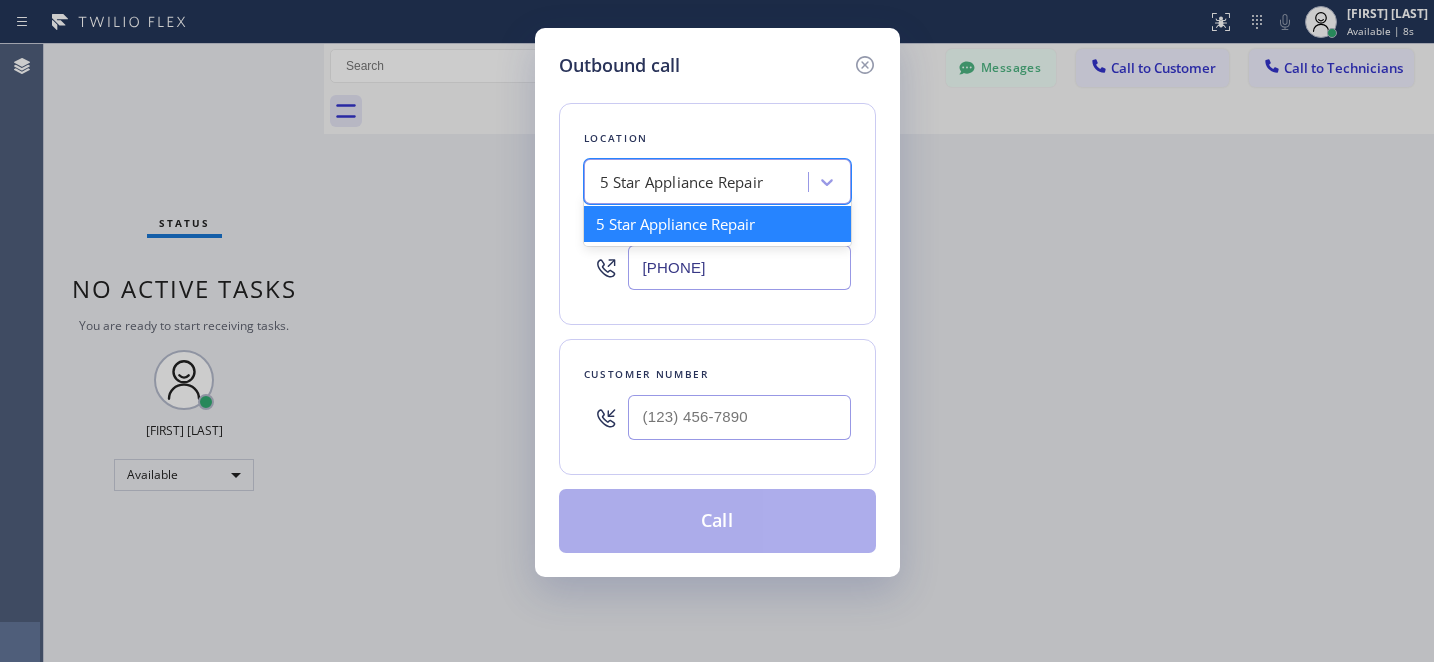 click on "5 Star Appliance Repair" at bounding box center [682, 182] 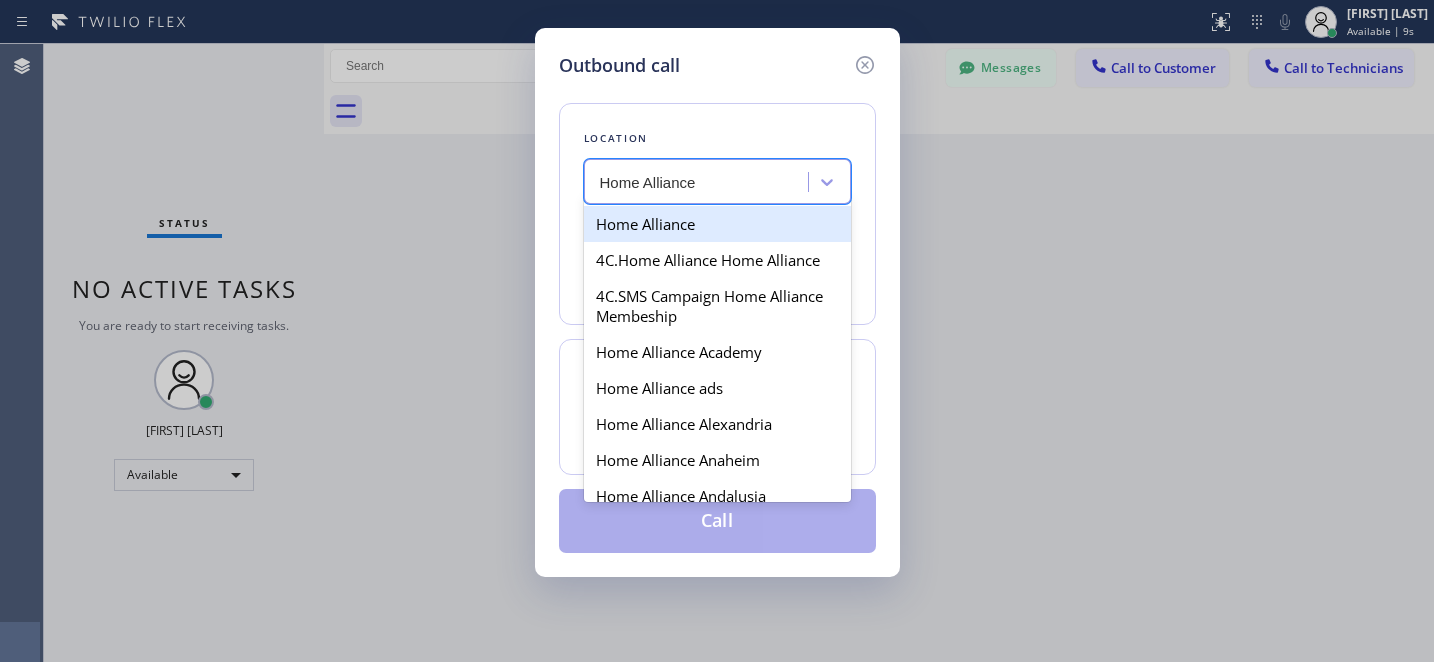 click on "Home Alliance" at bounding box center (717, 224) 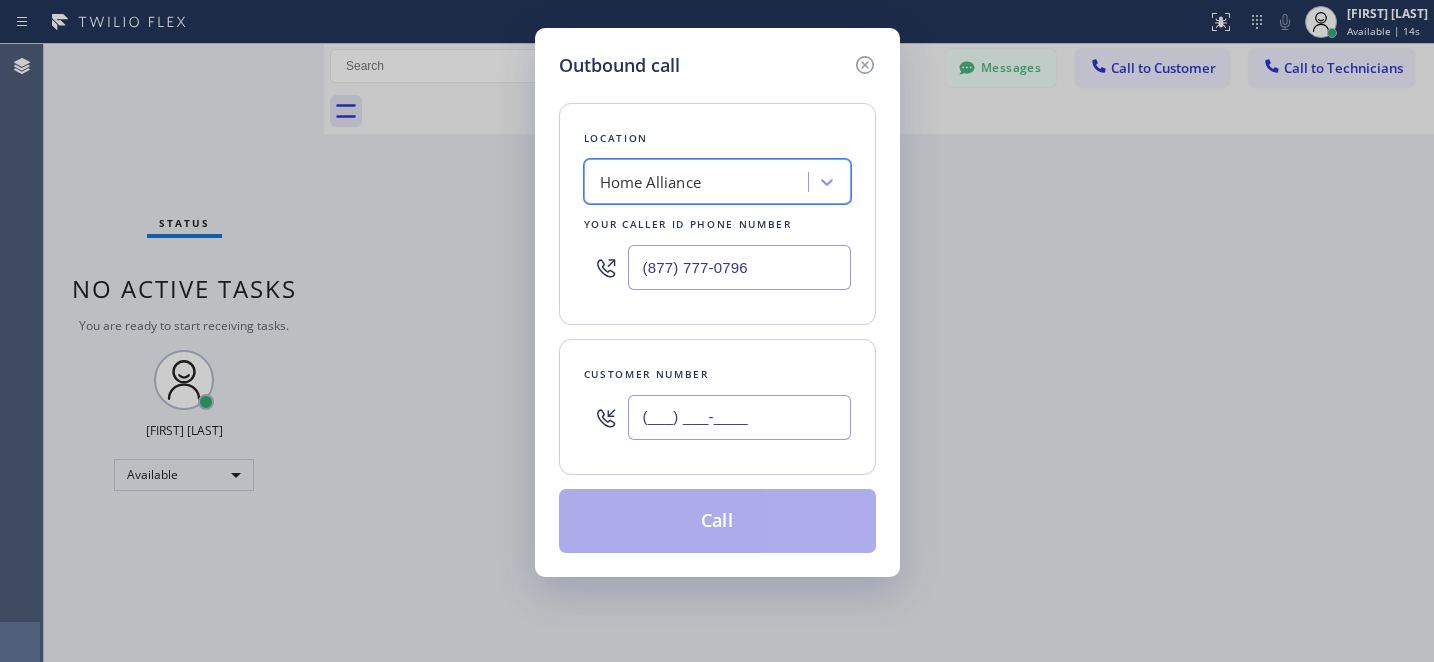 click on "(___) ___-____" at bounding box center [739, 417] 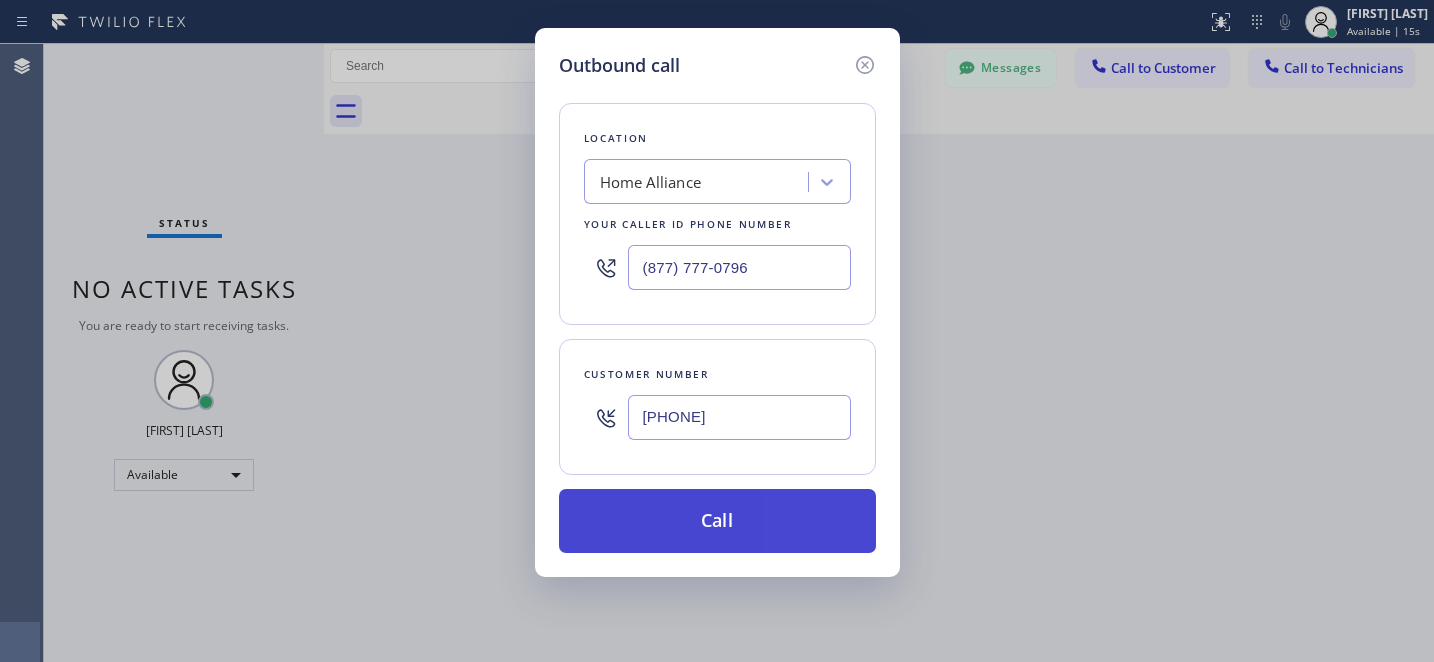 type on "(720) 240-1680" 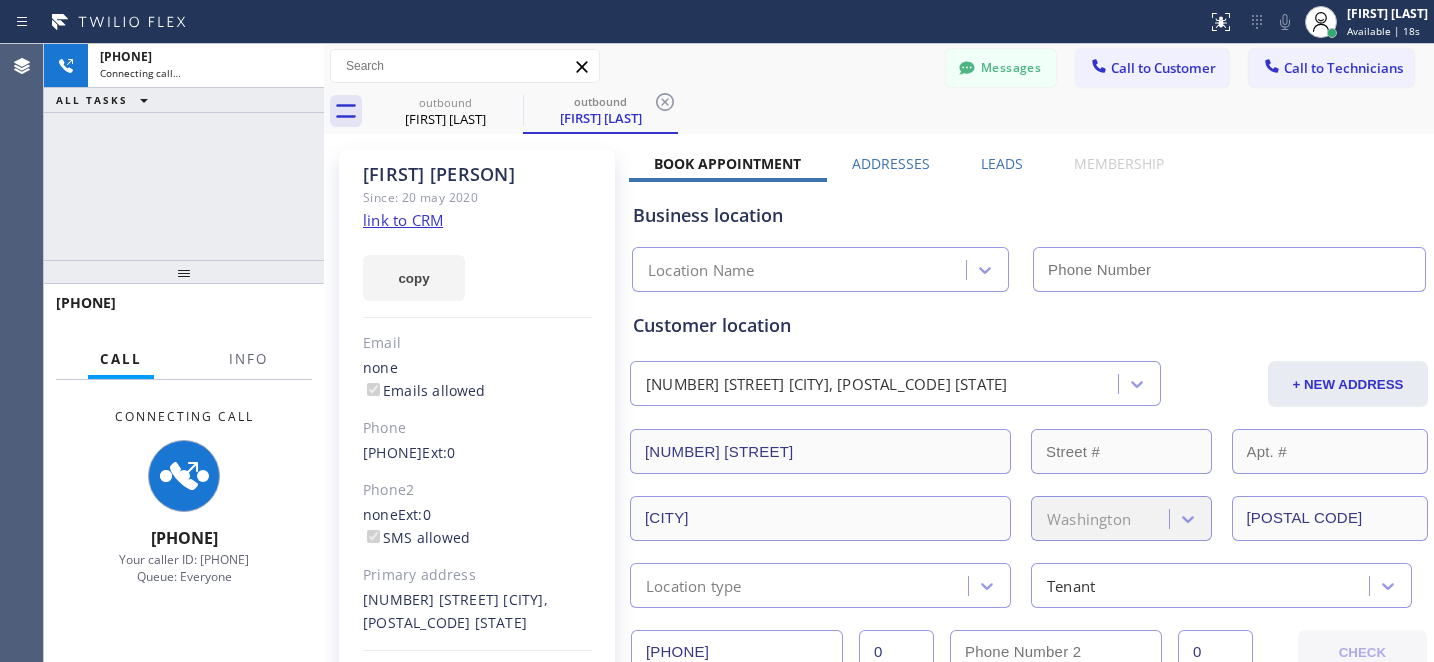 scroll, scrollTop: 1690, scrollLeft: 0, axis: vertical 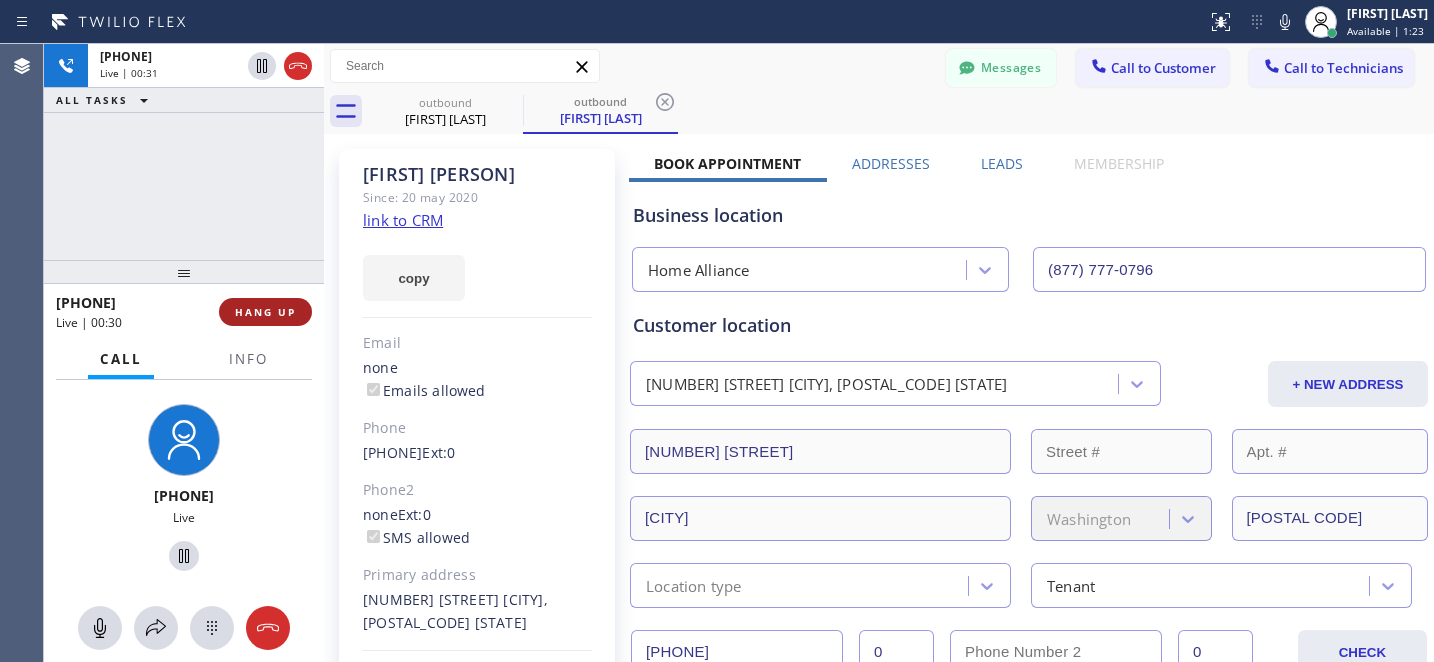 click on "HANG UP" at bounding box center (265, 312) 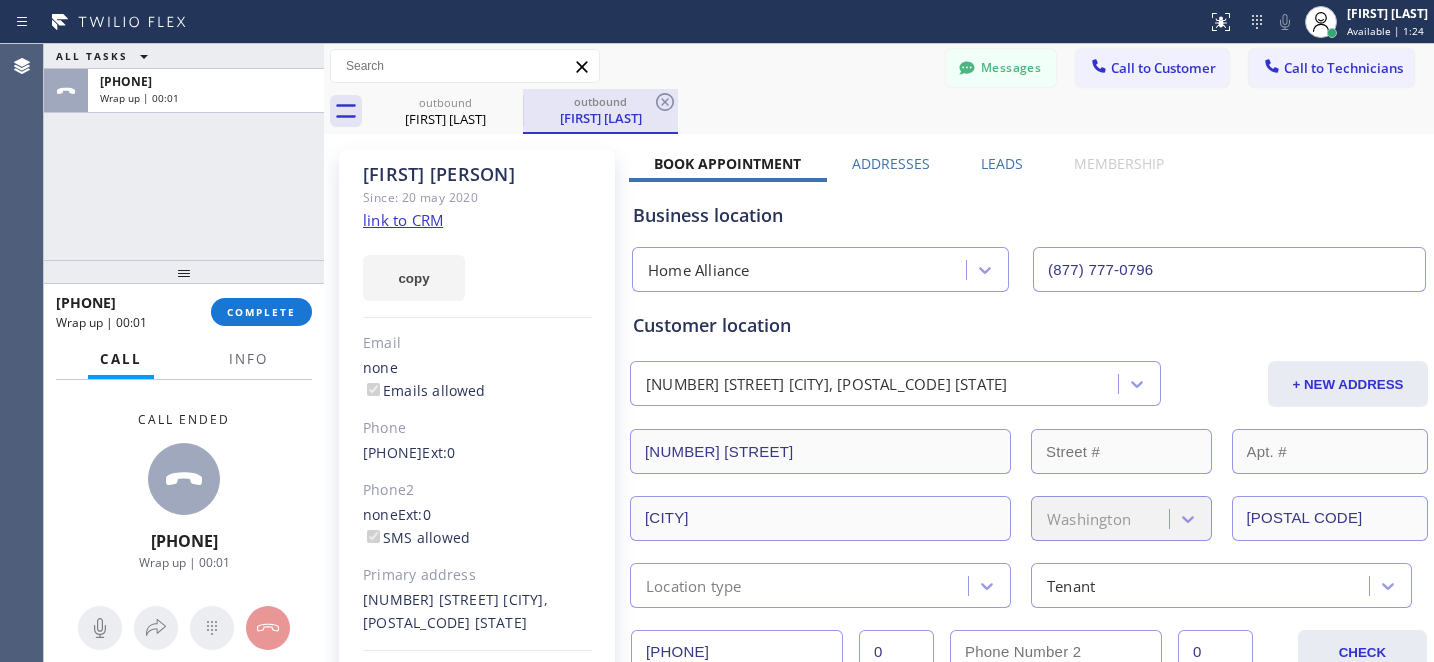 click on "outbound" at bounding box center [600, 101] 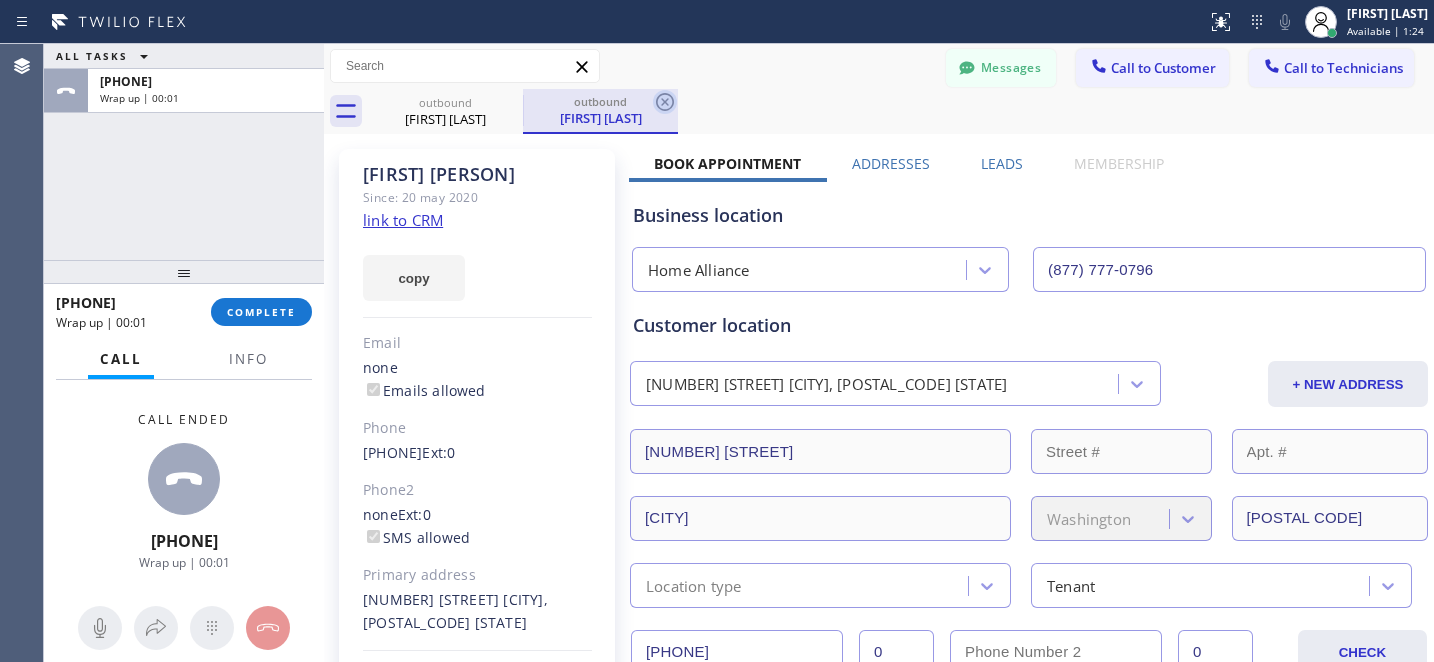 click 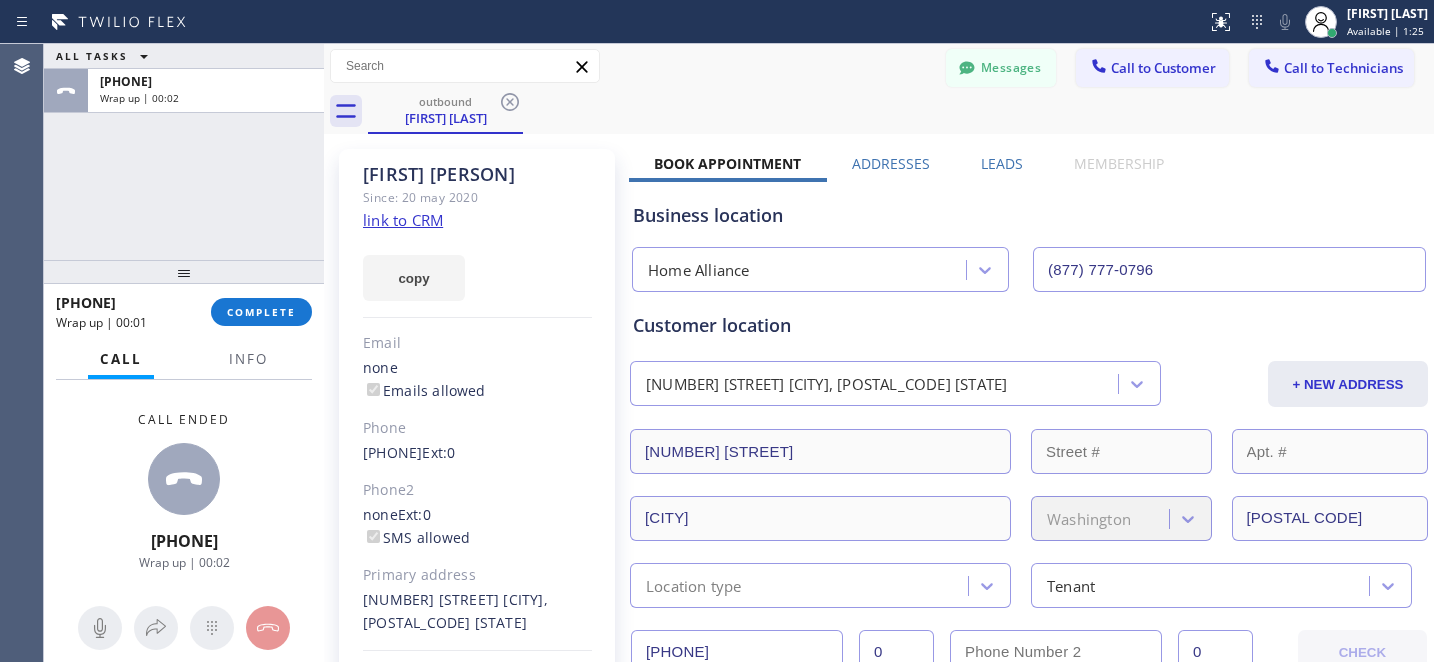 click 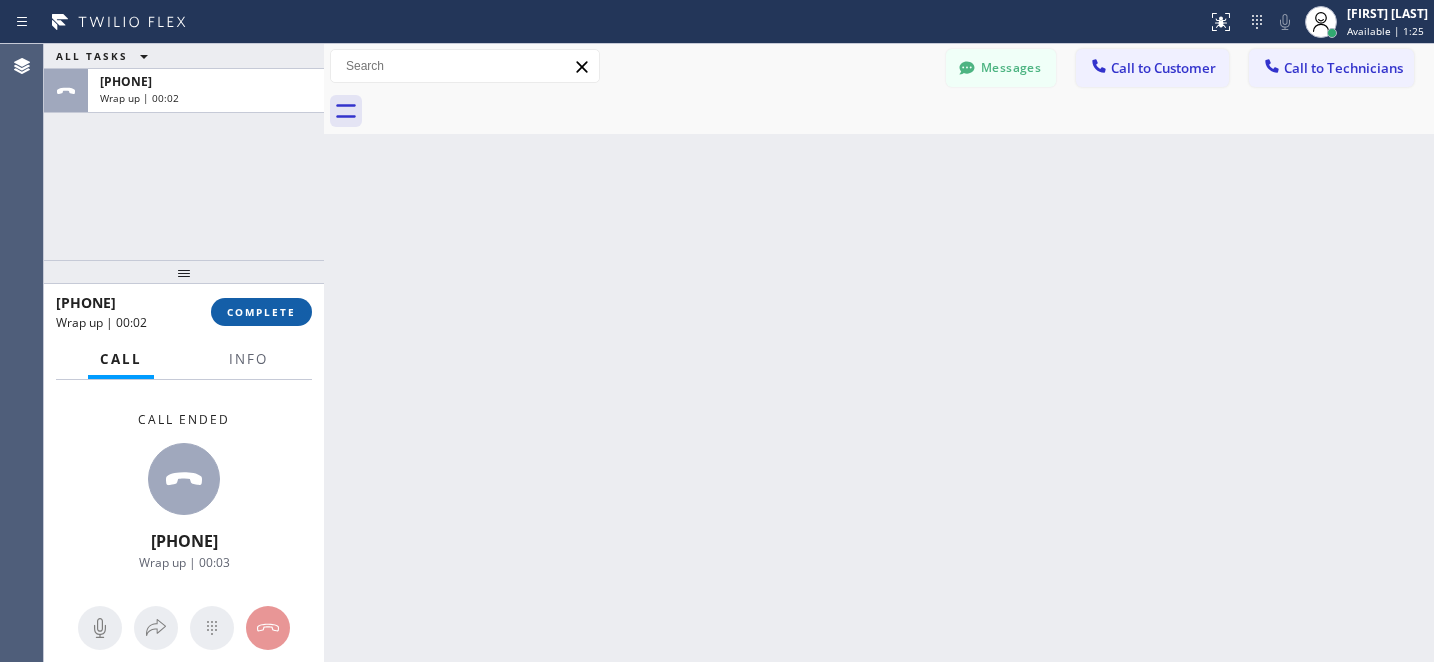 click on "COMPLETE" at bounding box center [261, 312] 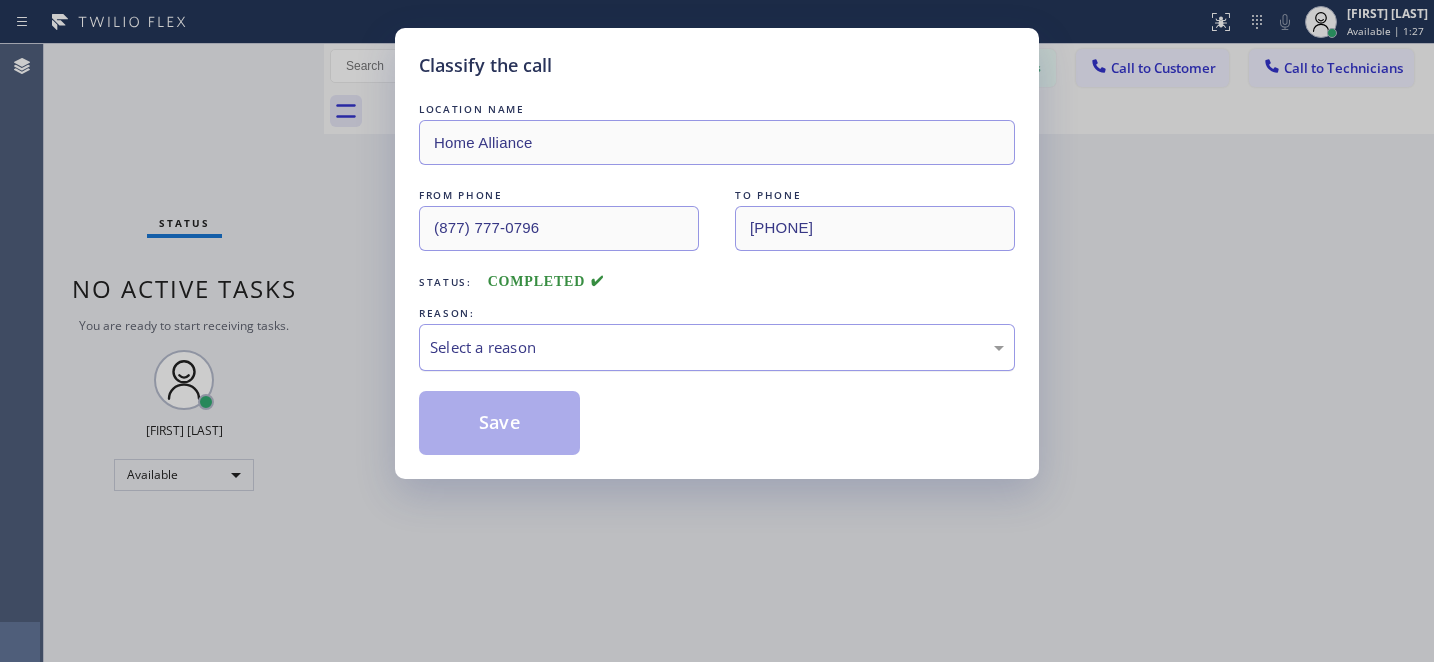 click on "Select a reason" at bounding box center [717, 347] 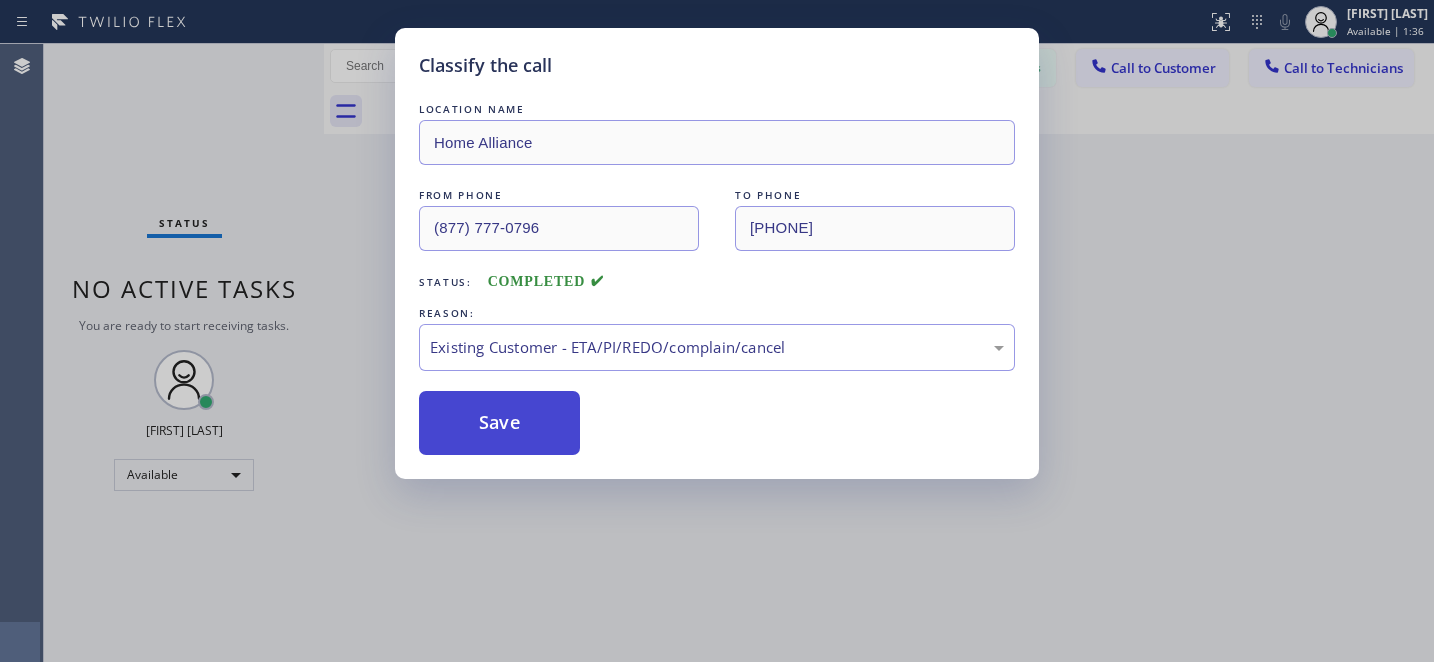 click on "Save" at bounding box center [499, 423] 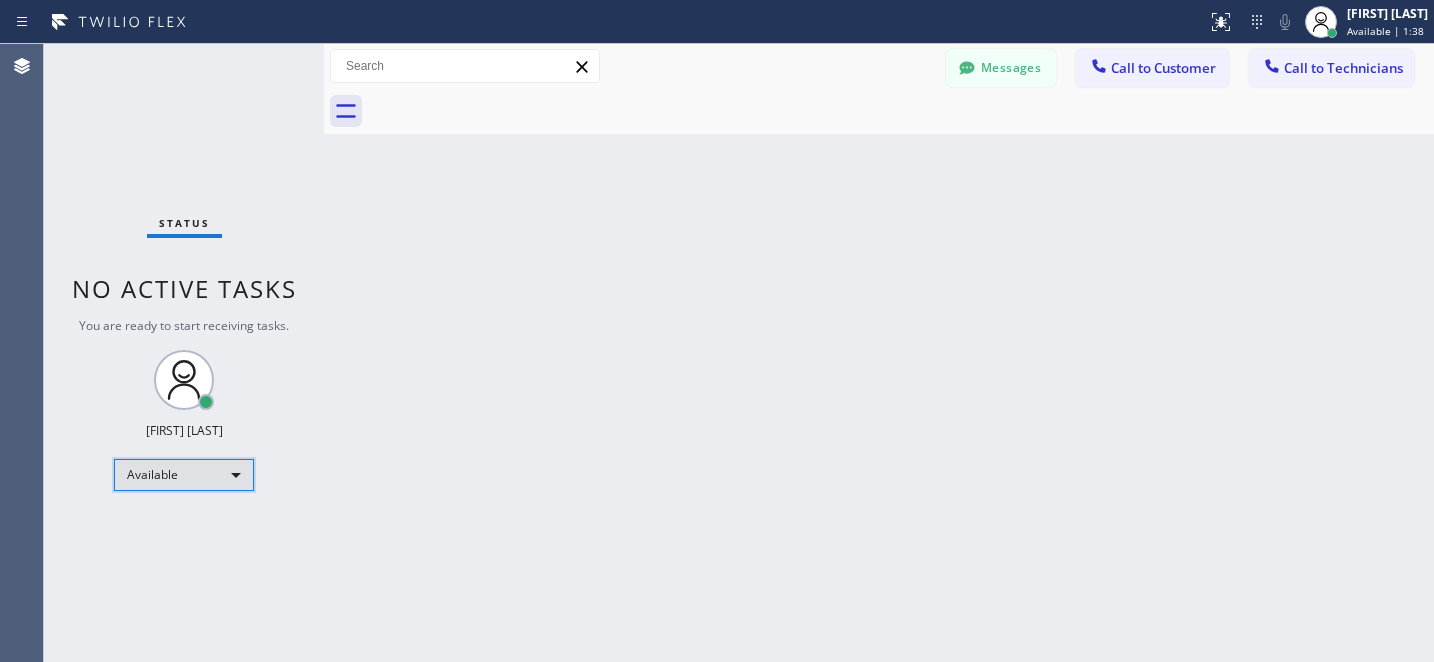 click on "Available" at bounding box center [184, 475] 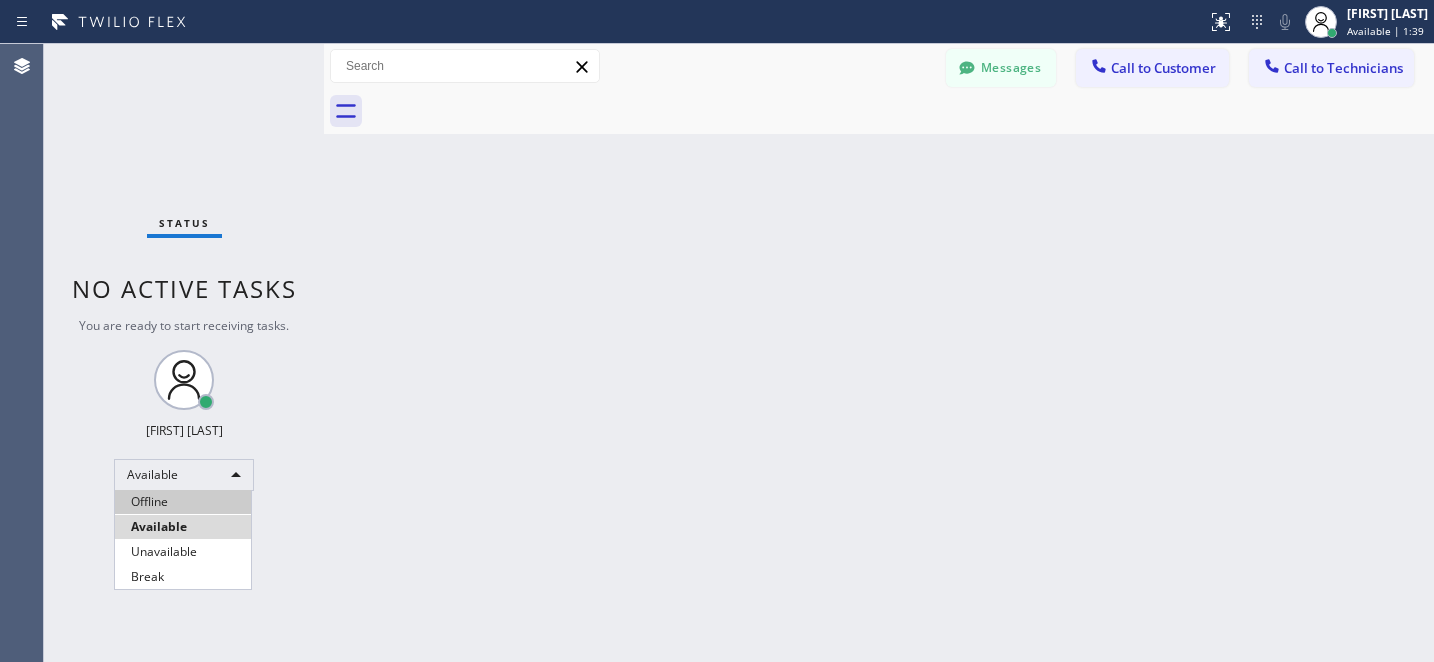 click on "Offline" at bounding box center [183, 502] 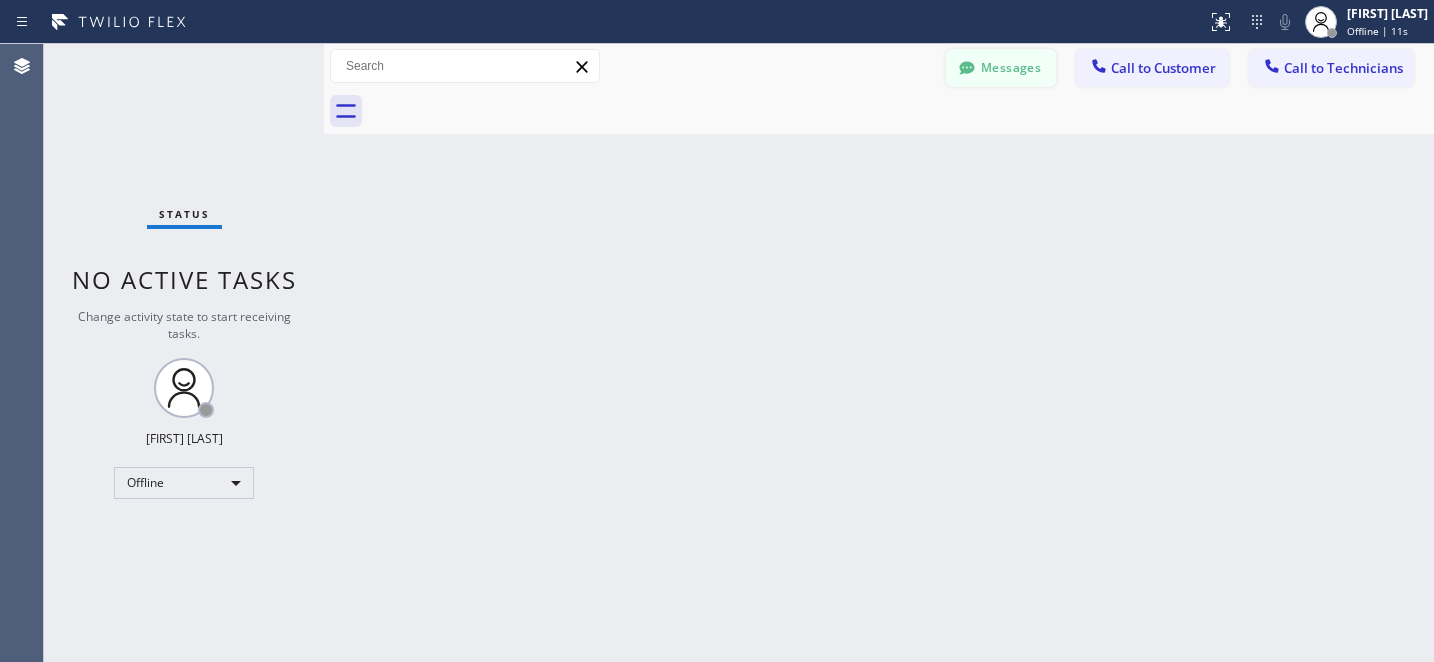 click on "Messages" at bounding box center (1001, 68) 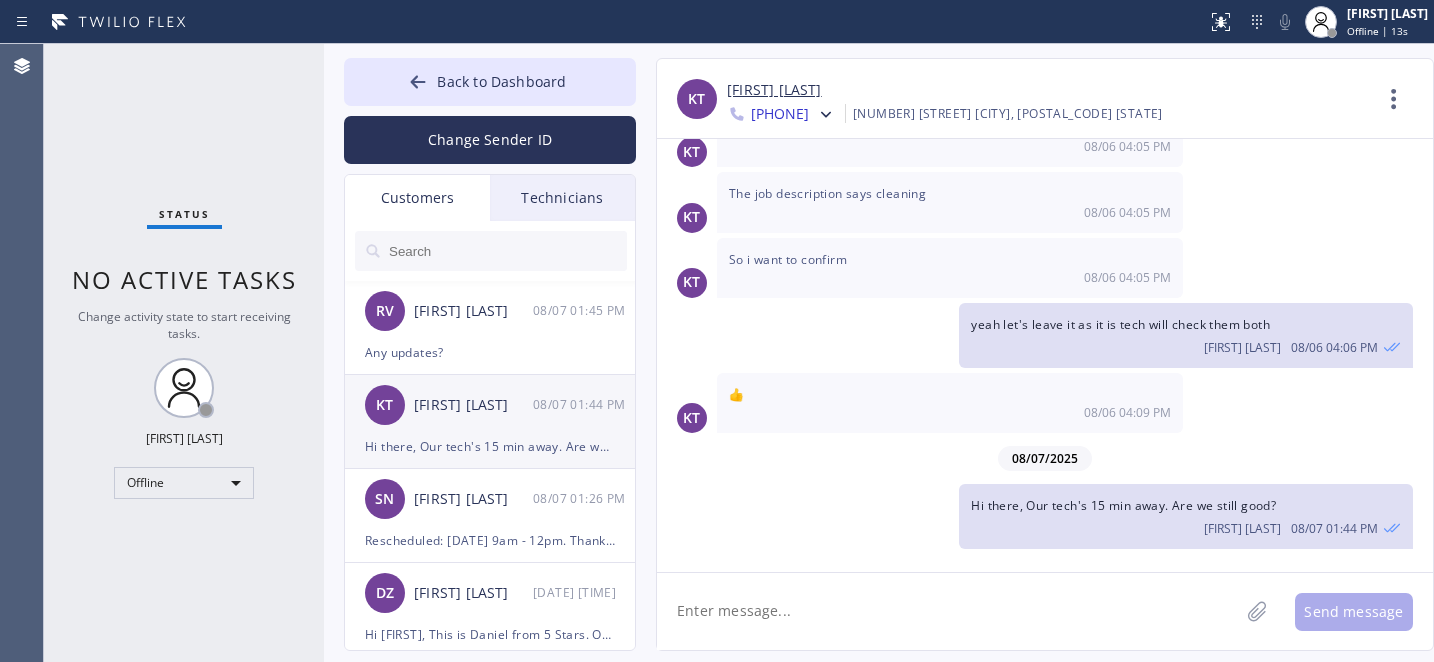 click on "Hi there, Our tech's 15 min away. Are we still good?" at bounding box center (490, 446) 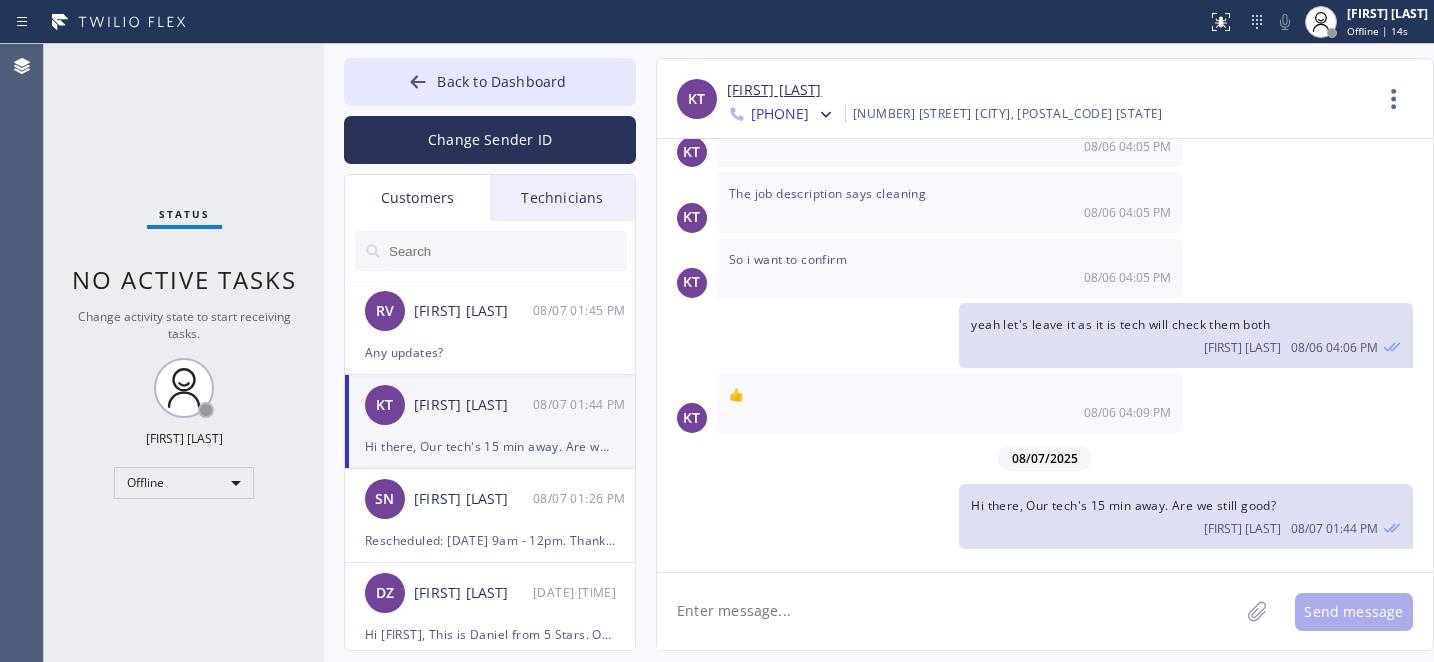 click 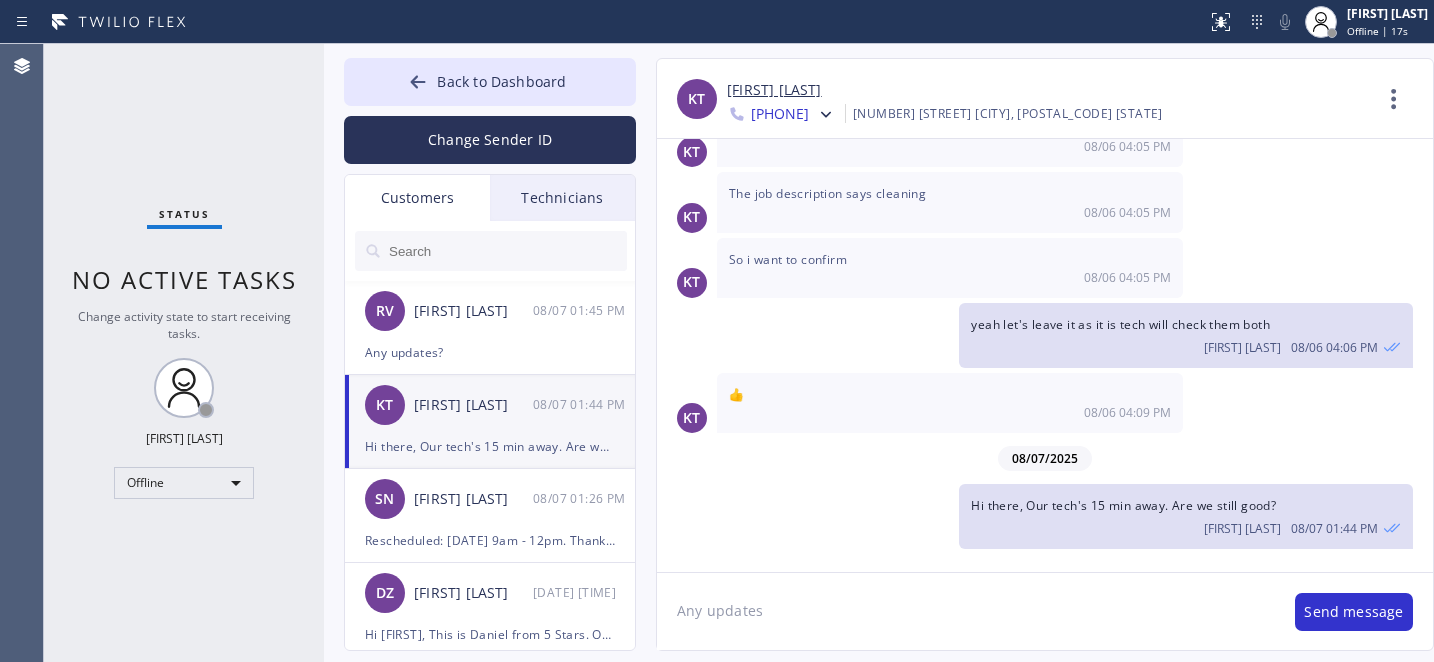 type on "Any updates?" 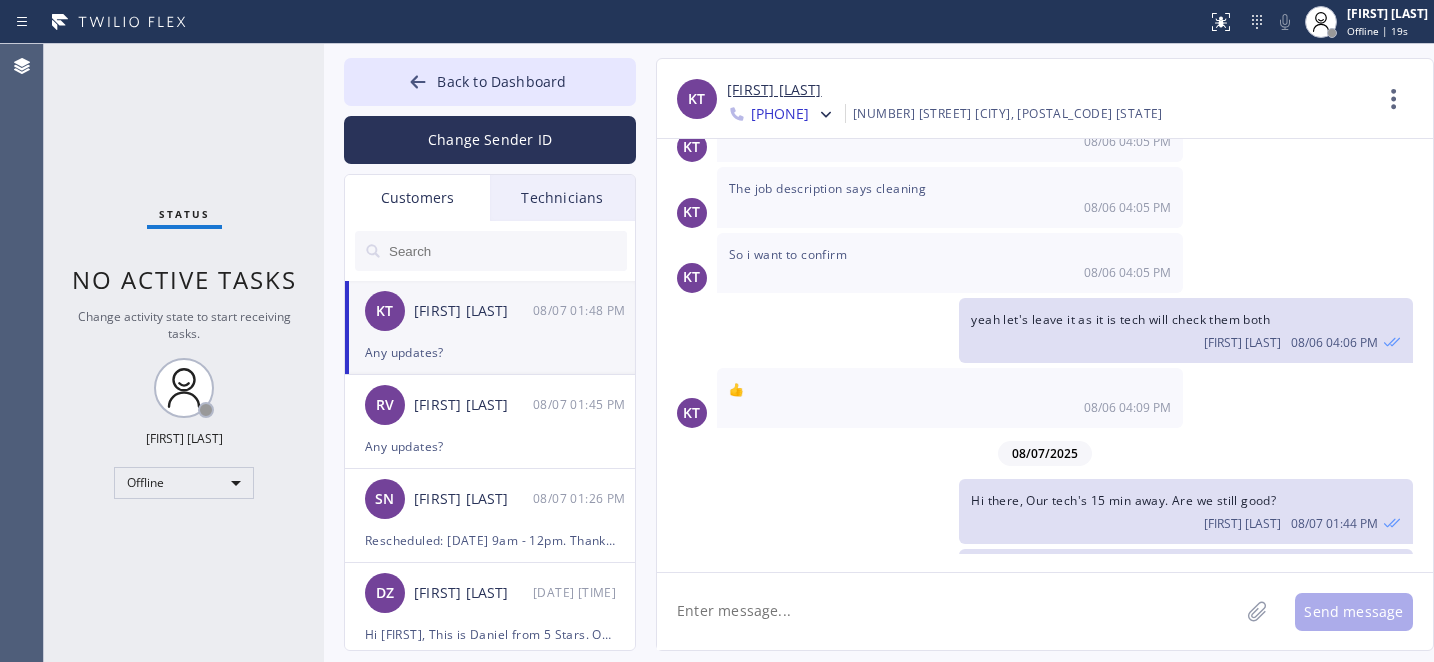 scroll, scrollTop: 1759, scrollLeft: 0, axis: vertical 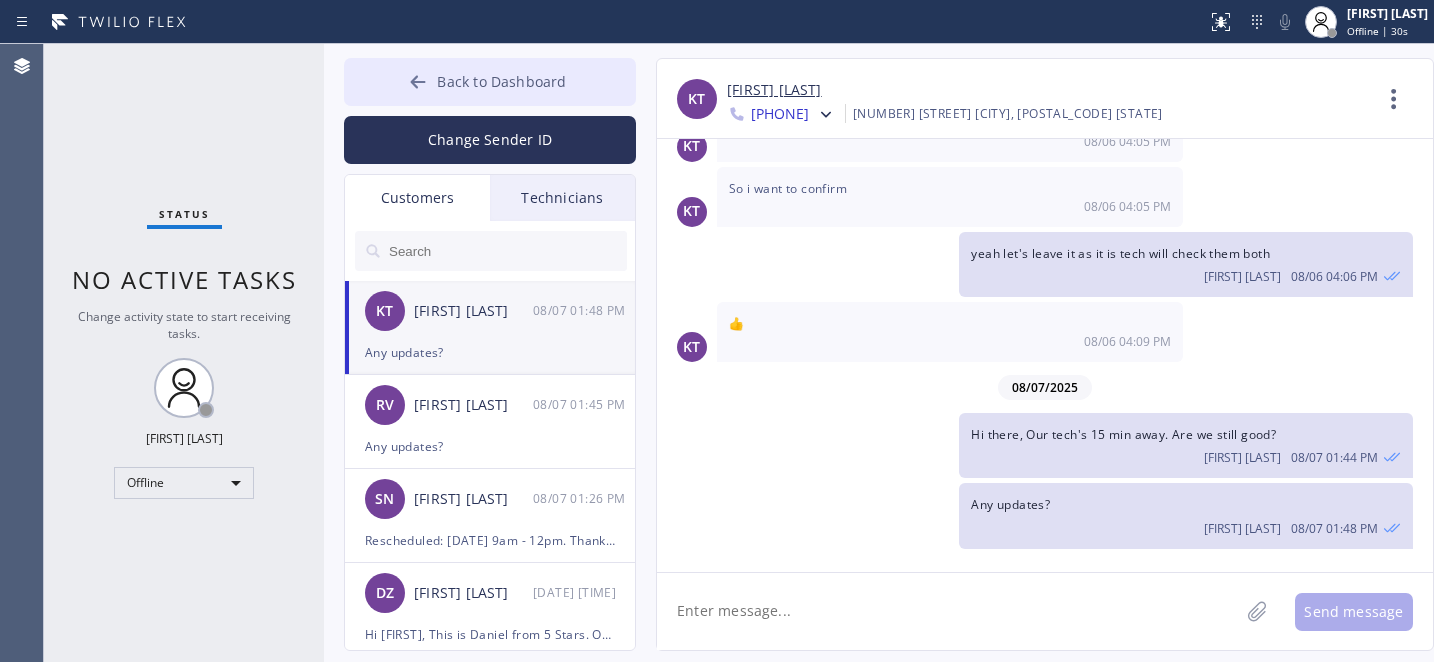 click on "Back to Dashboard" at bounding box center [501, 81] 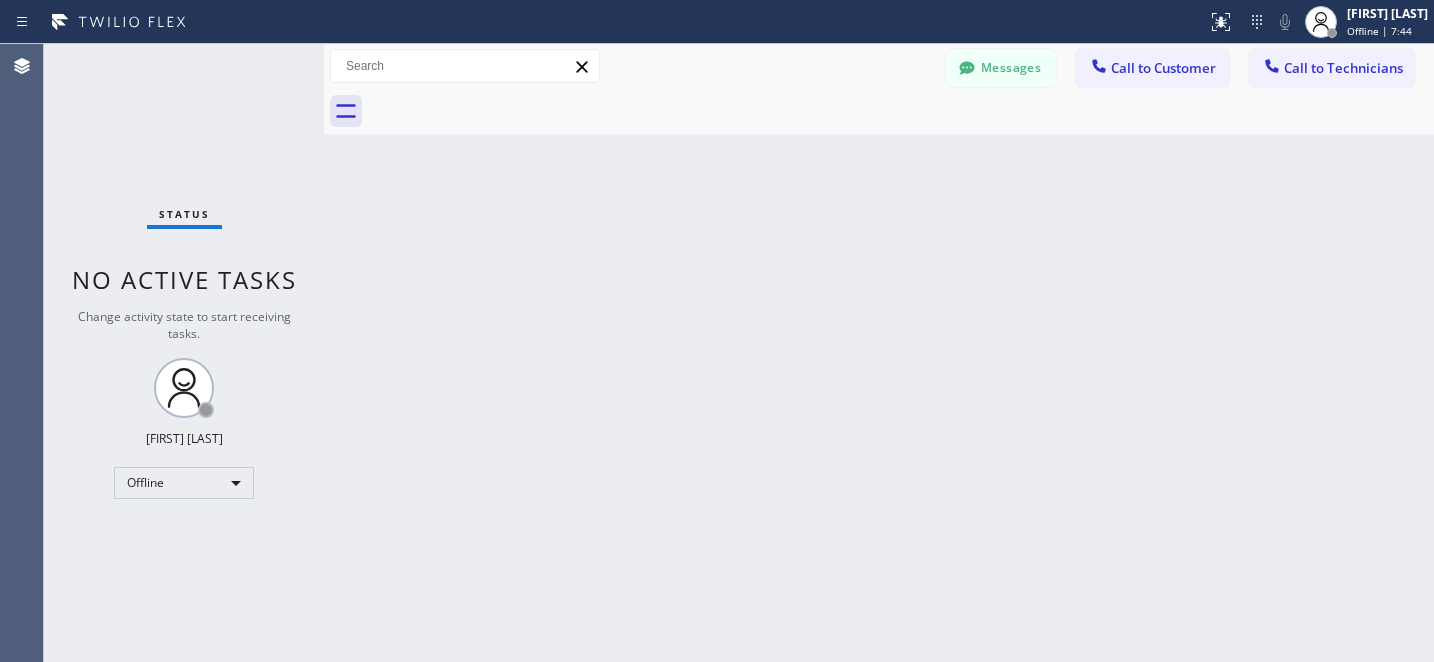 drag, startPoint x: 1010, startPoint y: 51, endPoint x: 577, endPoint y: 327, distance: 513.4832 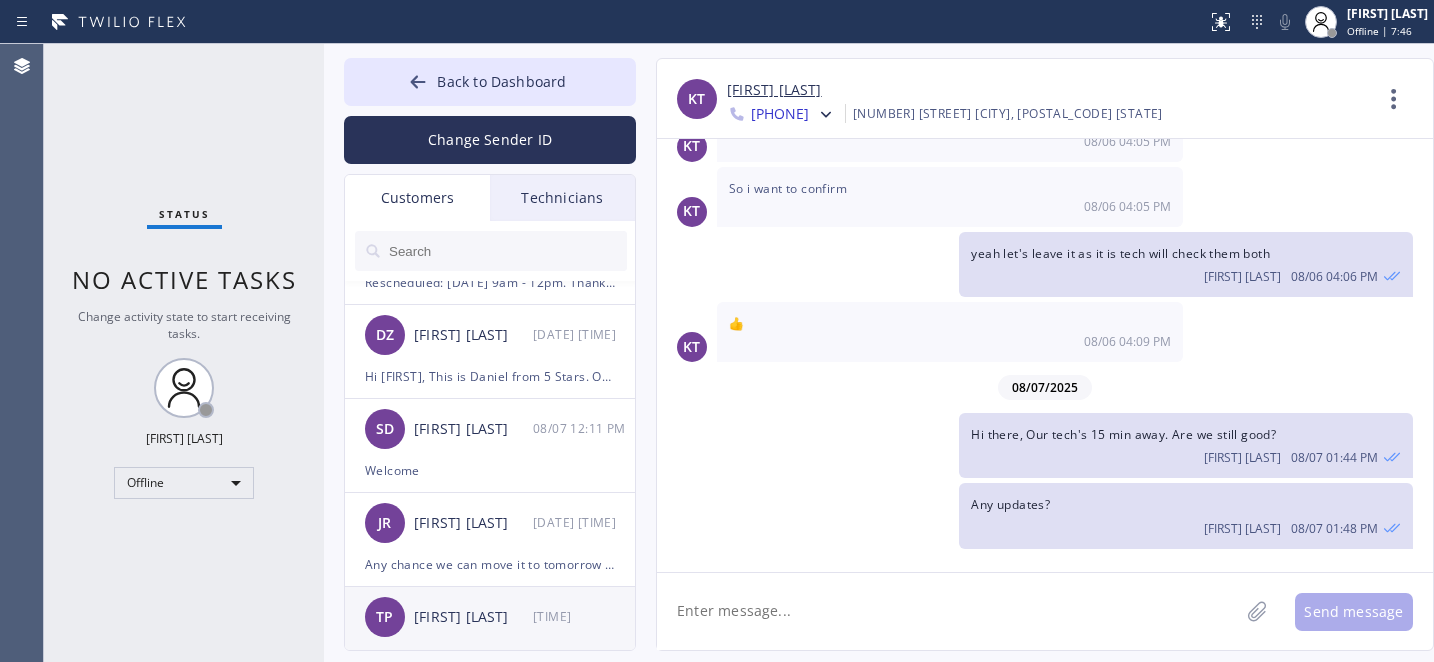 scroll, scrollTop: 534, scrollLeft: 0, axis: vertical 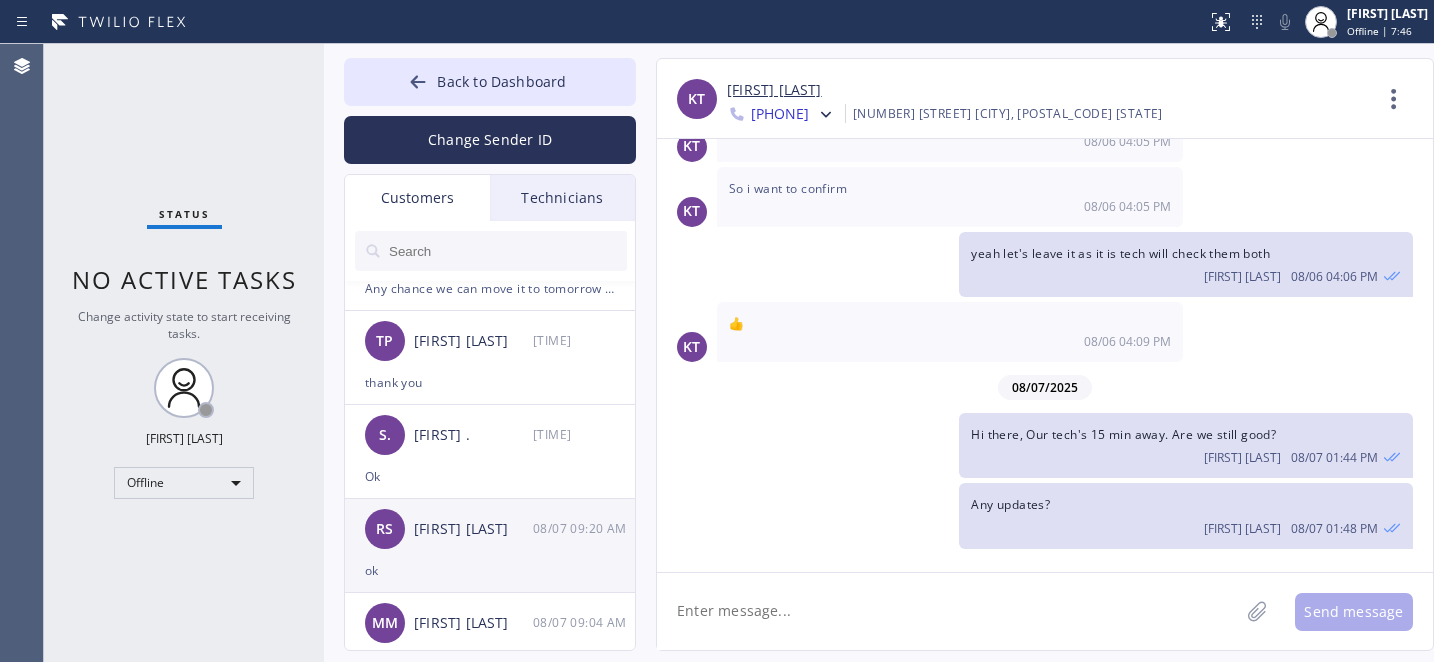 click on "[FIRST] [LAST]" at bounding box center [473, 529] 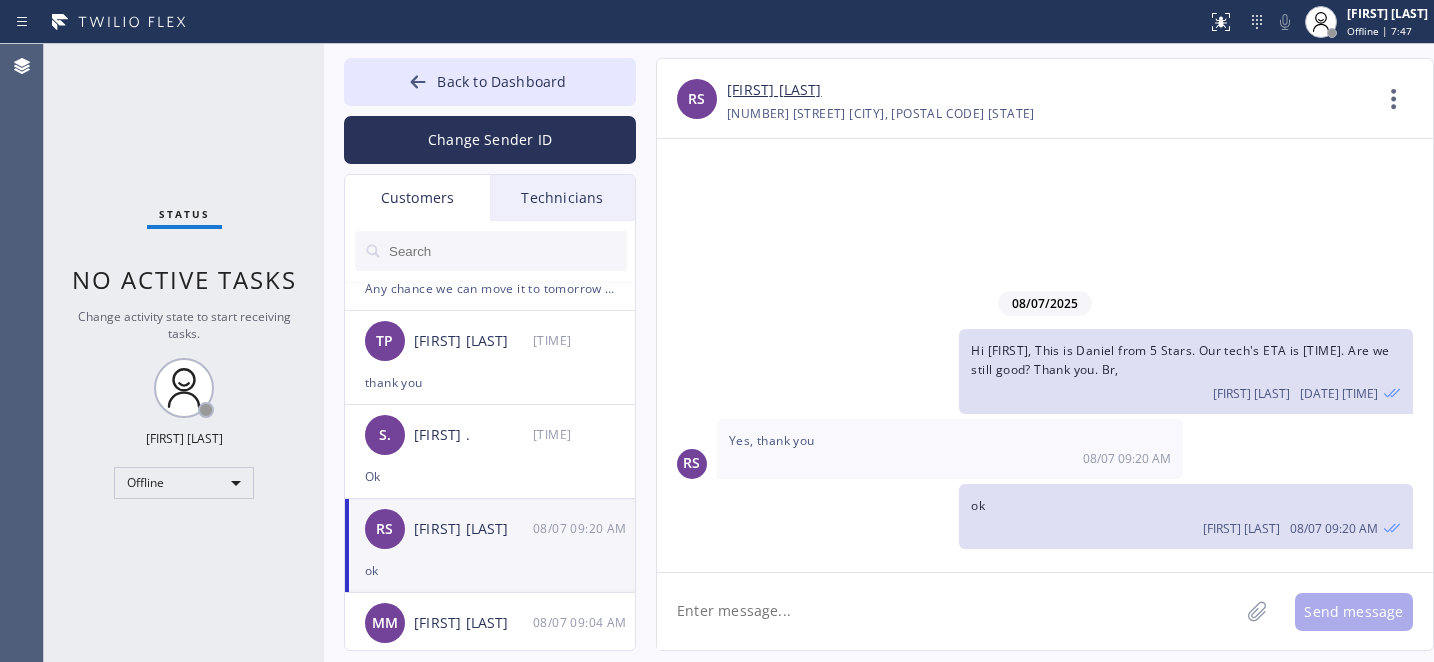 click 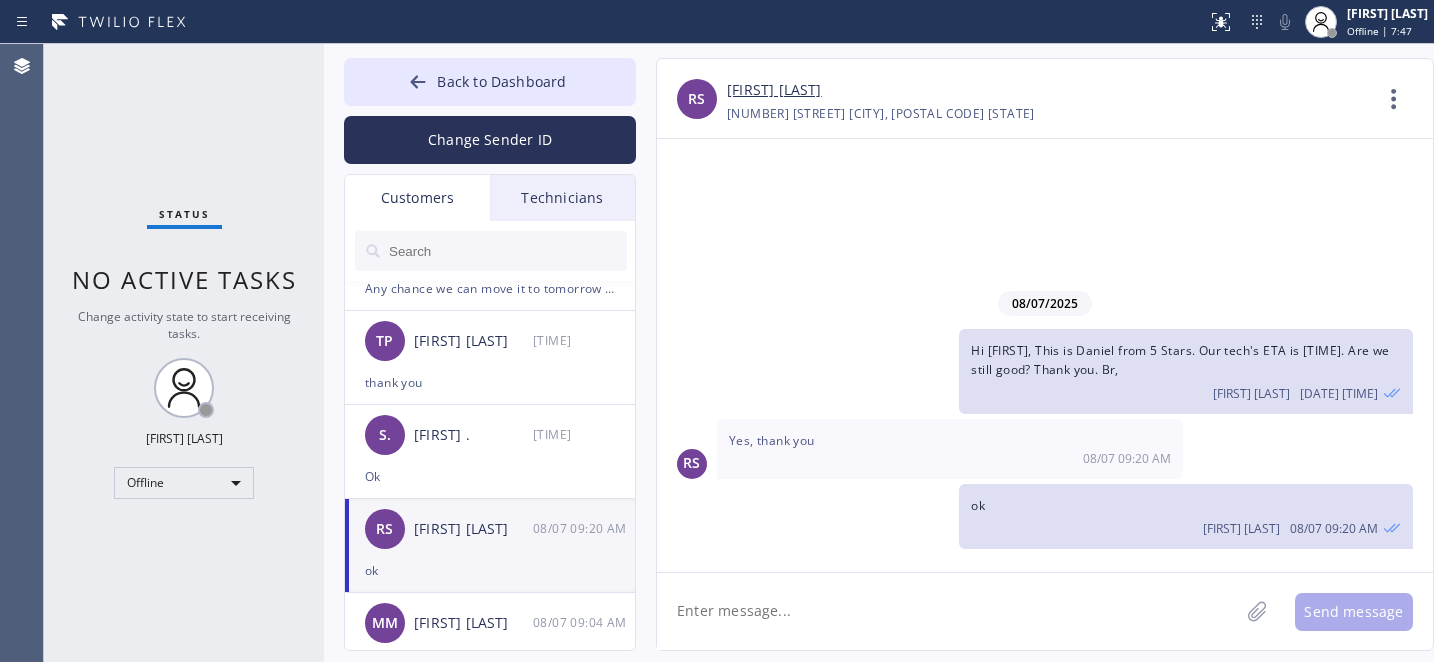 scroll, scrollTop: 0, scrollLeft: 0, axis: both 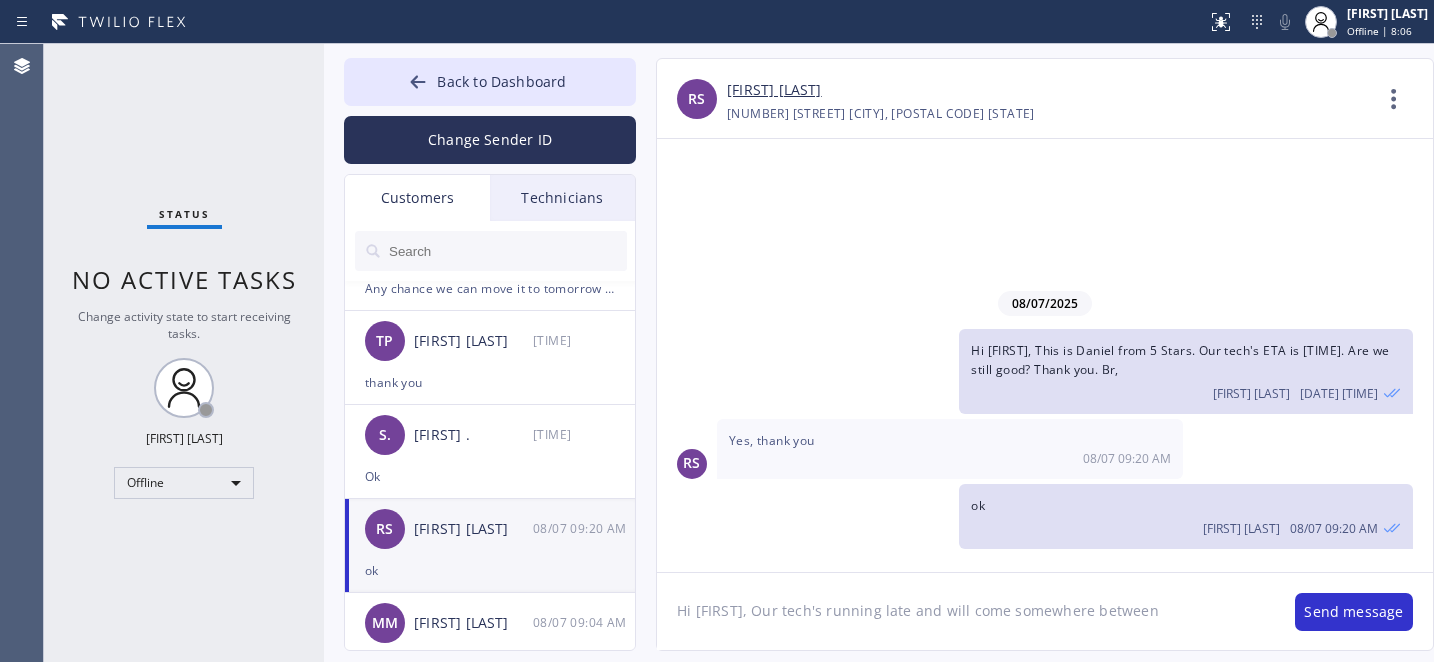 paste on "5:30-6:30pm" 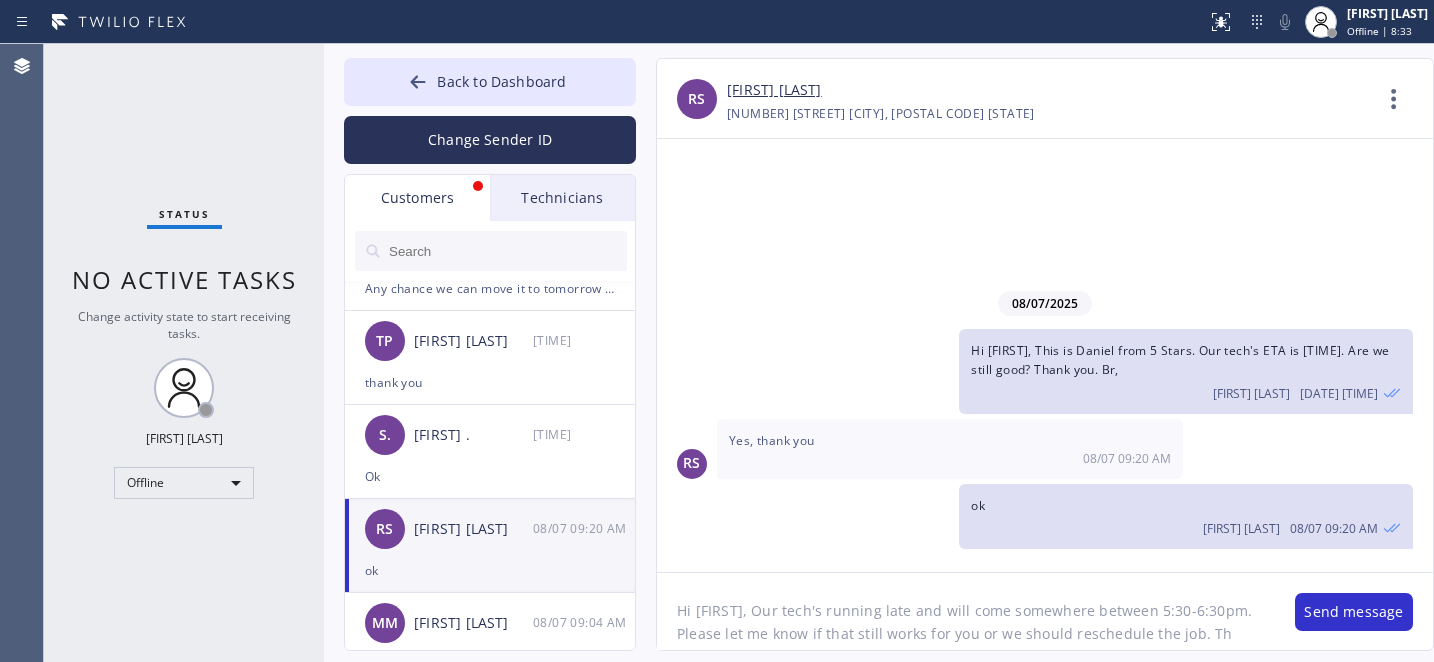 type on "Hi Ruben, Our tech's running late and will come somewhere between 5:30-6:30pm. Please let me know if that still works for you or we should reschedule the job. Thx" 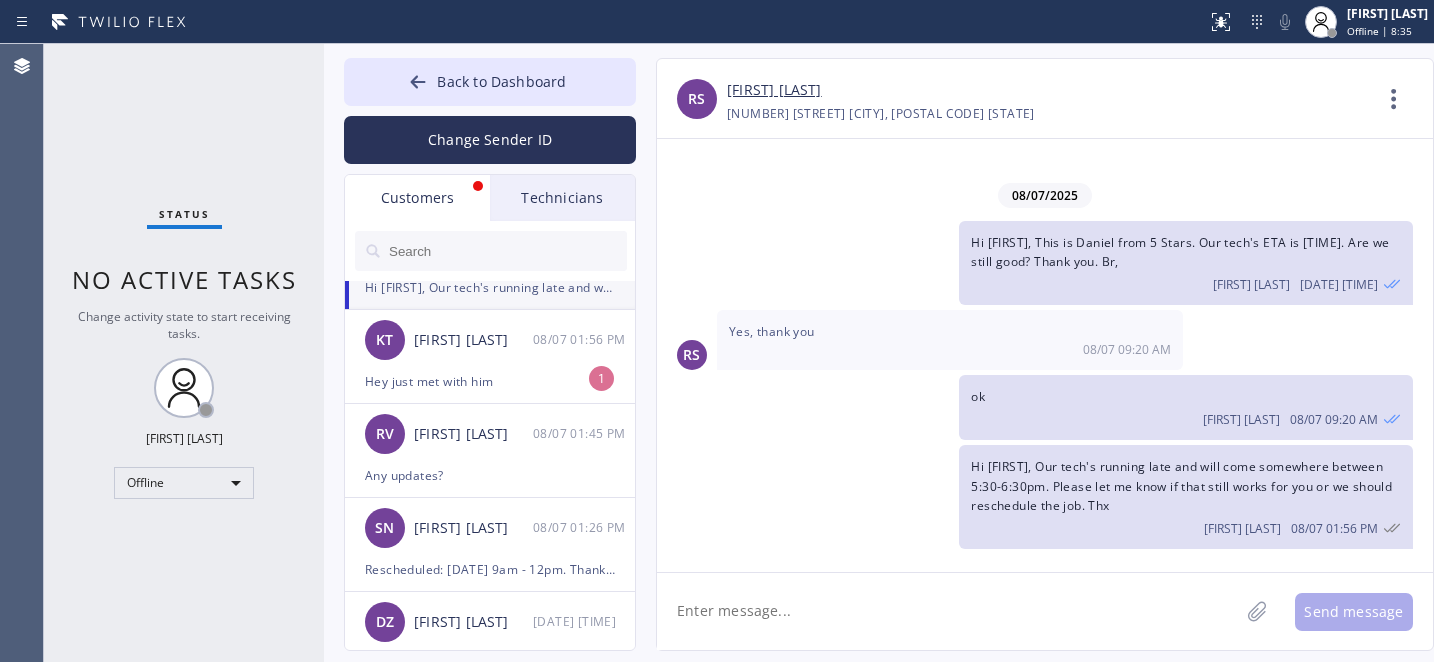 scroll, scrollTop: 0, scrollLeft: 0, axis: both 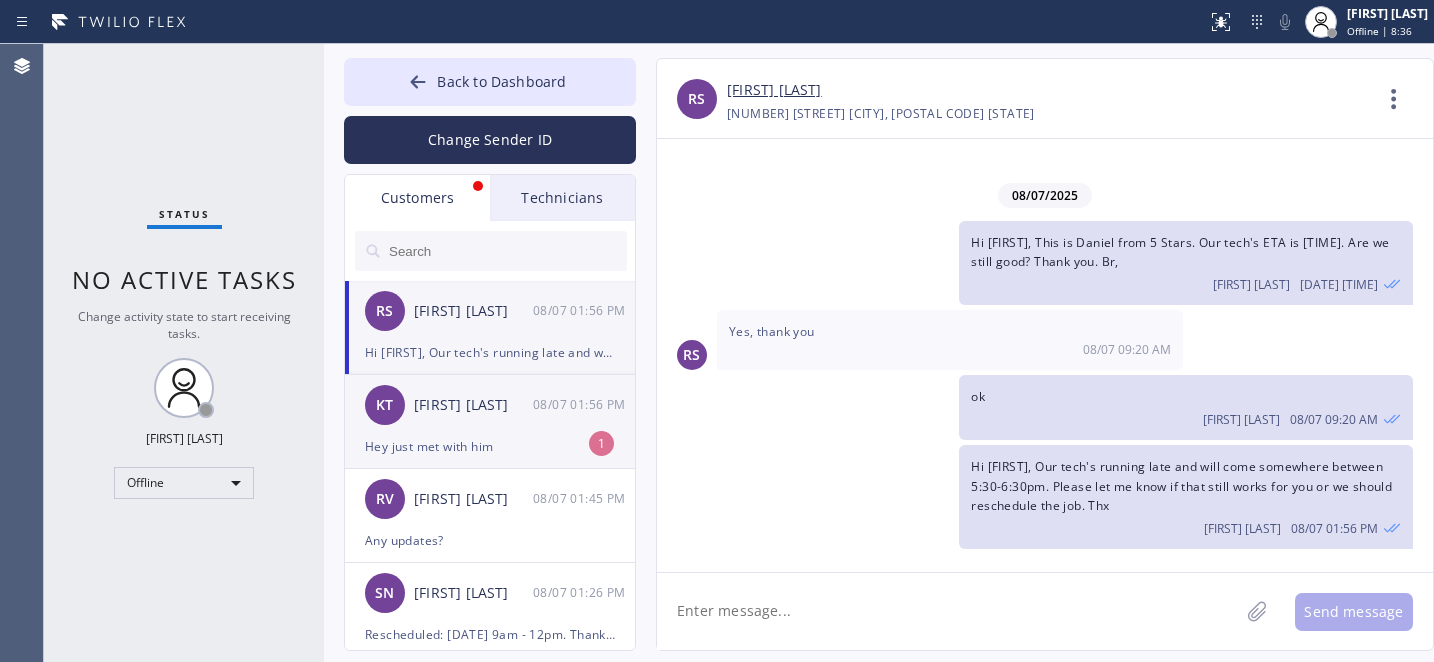 click on "KT Kaushik Tnt 08/07 01:56 PM" at bounding box center [491, 405] 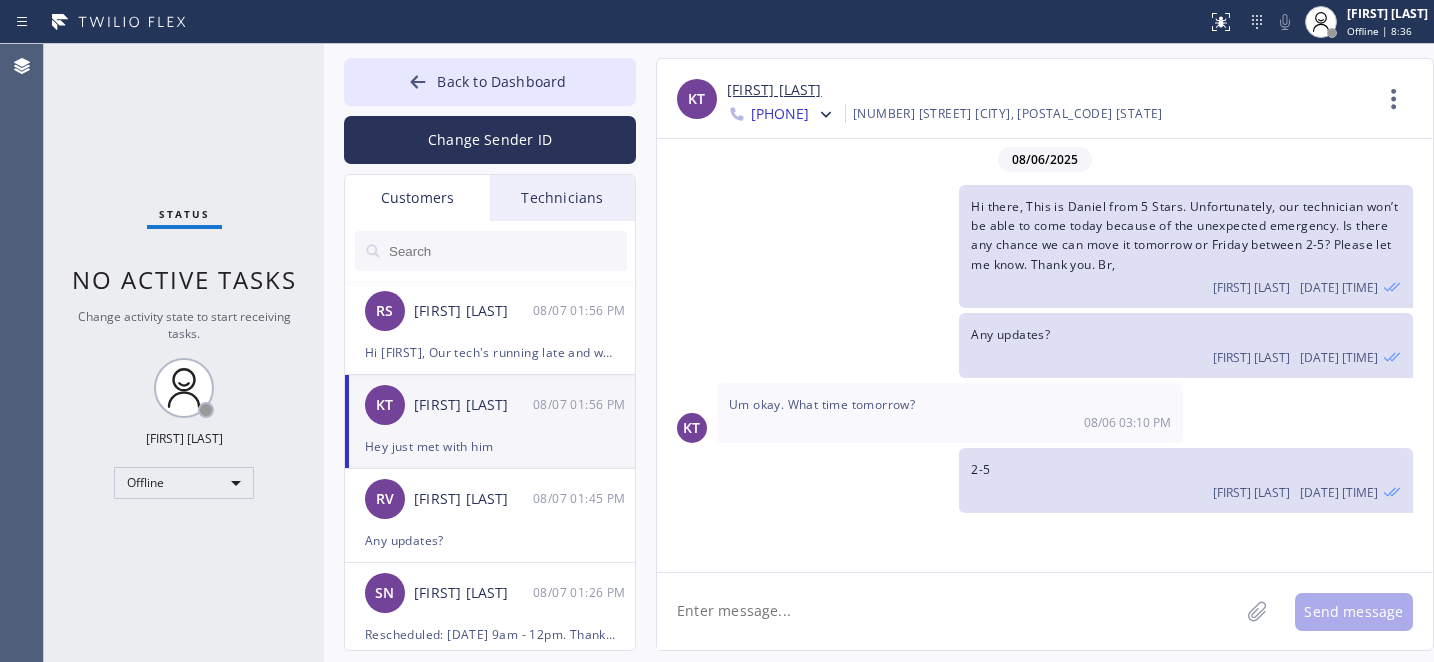 scroll, scrollTop: 1824, scrollLeft: 0, axis: vertical 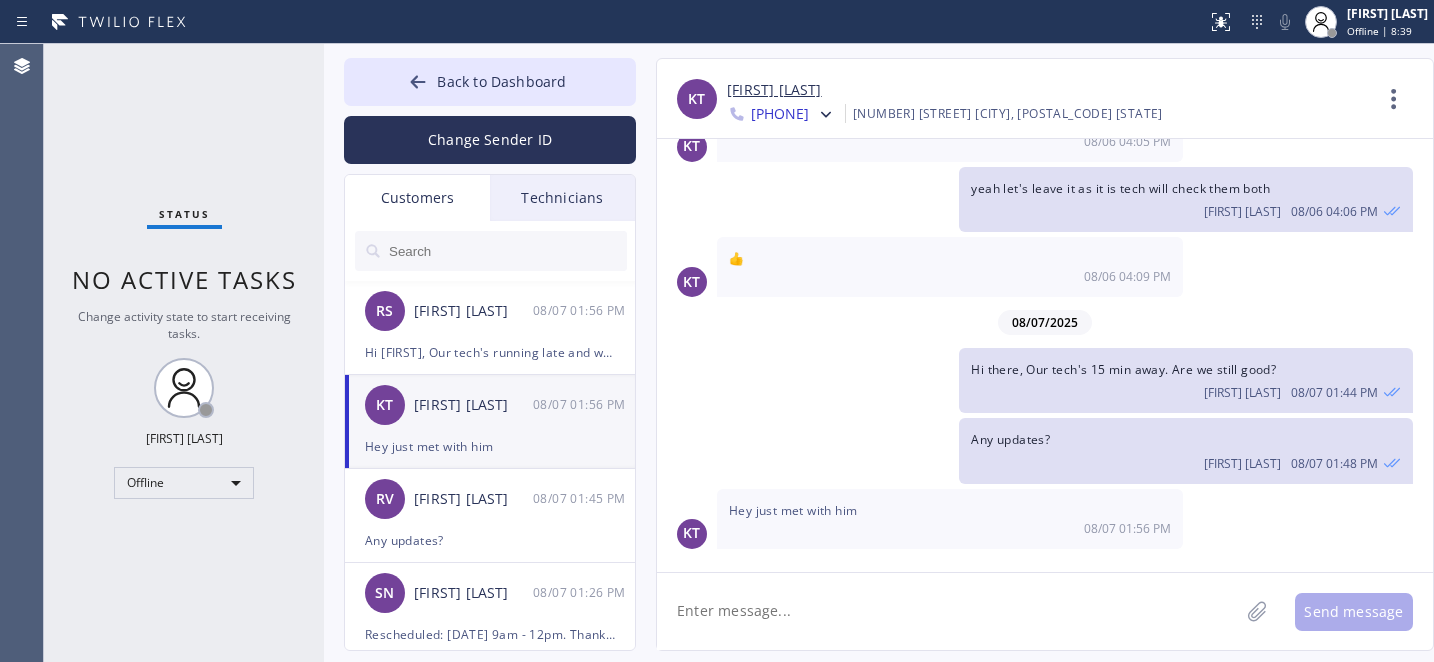 click 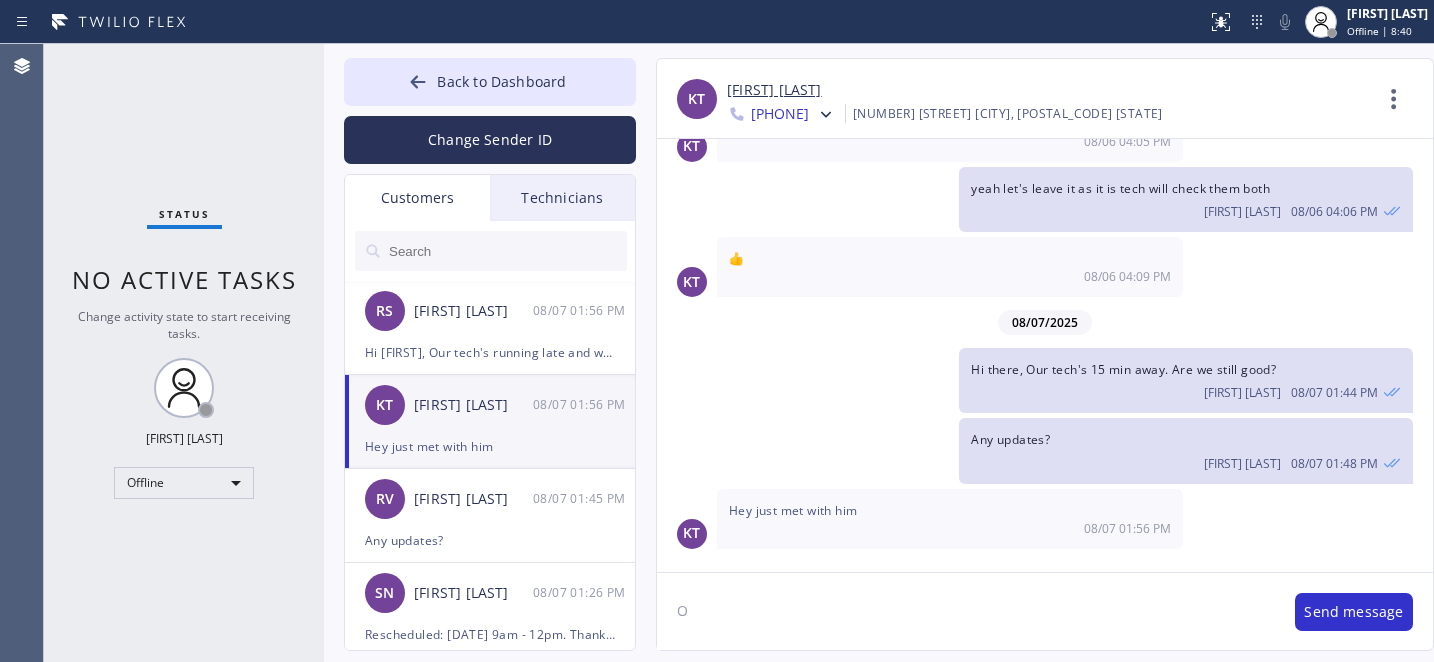 type on "Ok" 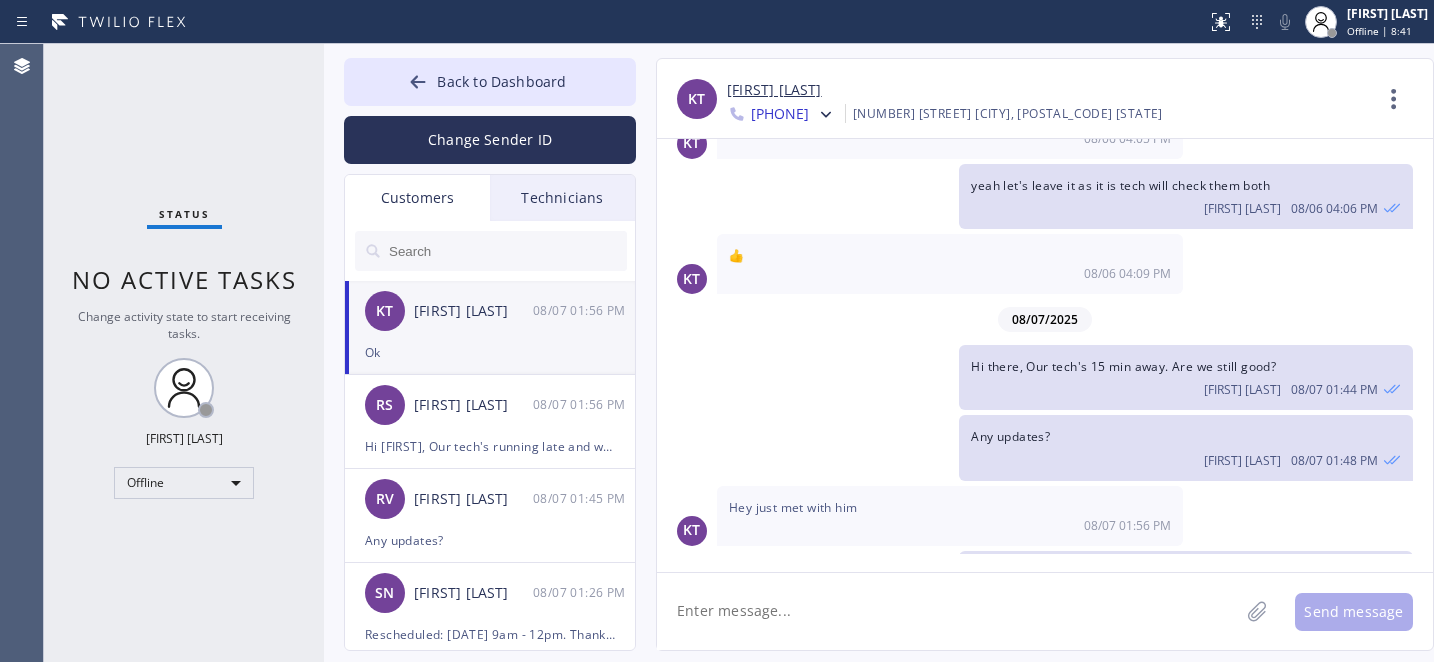 scroll, scrollTop: 1894, scrollLeft: 0, axis: vertical 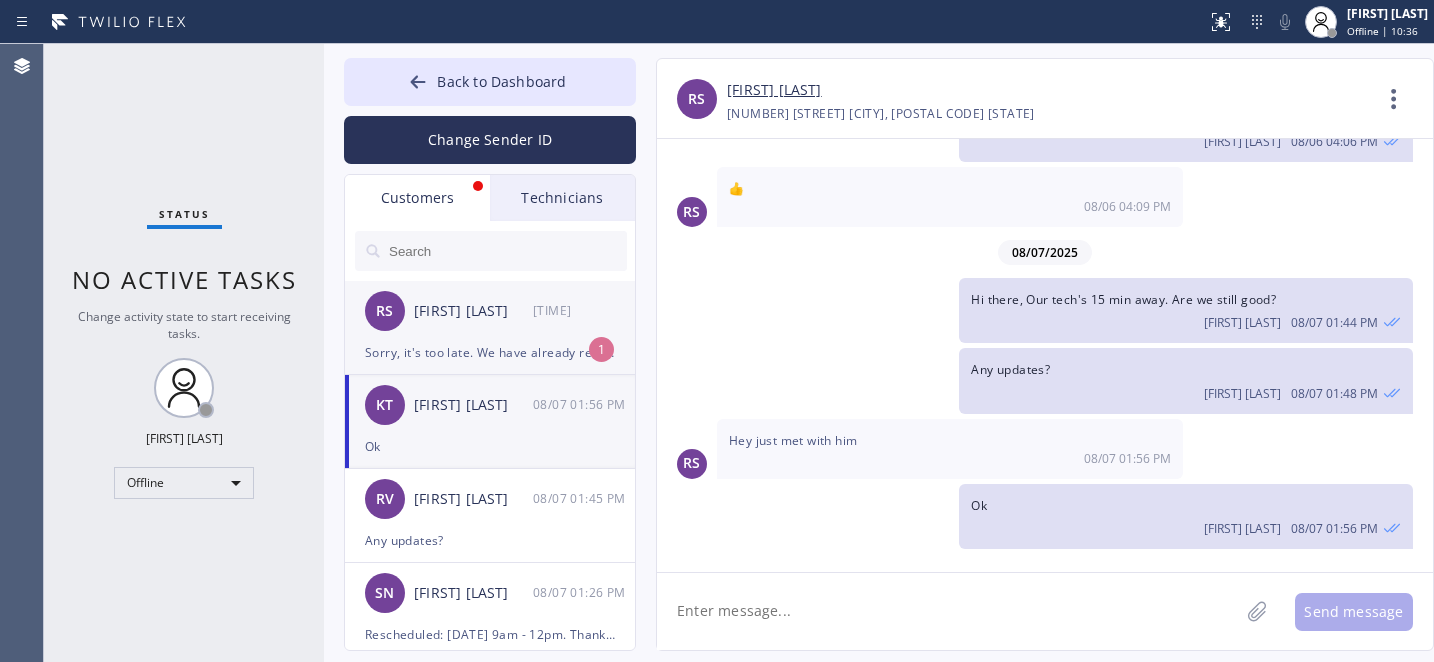 click on "RS Ruben Sirinian 08/07 01:58 PM" at bounding box center (491, 311) 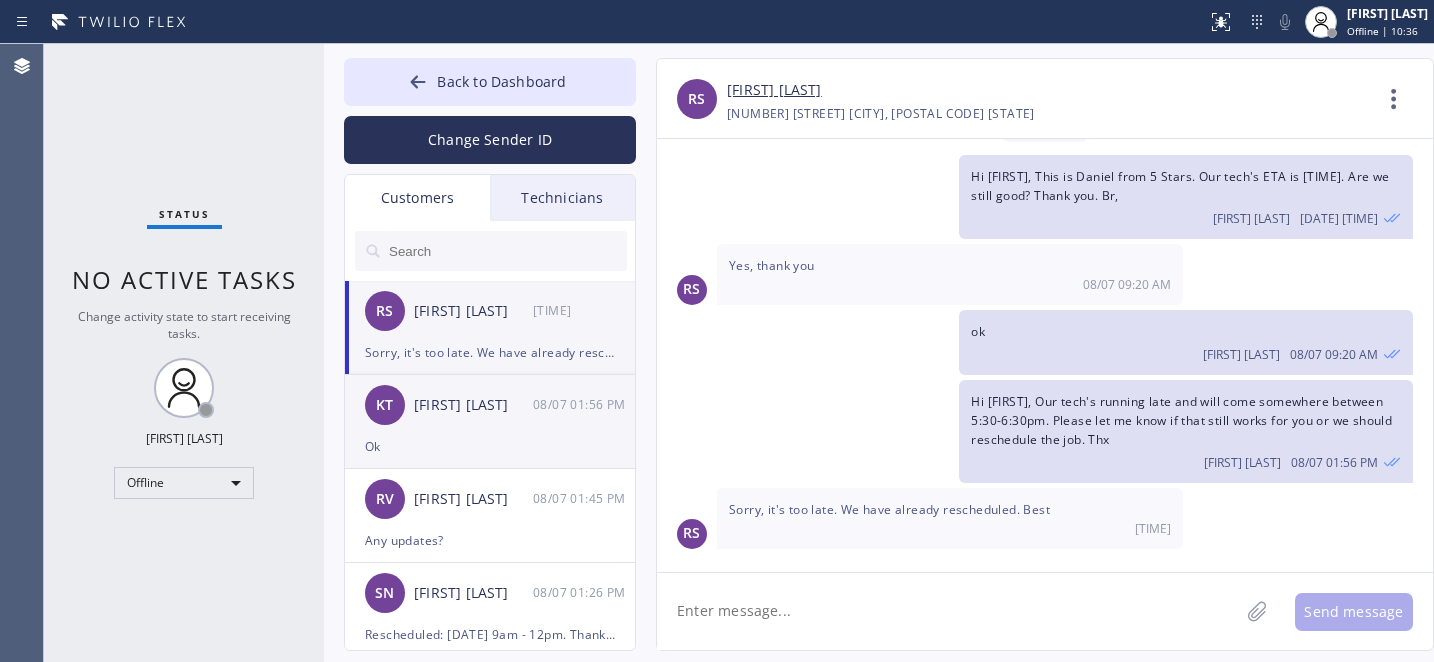 scroll, scrollTop: 26, scrollLeft: 0, axis: vertical 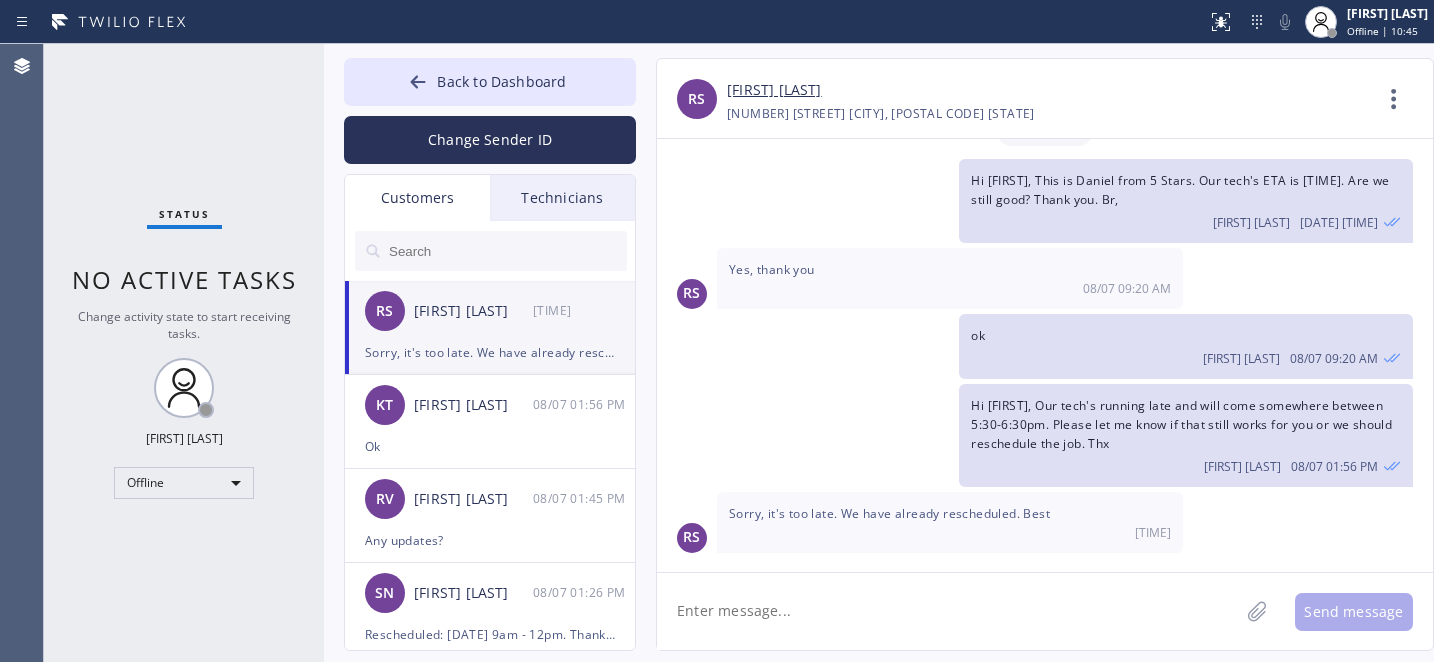 click on "[FIRST] [LAST]" at bounding box center (774, 90) 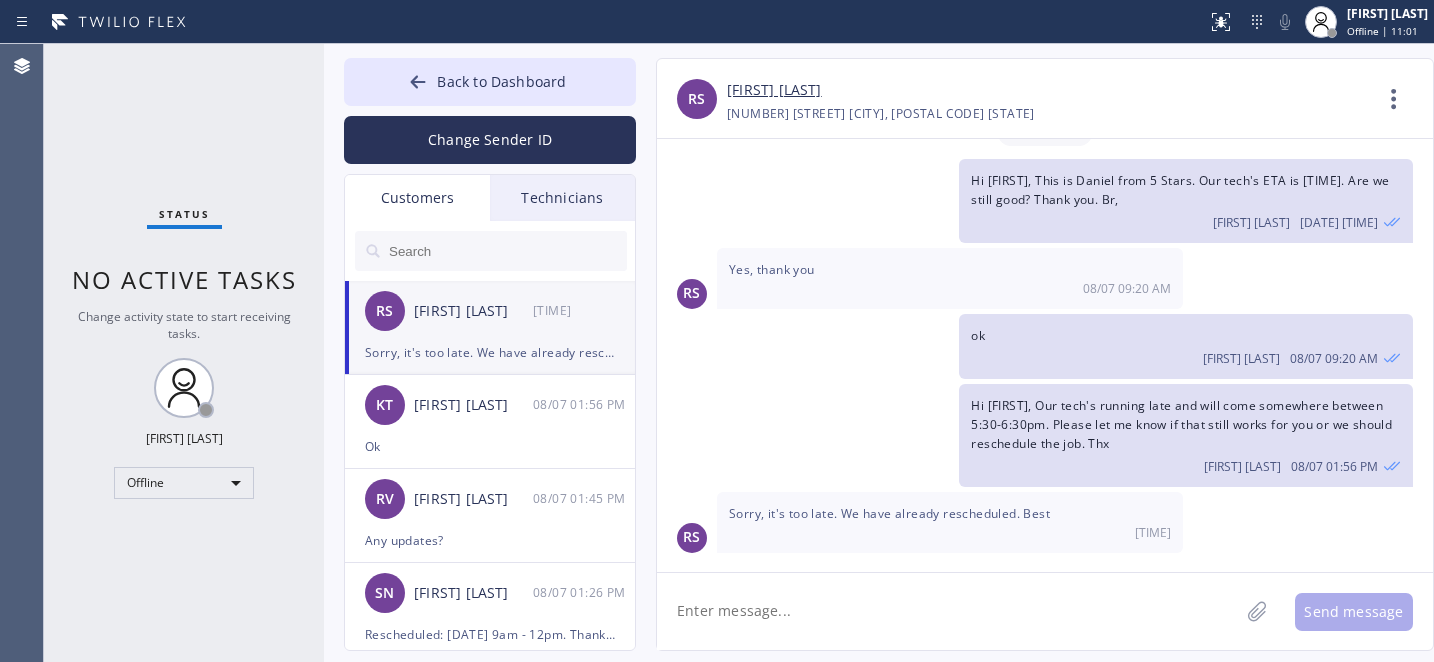 drag, startPoint x: 795, startPoint y: 605, endPoint x: 810, endPoint y: 597, distance: 17 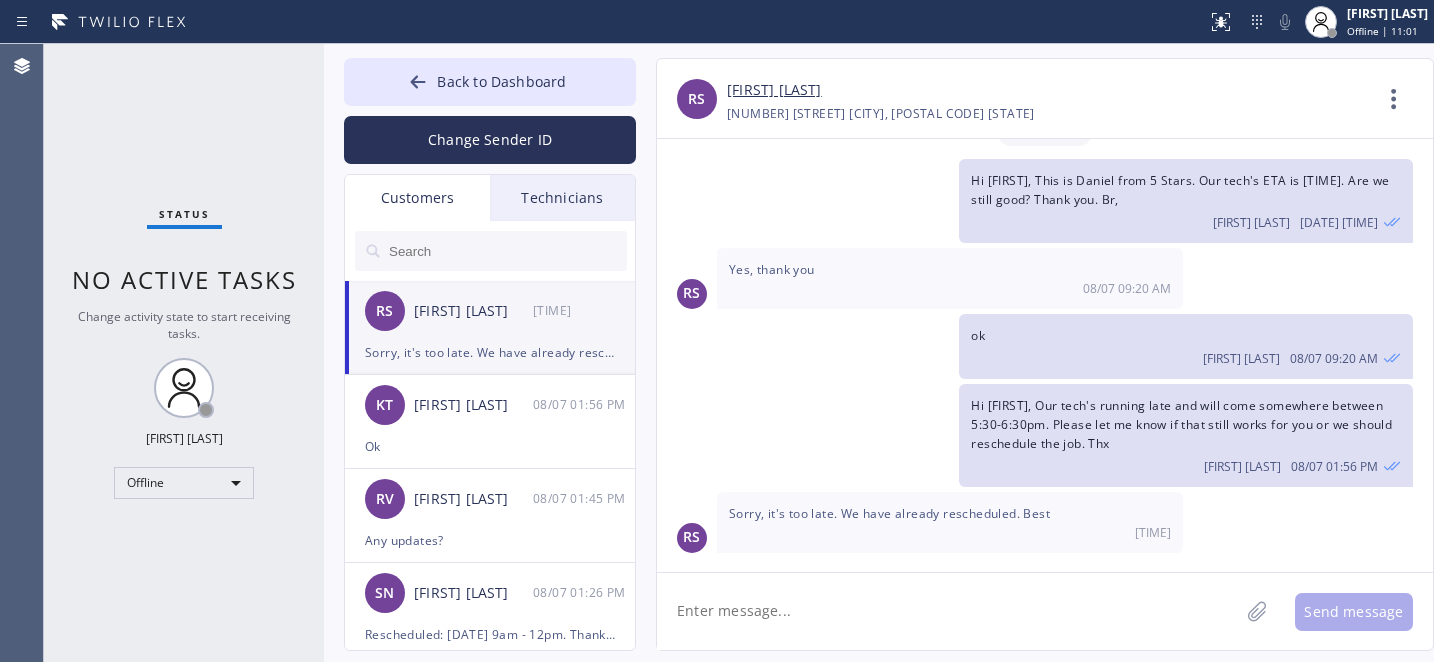 click 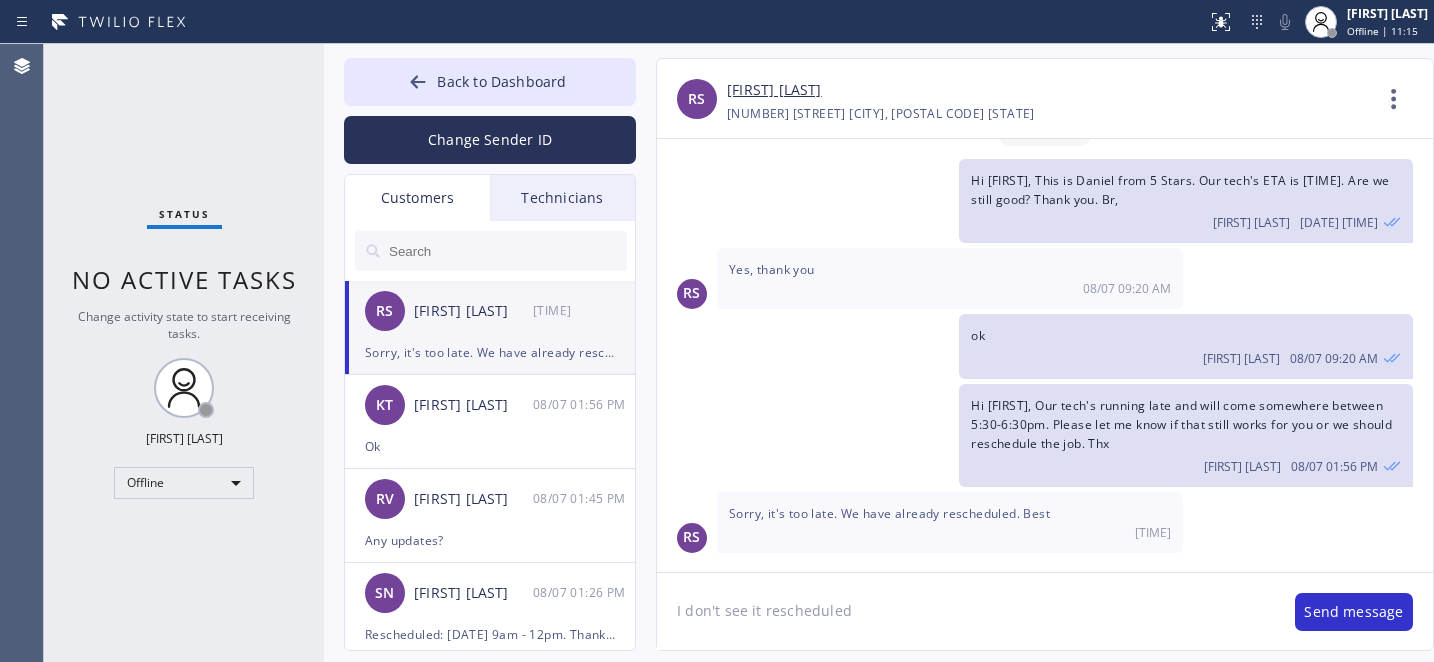 type on "I don't see it rescheduled." 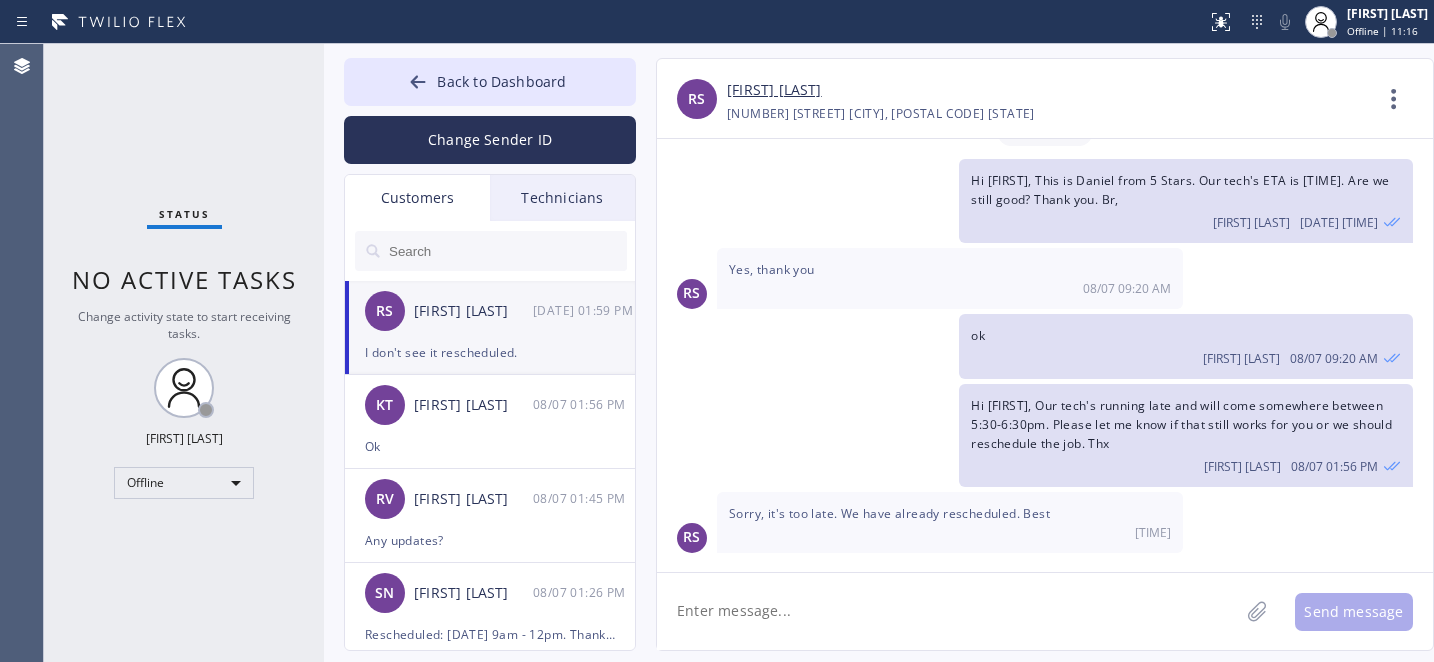 scroll, scrollTop: 96, scrollLeft: 0, axis: vertical 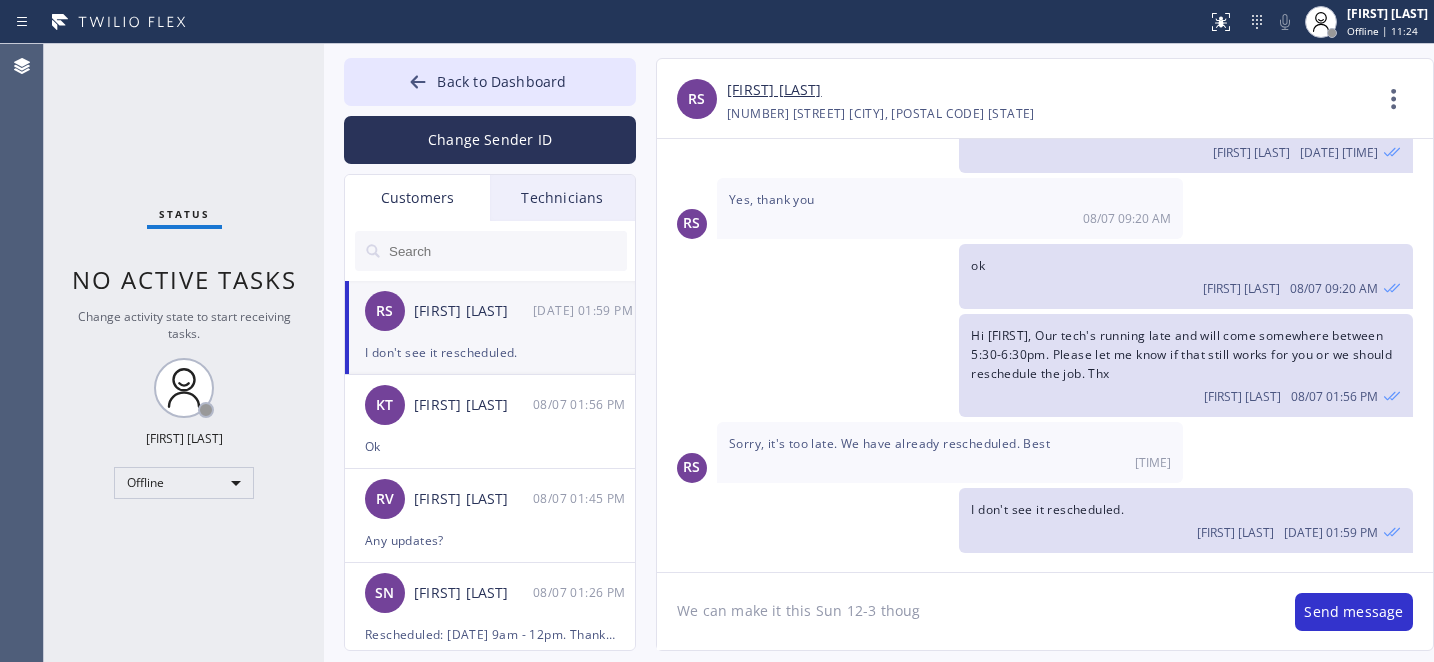 type on "We can make it this Sun 12-3 though" 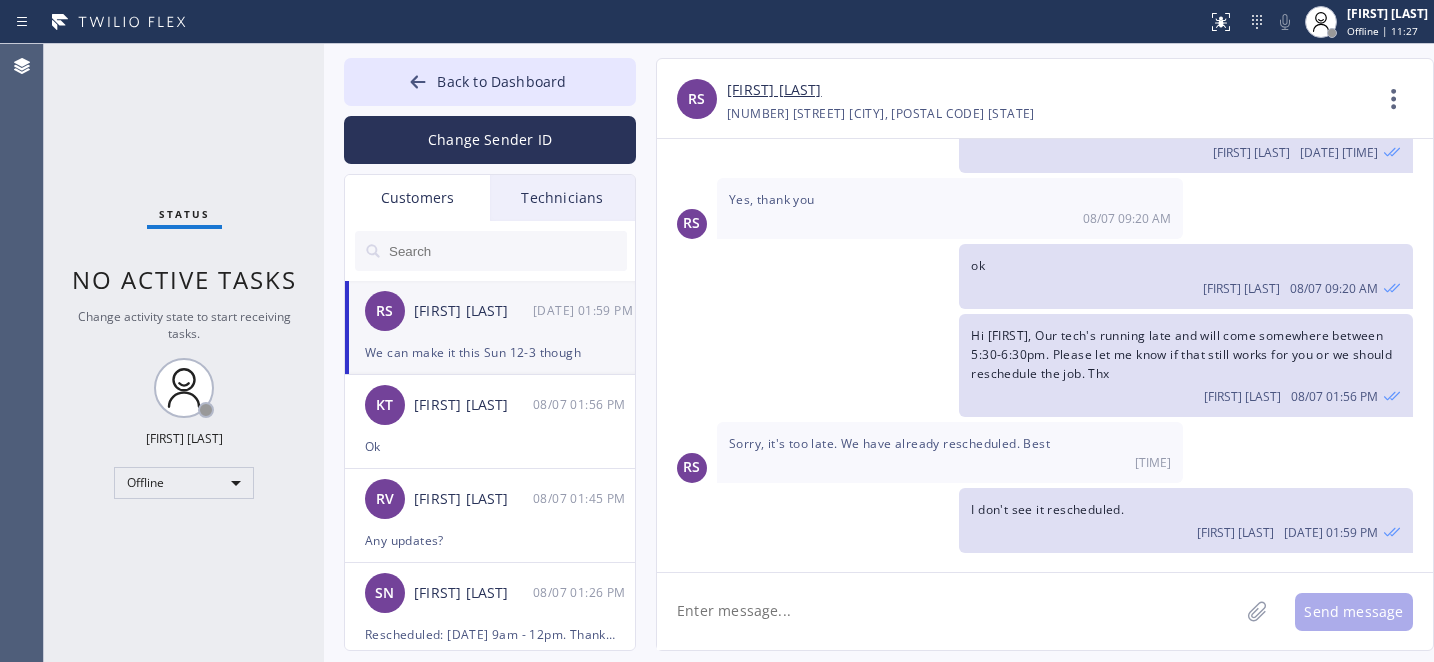 scroll, scrollTop: 166, scrollLeft: 0, axis: vertical 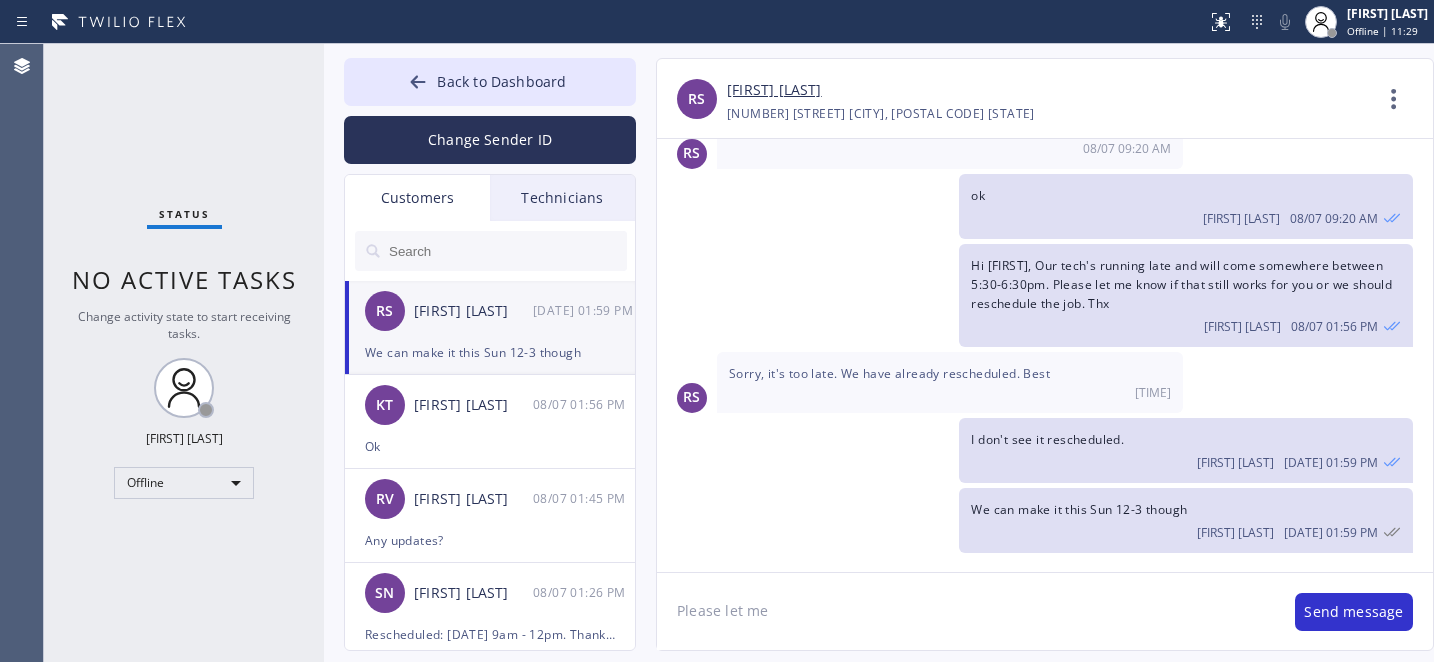 type on "Please let me" 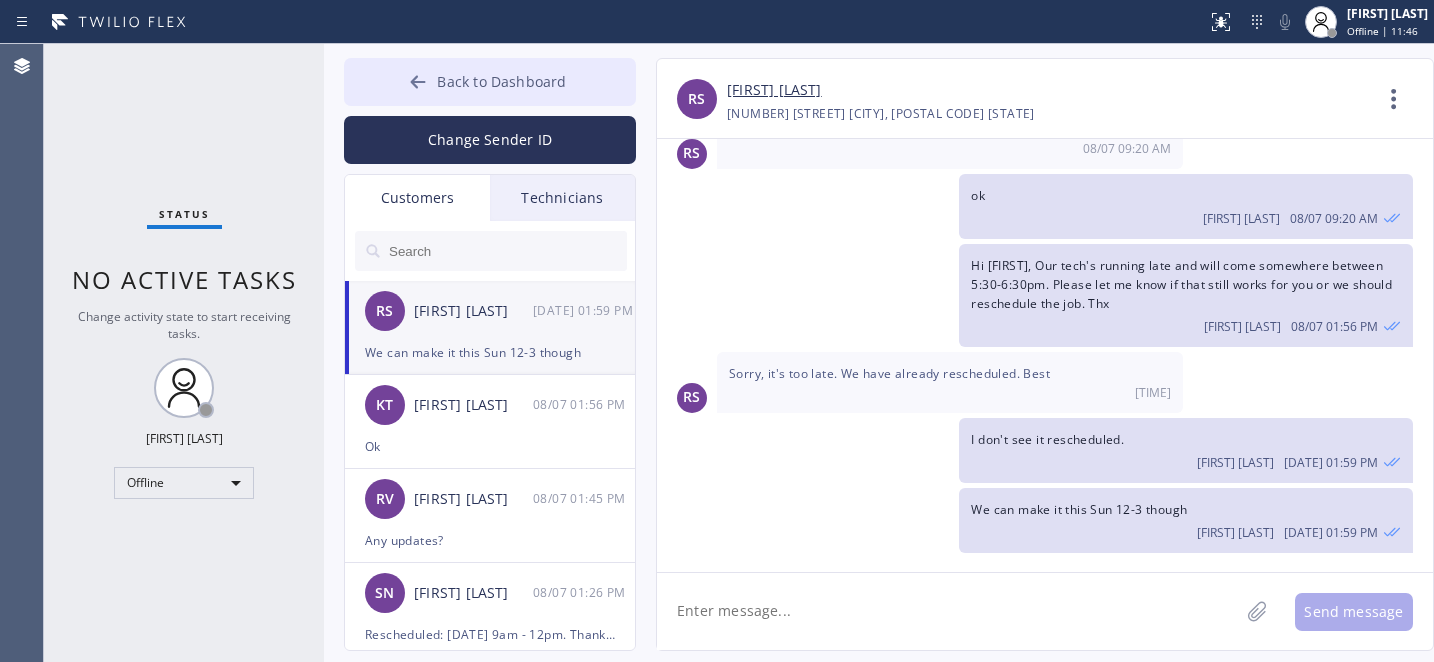 click on "Back to Dashboard" at bounding box center (501, 81) 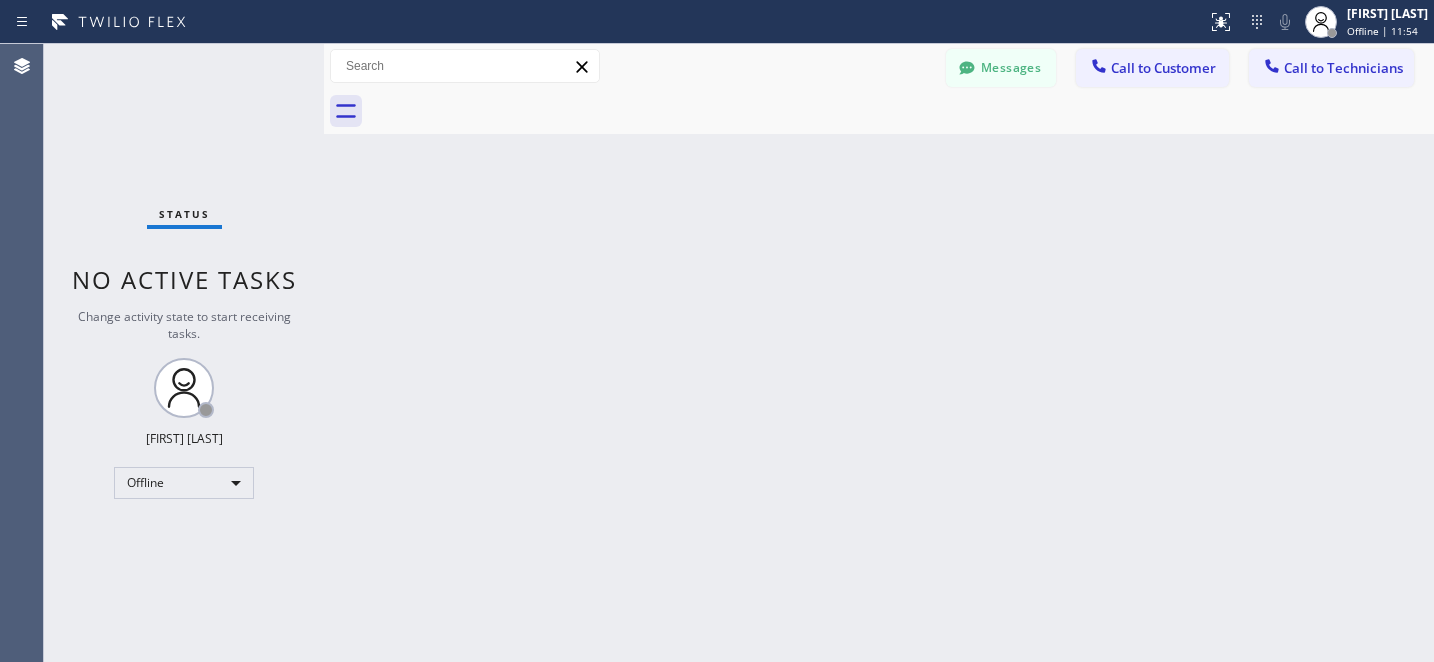 click on "Messages" at bounding box center [1001, 68] 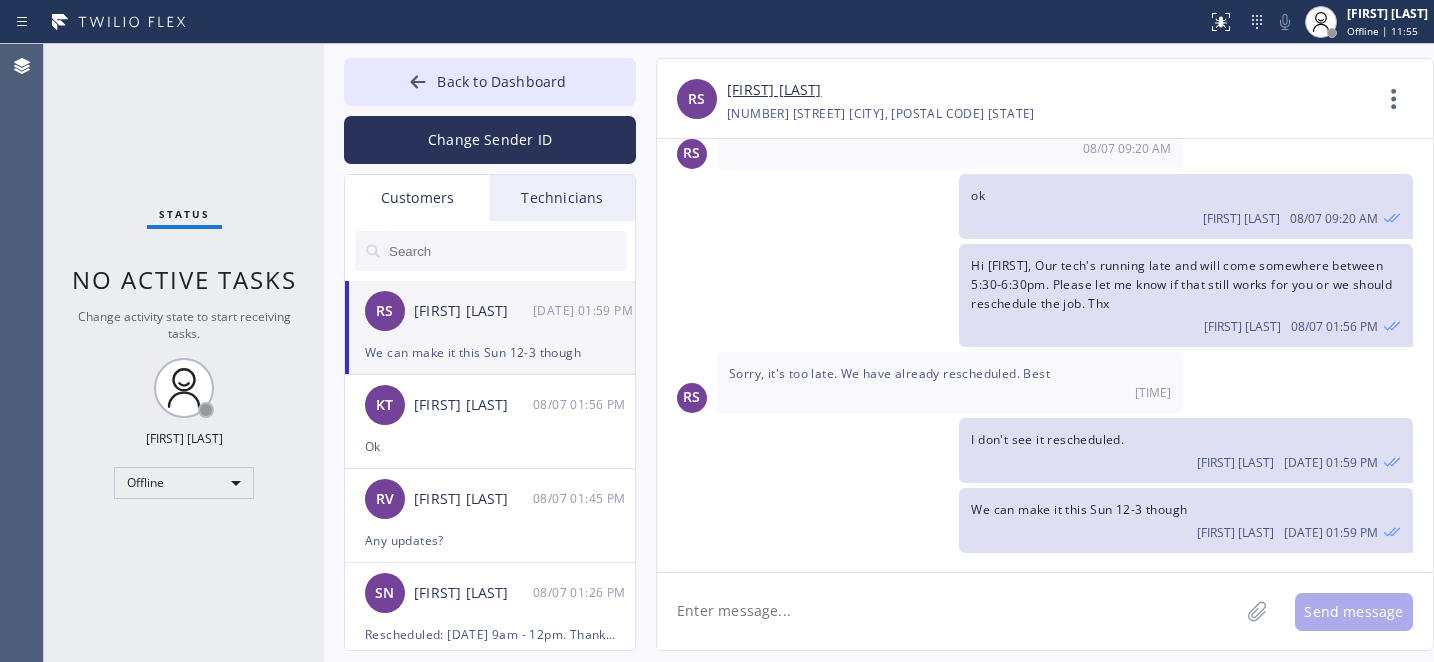 click on "RS Ruben Sirinian 08/07 01:59 PM" at bounding box center [491, 311] 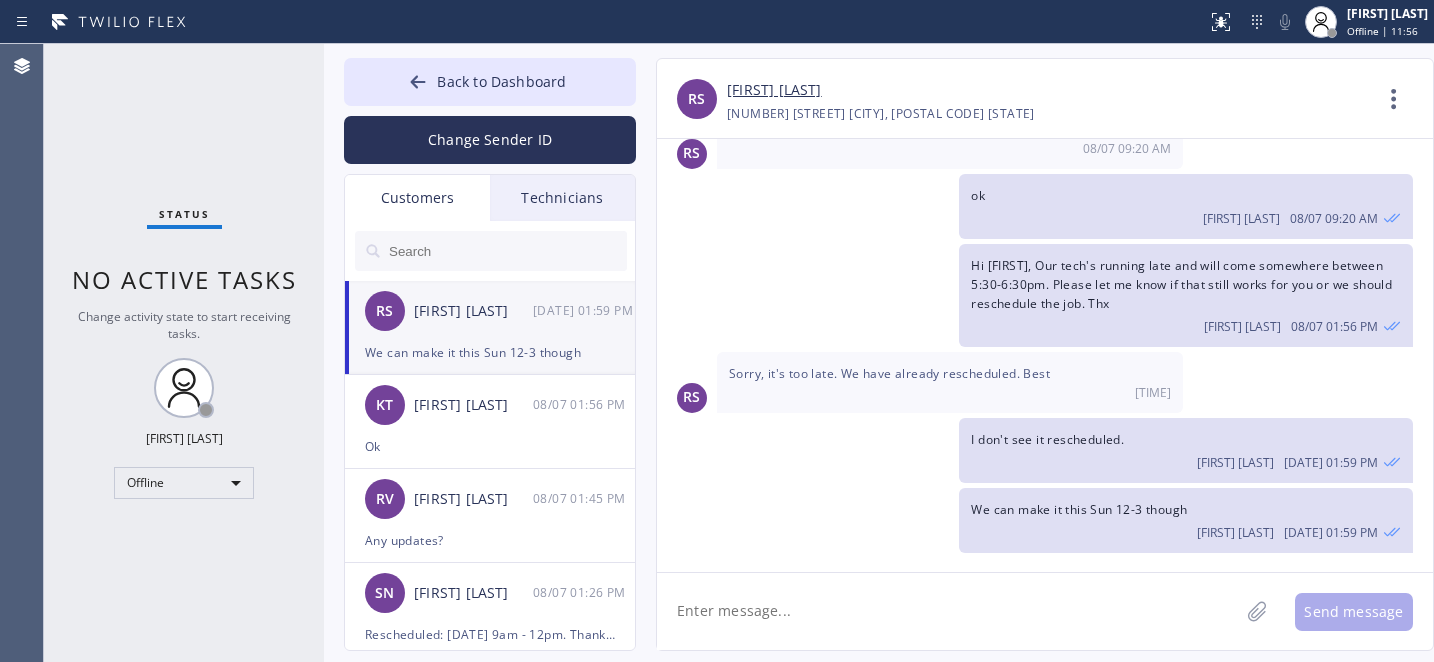 click on "[FIRST] [LAST]" at bounding box center (774, 90) 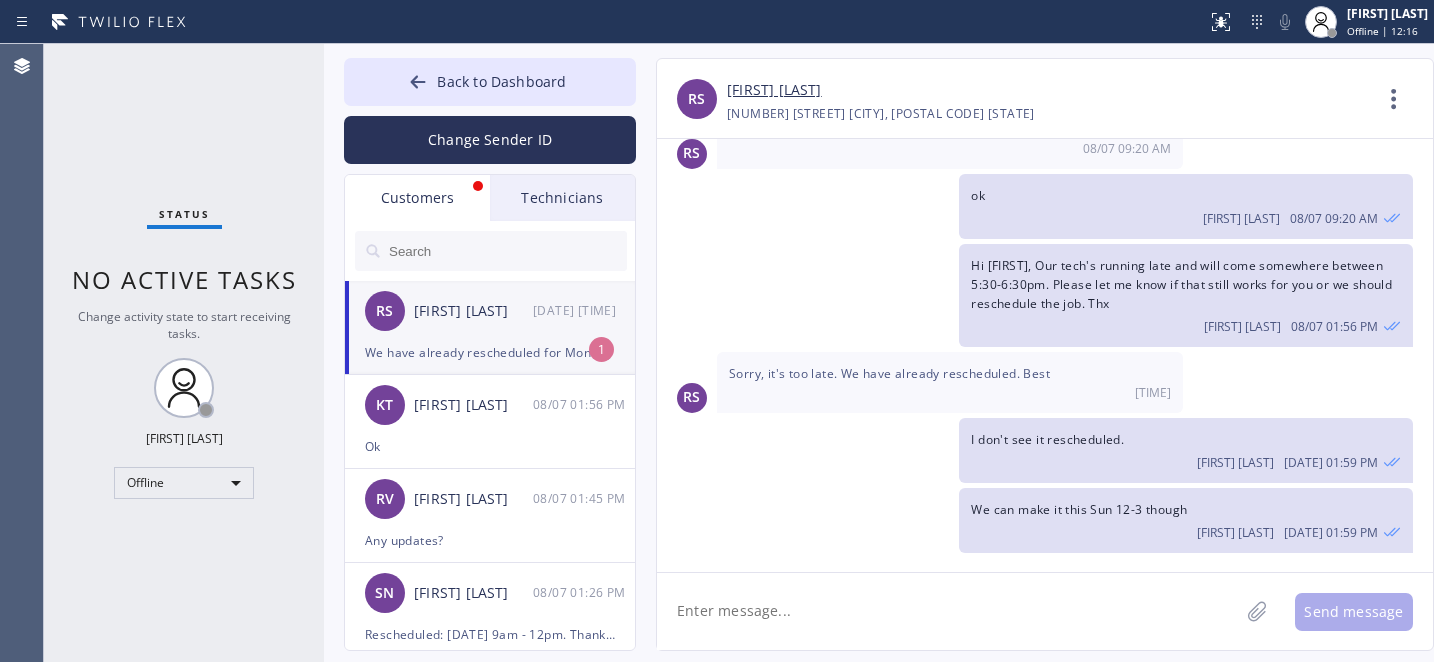 scroll, scrollTop: 230, scrollLeft: 0, axis: vertical 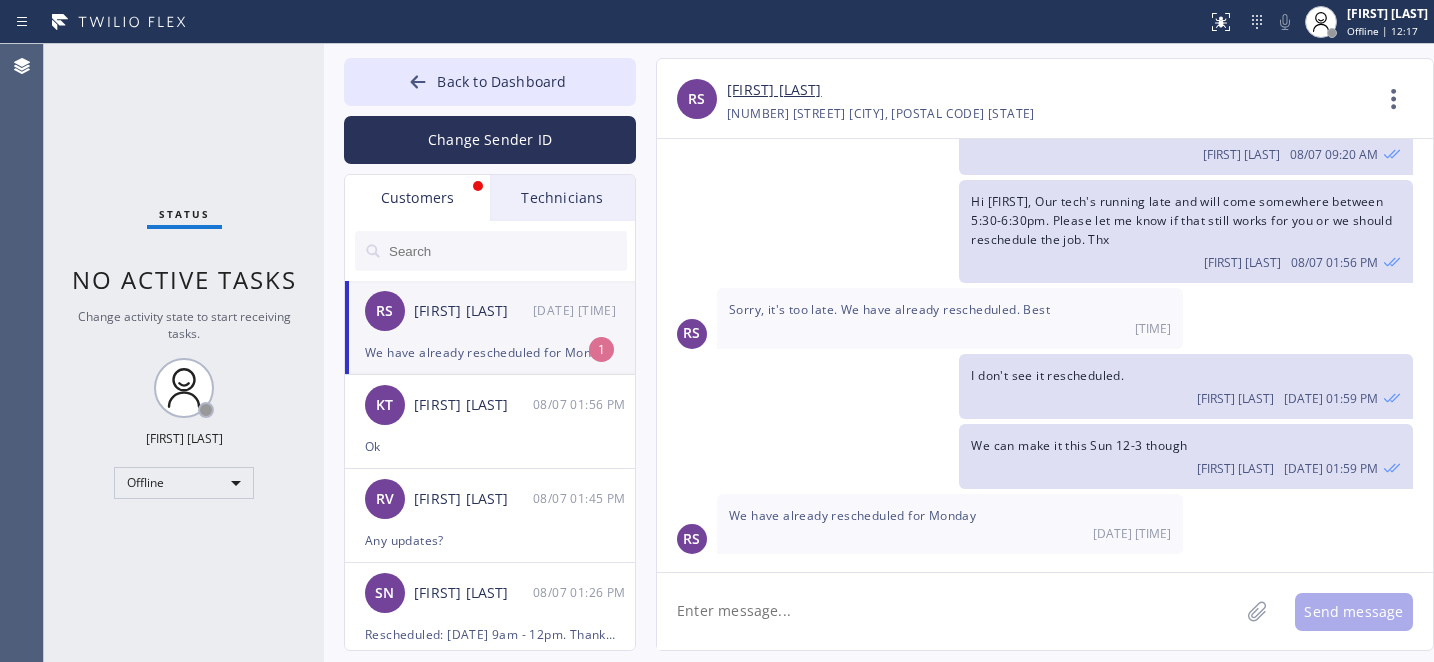 click on "We have already rescheduled for Monday" at bounding box center [490, 352] 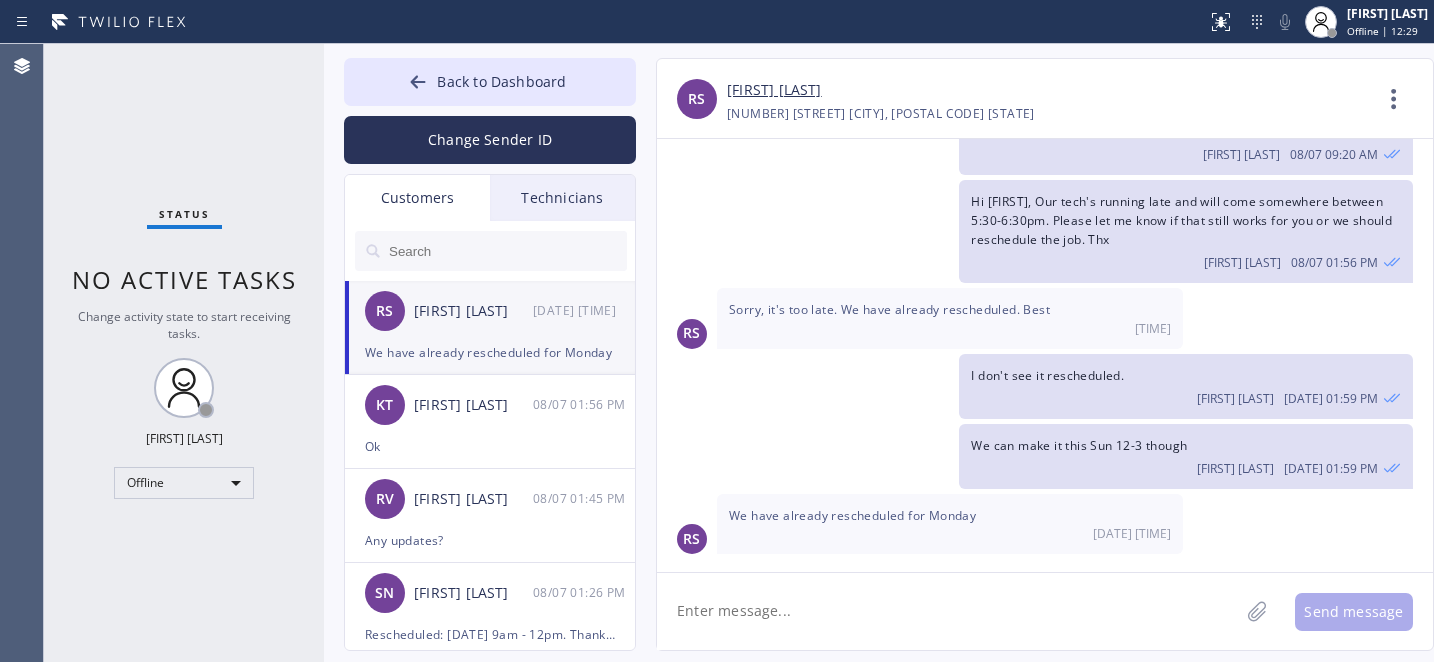 click 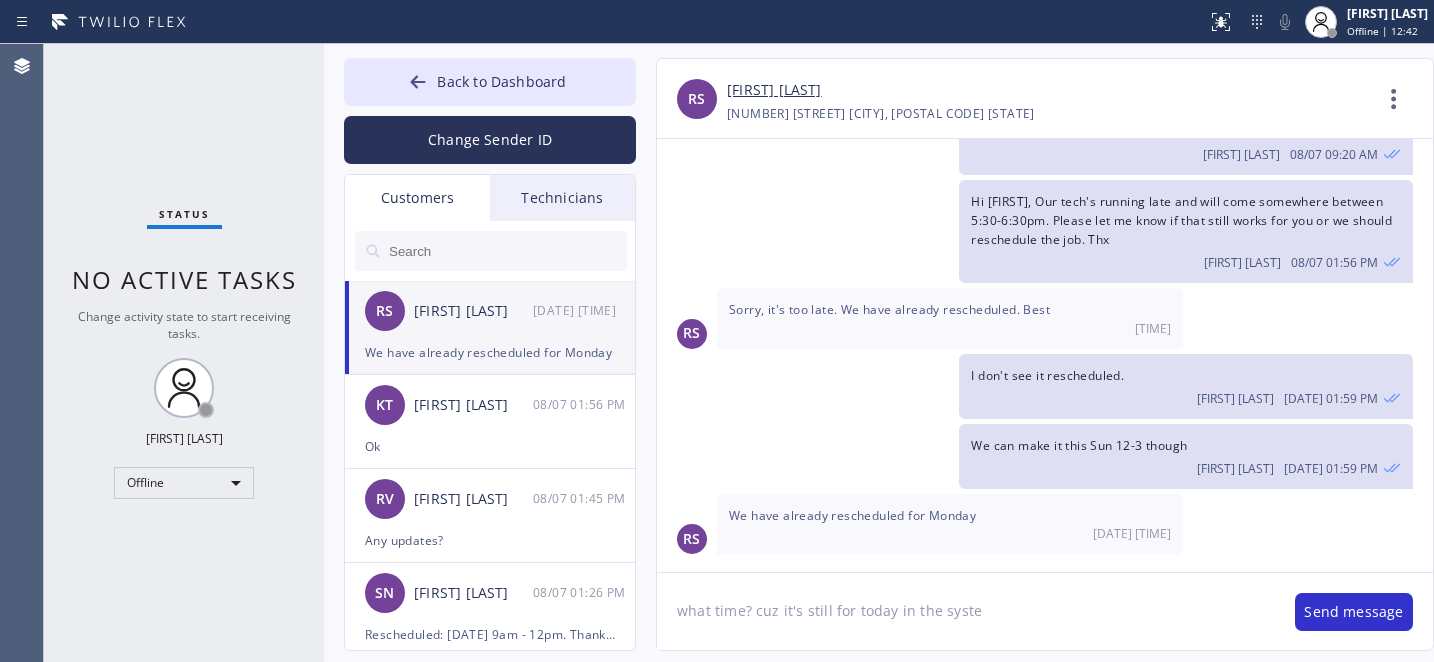 type on "what time? cuz it's still for today in the system" 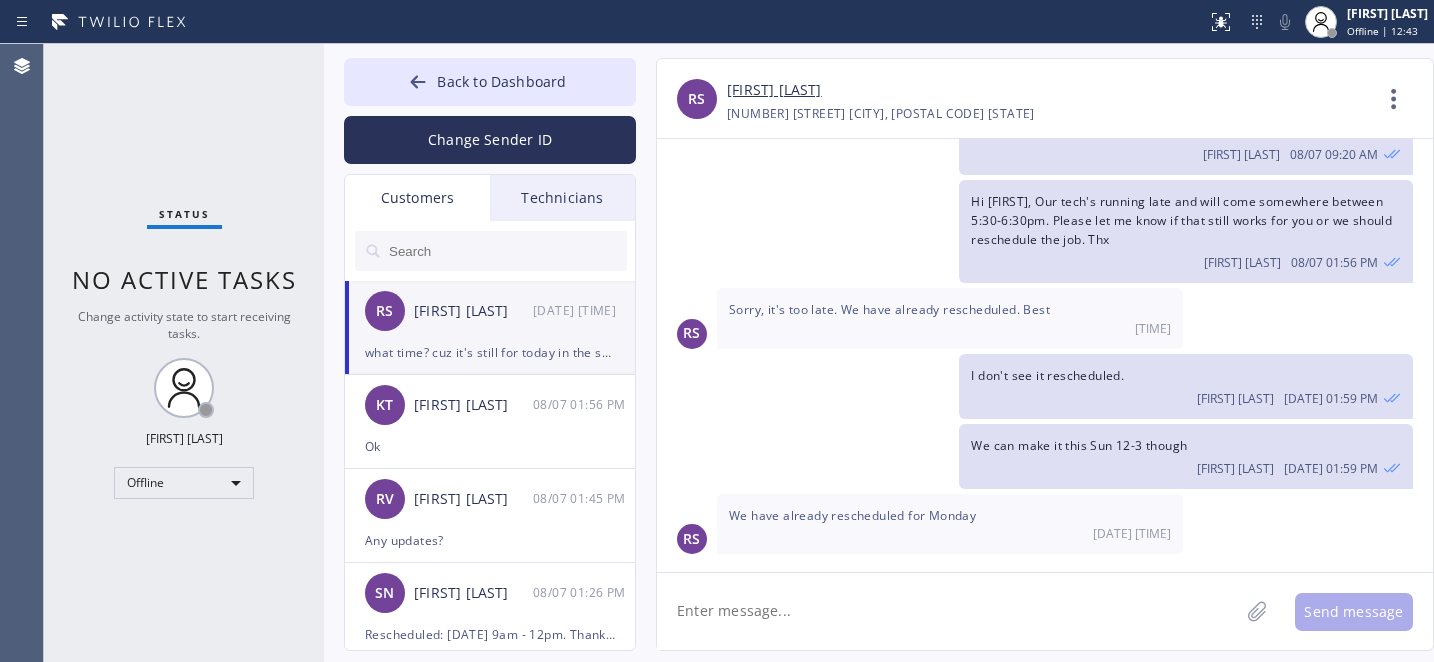 scroll, scrollTop: 300, scrollLeft: 0, axis: vertical 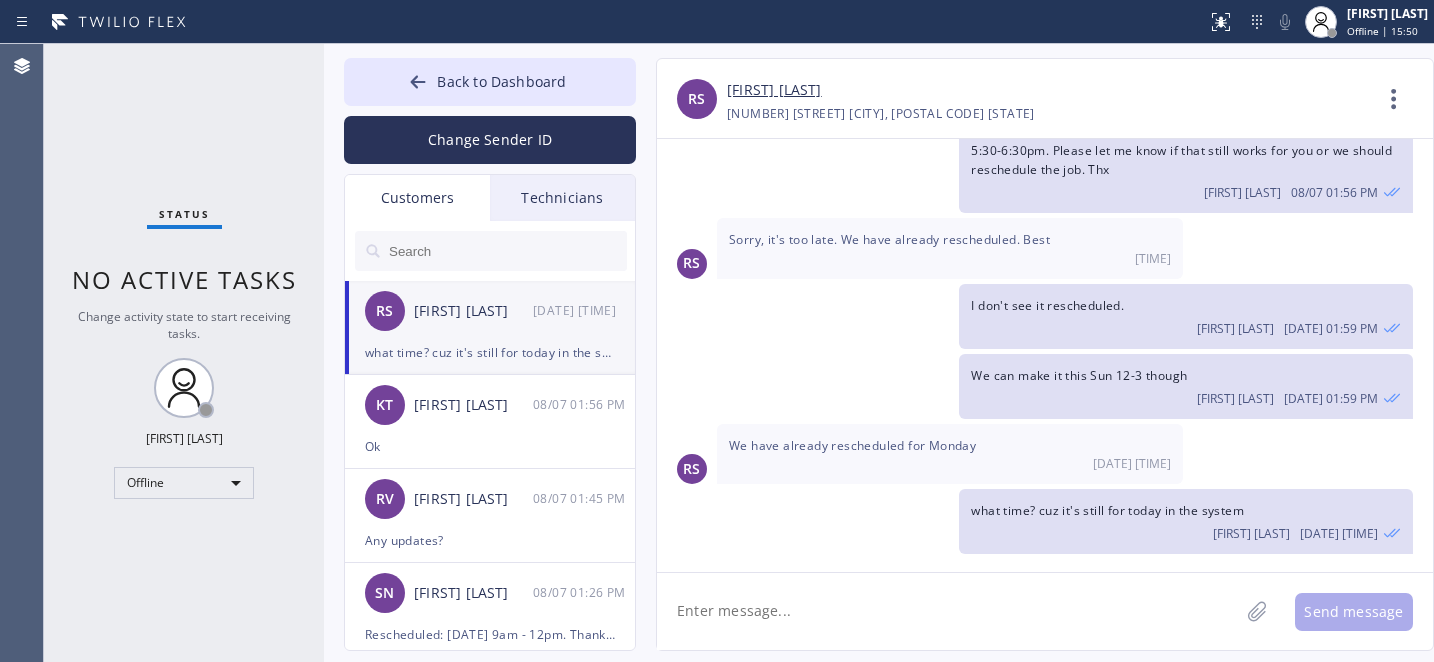 click on "RS Ruben Sirinian 08/07 02:00 PM" at bounding box center (491, 311) 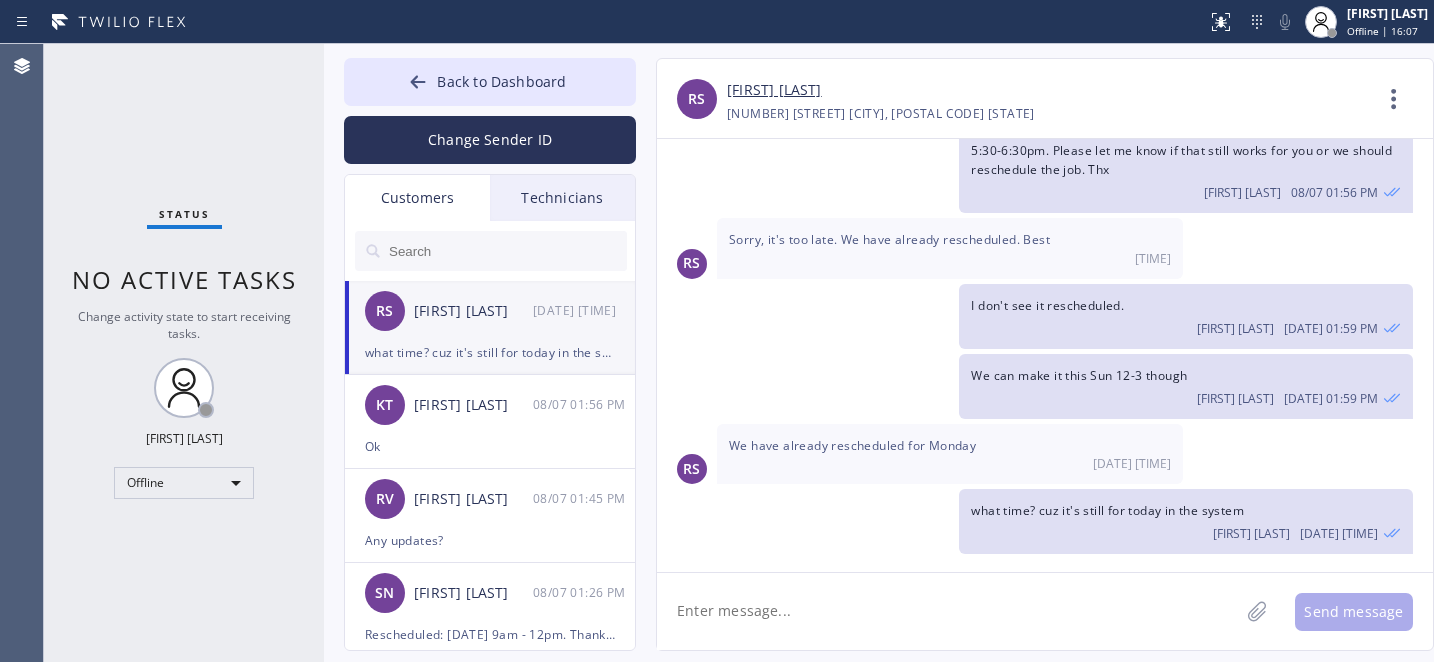 click 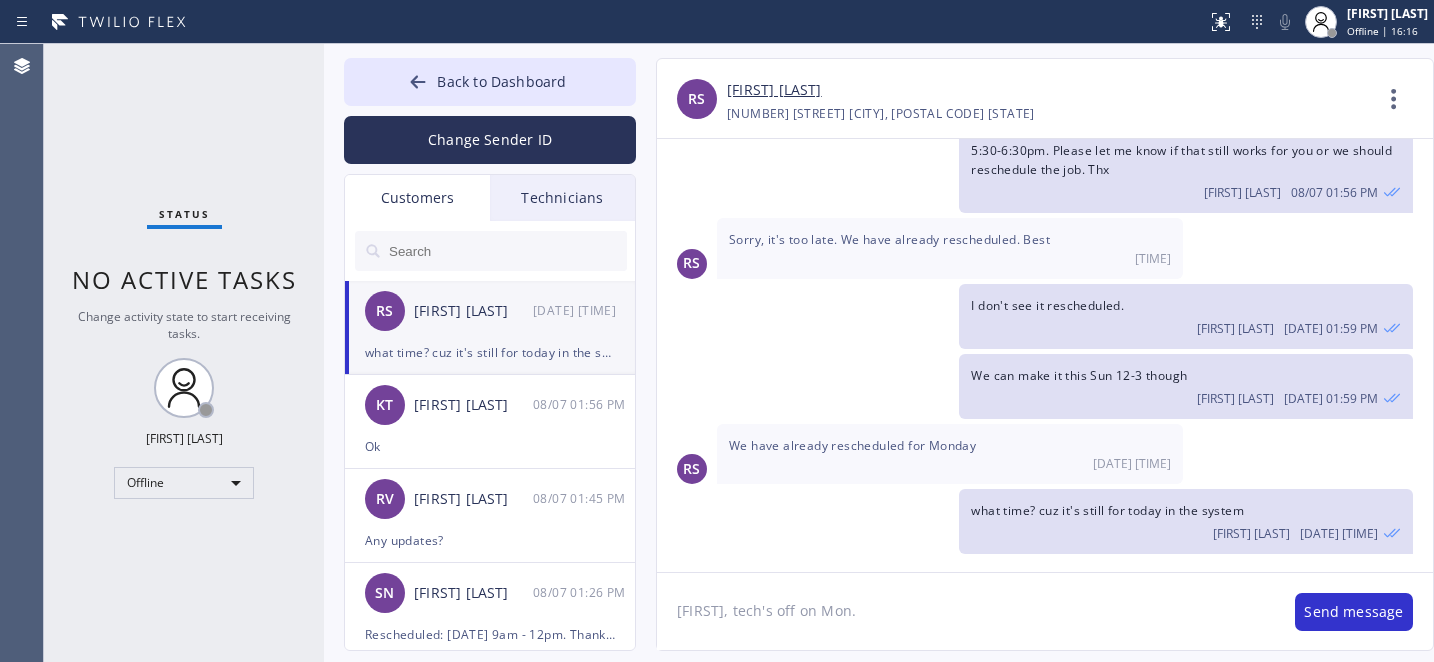 type on "Ruben, tech's off on Mon." 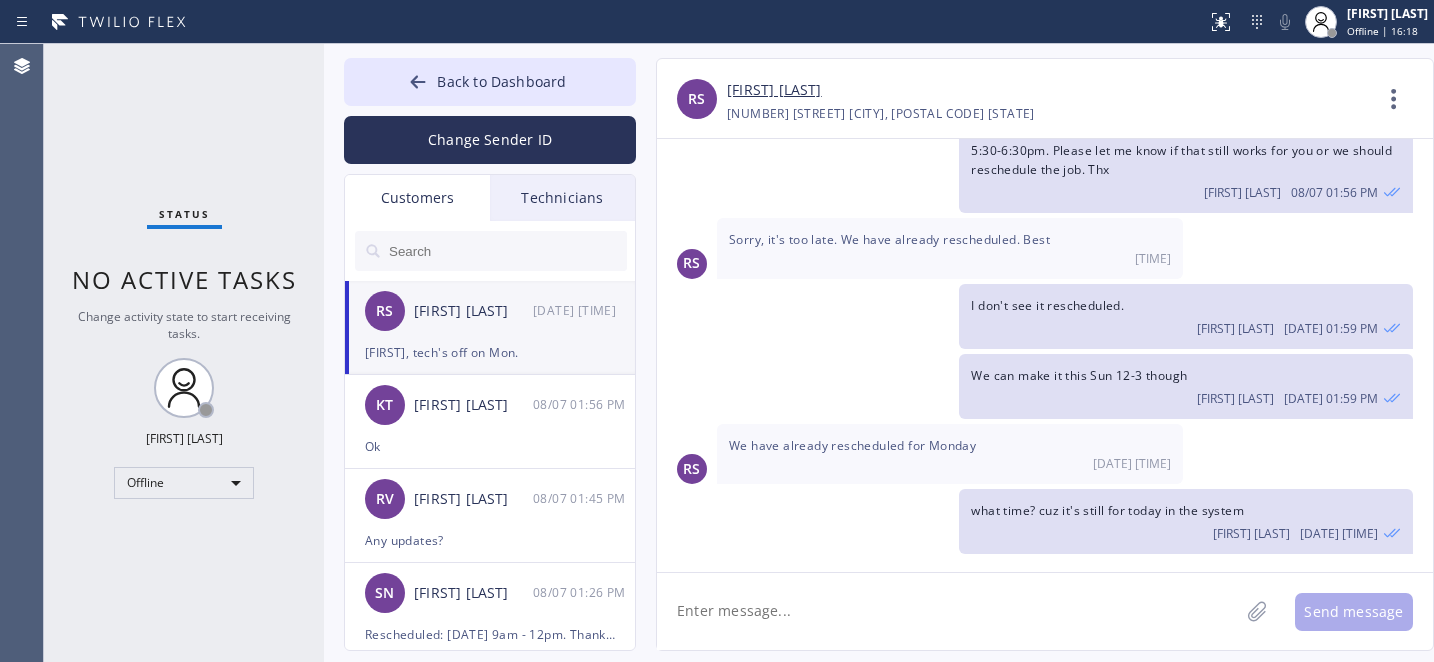 scroll, scrollTop: 370, scrollLeft: 0, axis: vertical 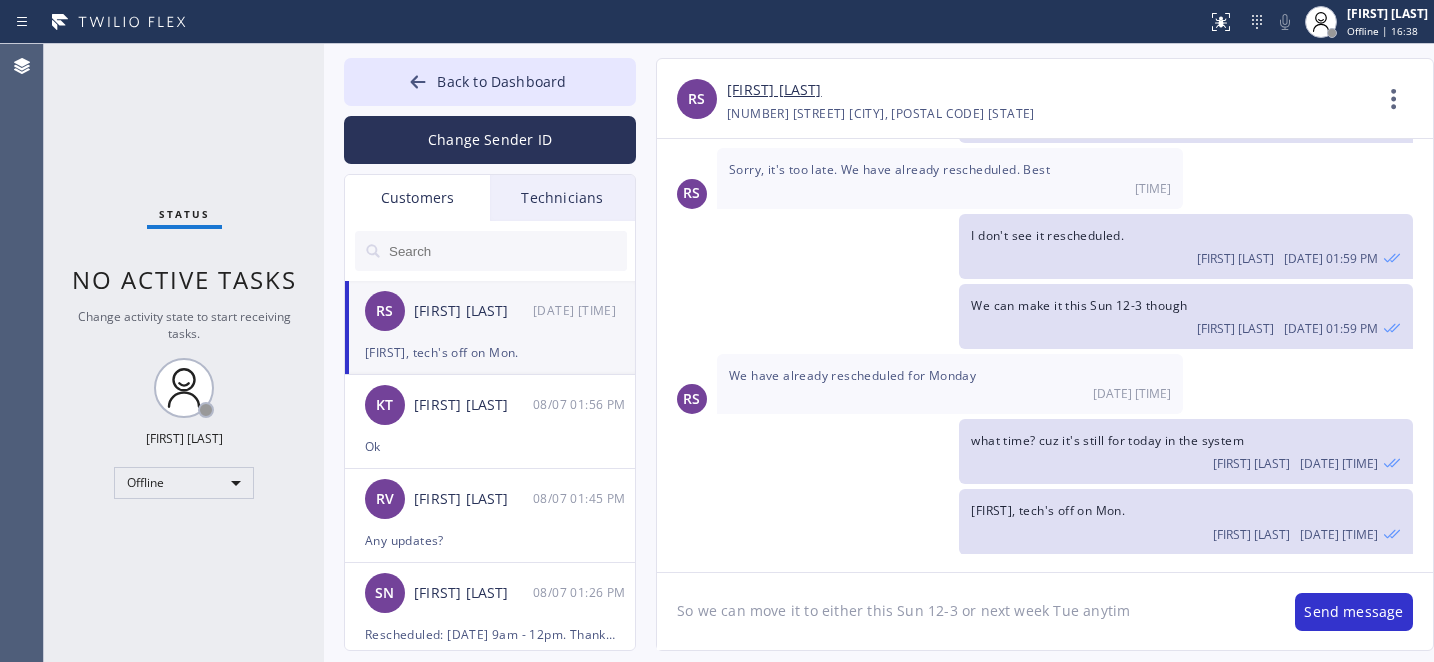 type on "So we can move it to either this Sun 12-3 or next week Tue anytime" 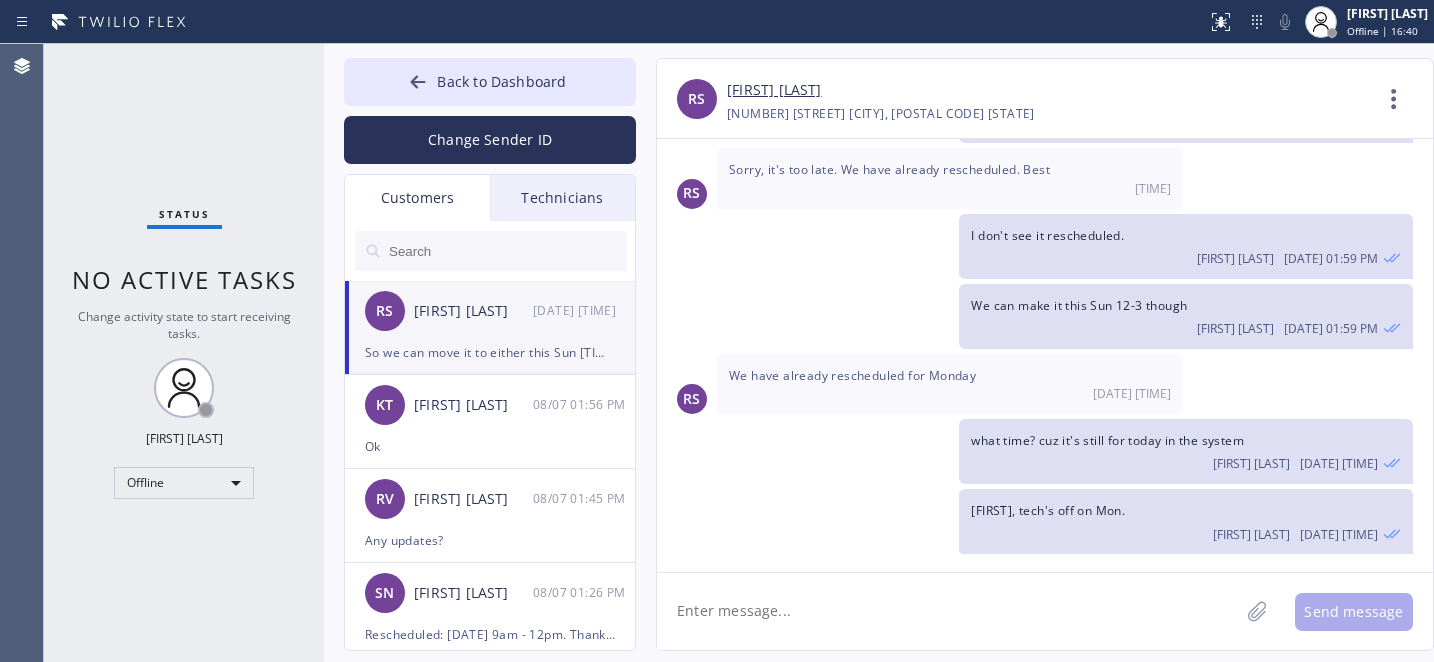 scroll, scrollTop: 440, scrollLeft: 0, axis: vertical 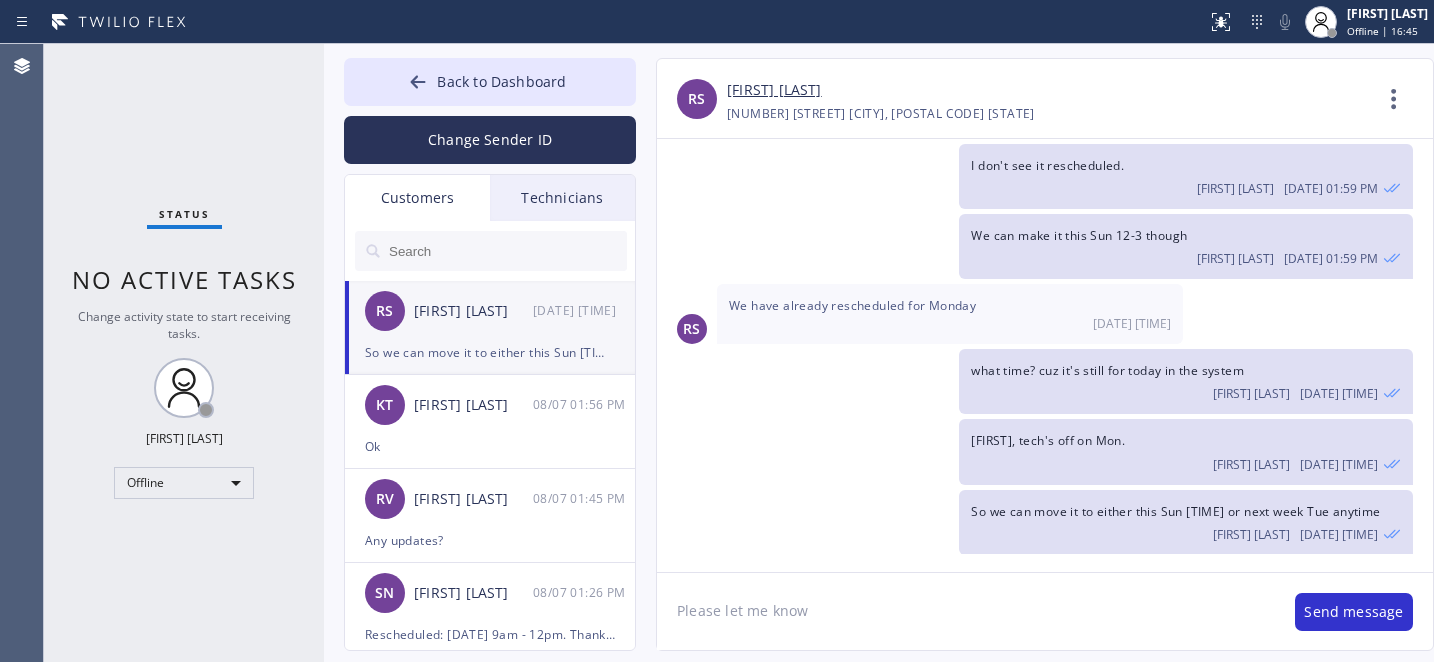 type on "Please let me know." 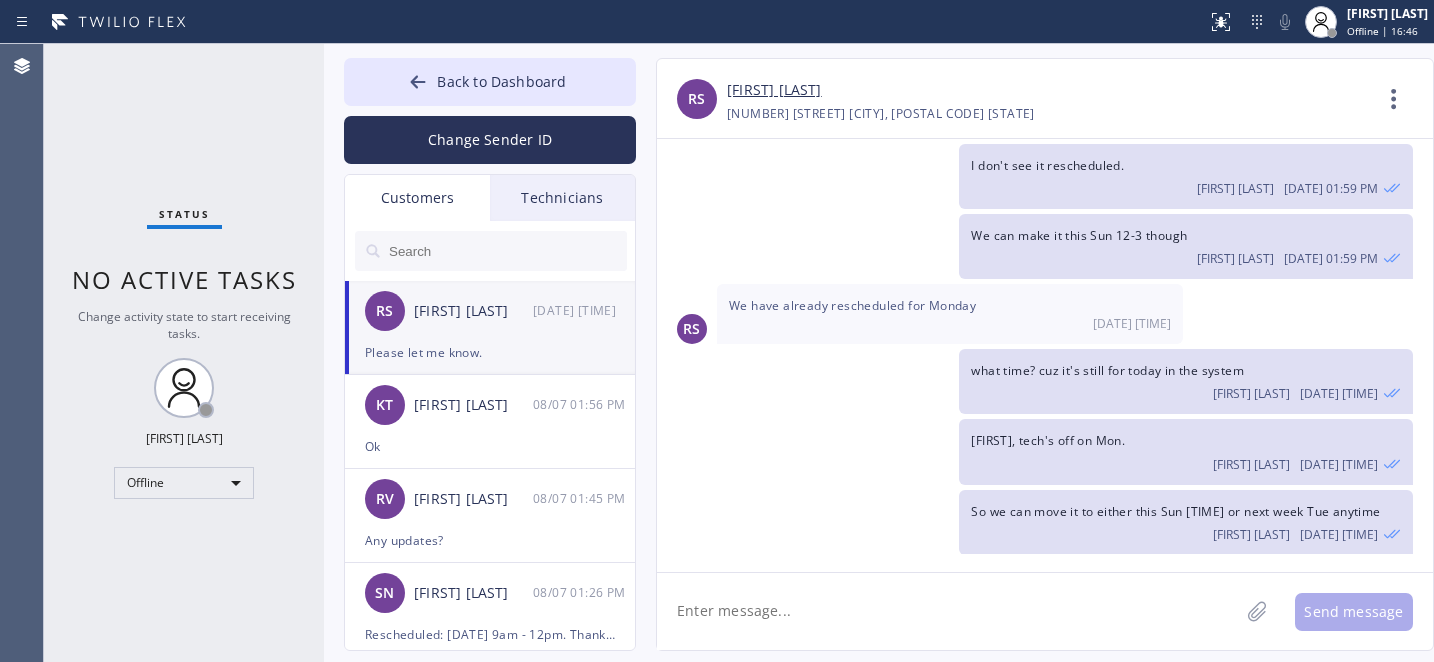 scroll, scrollTop: 509, scrollLeft: 0, axis: vertical 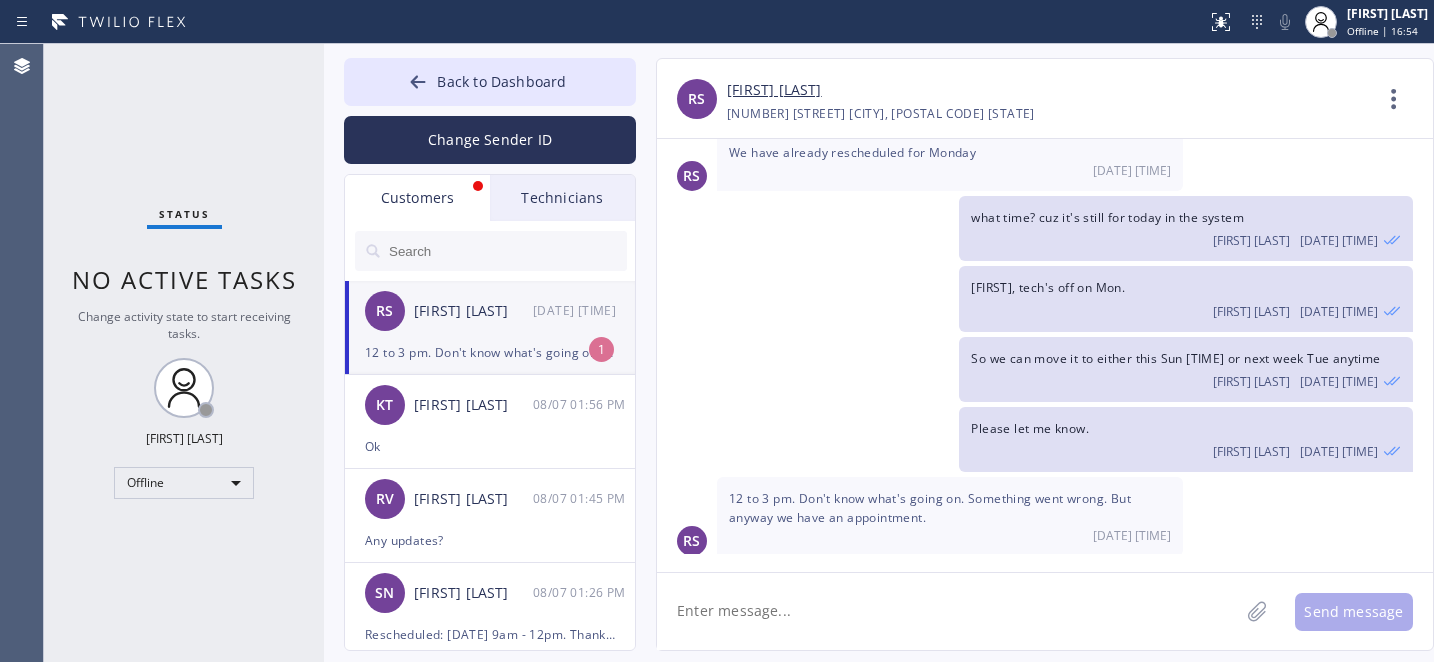 drag, startPoint x: 495, startPoint y: 347, endPoint x: 613, endPoint y: 330, distance: 119.218285 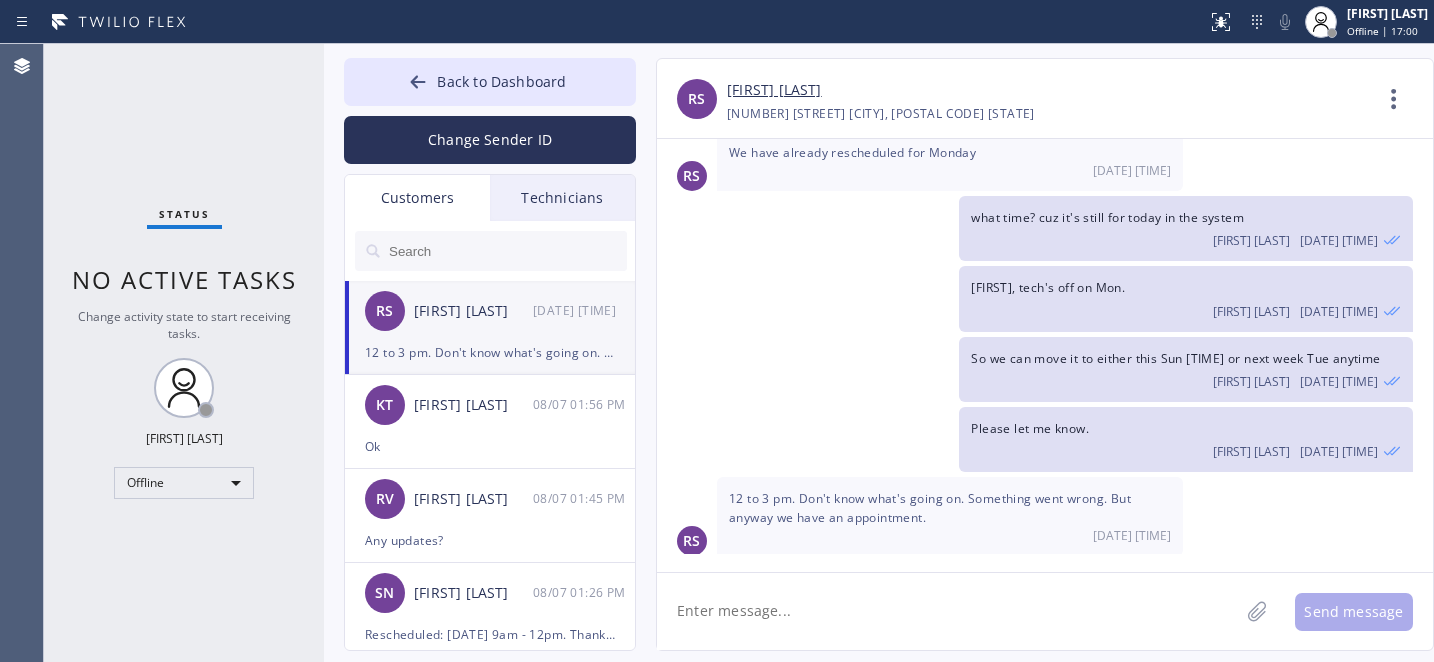 click 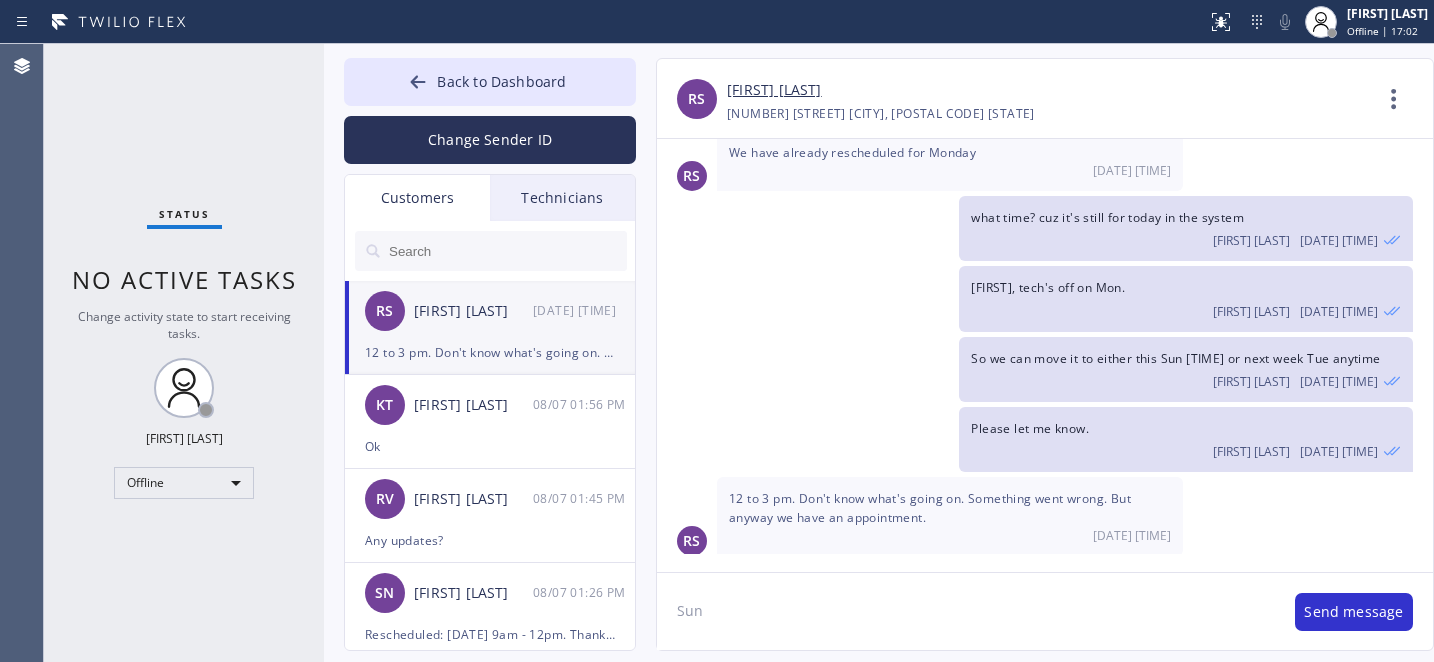 type on "Sun" 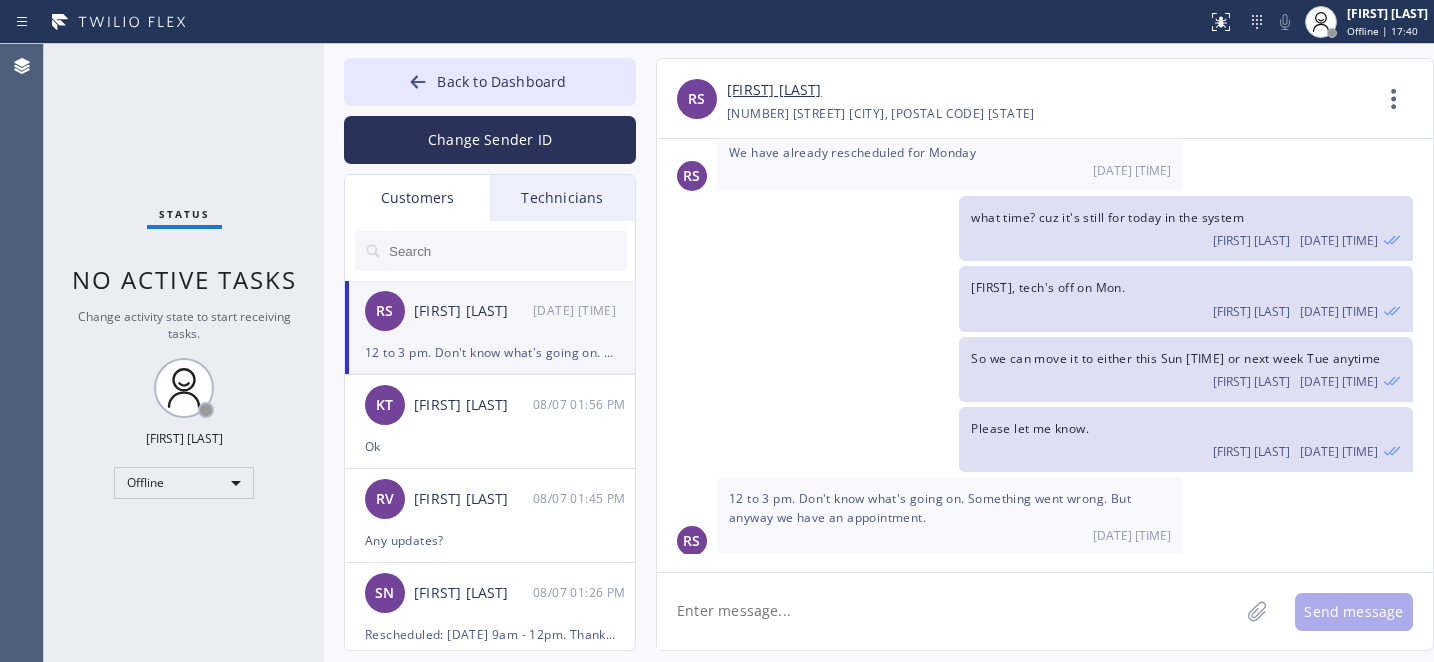 click on "[FIRST] [LAST]" at bounding box center (774, 90) 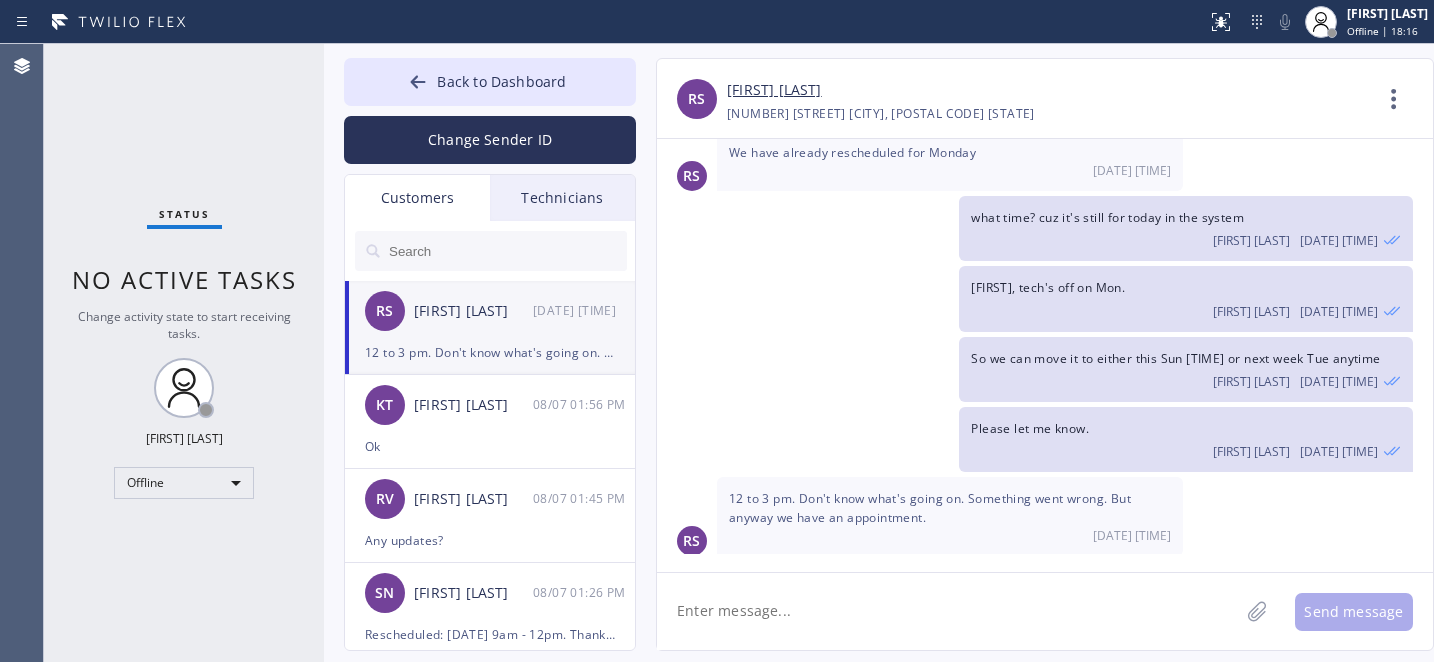 click 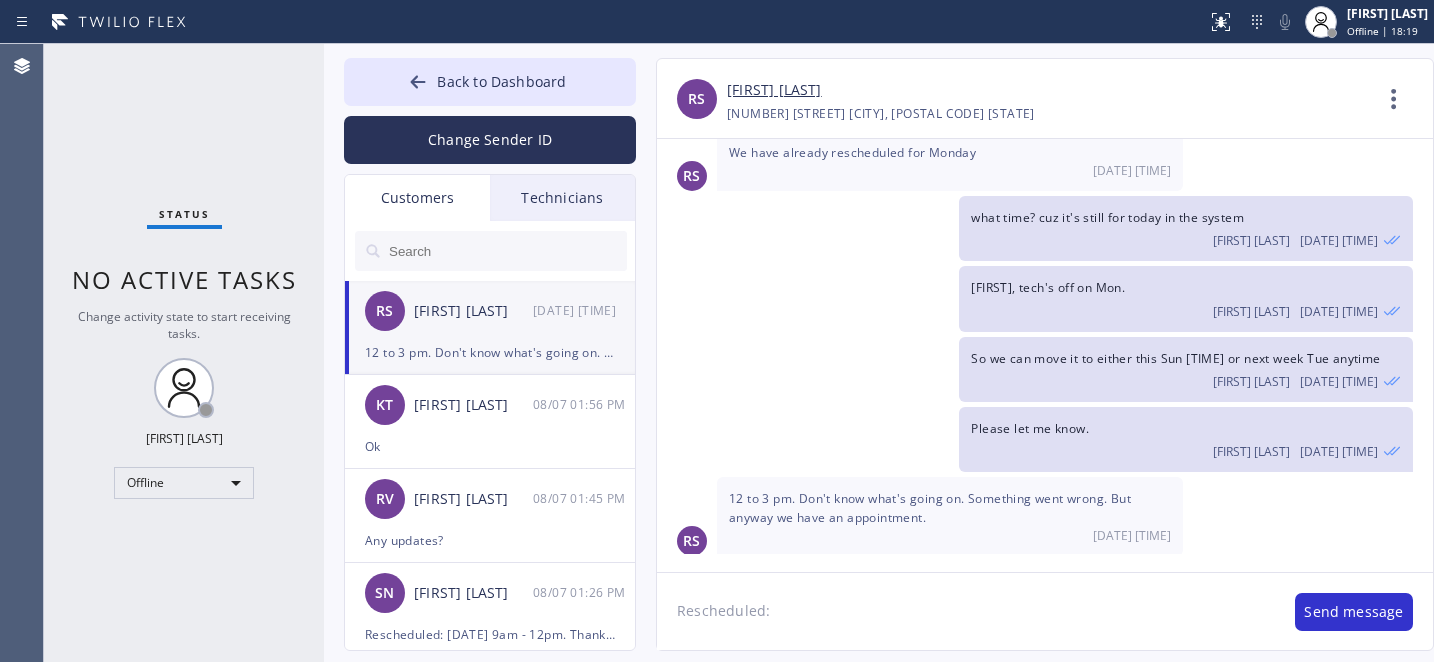paste on "08/10/2025	12pm - 3pm" 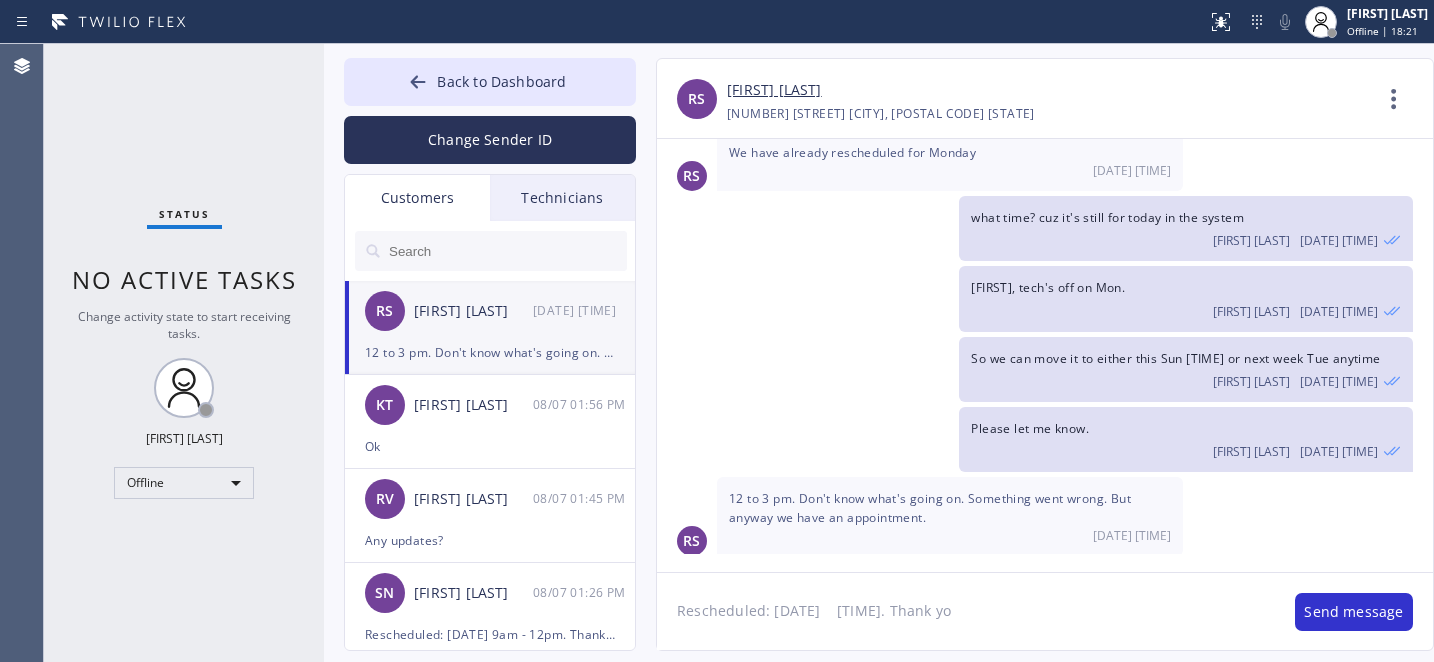 type on "Rescheduled: 08/10/2025	12pm - 3pm. Thank you" 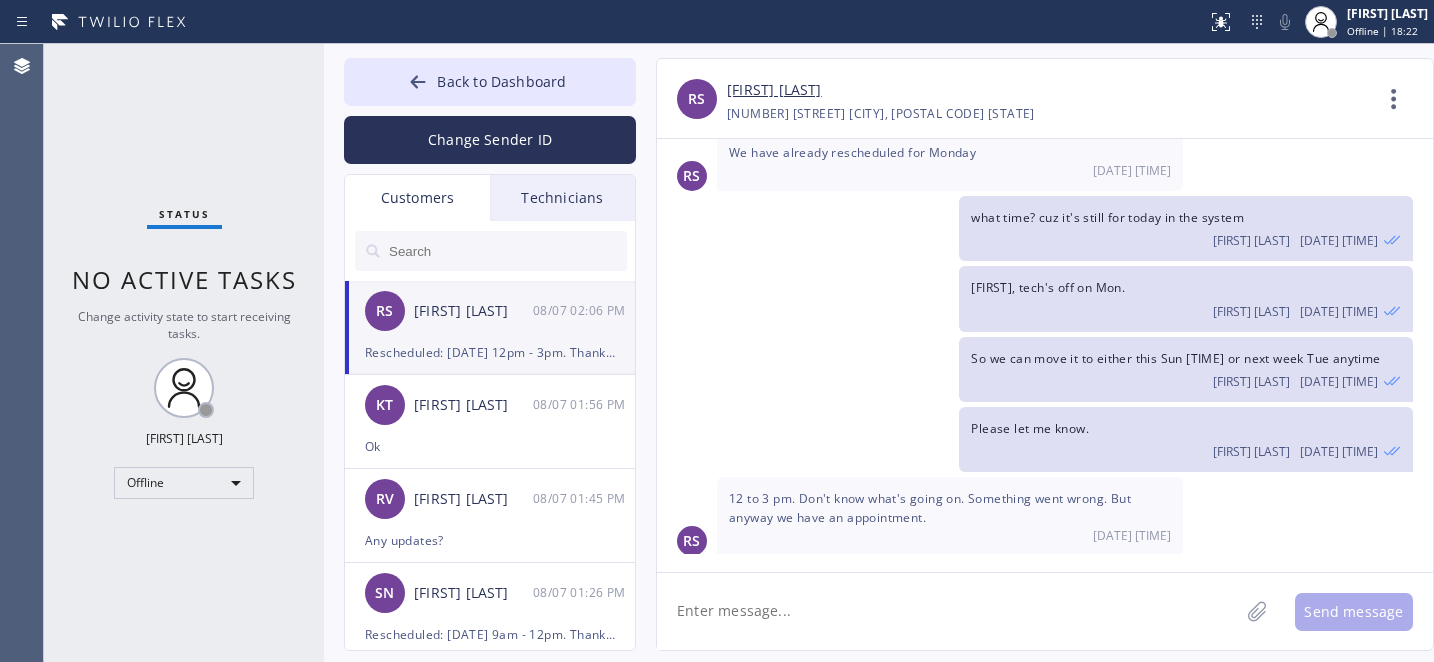 scroll, scrollTop: 663, scrollLeft: 0, axis: vertical 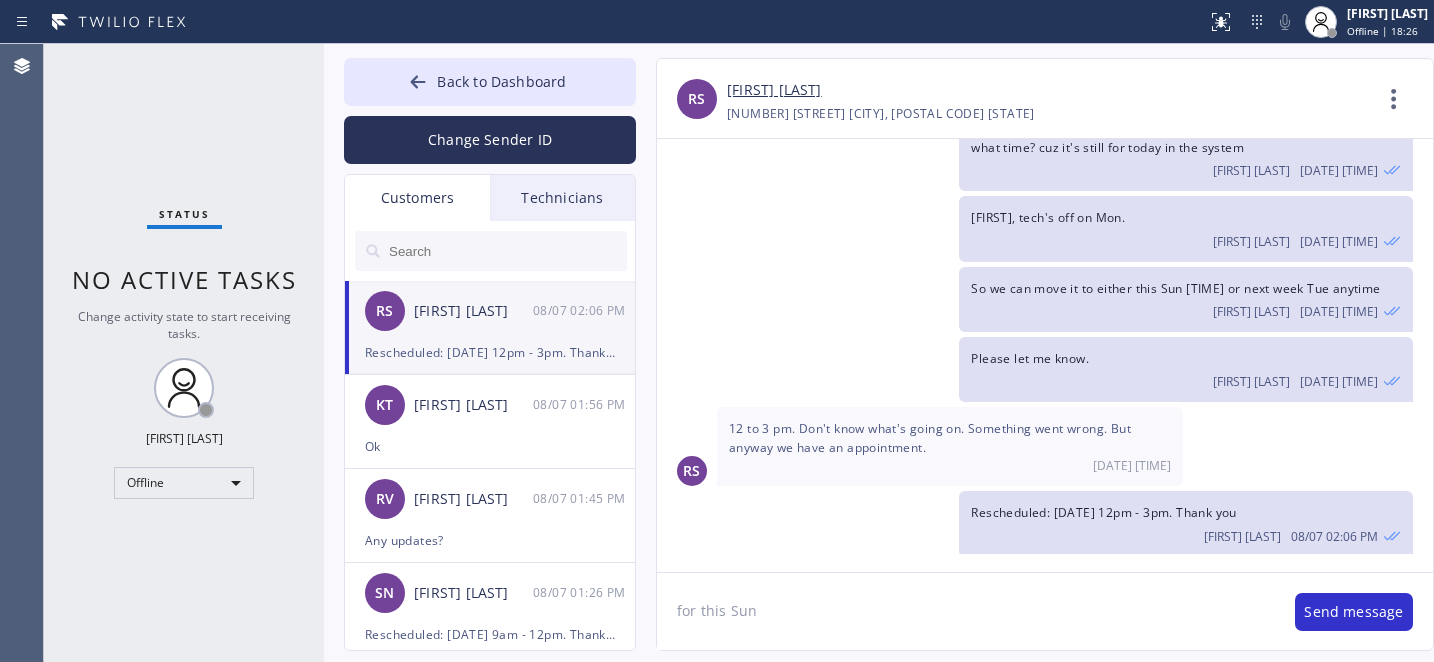 type on "for this Sun" 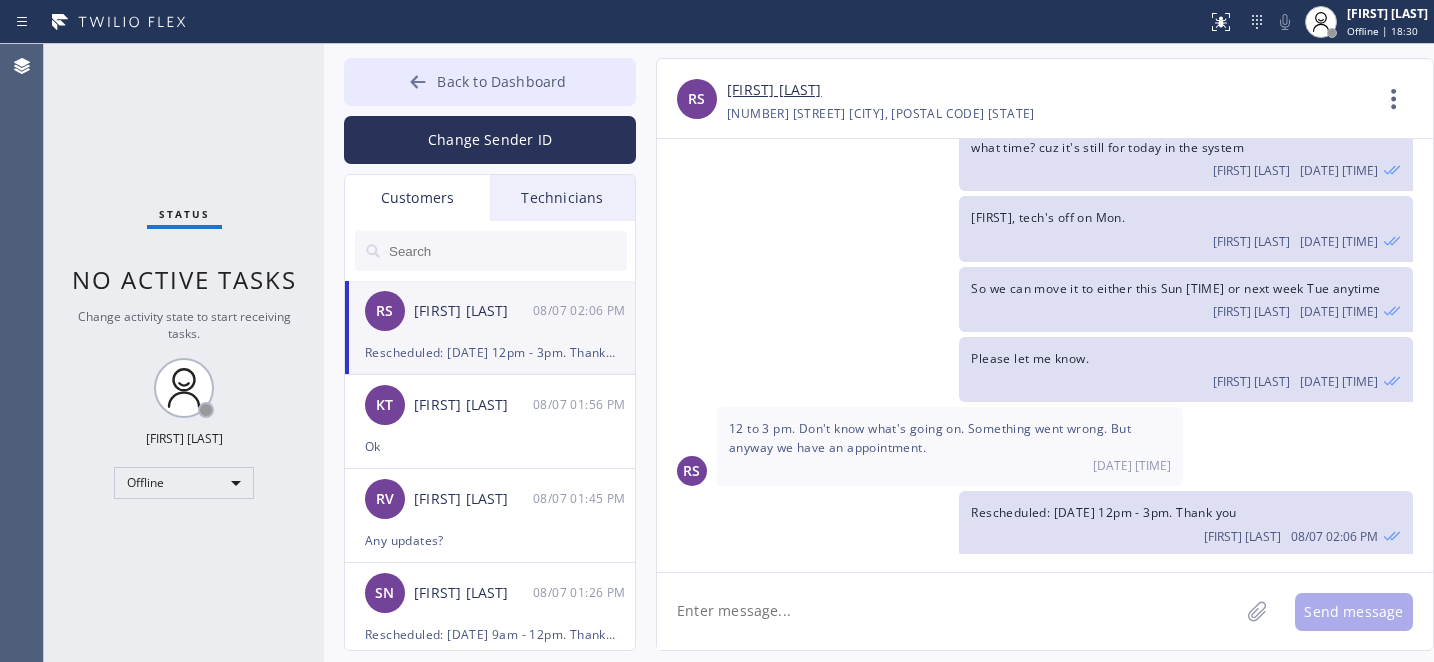 click on "Back to Dashboard" at bounding box center (490, 82) 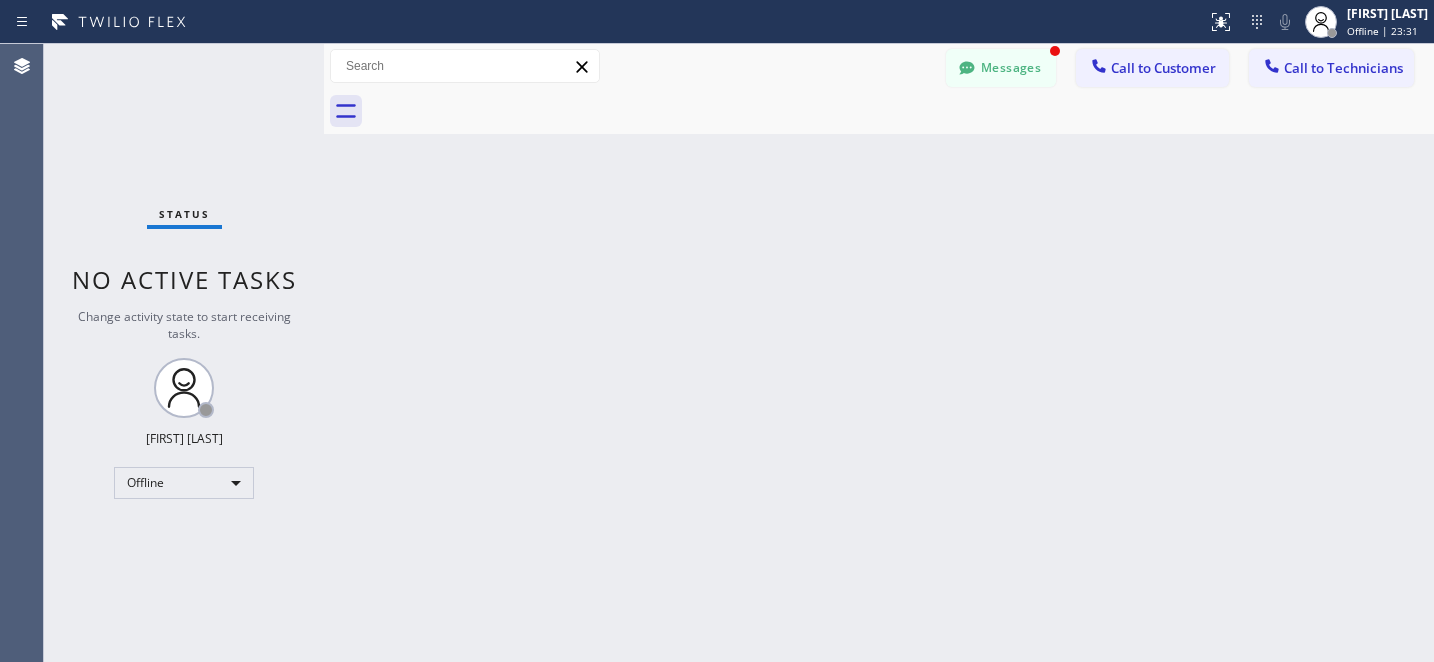 scroll, scrollTop: 728, scrollLeft: 0, axis: vertical 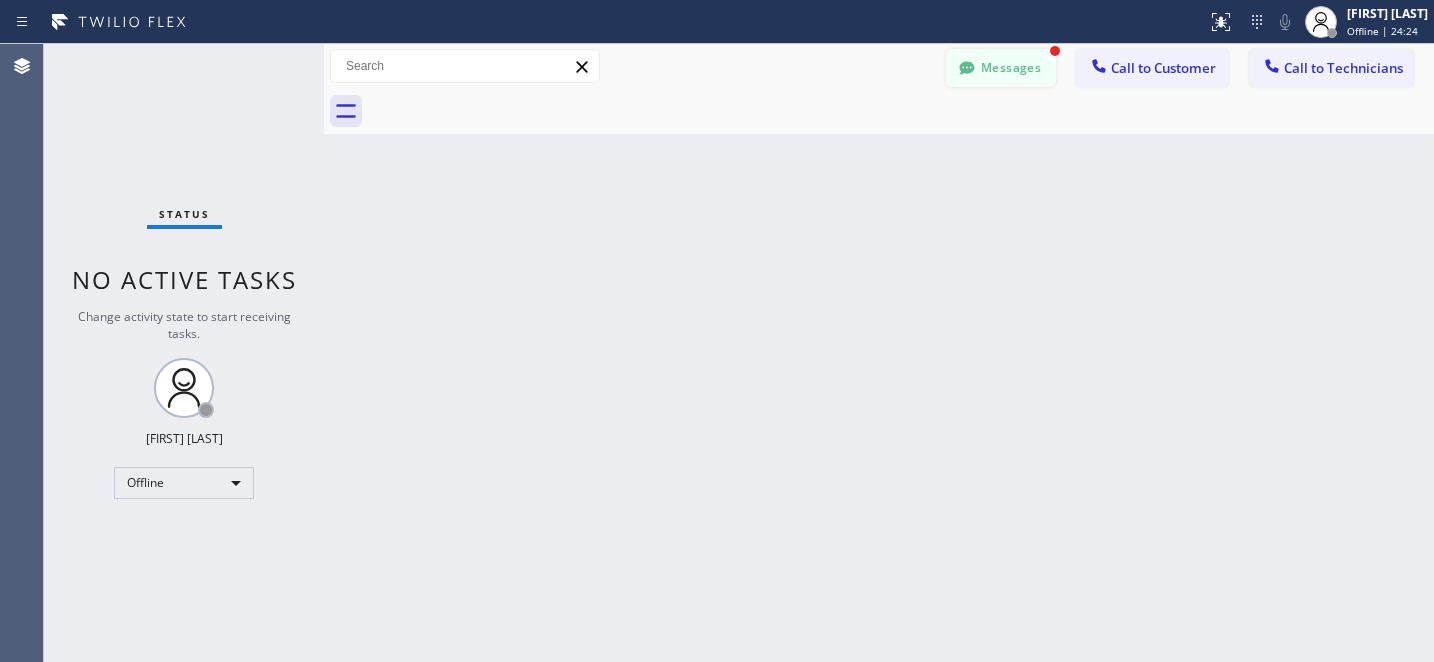 click on "Messages" at bounding box center [1001, 68] 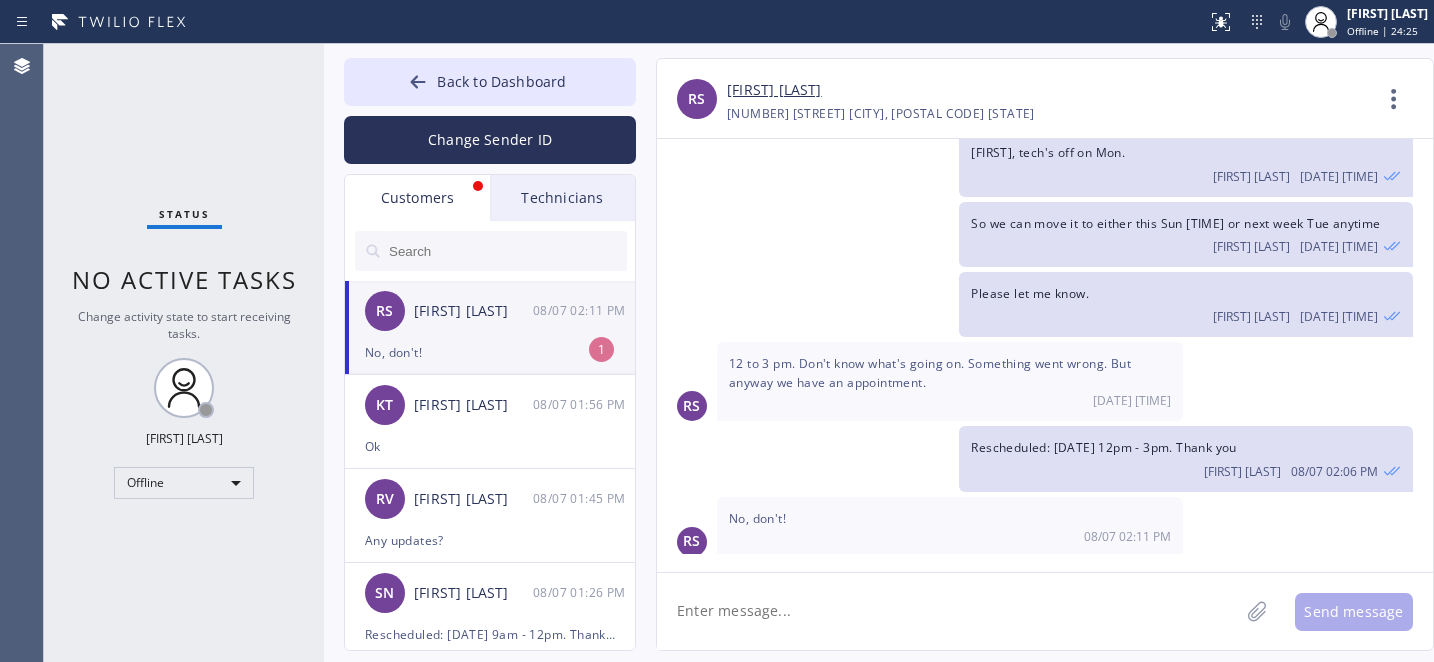 click on "RS Ruben Sirinian 08/07 02:11 PM" at bounding box center [491, 311] 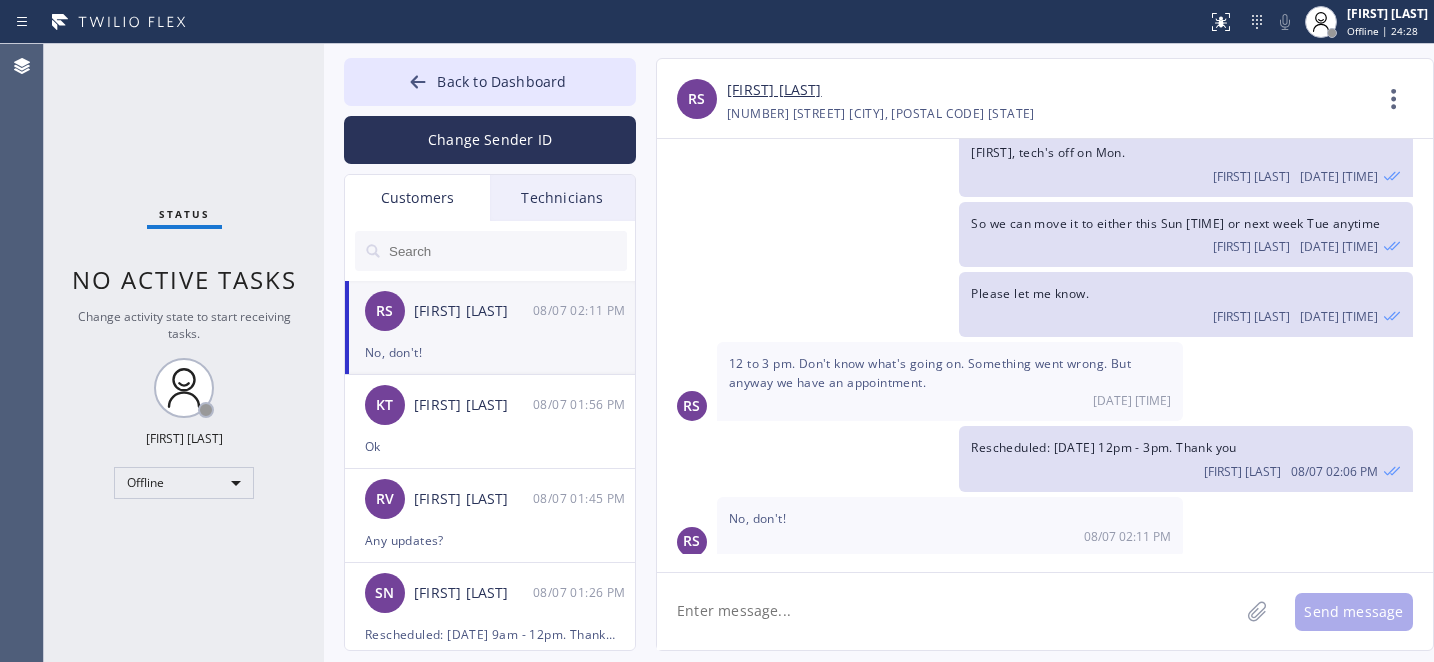 click 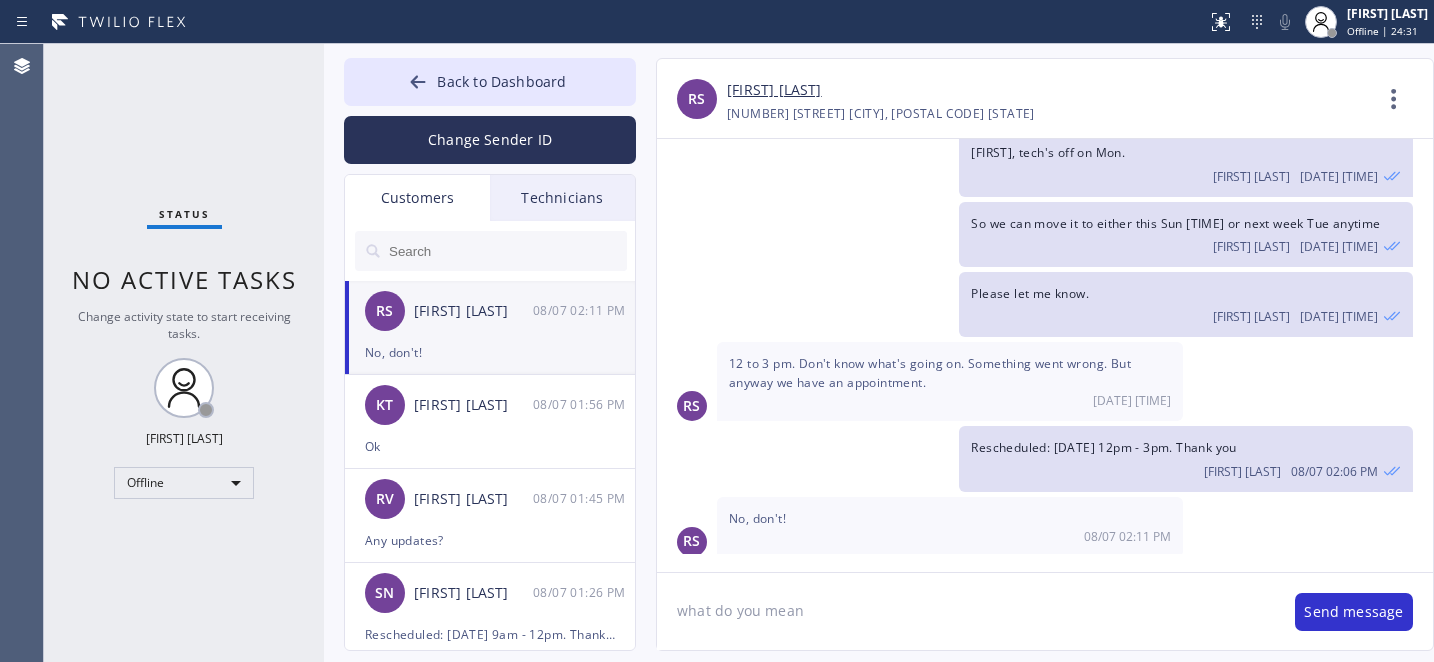 type on "what do you mean?" 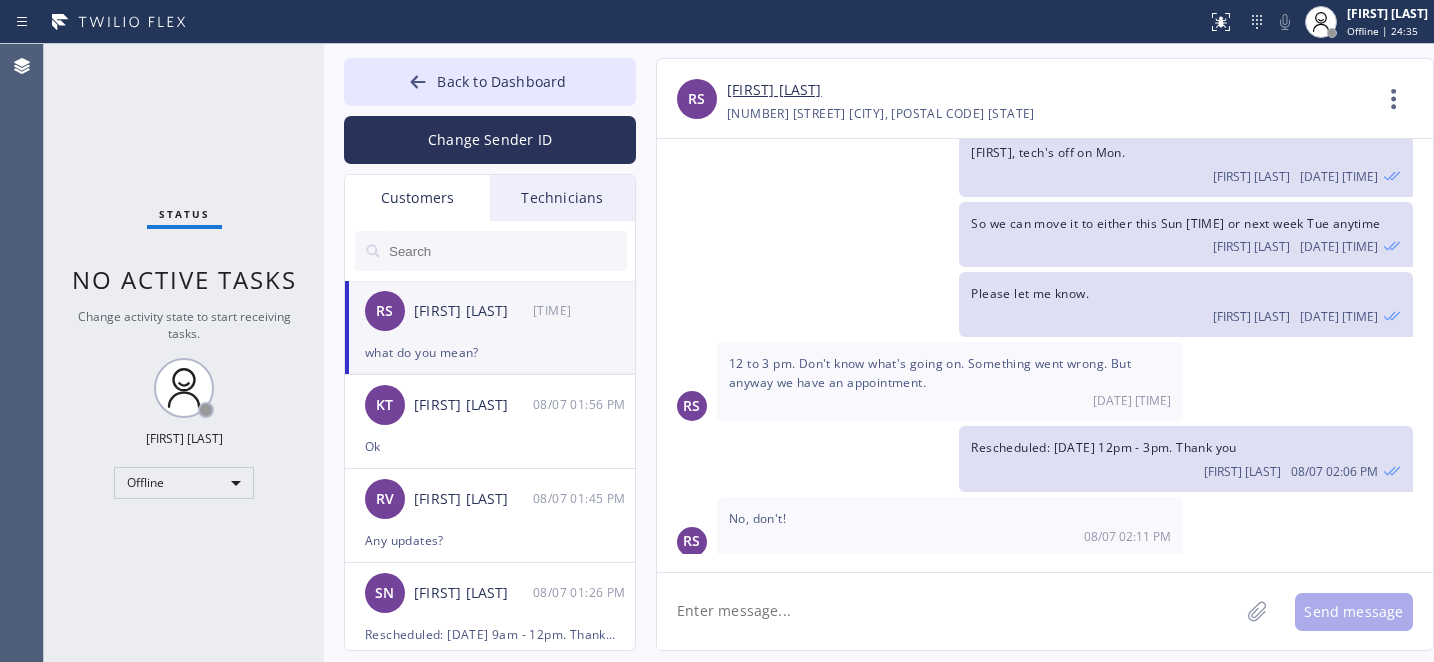 scroll, scrollTop: 797, scrollLeft: 0, axis: vertical 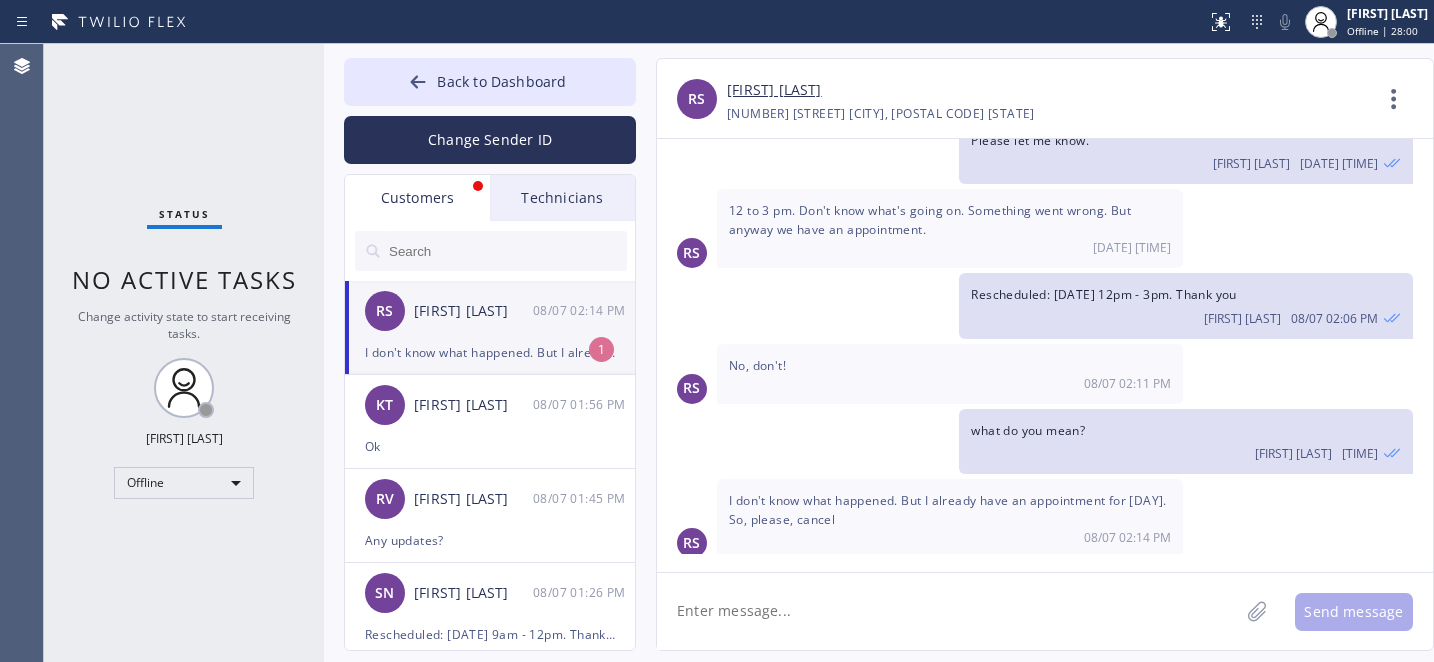 click on "RS Ruben Sirinian 08/07 02:14 PM" at bounding box center (491, 311) 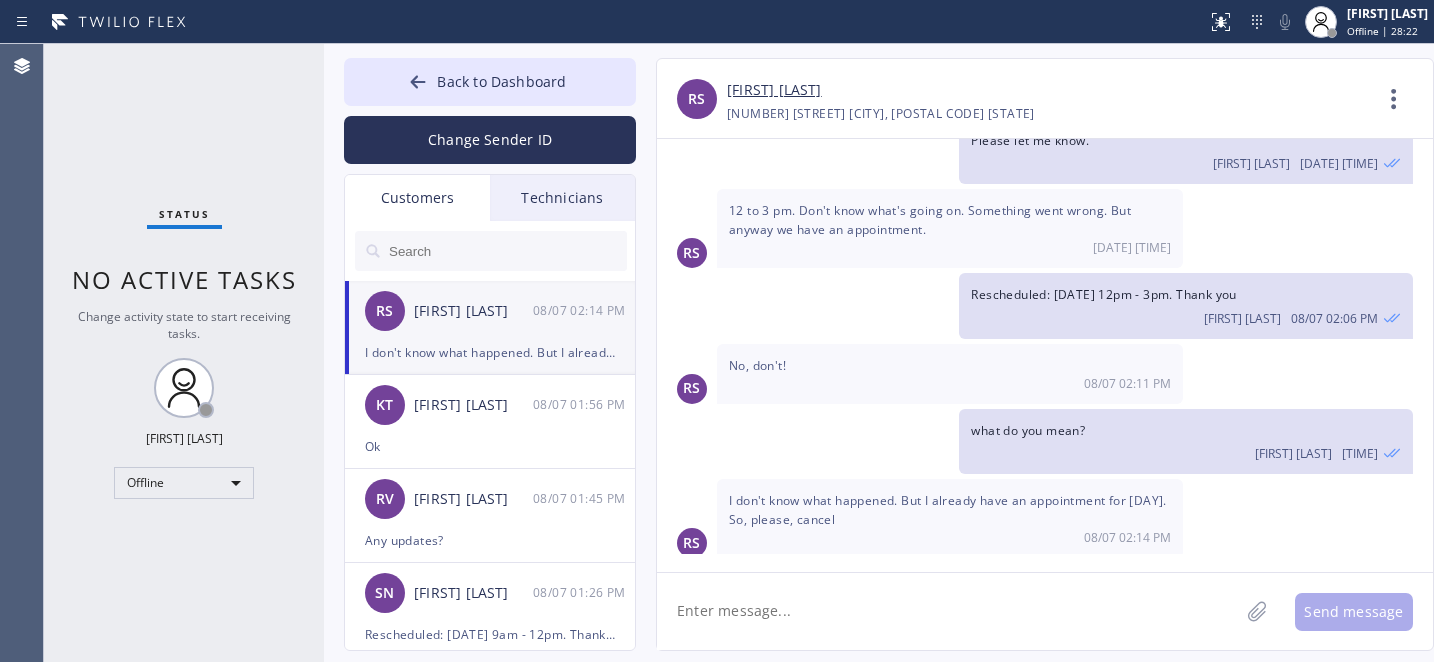 click 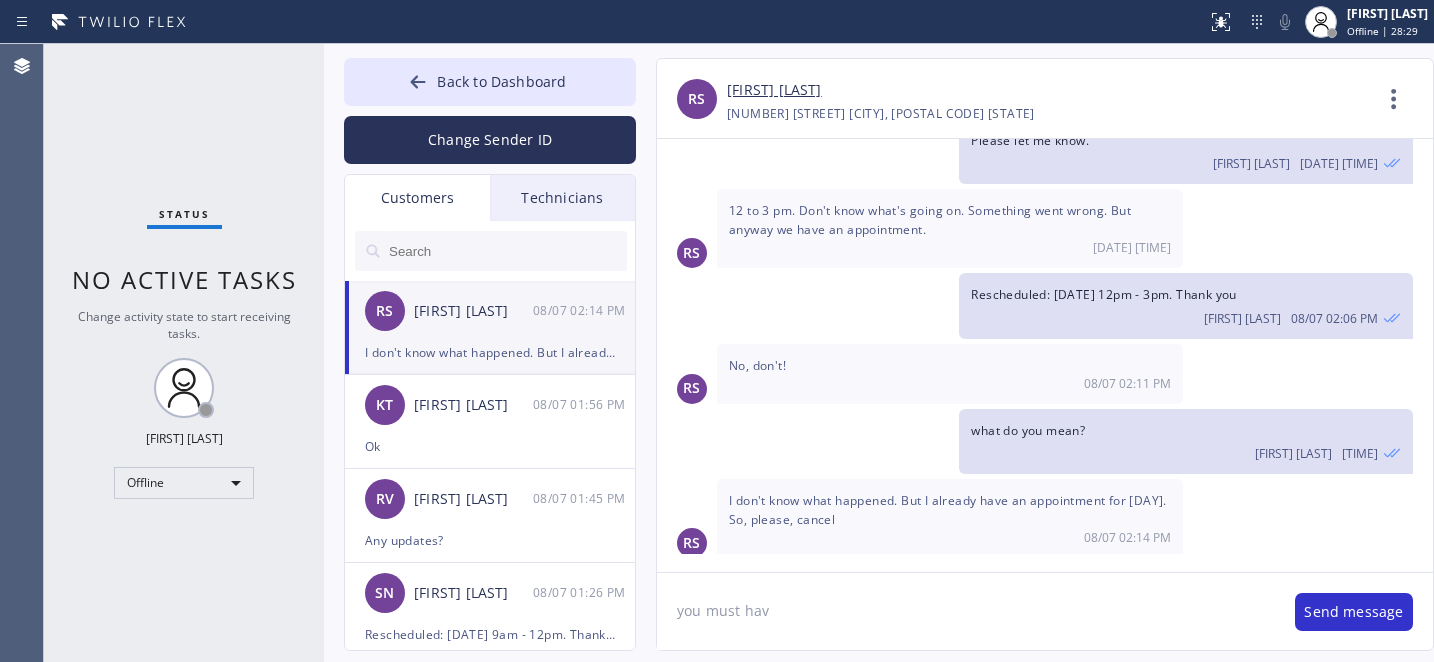 type on "o" 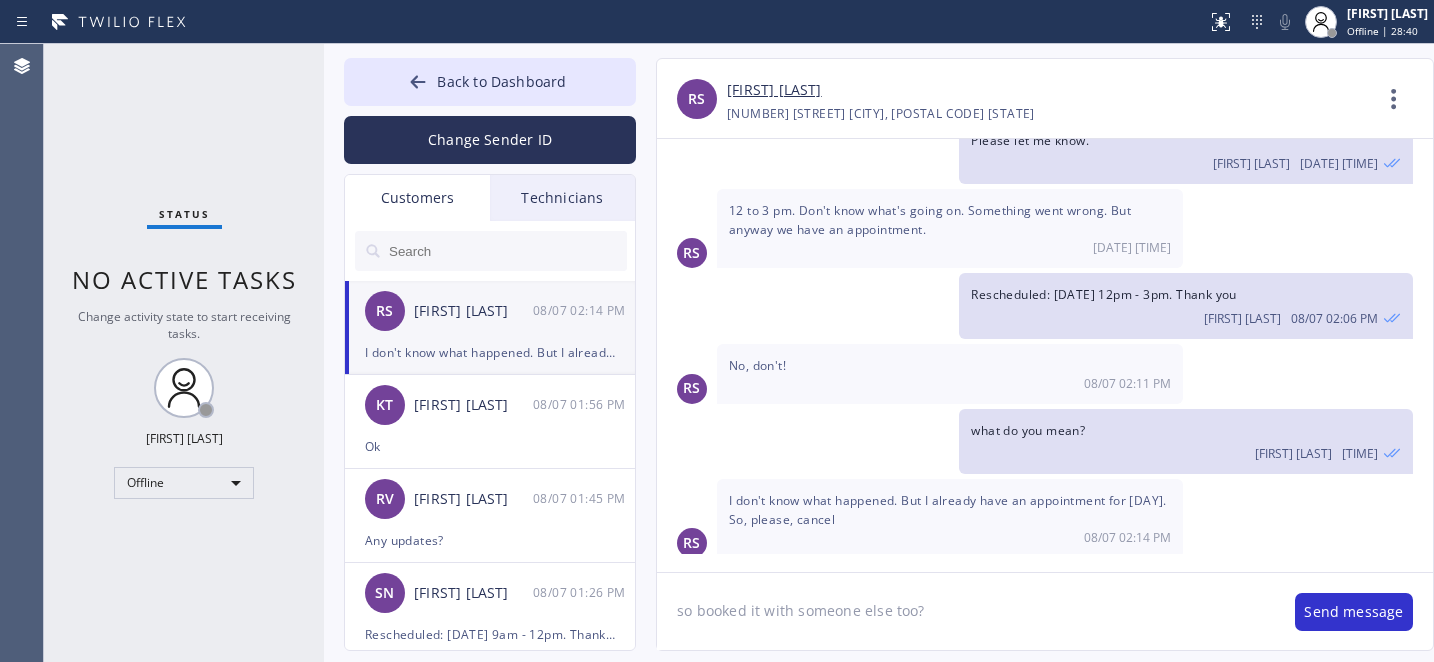 type on "so booked it with someone else too?" 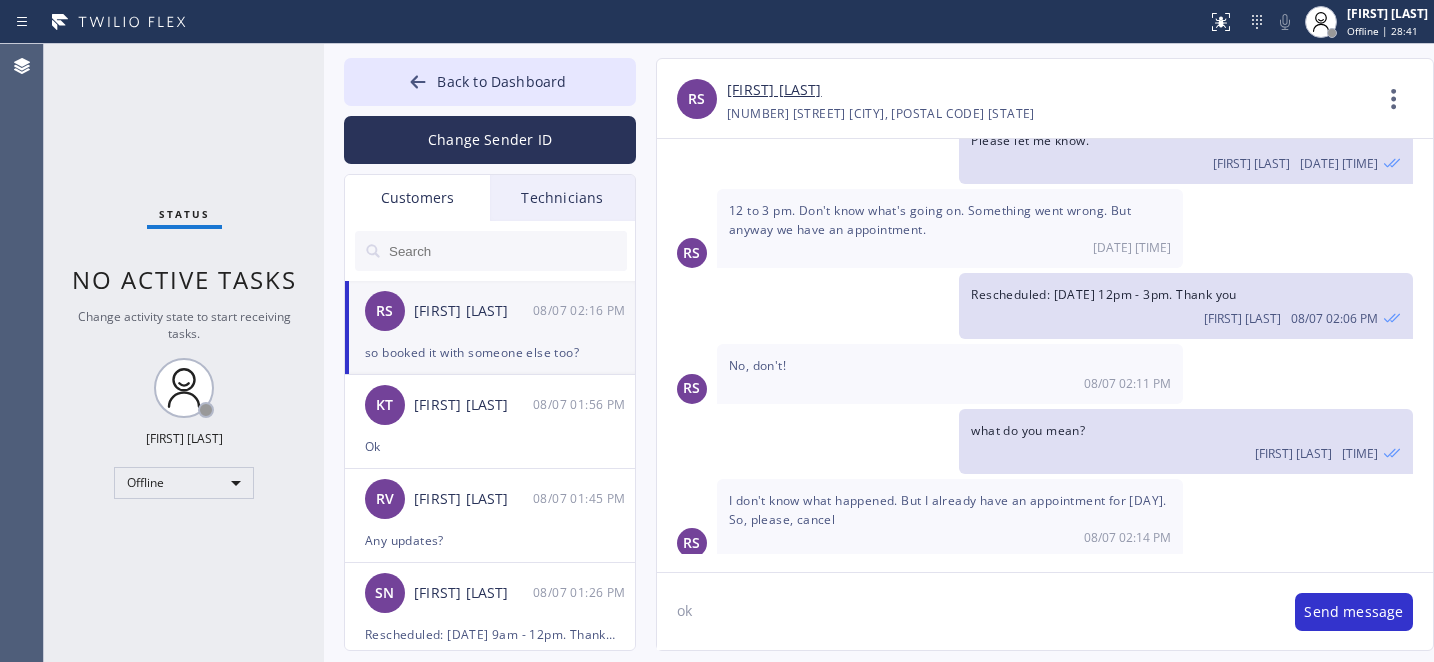 scroll, scrollTop: 951, scrollLeft: 0, axis: vertical 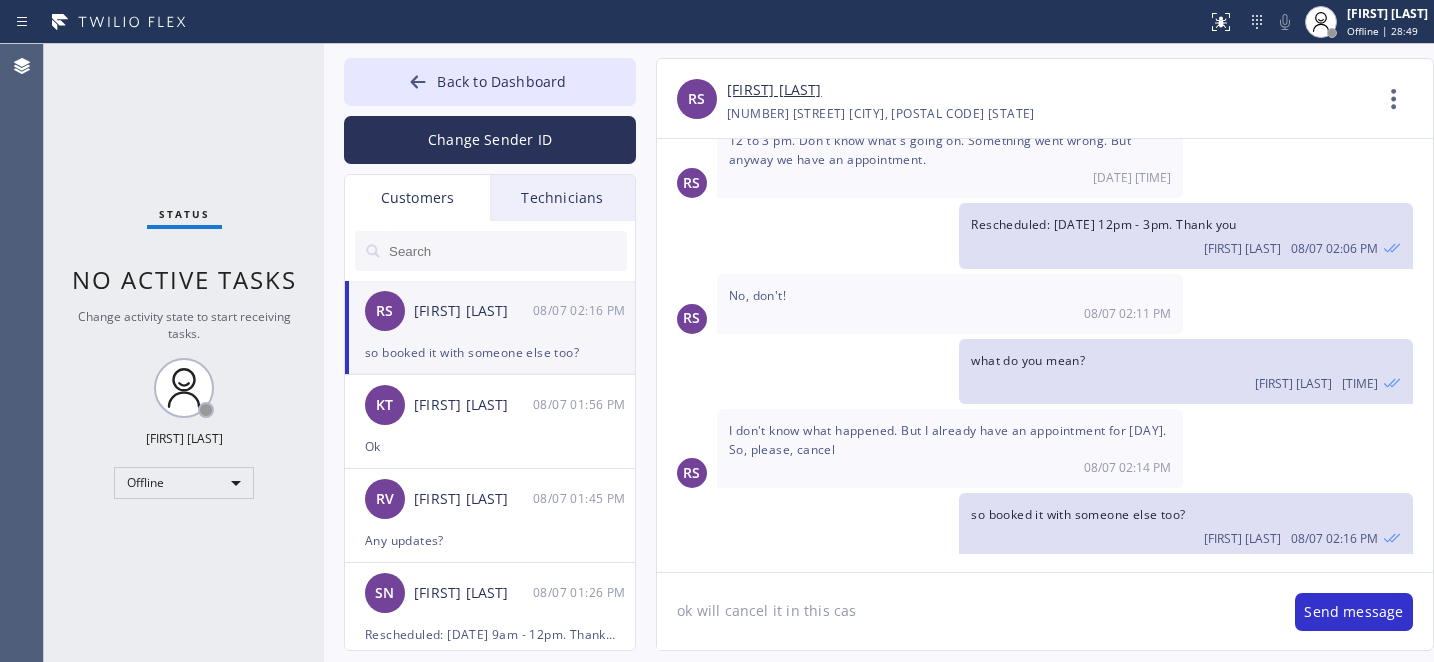 type on "ok will cancel it in this case" 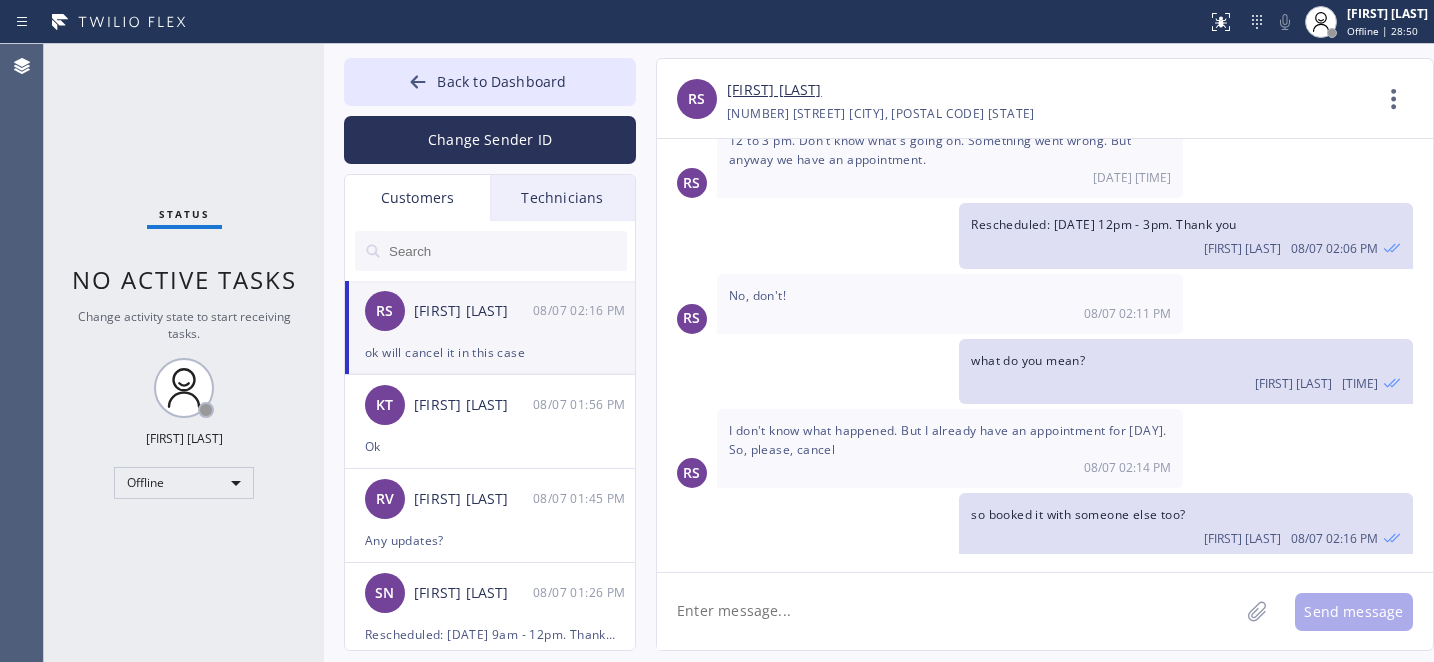 scroll, scrollTop: 1021, scrollLeft: 0, axis: vertical 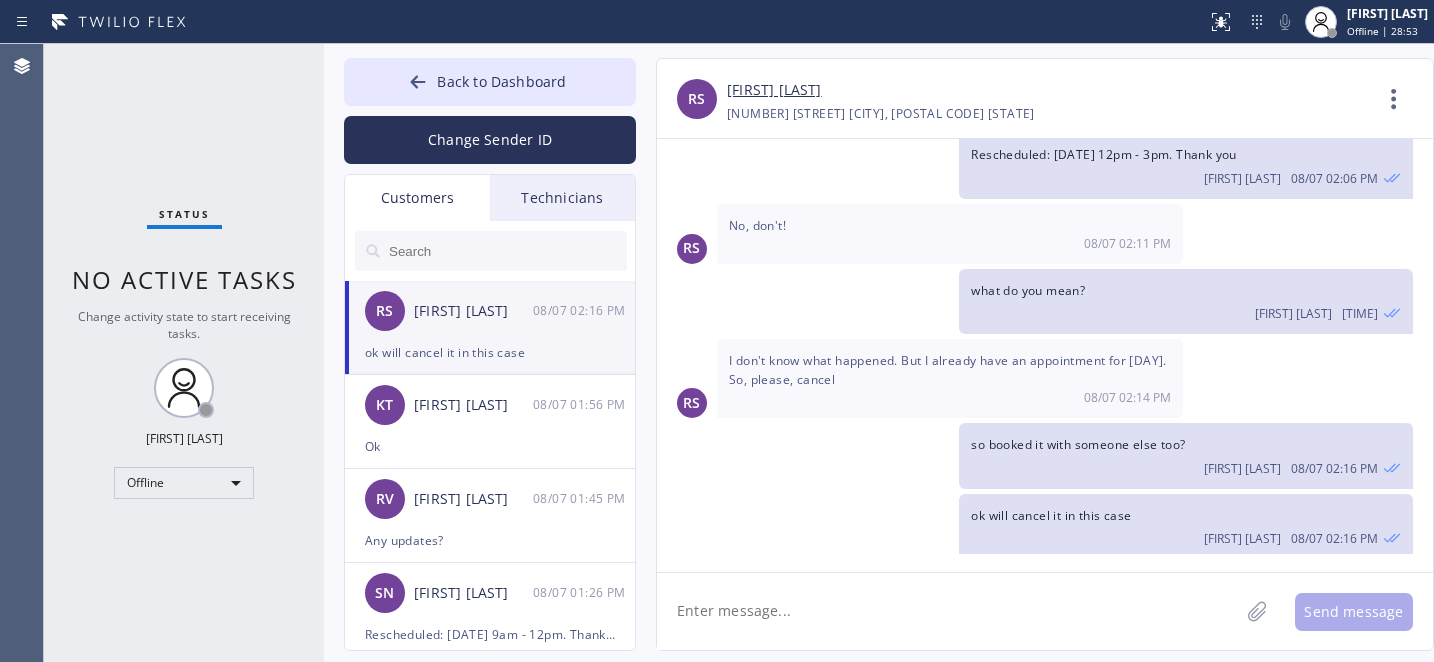 click on "[FIRST] [LAST]" at bounding box center (774, 90) 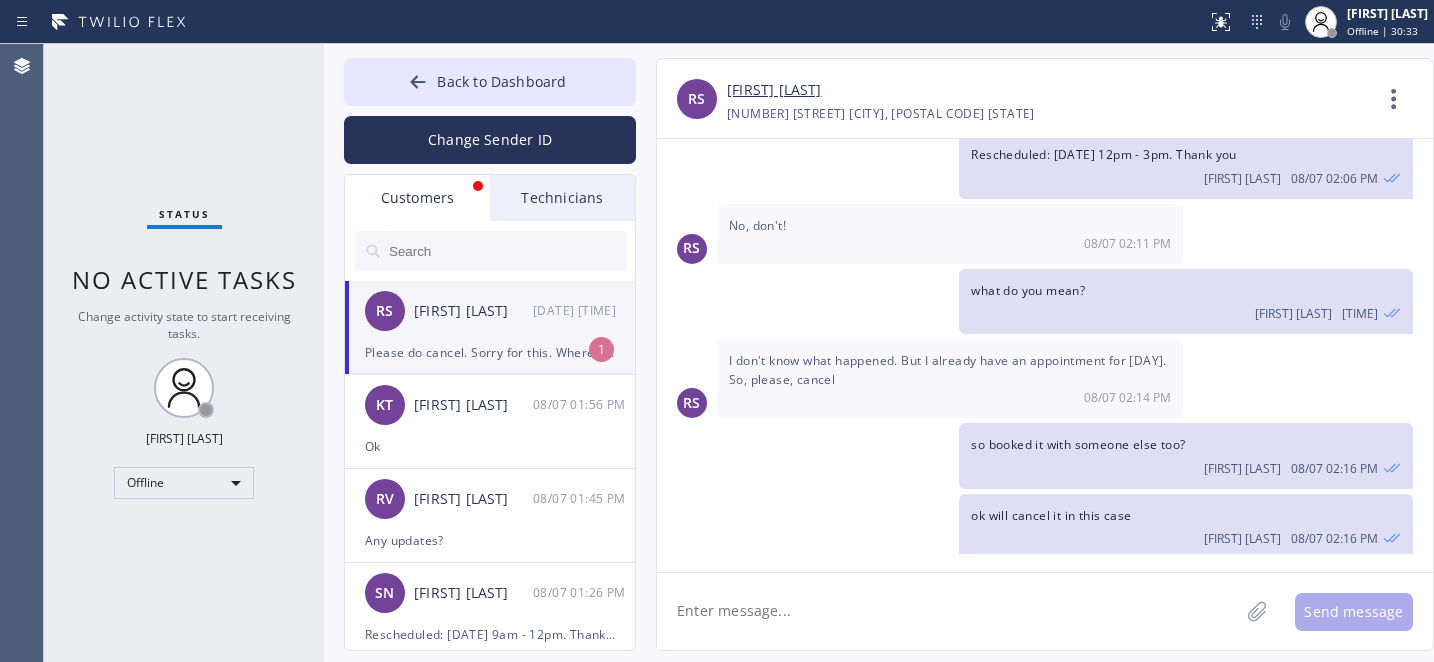 scroll, scrollTop: 1085, scrollLeft: 0, axis: vertical 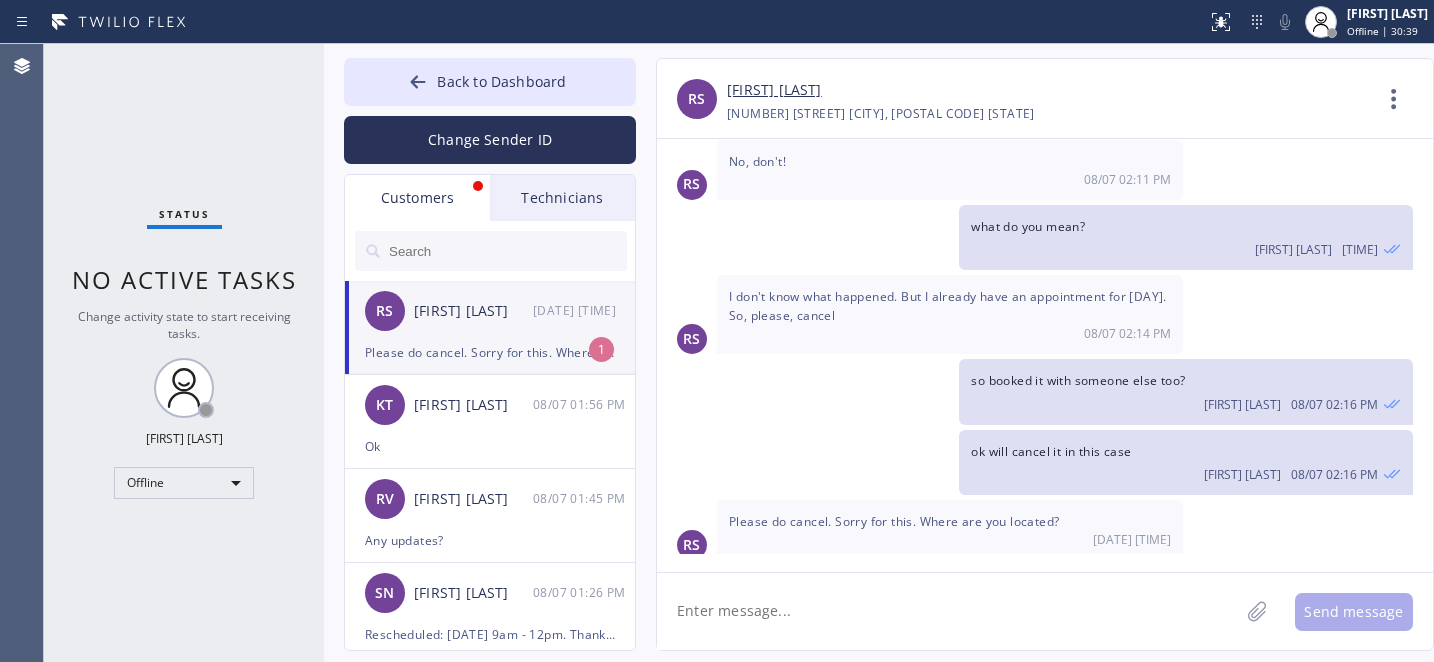 click on "RS Ruben Sirinian 08/07 02:18 PM" at bounding box center (491, 311) 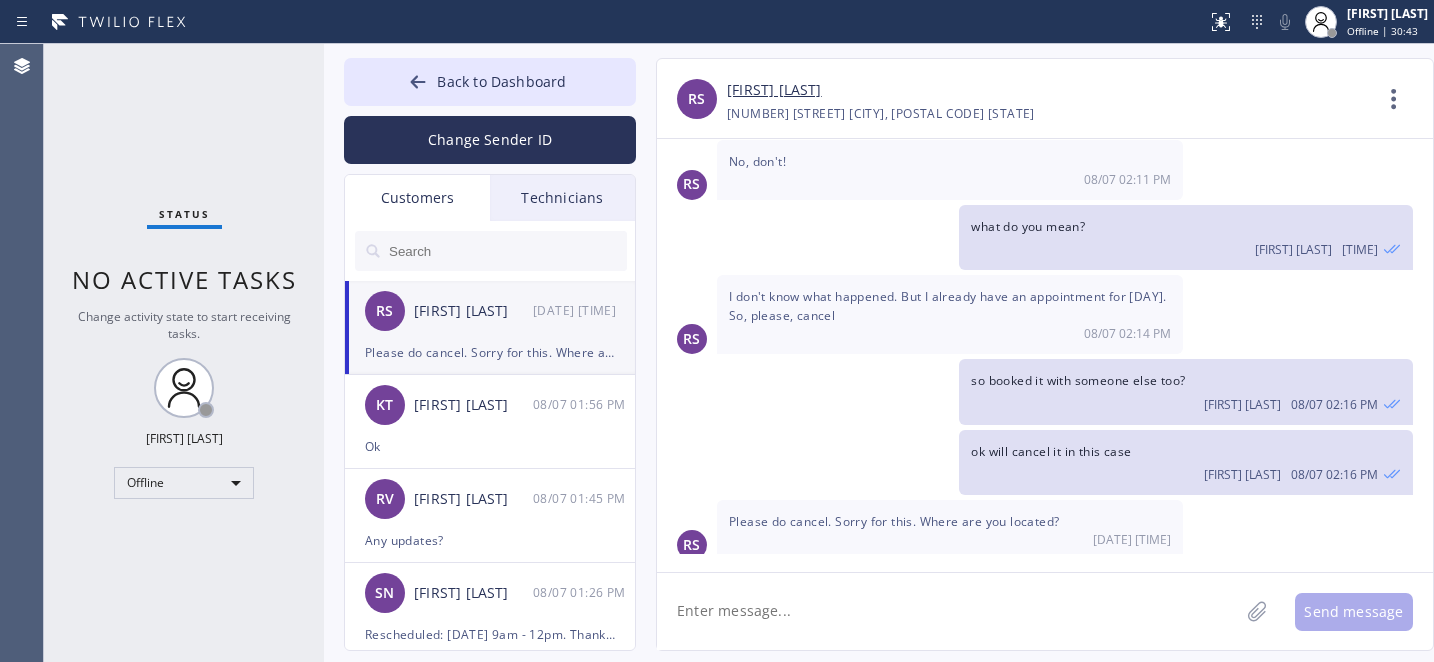click 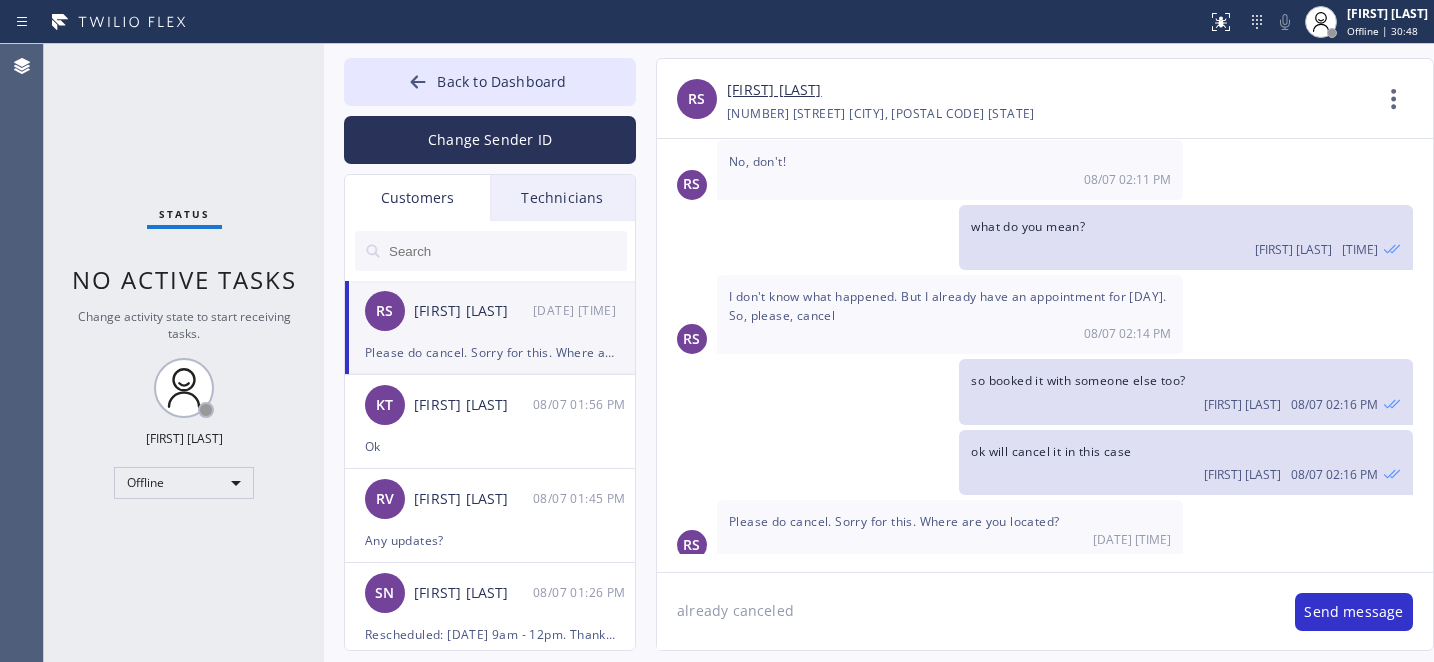type on "already canceled" 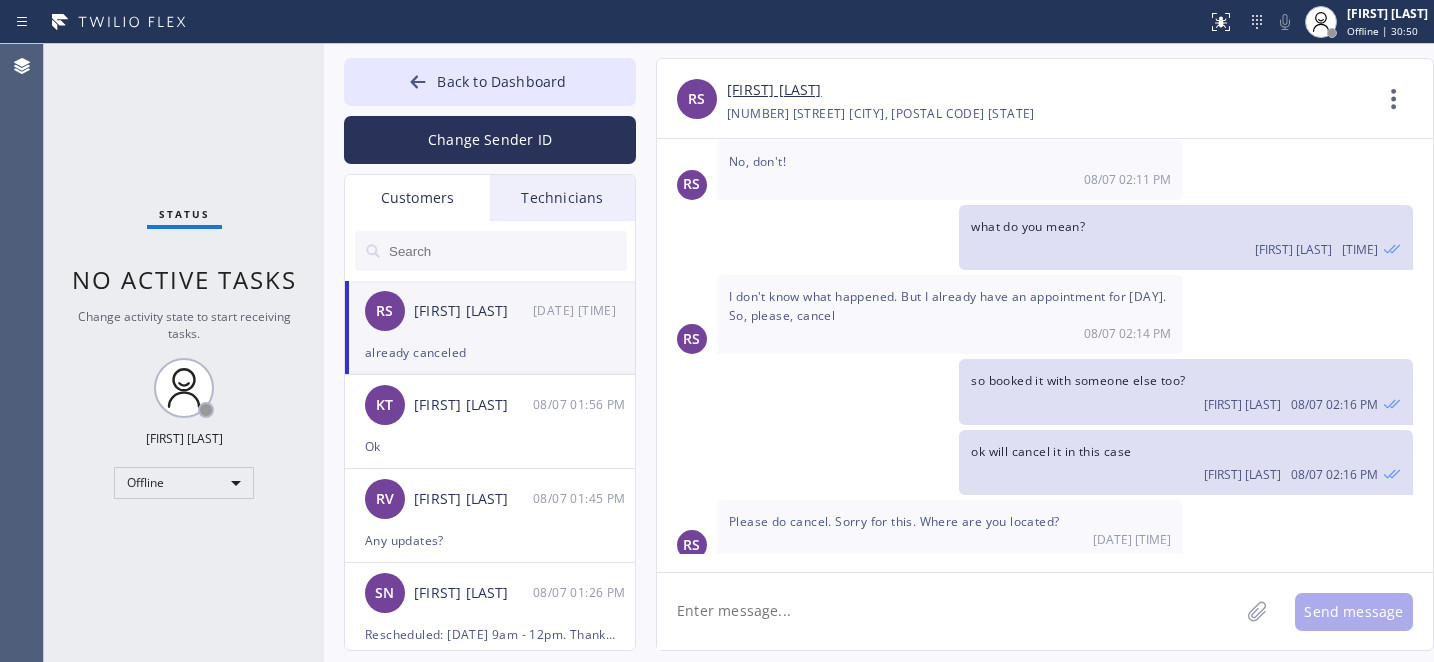 scroll, scrollTop: 1155, scrollLeft: 0, axis: vertical 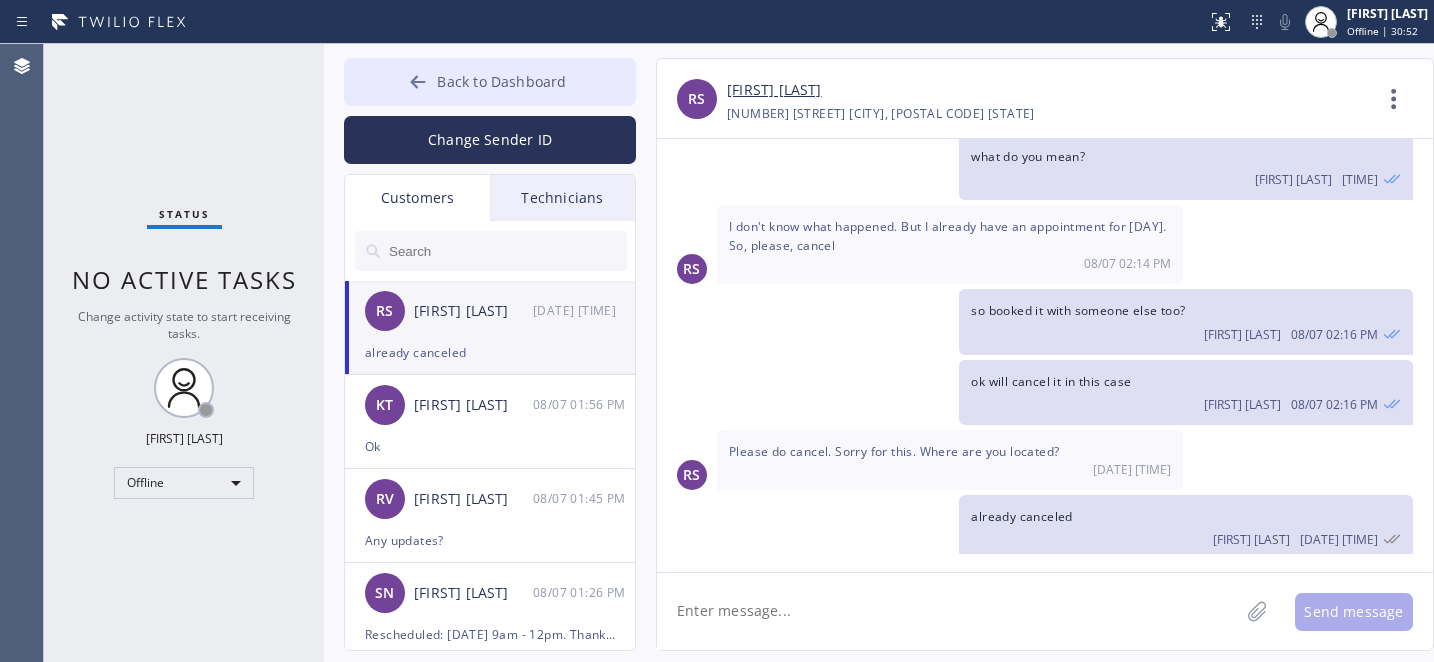 click on "Back to Dashboard" at bounding box center [501, 81] 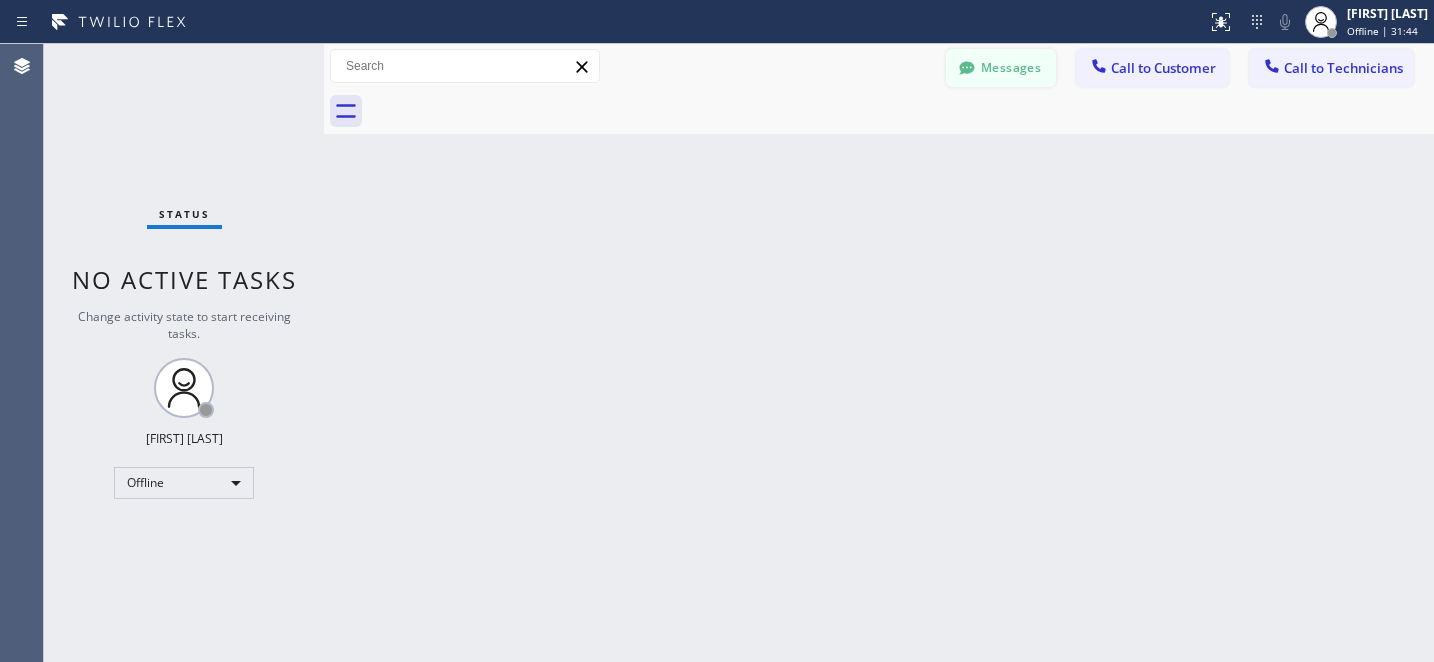 click 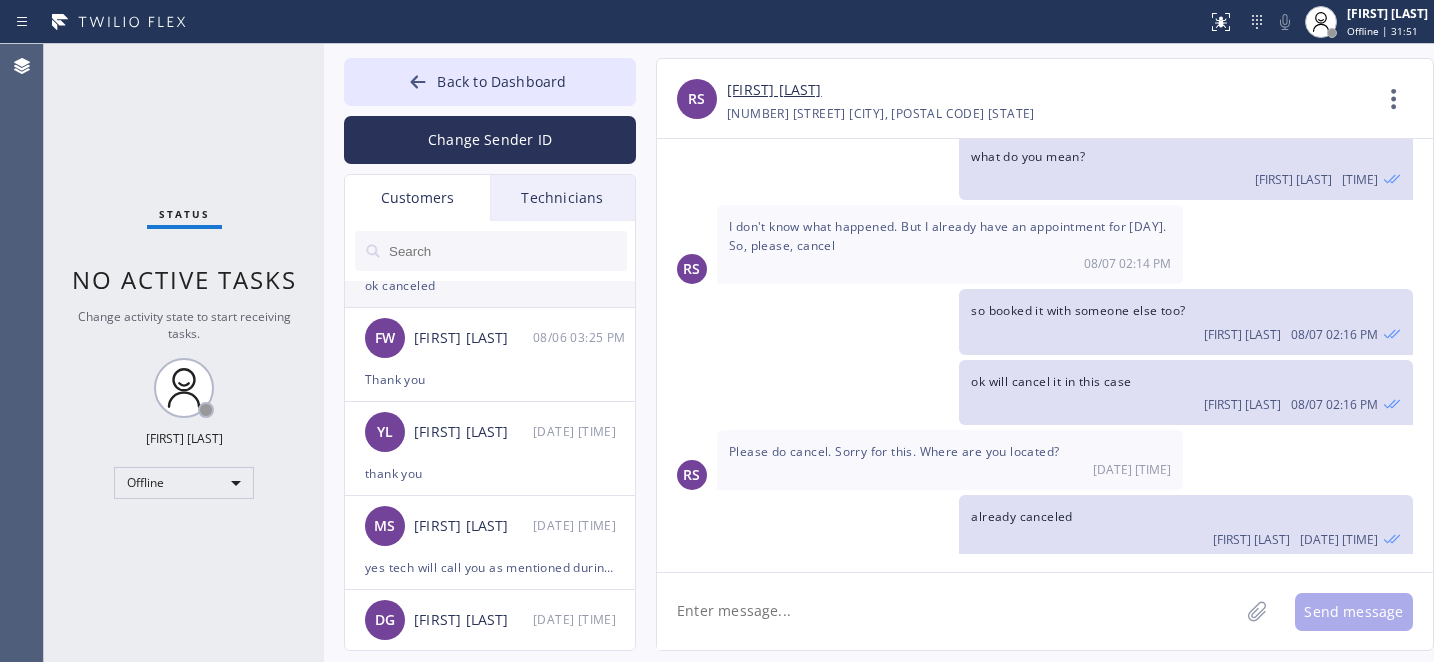 scroll, scrollTop: 1481, scrollLeft: 0, axis: vertical 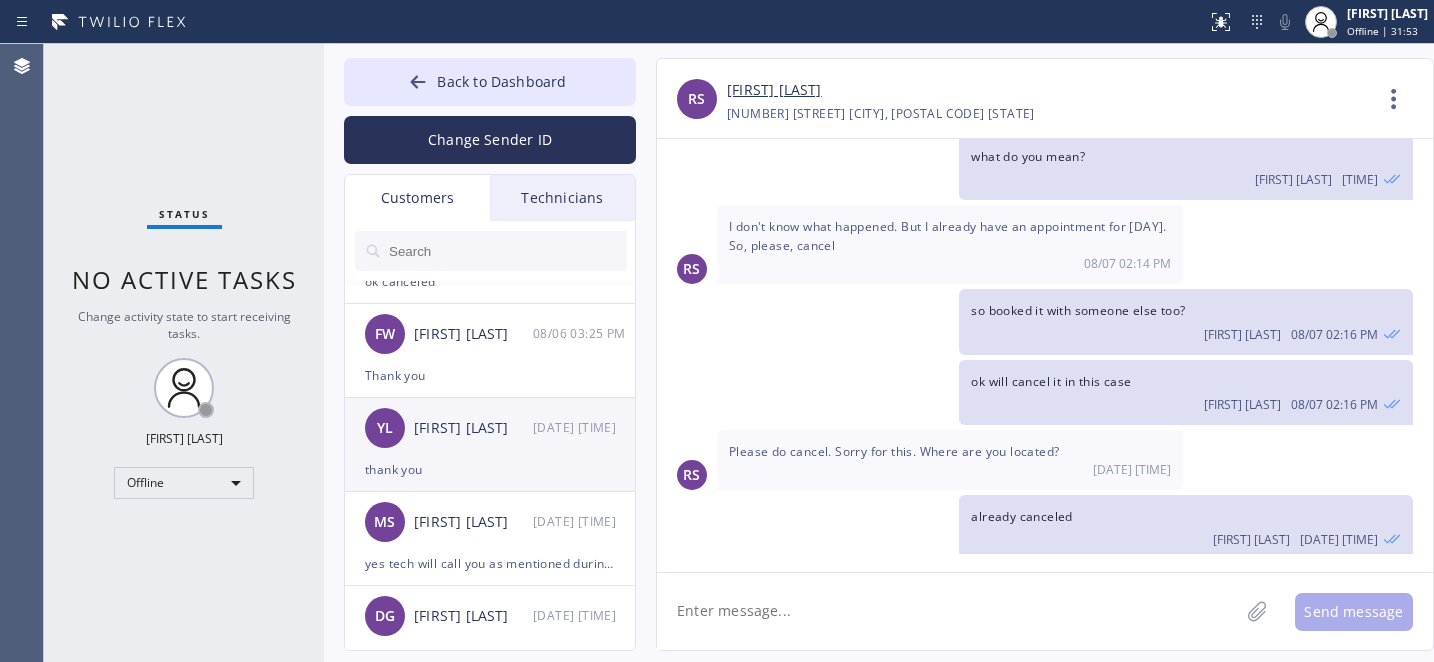 click on "[FIRST]  [LAST]" at bounding box center [473, 428] 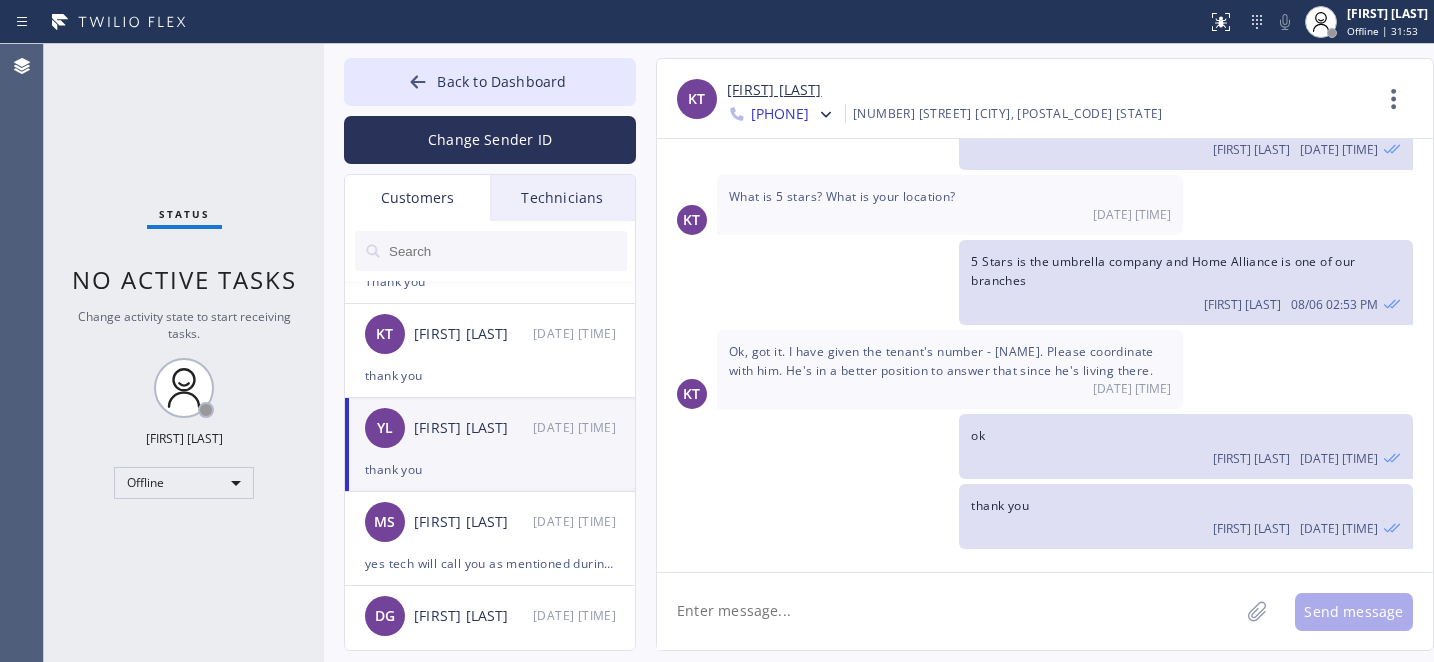 scroll, scrollTop: 204, scrollLeft: 0, axis: vertical 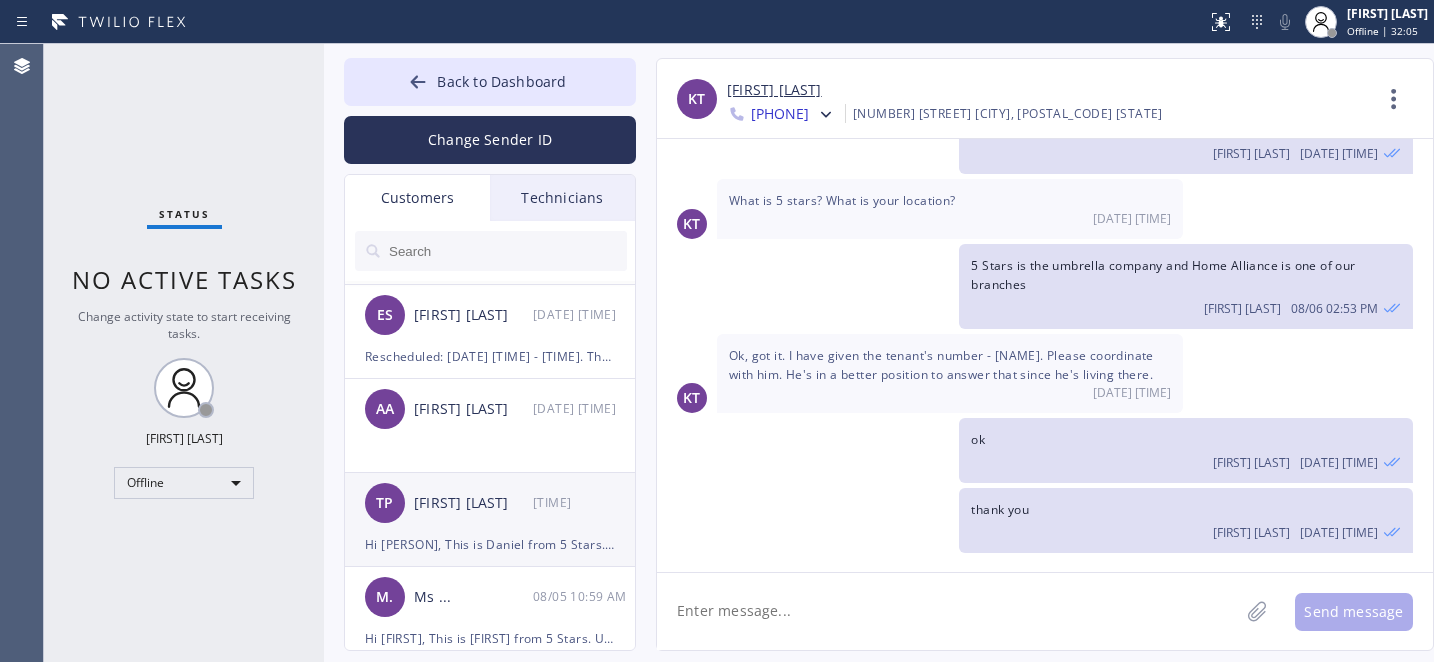 click on "TP Therese  Pipe 08/05 11:25 AM" at bounding box center (491, 503) 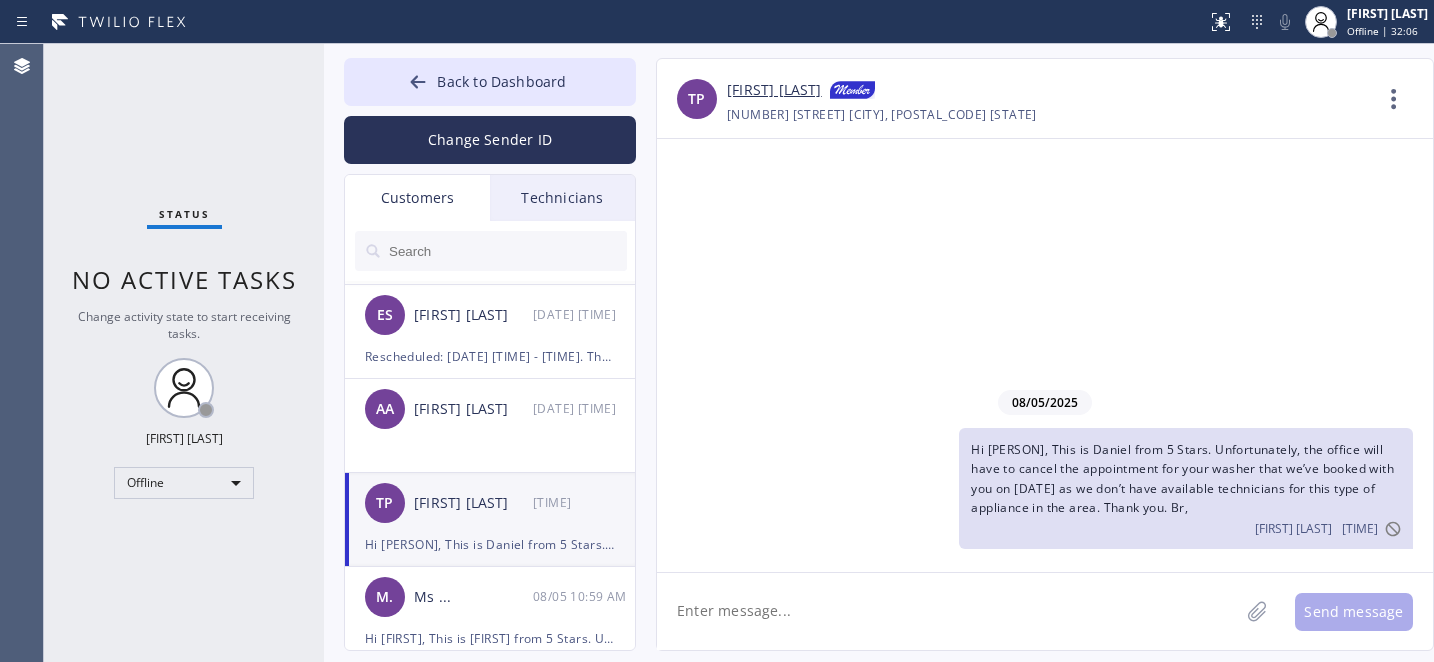 scroll, scrollTop: 0, scrollLeft: 0, axis: both 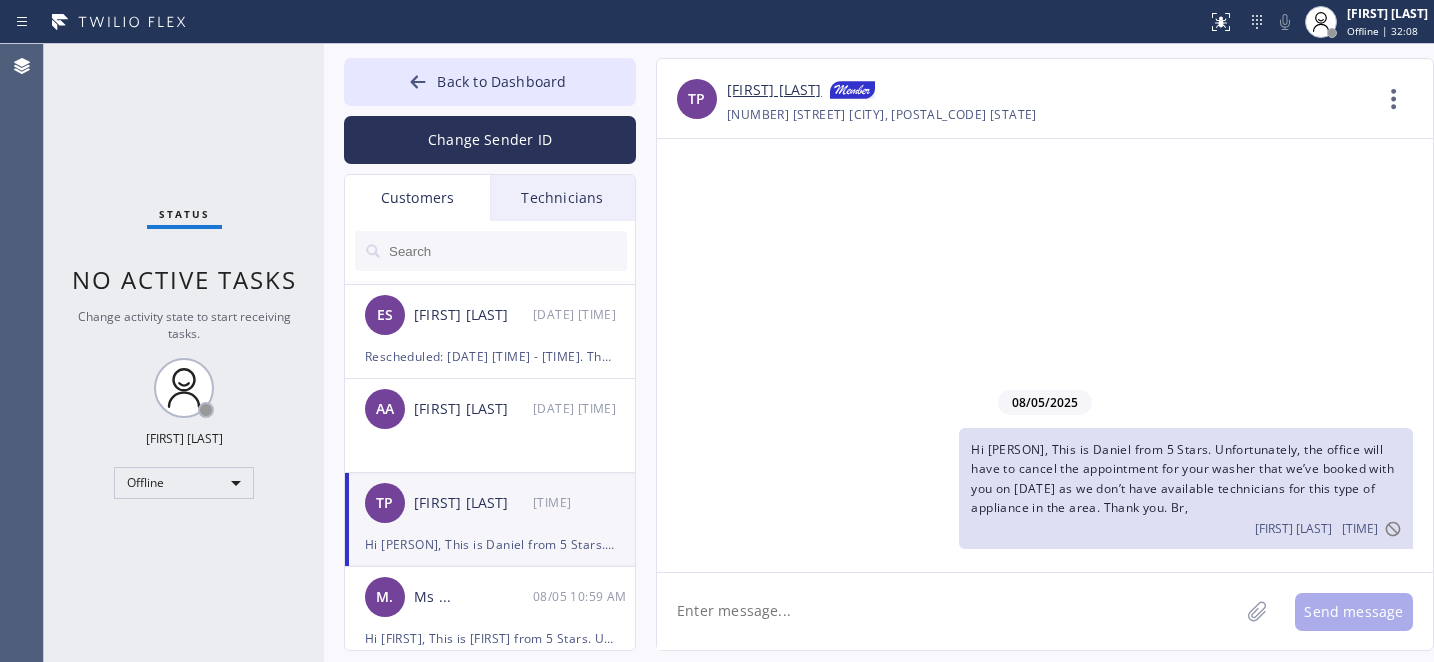 click on "Hi [FIRST], This is [FIRST] from 5 Stars. Unfortunately, the office will have to cancel the appointment for your washer that we’ve booked with you on [DATE] as we don’t have available technicians for this type of appliance in the area. Thank you. Br," at bounding box center (1182, 478) 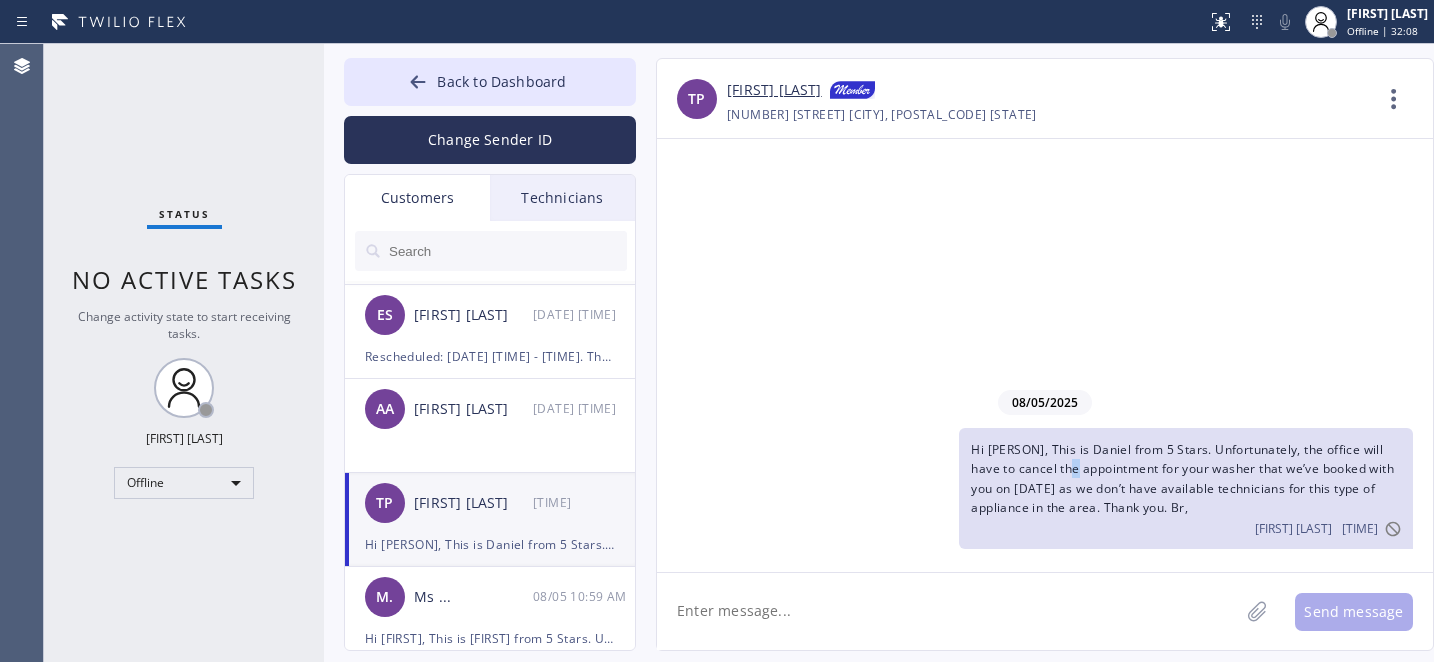 click on "Hi [FIRST], This is [FIRST] from 5 Stars. Unfortunately, the office will have to cancel the appointment for your washer that we’ve booked with you on [DATE] as we don’t have available technicians for this type of appliance in the area. Thank you. Br," at bounding box center (1182, 478) 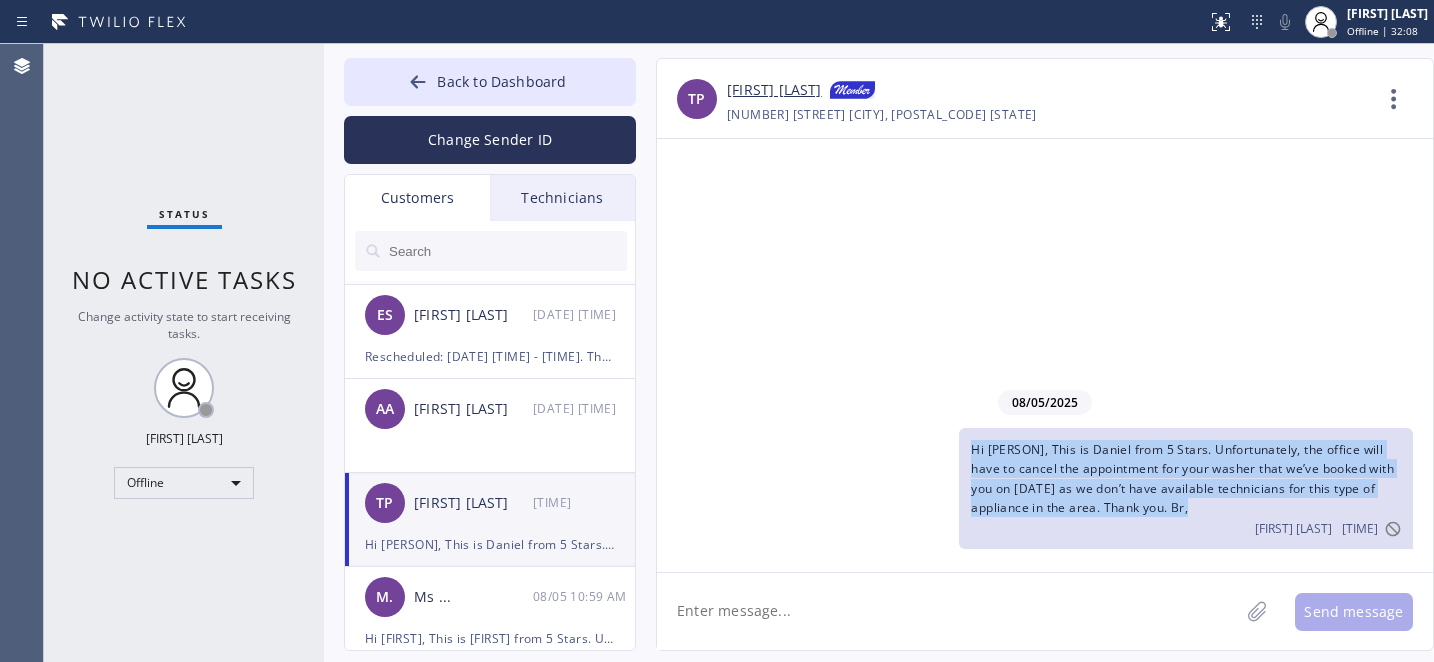 click on "Hi [FIRST], This is [FIRST] from 5 Stars. Unfortunately, the office will have to cancel the appointment for your washer that we’ve booked with you on [DATE] as we don’t have available technicians for this type of appliance in the area. Thank you. Br," at bounding box center [1182, 478] 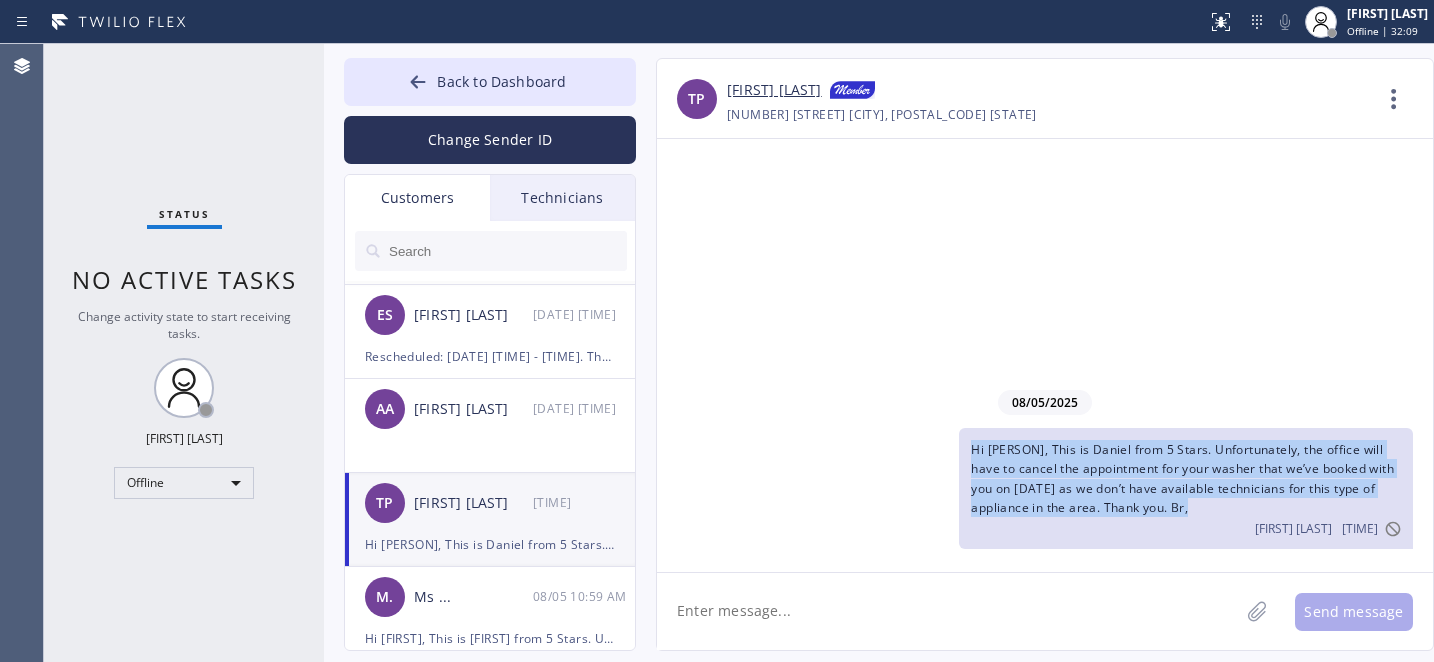 copy on "Hi [FIRST], This is [FIRST] from 5 Stars. Unfortunately, the office will have to cancel the appointment for your washer that we’ve booked with you on [DATE] as we don’t have available technicians for this type of appliance in the area. Thank you. Br," 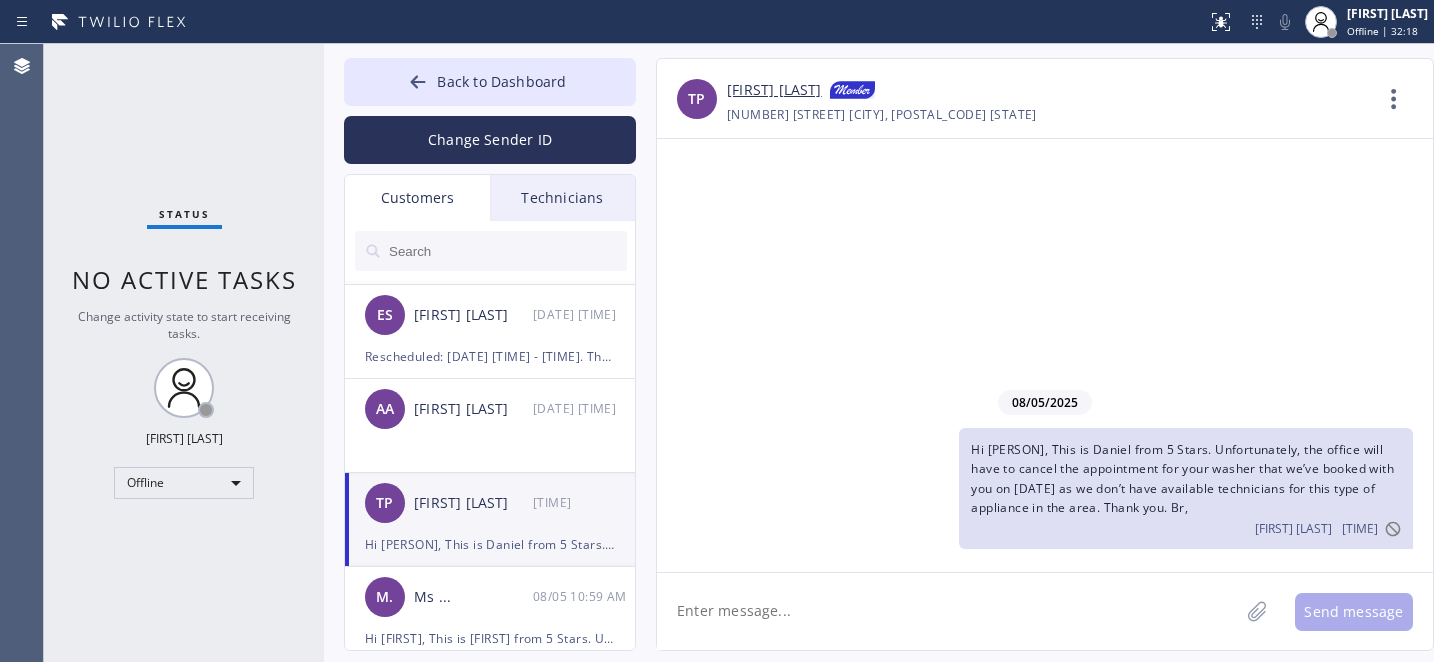click at bounding box center [507, 251] 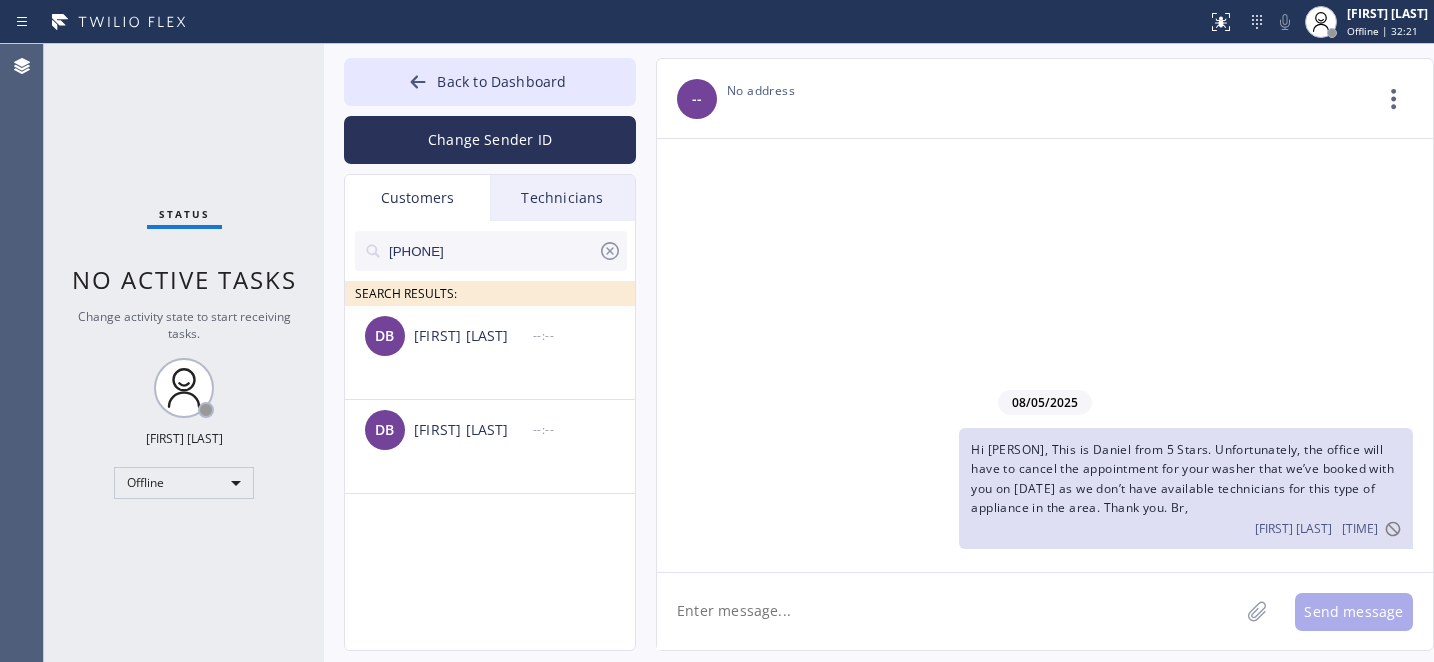 scroll, scrollTop: 0, scrollLeft: 0, axis: both 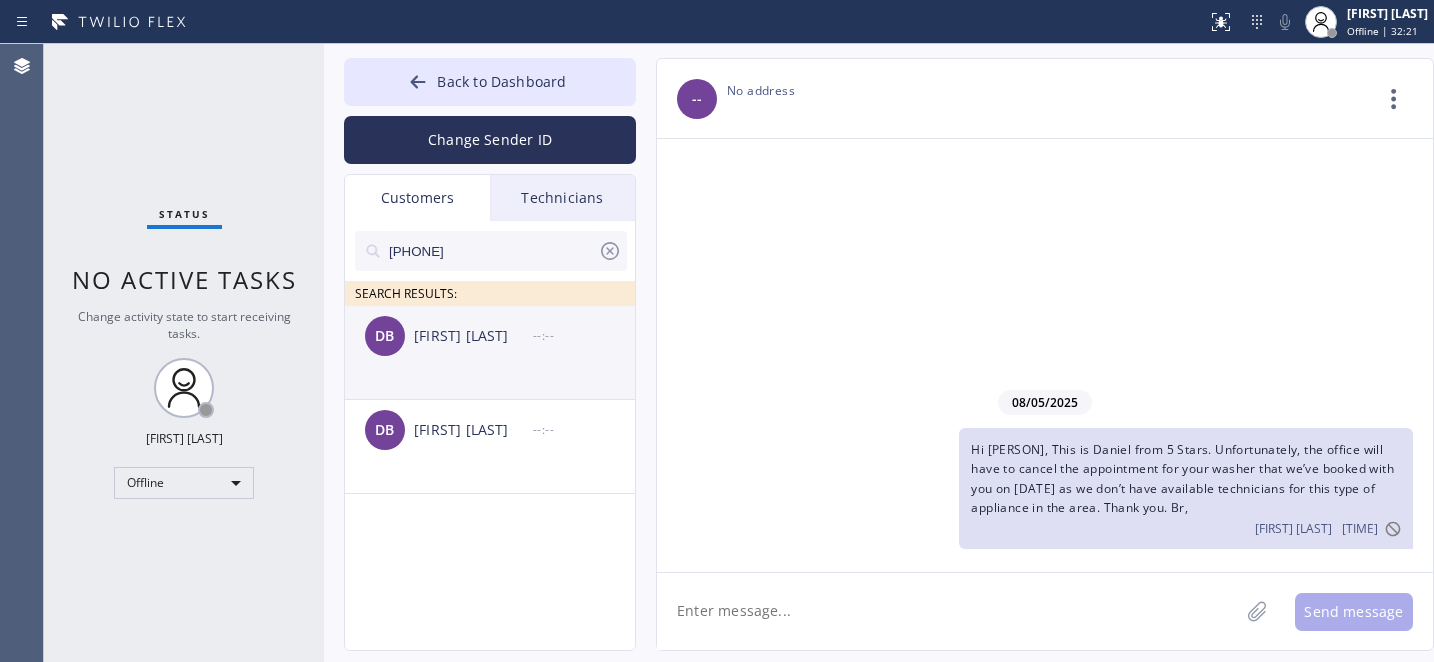 click on "DB Deborah Brown --:--" at bounding box center (491, 336) 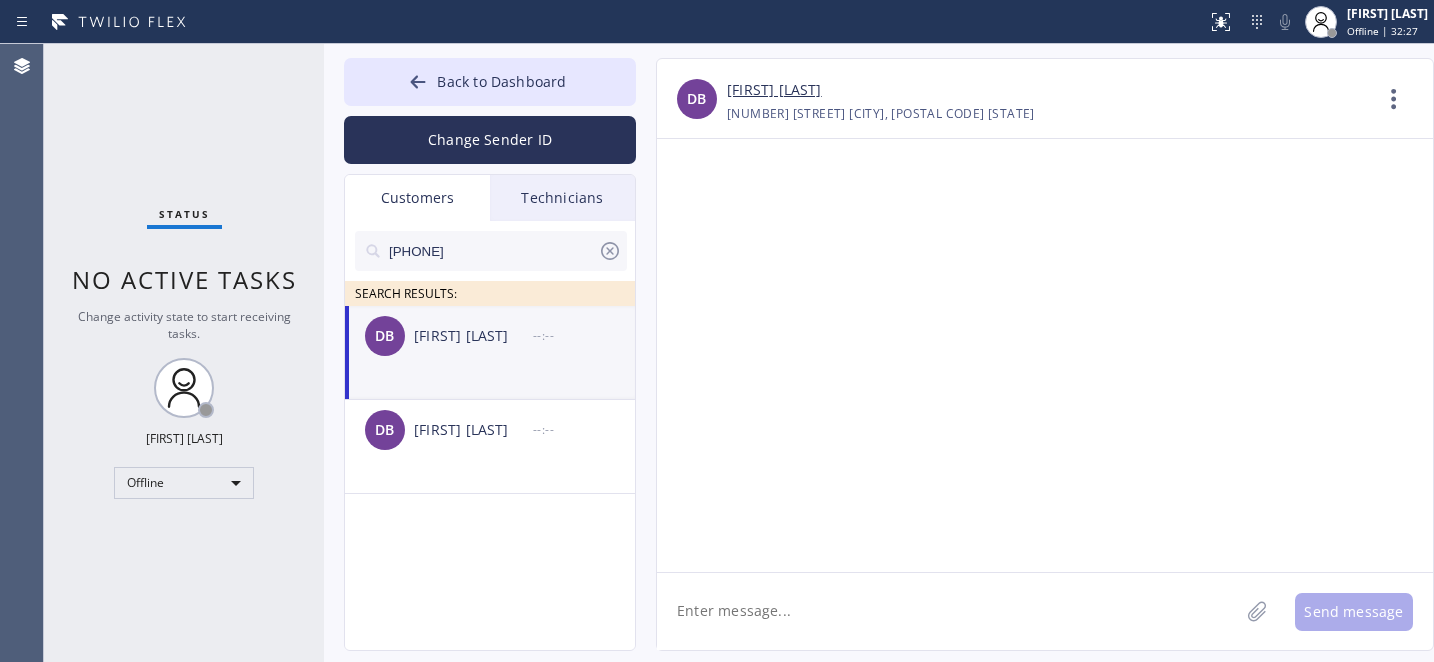 click 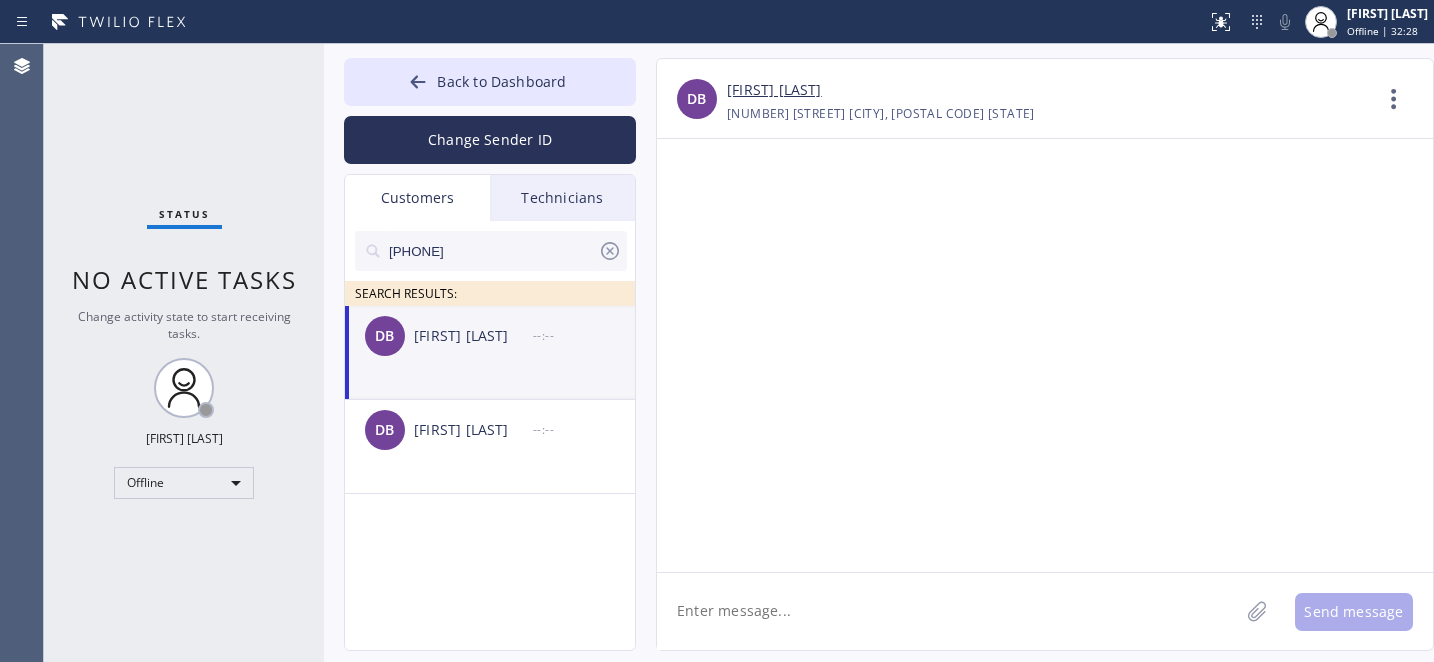 paste on "Hi [FIRST], This is [FIRST] from 5 Stars. Unfortunately, the office will have to cancel the appointment for your washer that we’ve booked with you on [DATE] as we don’t have available technicians for this type of appliance in the area. Thank you. Br," 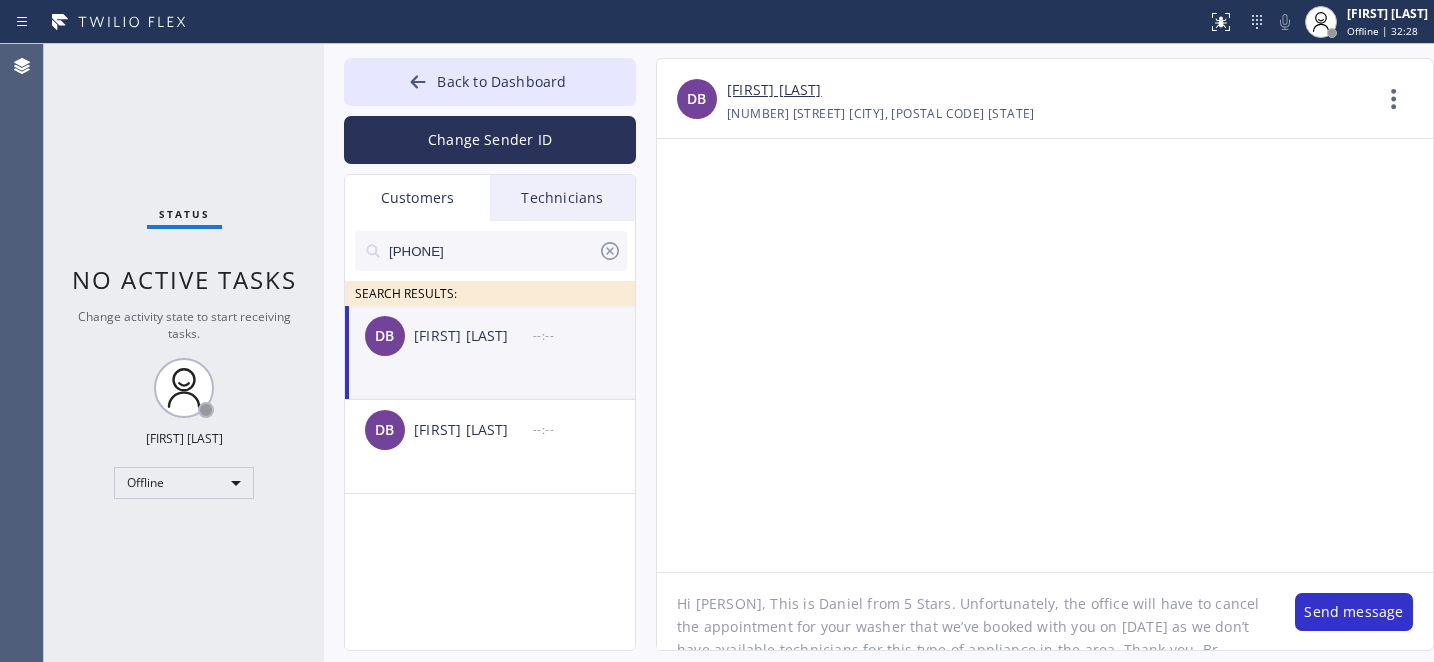 scroll, scrollTop: 0, scrollLeft: 0, axis: both 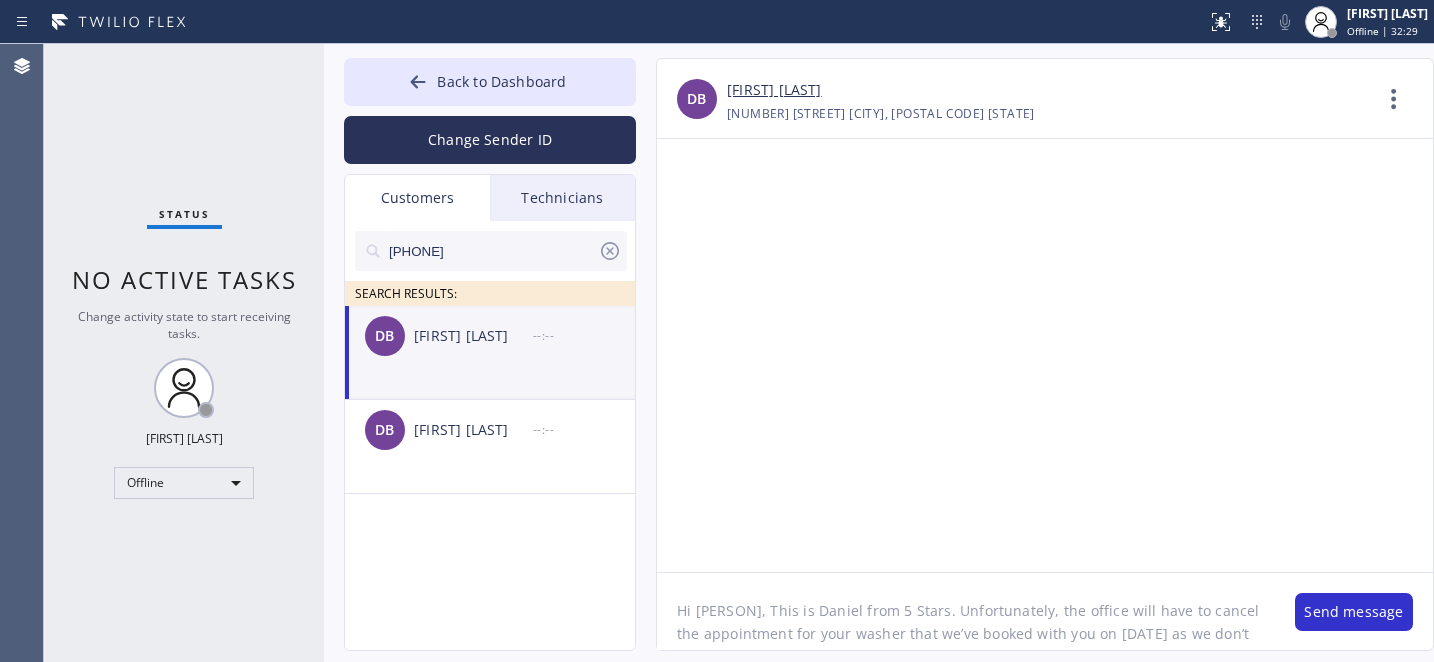 click on "Hi [FIRST], This is [FIRST] from 5 Stars. Unfortunately, the office will have to cancel the appointment for your washer that we’ve booked with you on [DATE] as we don’t have available technicians for this type of appliance in the area. Thank you. Br," 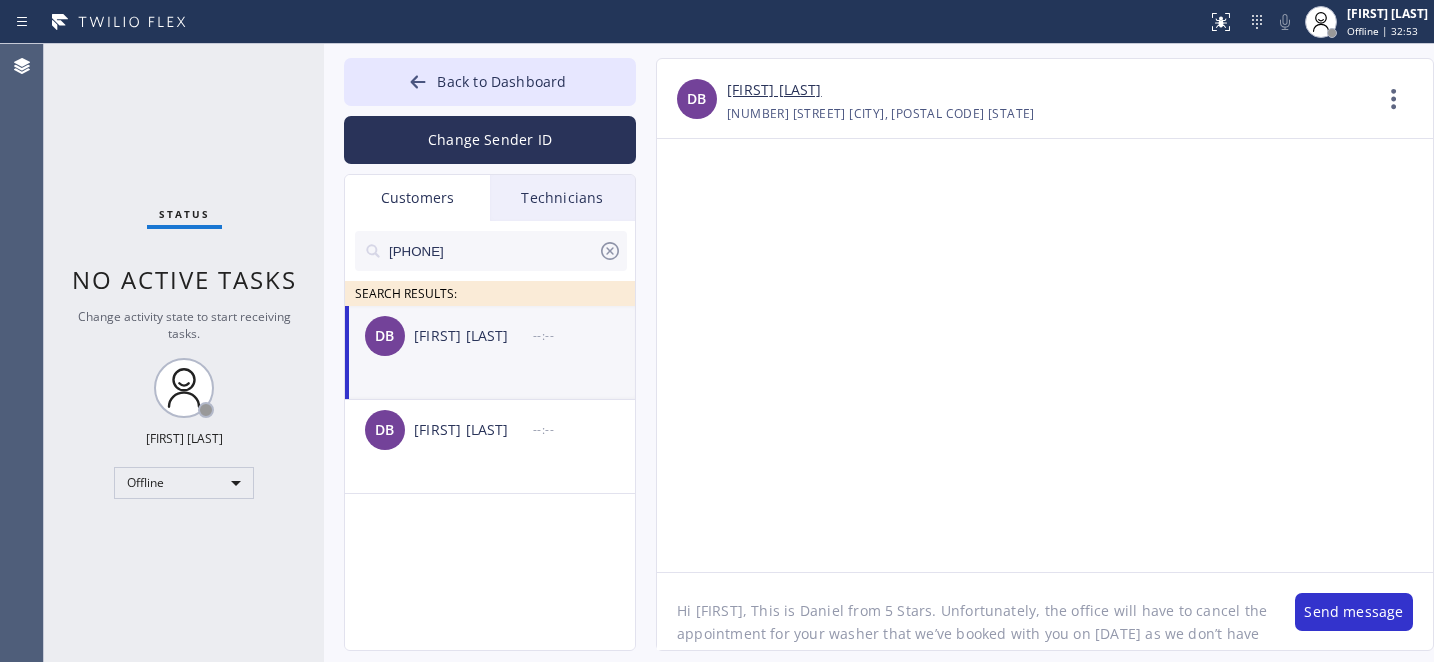drag, startPoint x: 1087, startPoint y: 633, endPoint x: 1161, endPoint y: 634, distance: 74.00676 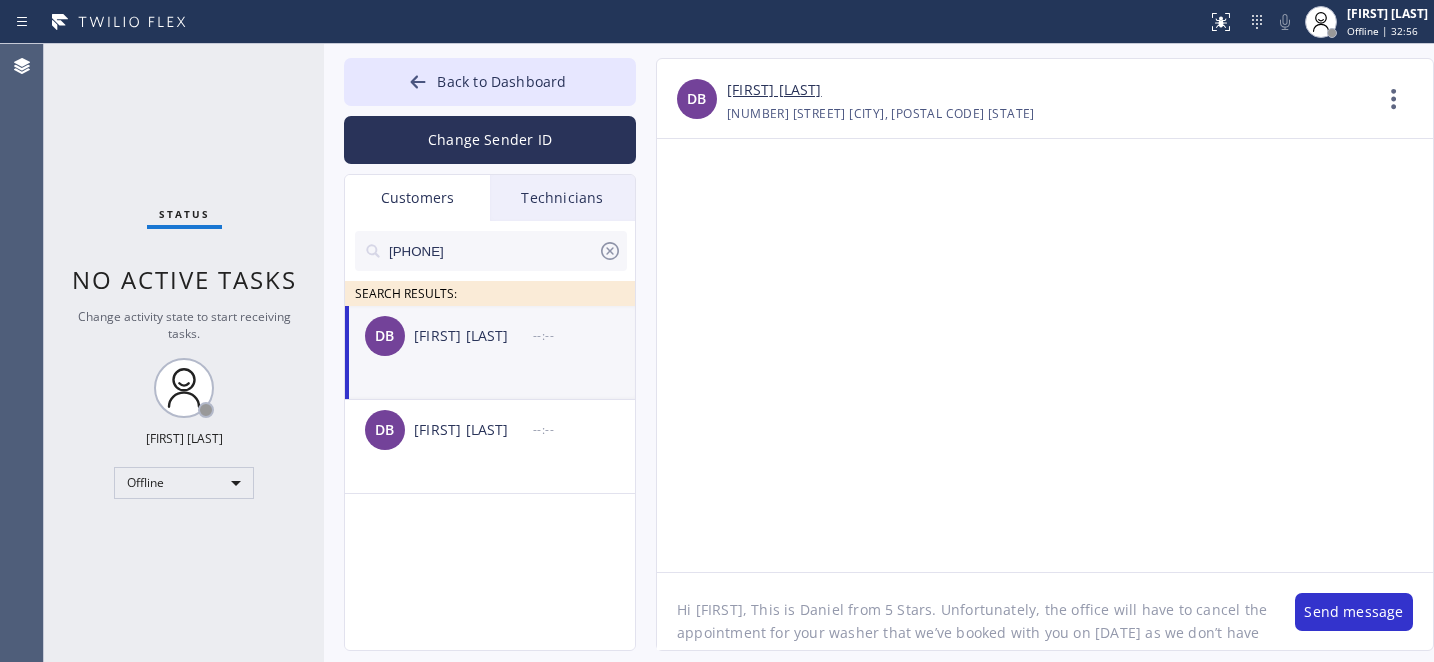scroll, scrollTop: 0, scrollLeft: 0, axis: both 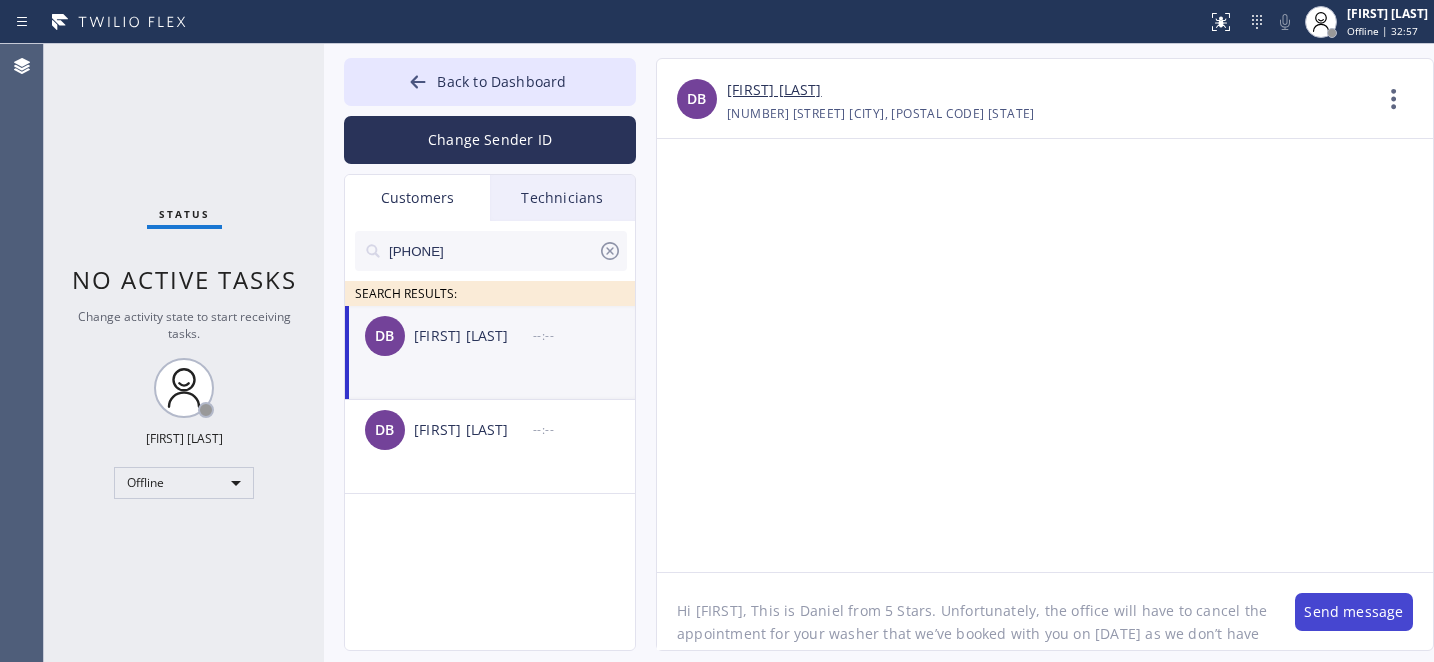 type on "Hi Deborah, This is Daniel from 5 Stars. Unfortunately, the office will have to cancel the appointment for your washer that we’ve booked with you on 08/12/2025 as we don’t have available technicians for this type of appliance in the area. Thank you. Br," 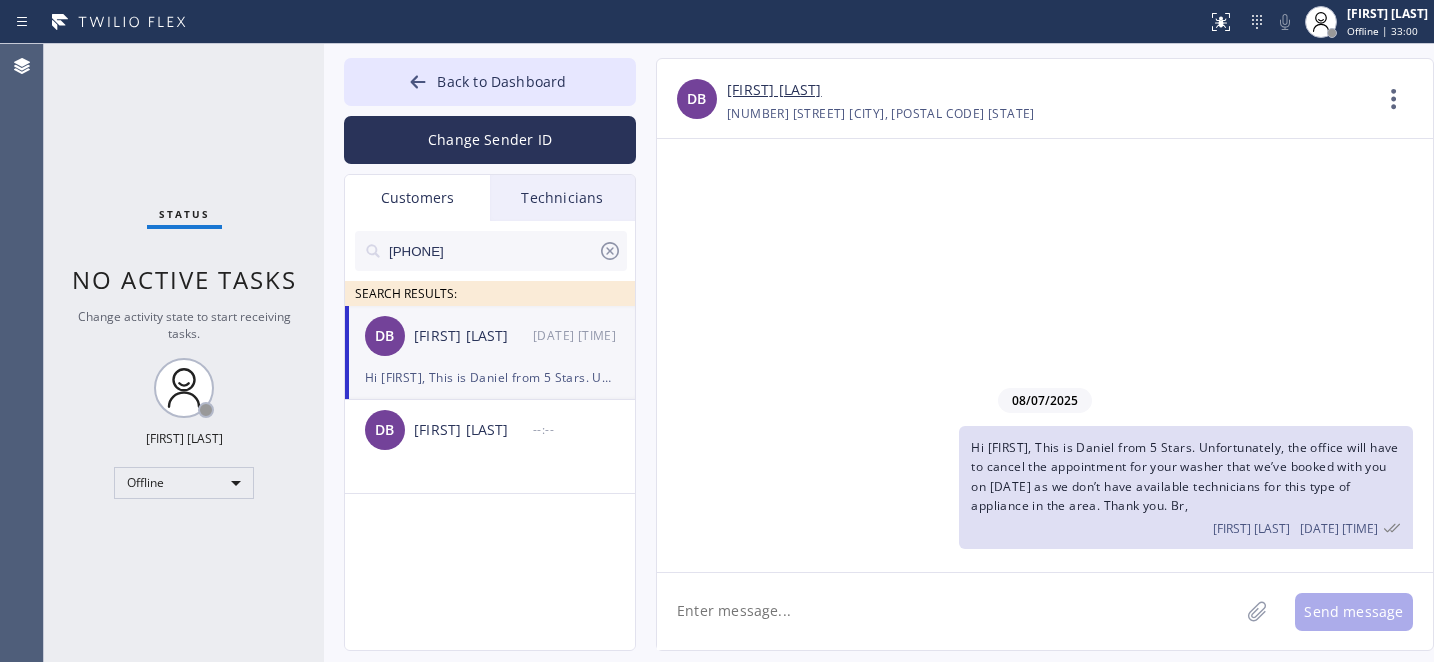 click 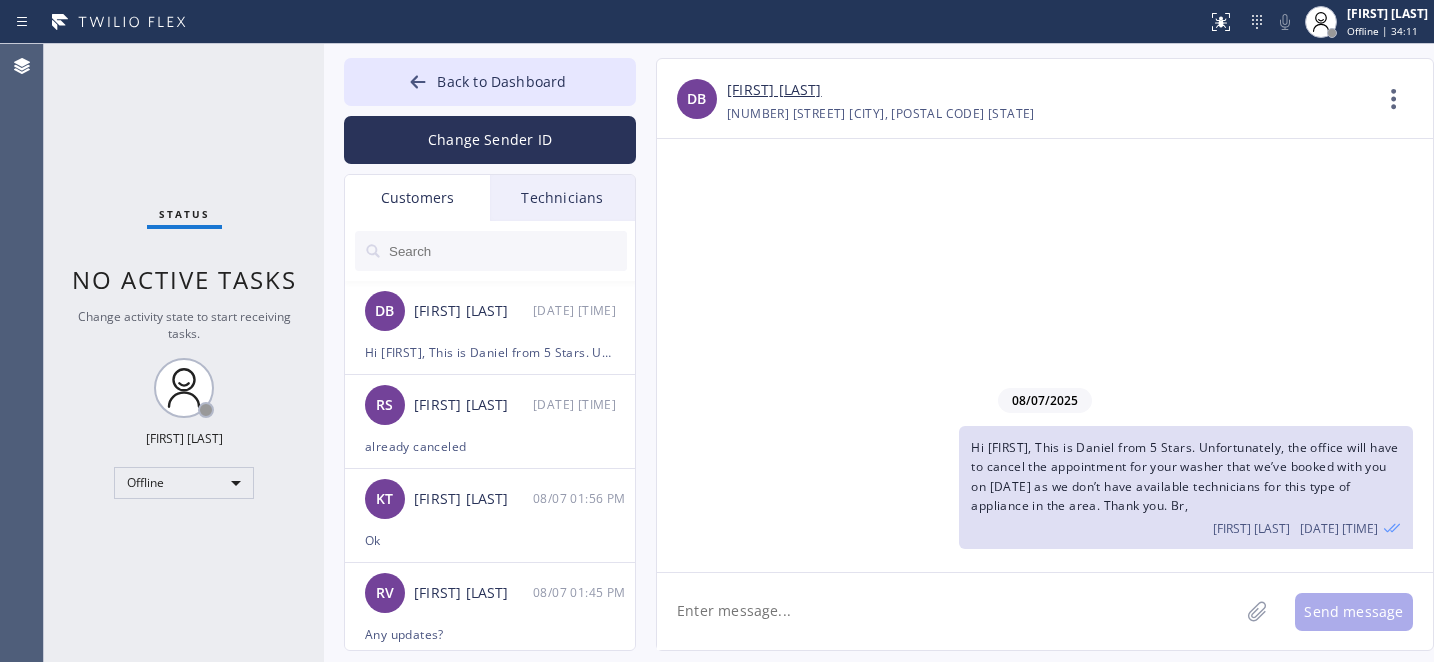 click on "Change Sender ID" at bounding box center (490, 135) 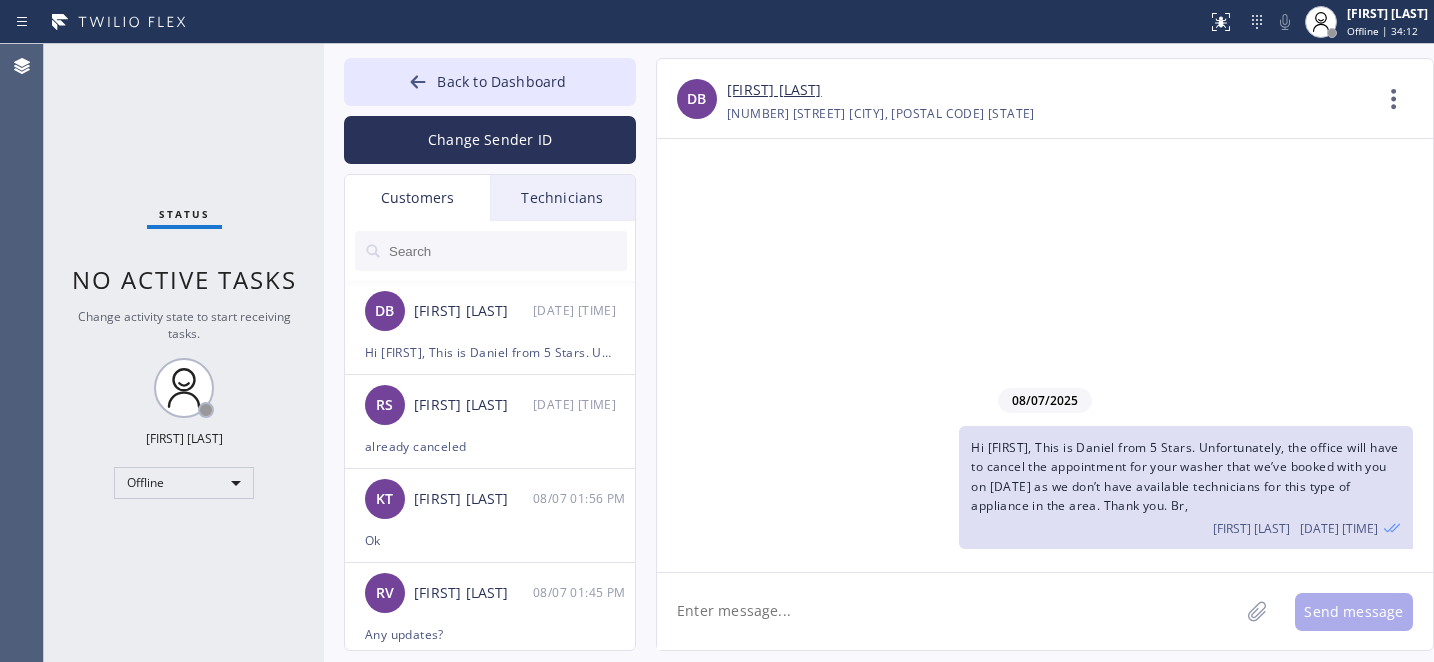 click on "Change Sender ID" at bounding box center (490, 135) 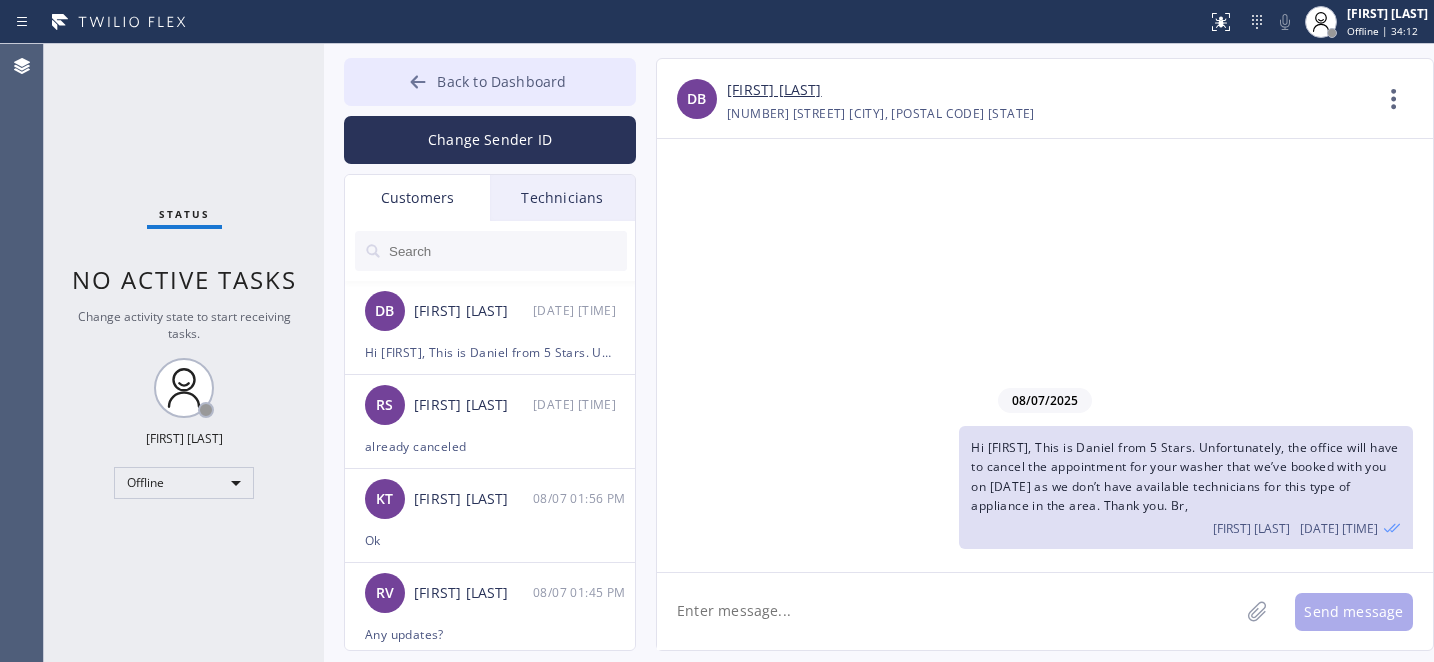 click 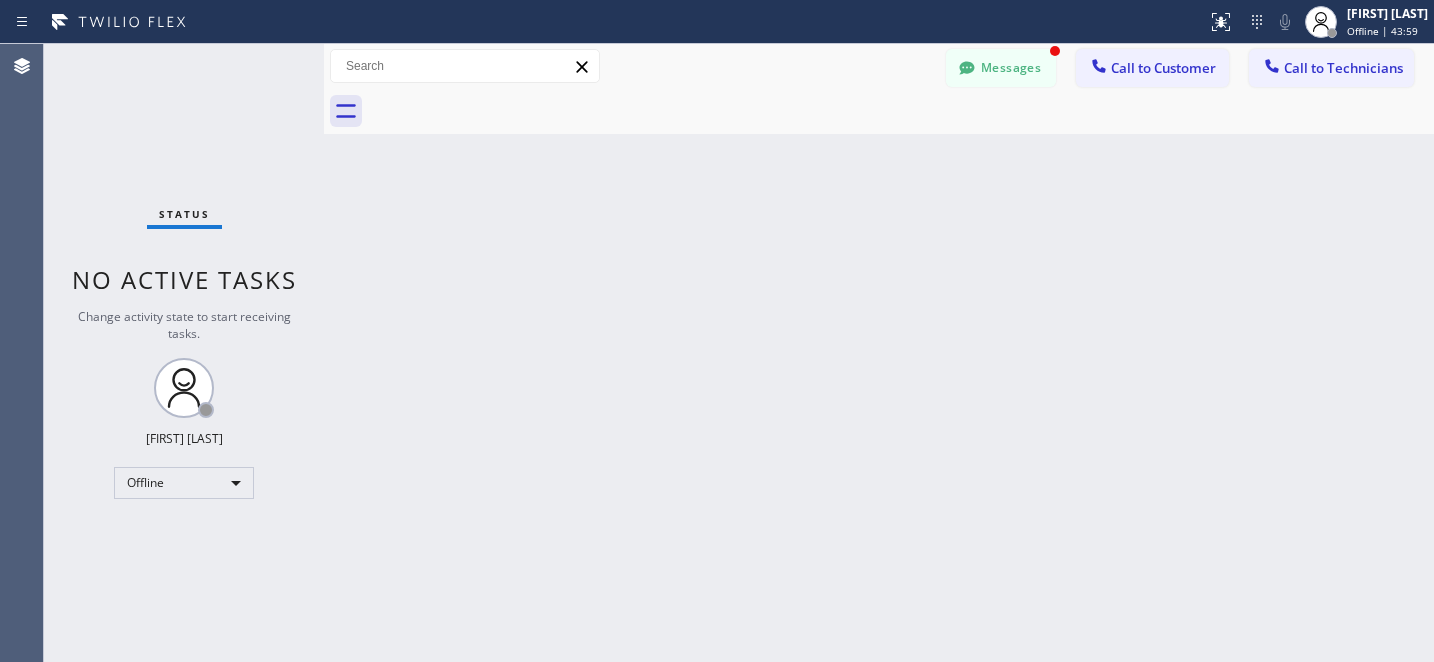 click on "Messages" at bounding box center (1001, 68) 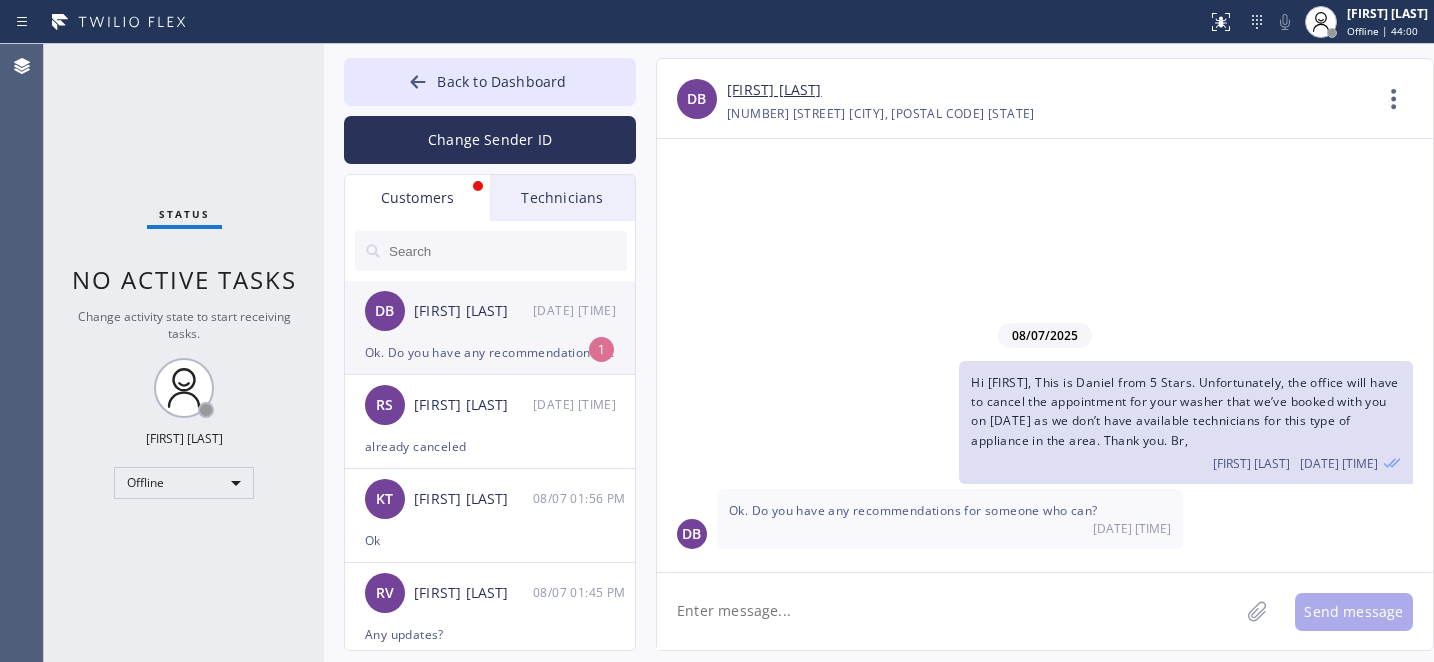 click on "DB Deborah Brown 08/07 02:30 PM" at bounding box center (491, 311) 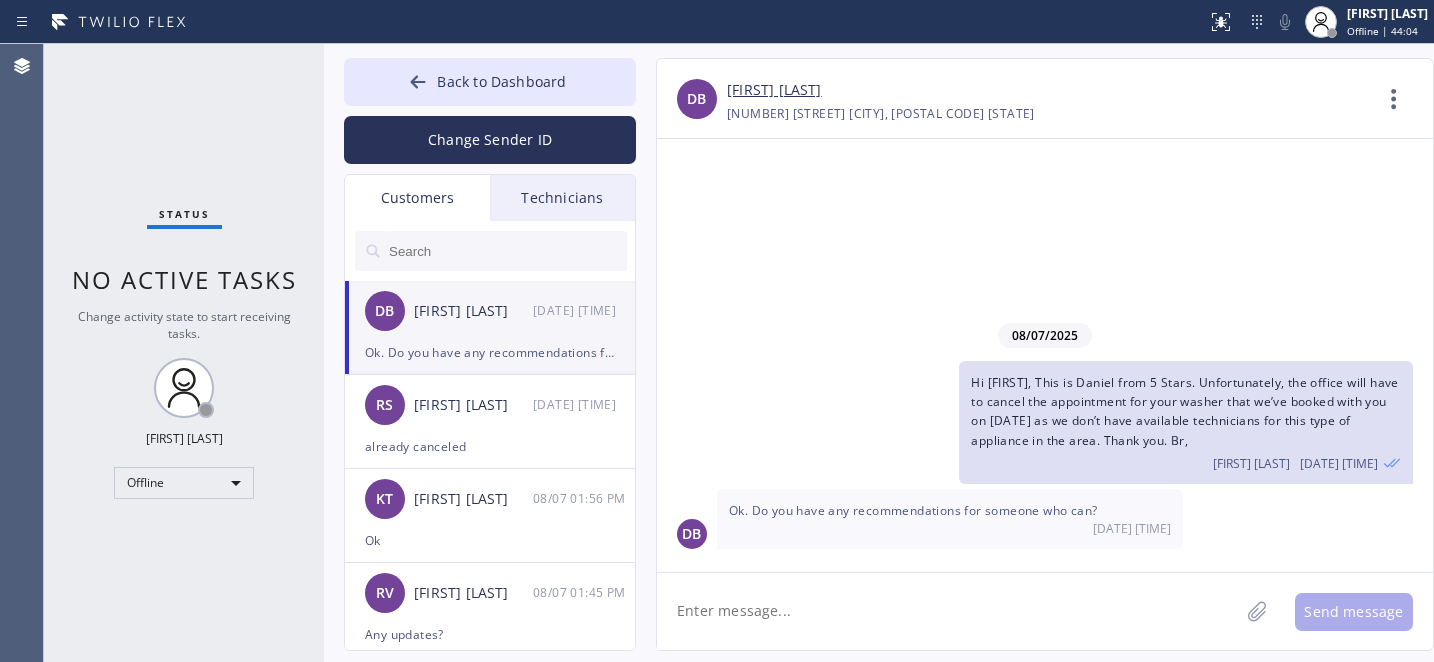 click 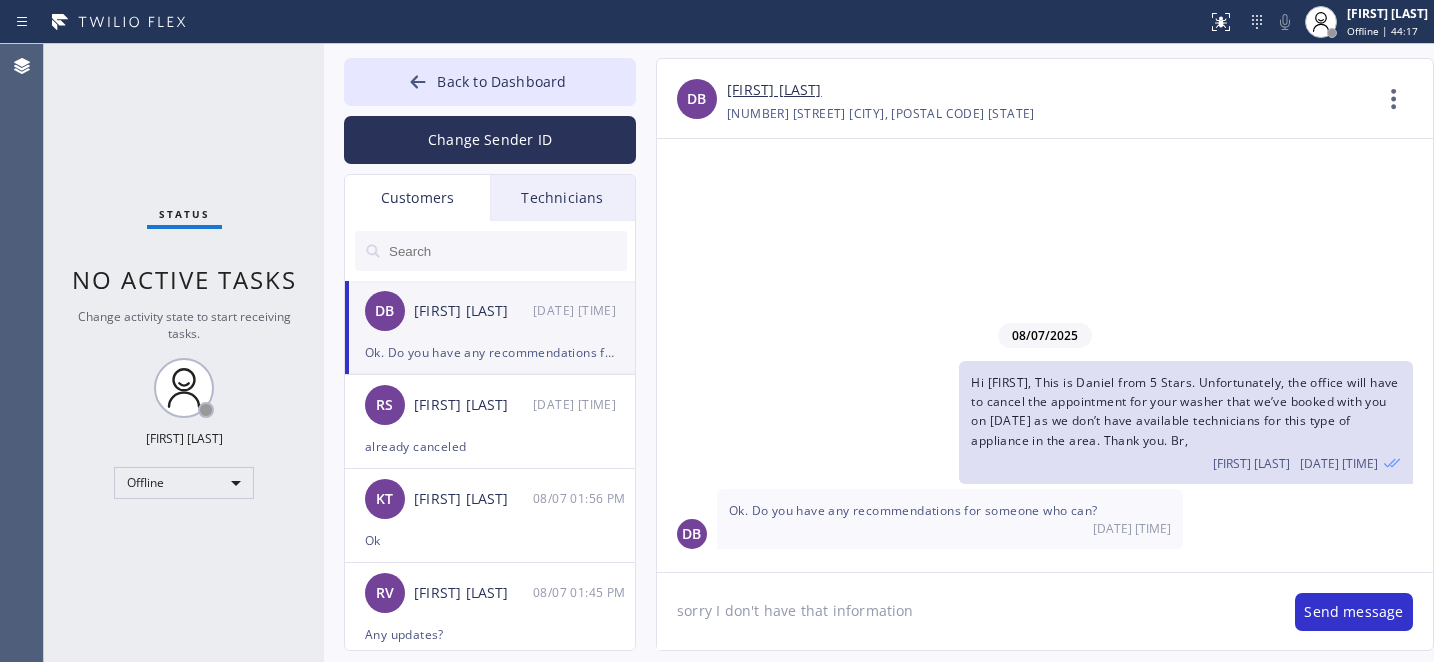 type on "sorry I don't have that information" 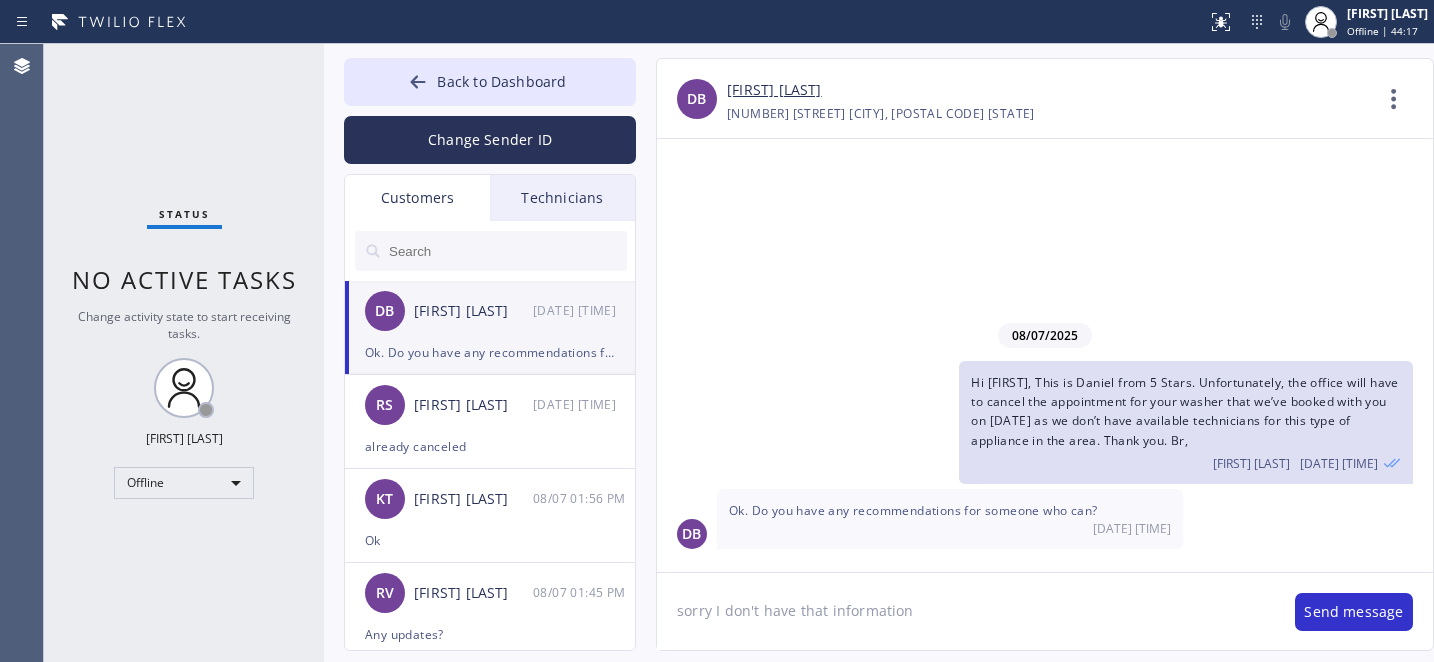 type 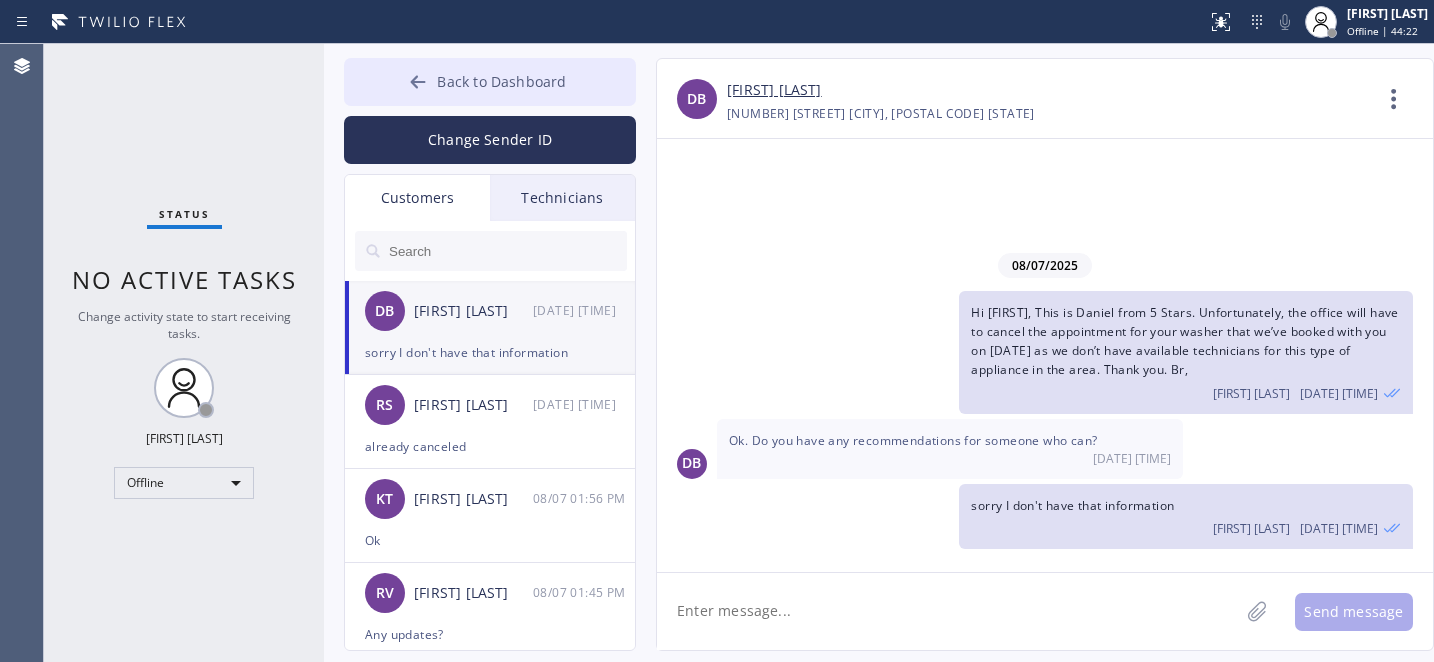 click on "Back to Dashboard" at bounding box center [490, 82] 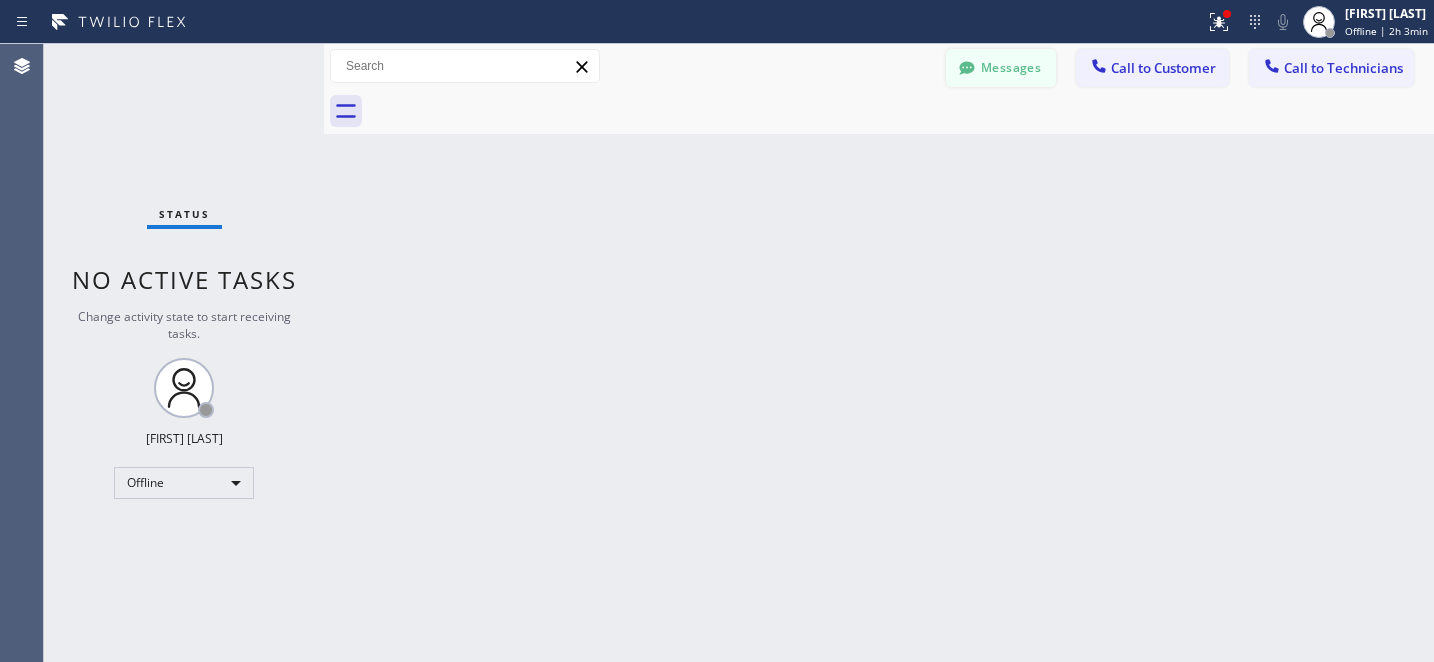 click on "Messages" at bounding box center (1001, 68) 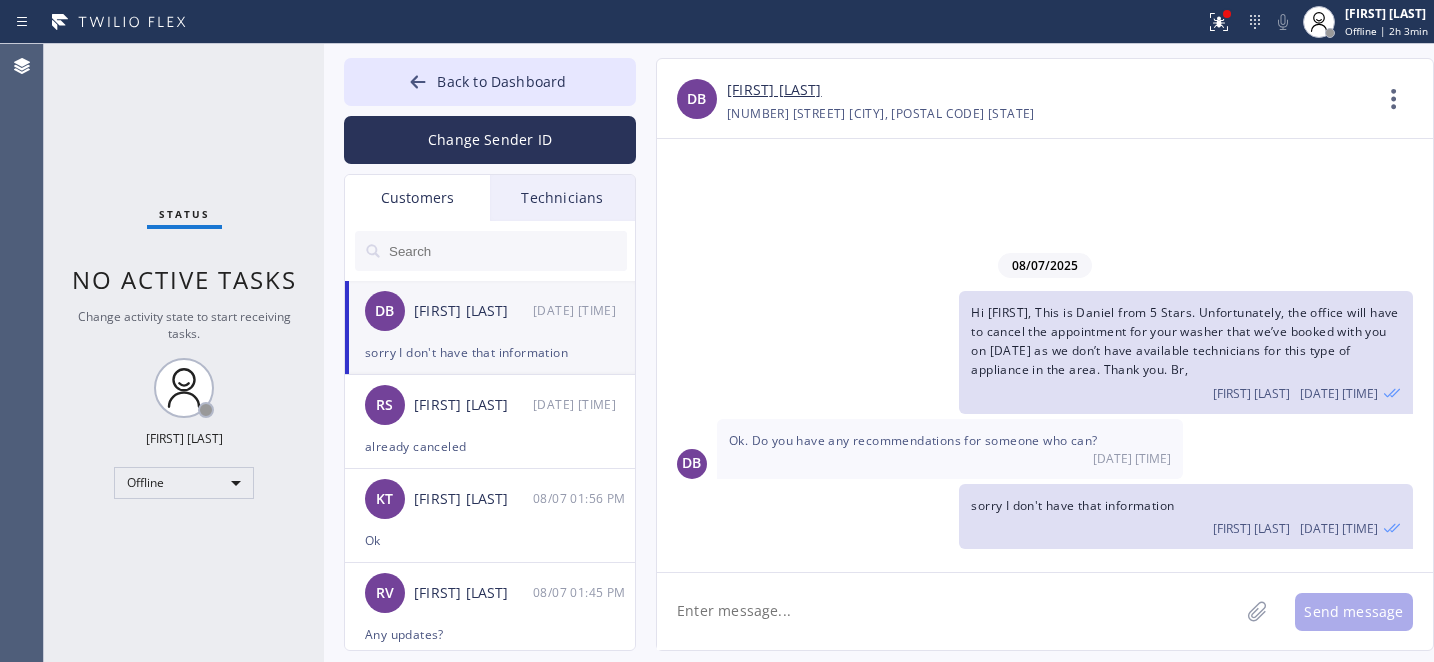 click on "Technicians" at bounding box center [562, 198] 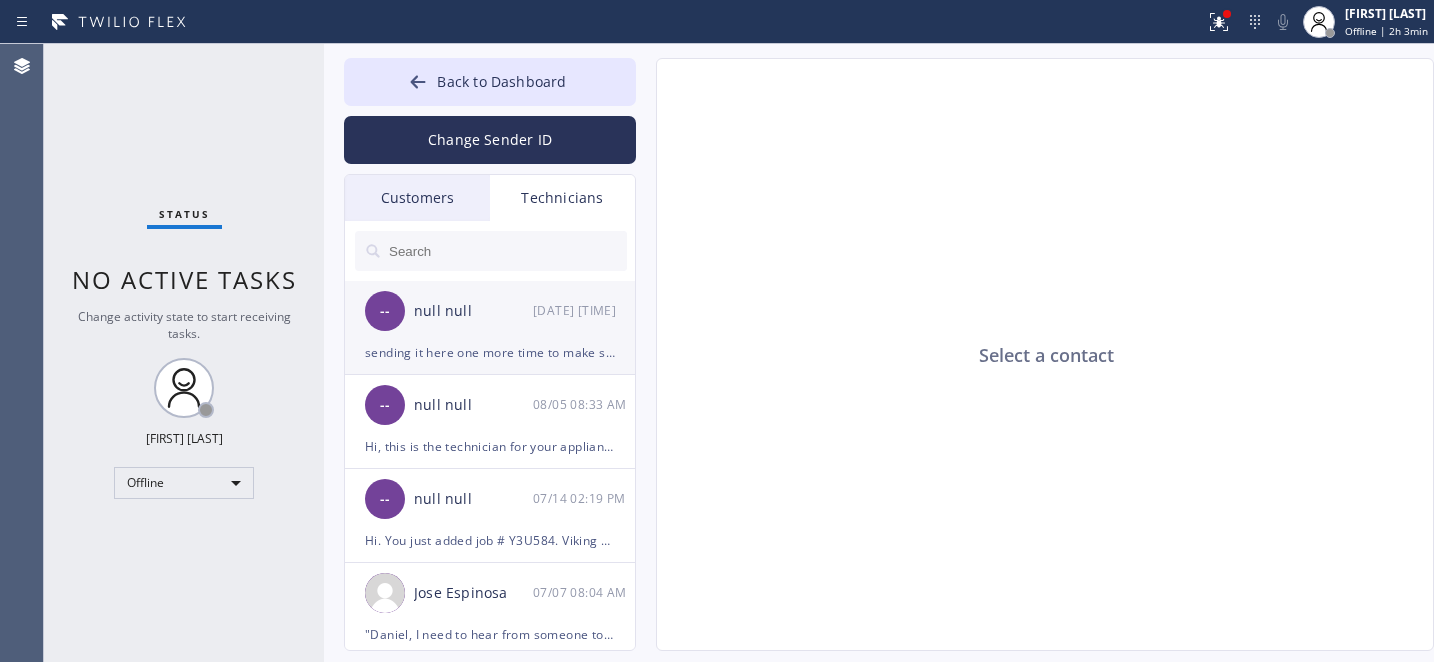 click on "-- null null 08/06 07:26 AM" at bounding box center [491, 311] 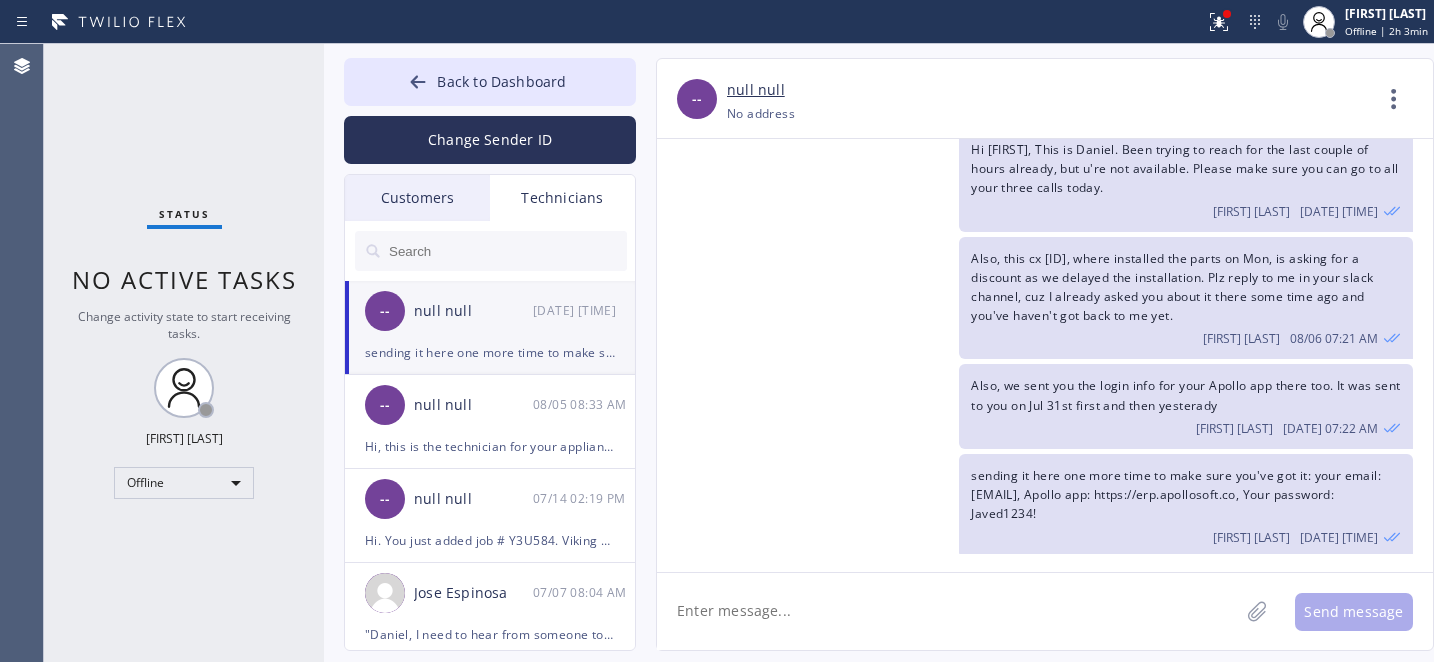 scroll, scrollTop: 1004, scrollLeft: 0, axis: vertical 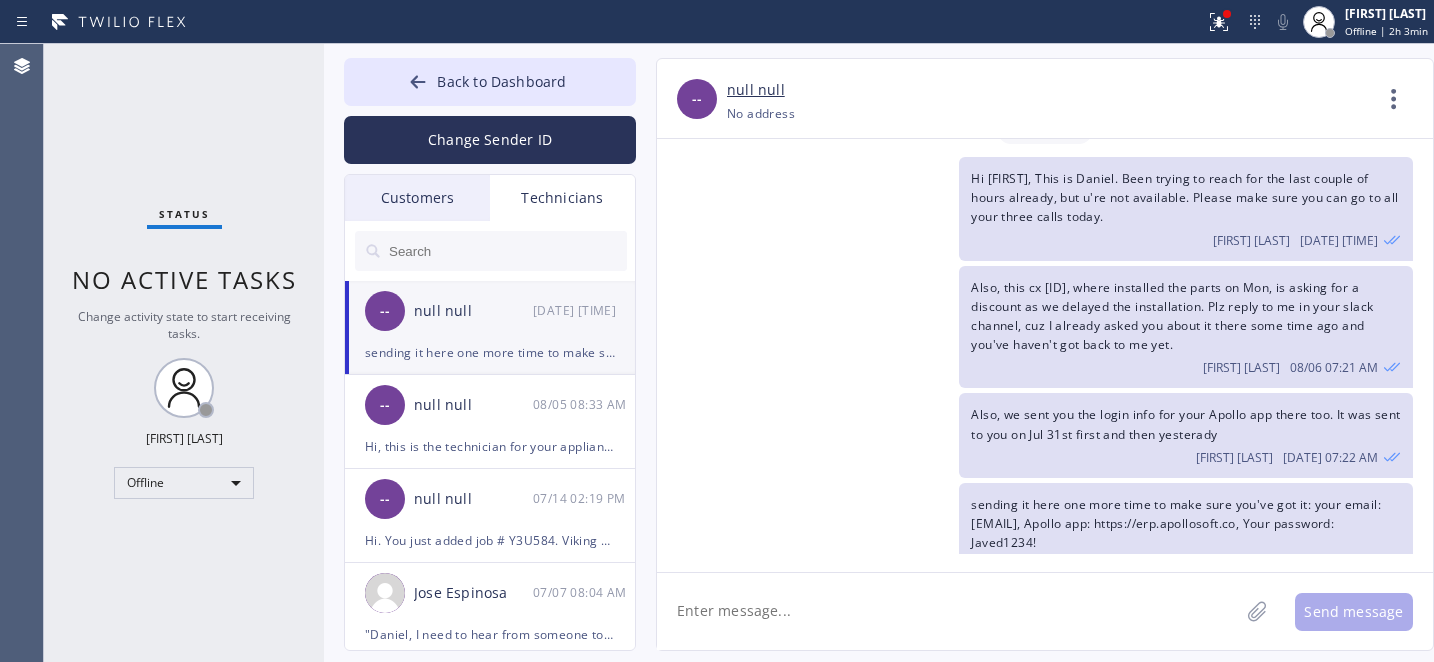 click 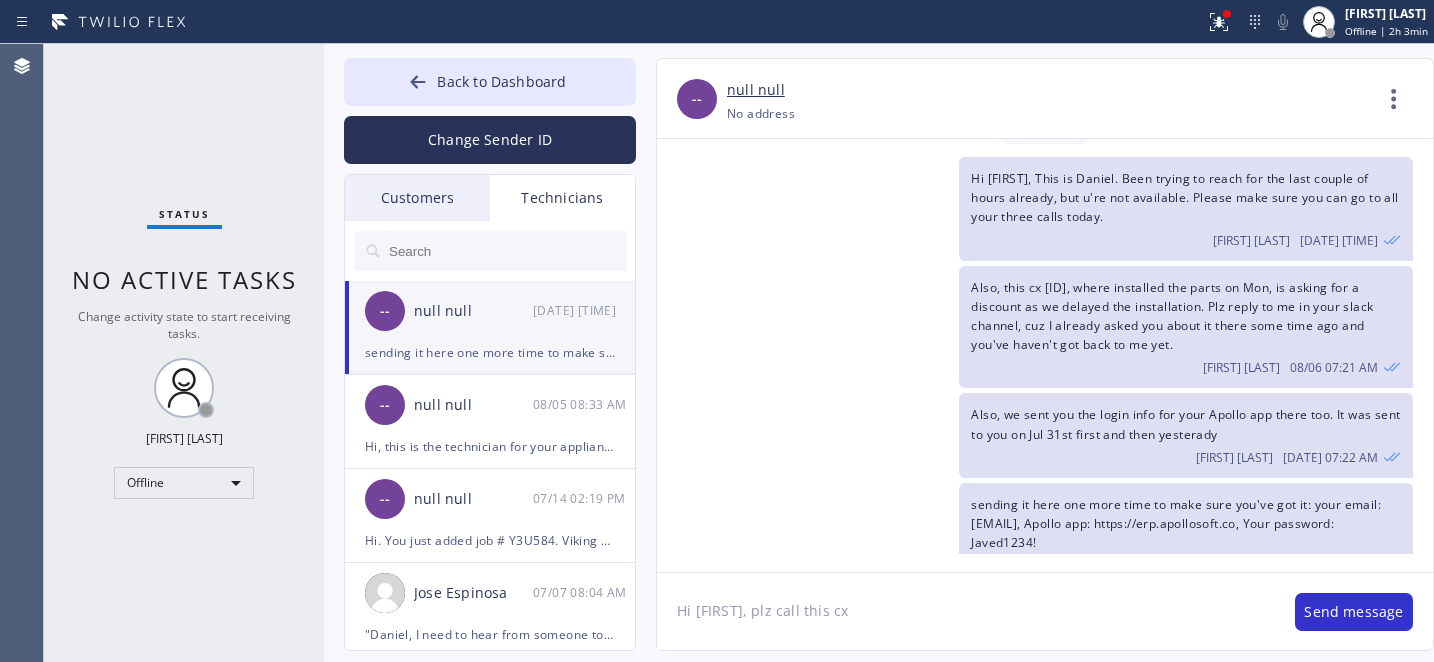 paste on "BMN4M7" 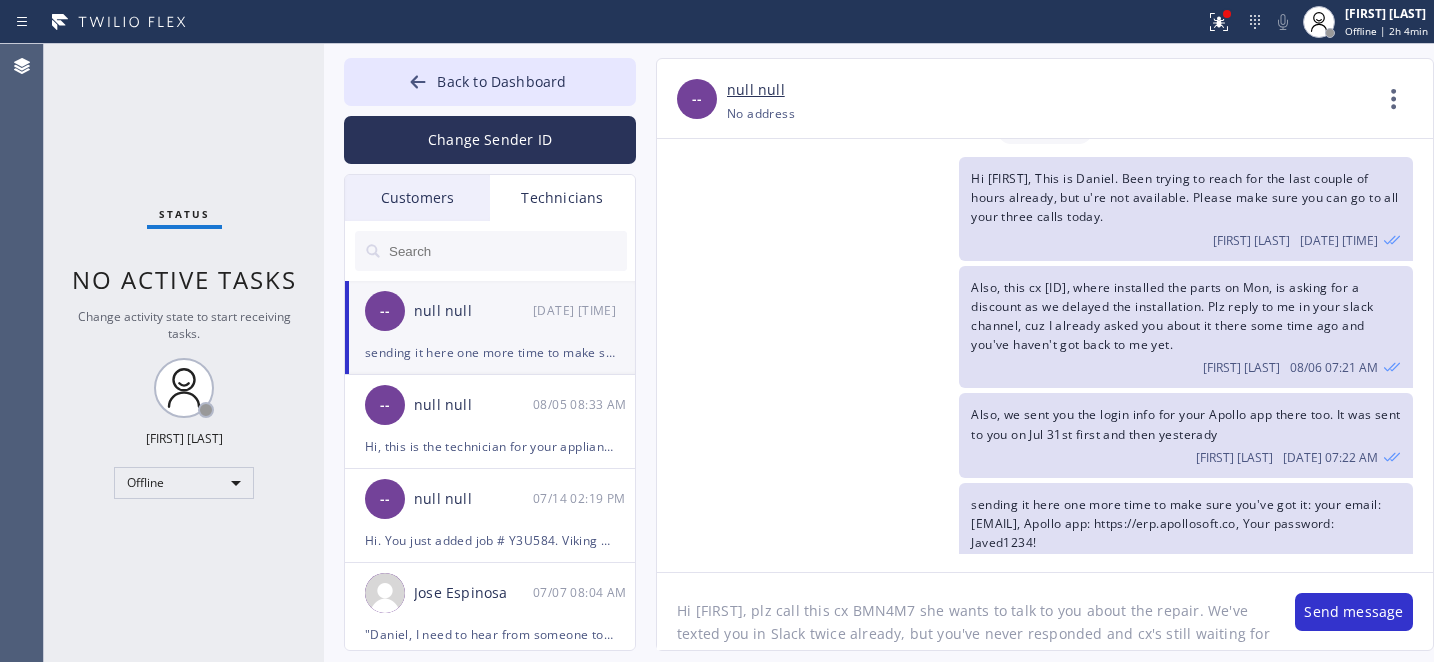 click on "Hi John, plz call this cx BMN4M7 she wants to talk to you about the repair. We texted in Slack twice already, but you've never responded and cx's still waiting for your call." 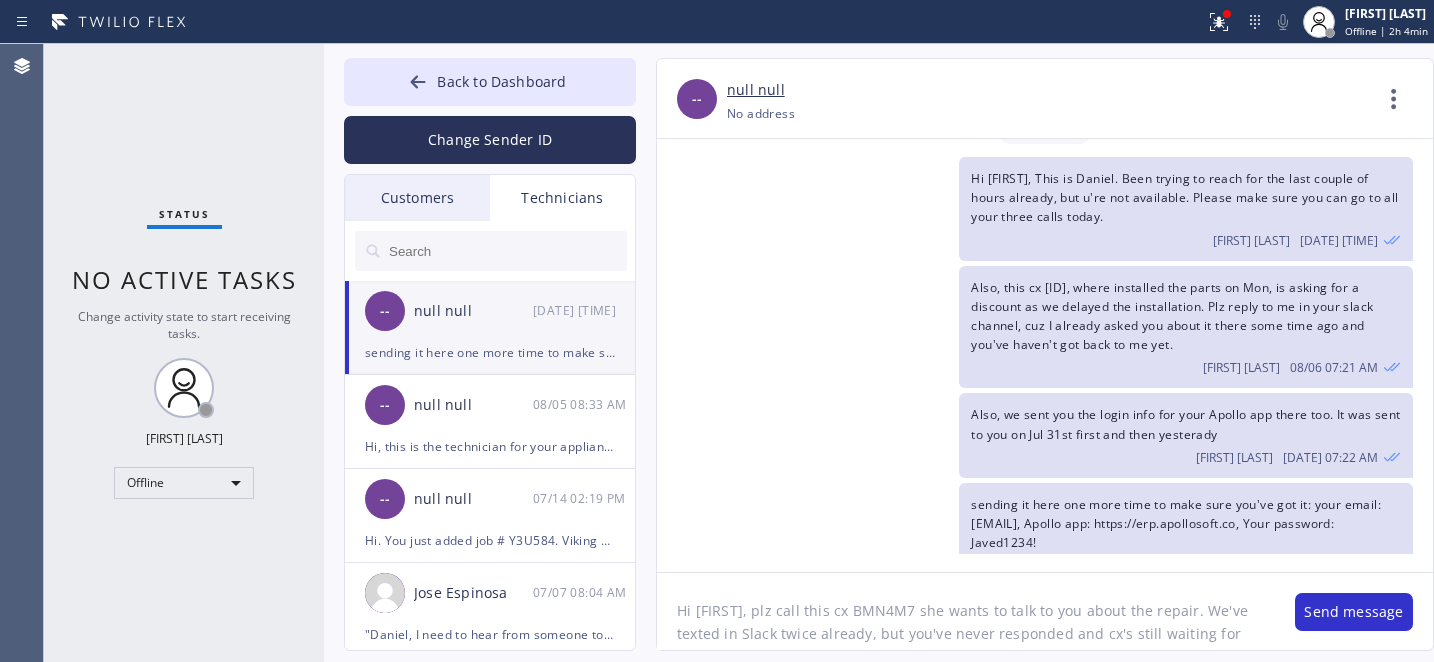 click on "Hi John, plz call this cx BMN4M7 she wants to talk to you about the repair. We've texted in Slack twice already, but you've never responded and cx's still waiting for your call.  Send message" at bounding box center (1045, 611) 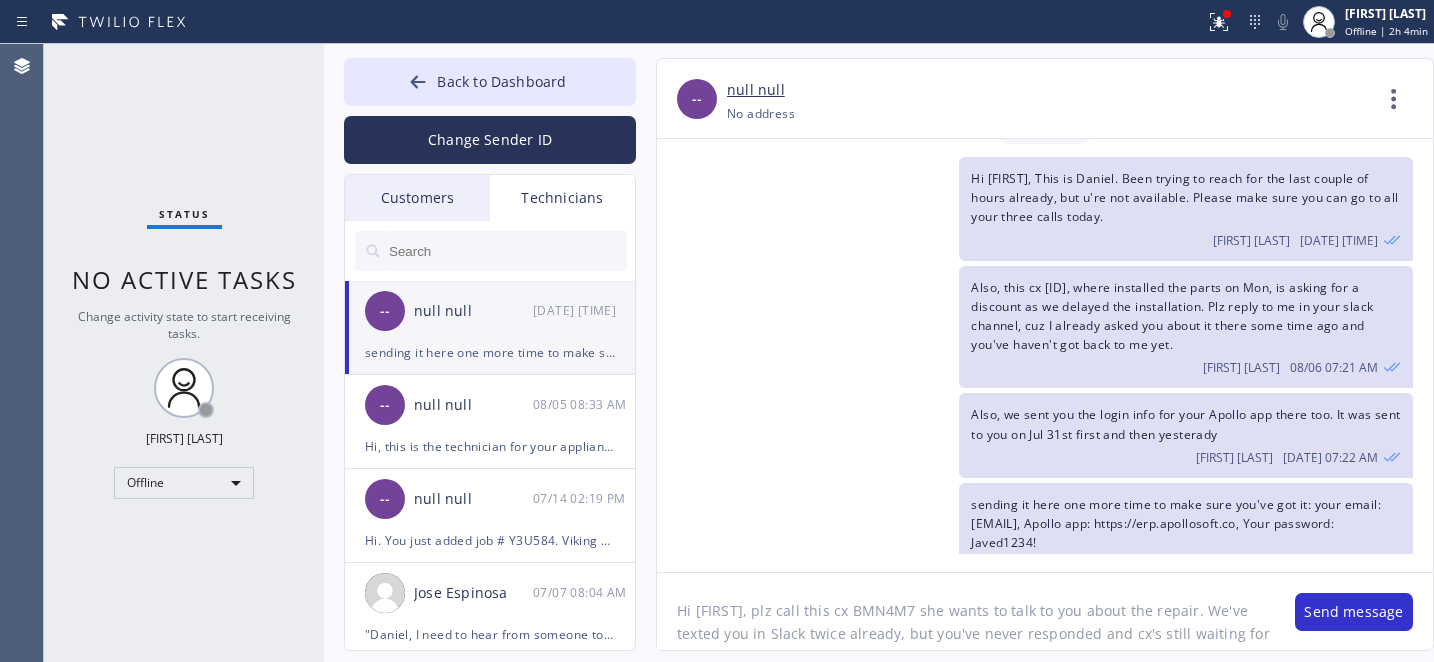 click on "Hi John, plz call this cx BMN4M7 she wants to talk to you about the repair. We've texted you in Slack twice already, but you've never responded and cx's still waiting for your call." 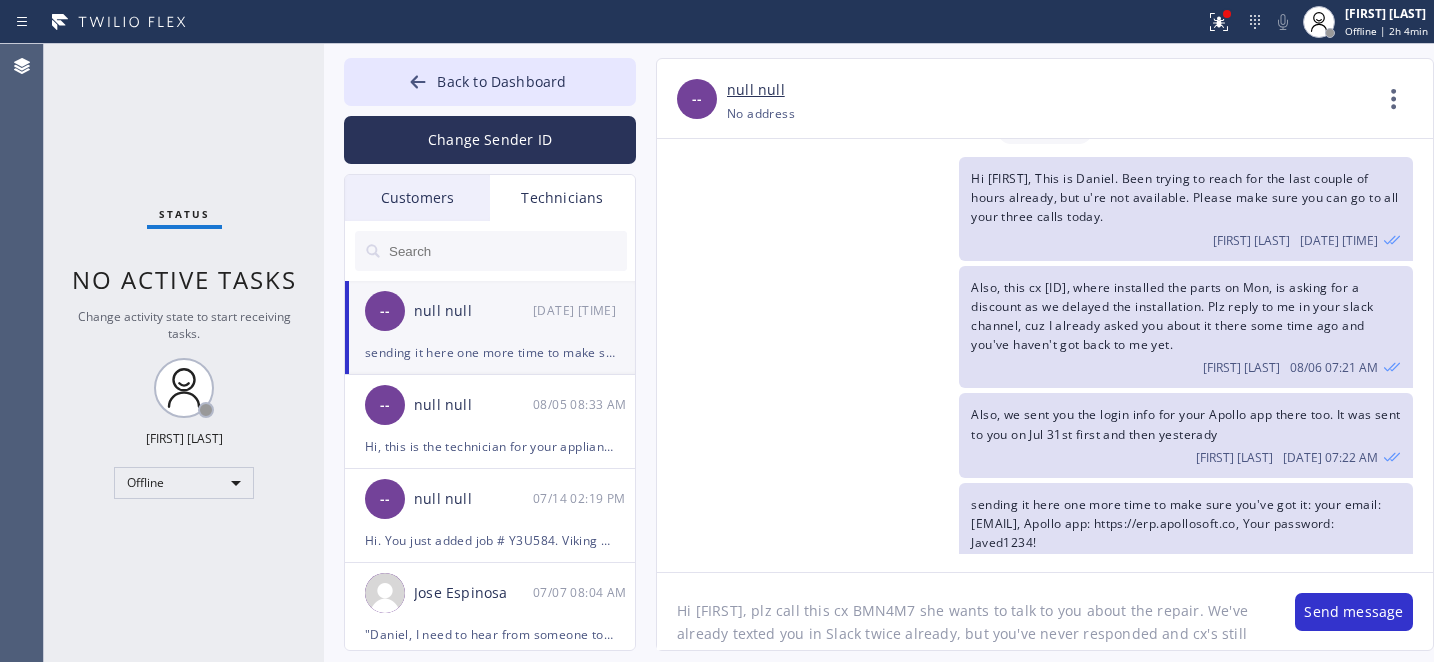 click on "Hi John, plz call this cx BMN4M7 she wants to talk to you about the repair. We've already texted you in Slack twice already, but you've never responded and cx's still waiting for your call." 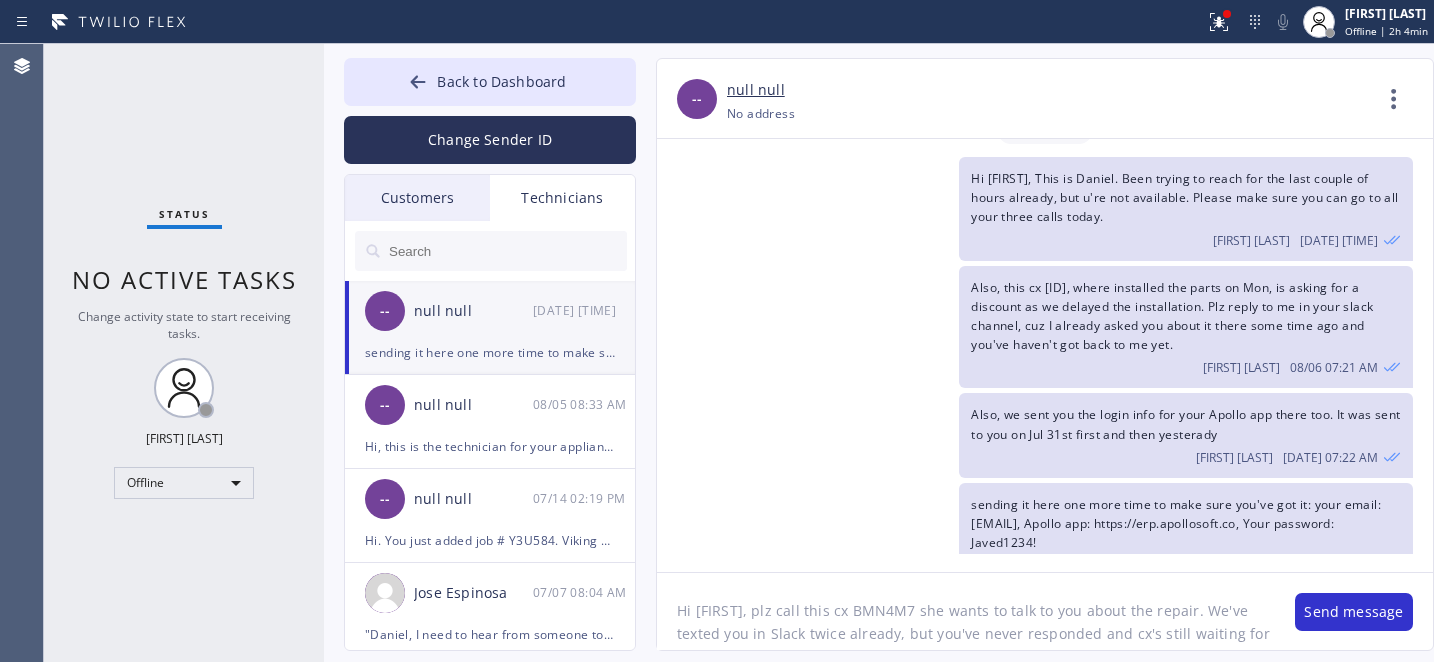 click on "Hi John, plz call this cx BMN4M7 she wants to talk to you about the repair. We've texted you in Slack twice already, but you've never responded and cx's still waiting for your call." 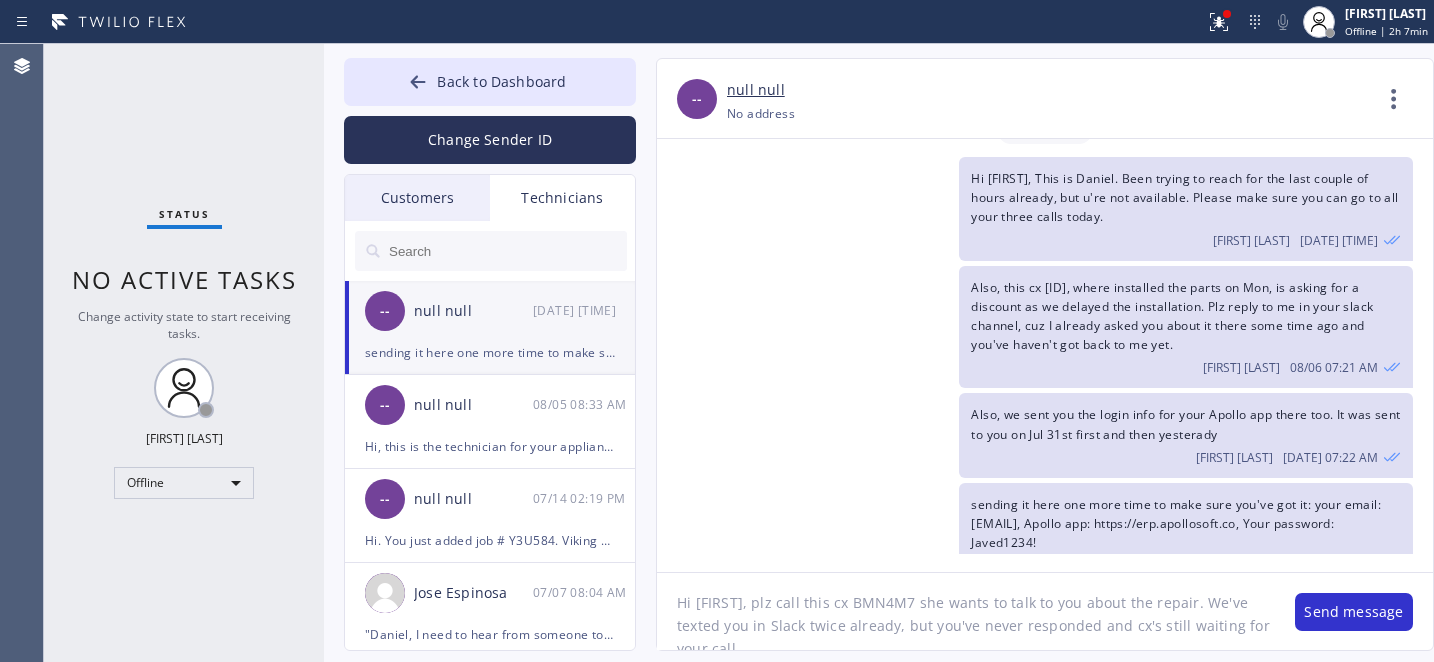 scroll, scrollTop: 19, scrollLeft: 0, axis: vertical 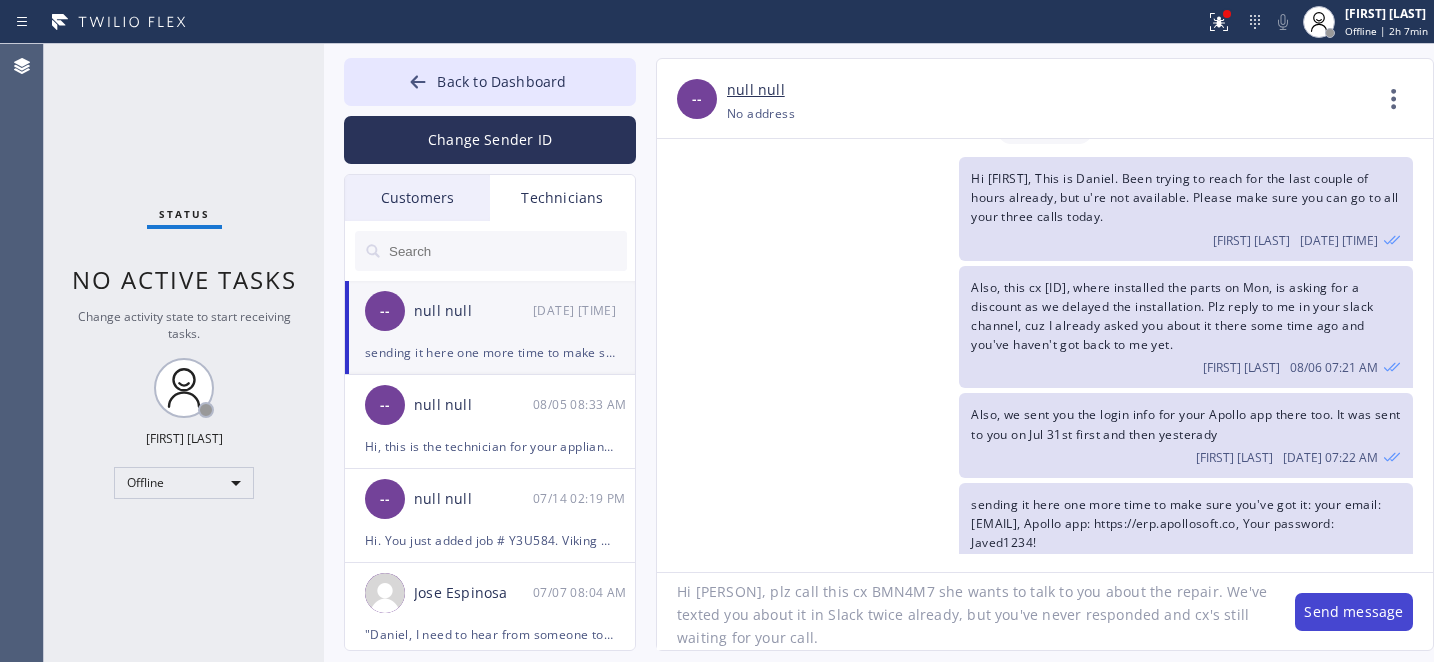 type on "Hi John, plz call this cx BMN4M7 she wants to talk to you about the repair. We've texted you about it in Slack twice already, but you've never responded and cx's still waiting for your call." 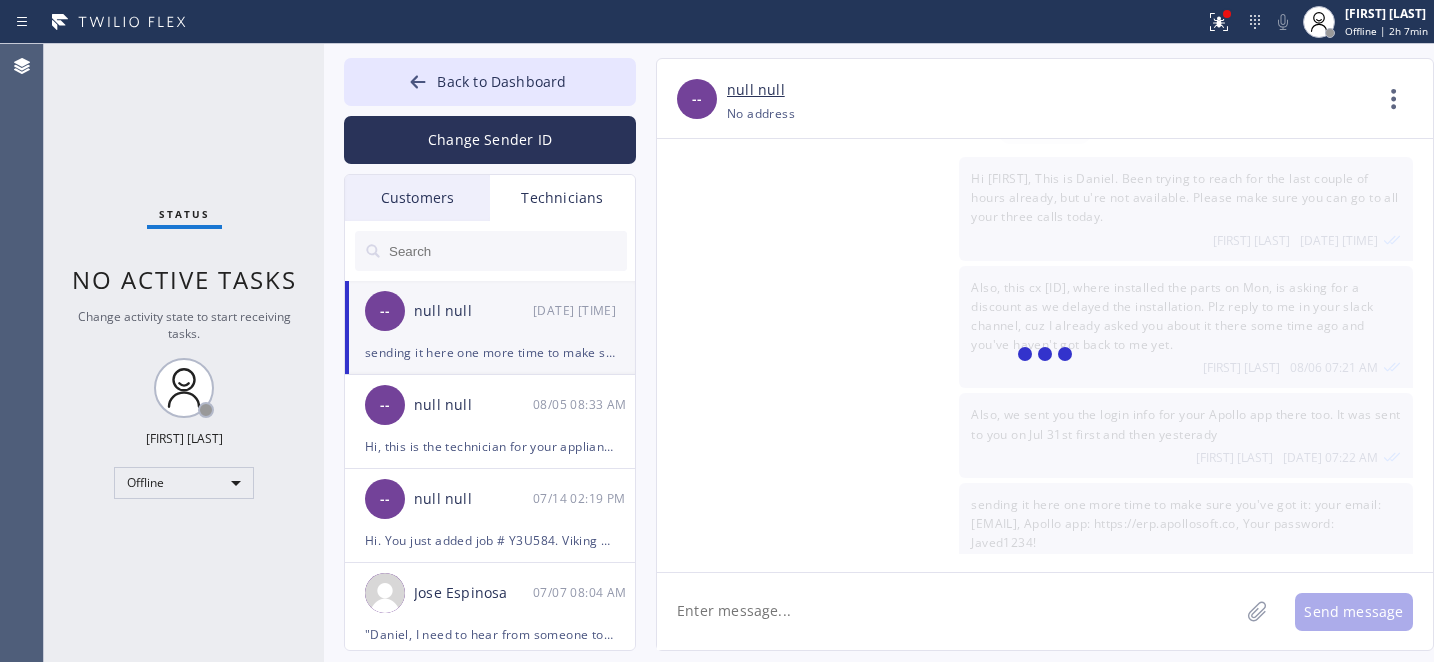 scroll, scrollTop: 1033, scrollLeft: 0, axis: vertical 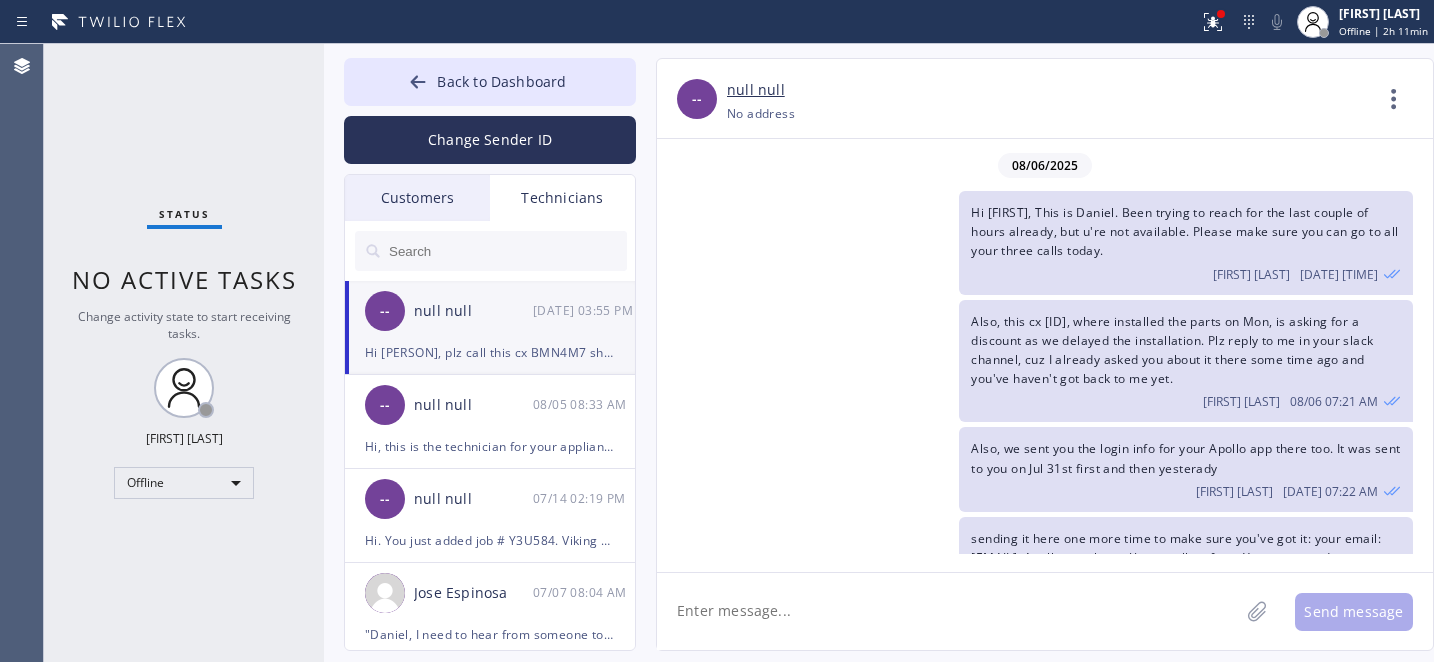 click on "Customers" at bounding box center [417, 198] 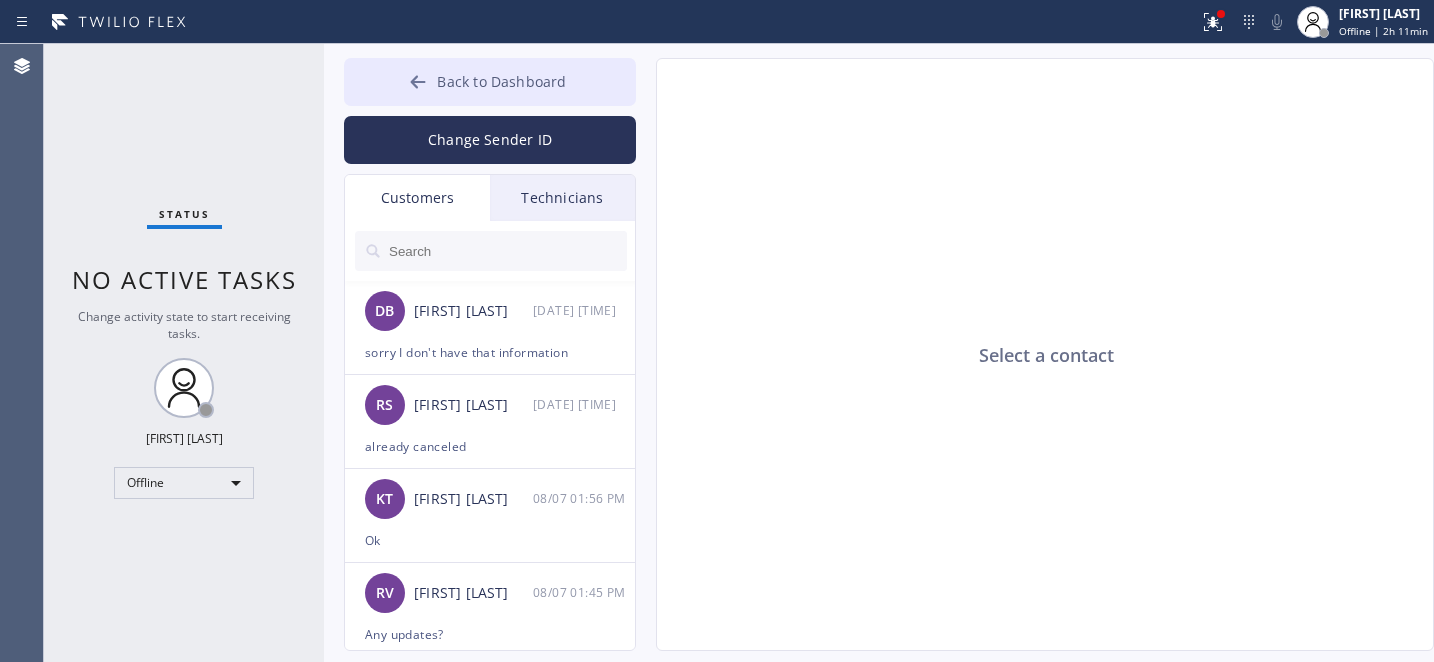 click on "Back to Dashboard" at bounding box center [490, 82] 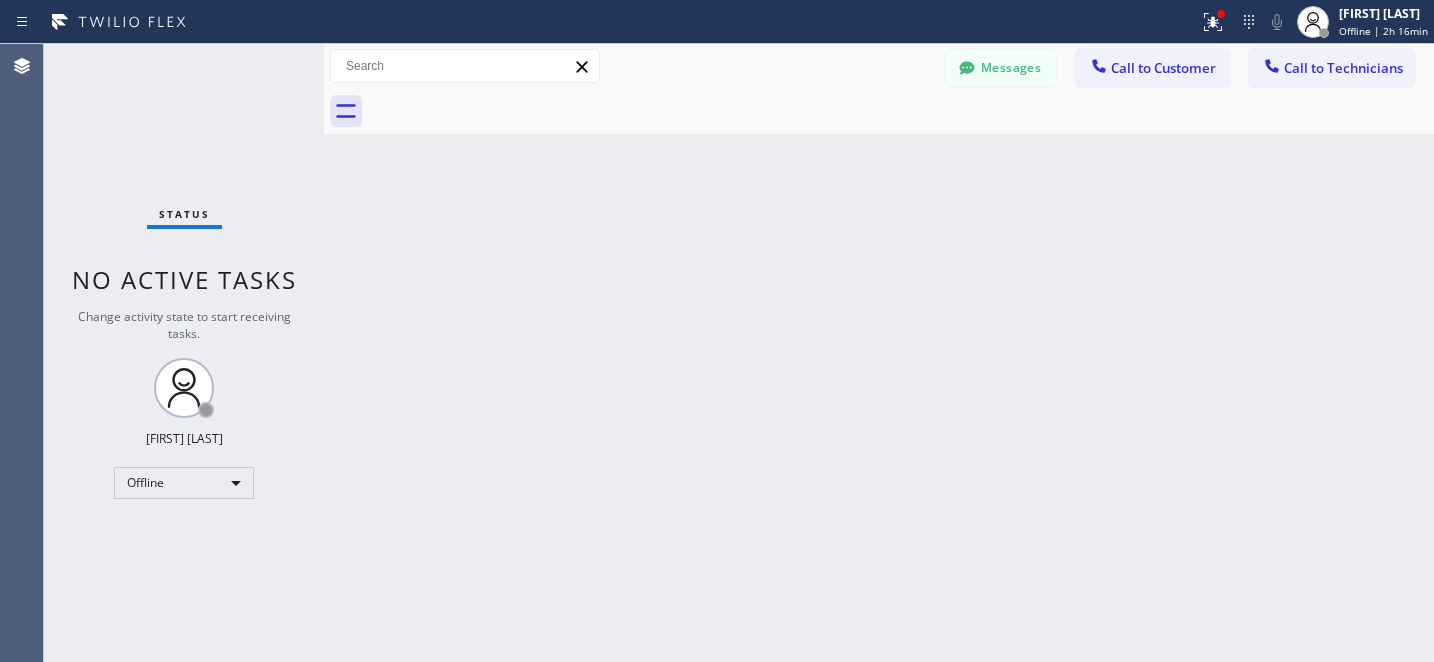 click on "Back to Dashboard Change Sender ID Customers Technicians DB Deborah Brown 08/07 02:32 PM sorry I don't have that information  RS Ruben Sirinian 08/07 02:18 PM already canceled  KT Kaushik Tnt 08/07 01:56 PM Ok RV Roy  Vincent 08/07 01:45 PM Any updates? SN Sarah Nissen       08/07 01:26 PM Rescheduled: 08/11/2025	9am - 12pm. Thank you. DZ David Zagorski 08/07 12:31 PM Hi David, This is Daniel from 5 Stars. Our tech might be running late as he's been held back at the previous call. He'll call you as soon as he's on his way to your place. Thank you. Br, SD Shawn  Dacey 08/07 12:11 PM Welcome  JR Julie  R Harris 08/07 11:38 AM Any chance we can move it to tomorrow same time? Tech's having some scheduling issues and won't be able to come. Please let me know. Thank you. TP Tammy Psyllos 08/07 10:26 AM thank you S. Sarah  . 08/07 09:21 AM Ok MM Mav Moorhead 08/07 09:04 AM ok canceled  KR Kathy Runnells 08/07 07:59 AM Let me check... MS Matt Shendell 08/07 07:59 AM Booked: 08/10/2025 between 9am - 12pm. Thank you RB" at bounding box center (879, 353) 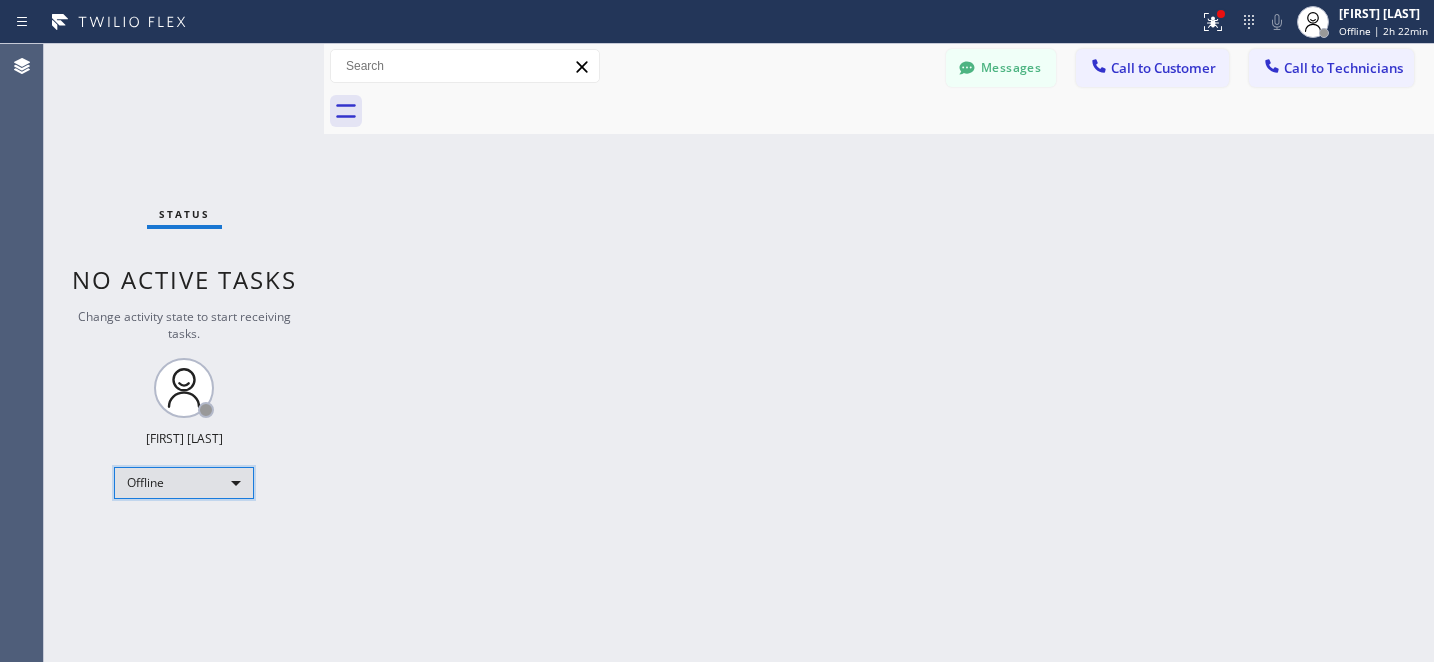 click on "Offline" at bounding box center (184, 483) 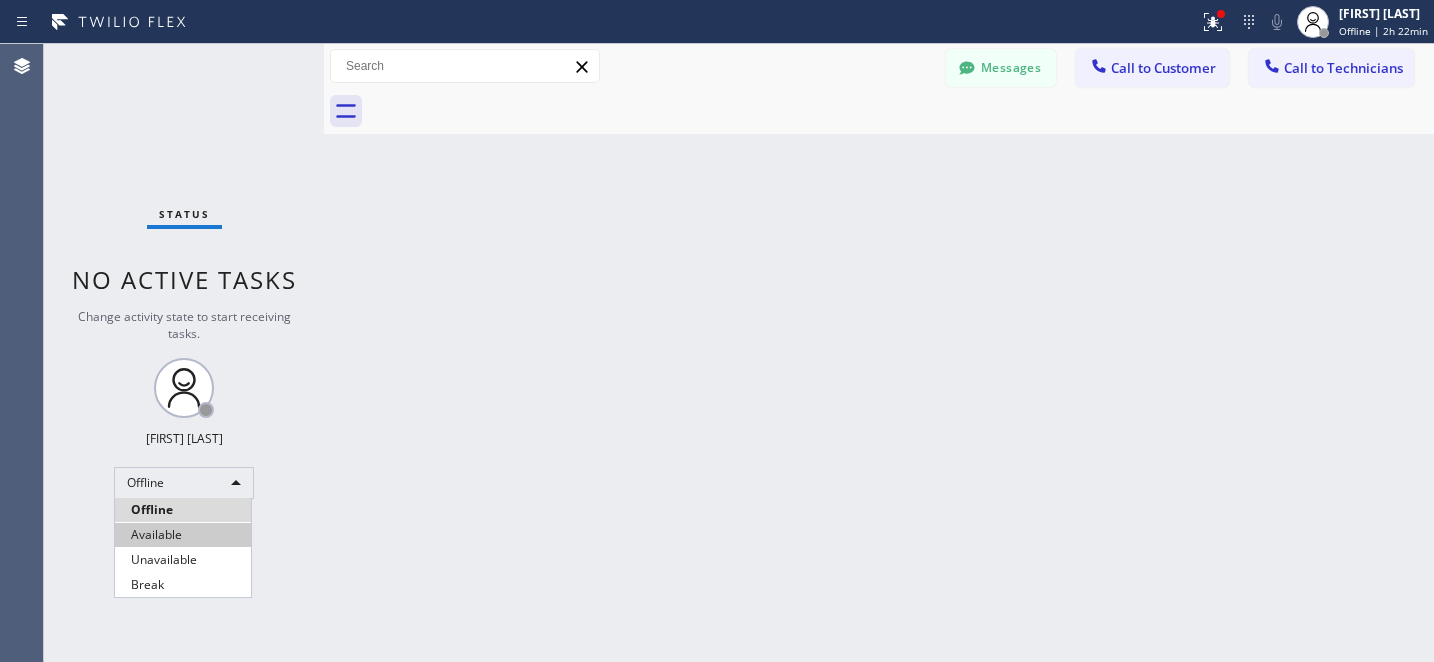 click on "Available" at bounding box center [183, 535] 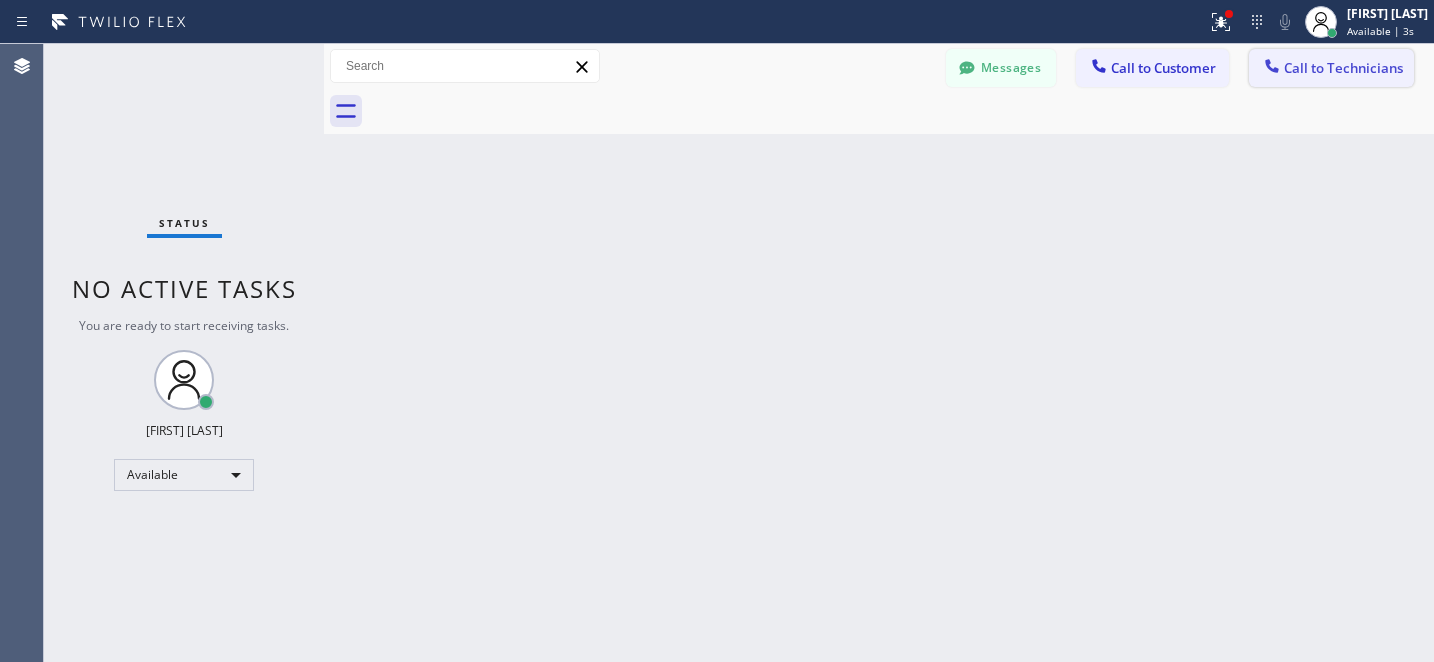 click on "Call to Technicians" at bounding box center [1343, 68] 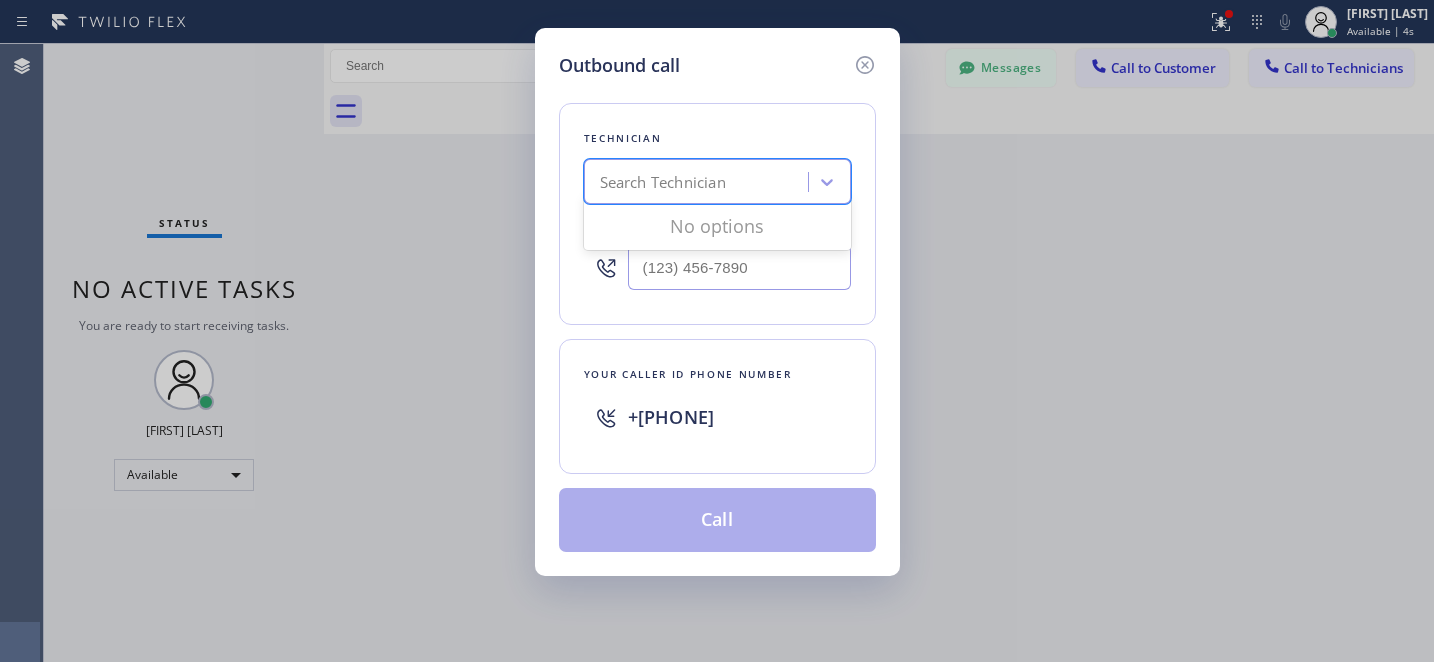 click on "Search Technician" at bounding box center [663, 182] 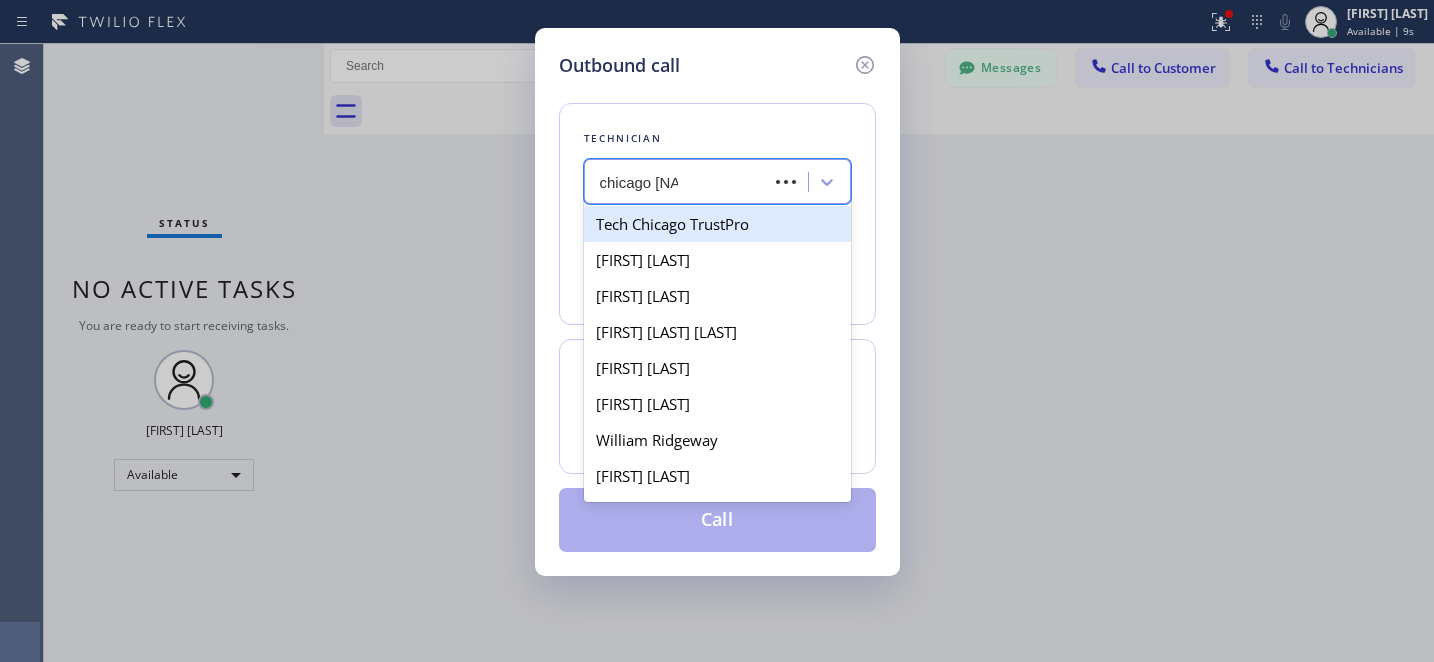type on "chicago john" 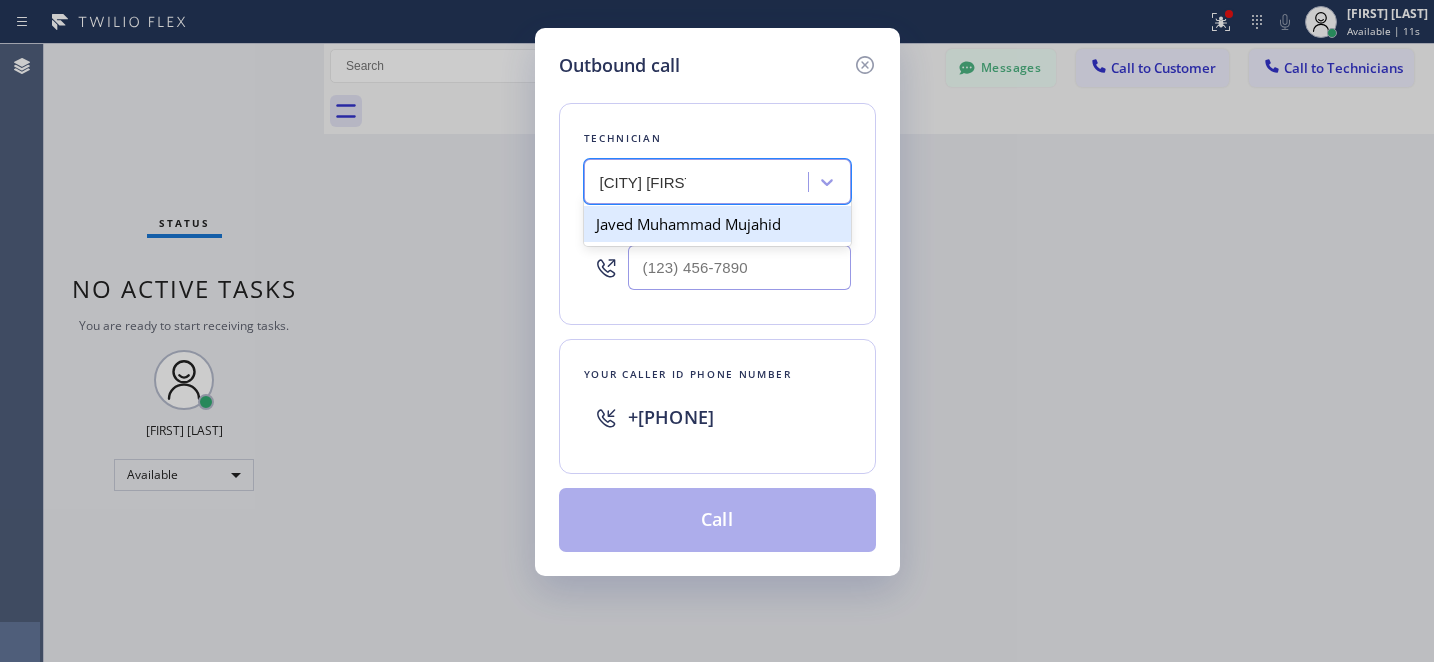 click on "Javed Muhammad Mujahid" at bounding box center [717, 224] 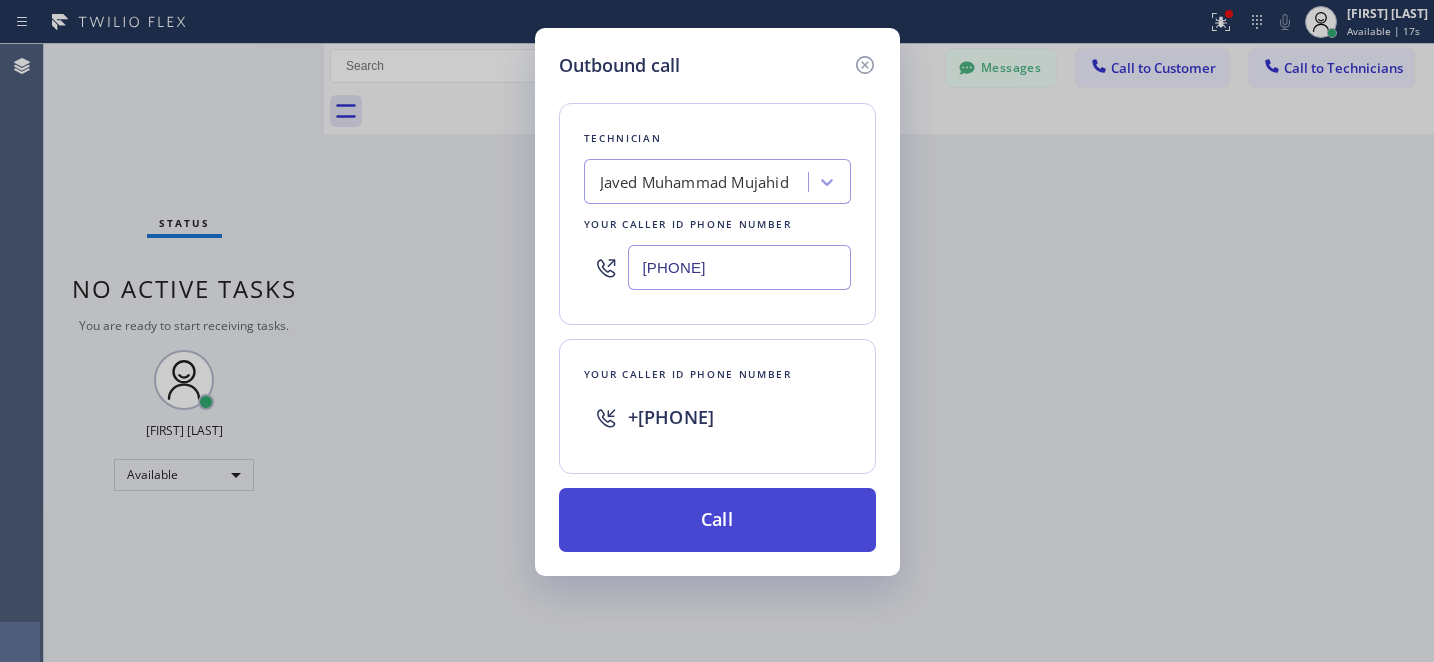 click on "Call" at bounding box center [717, 520] 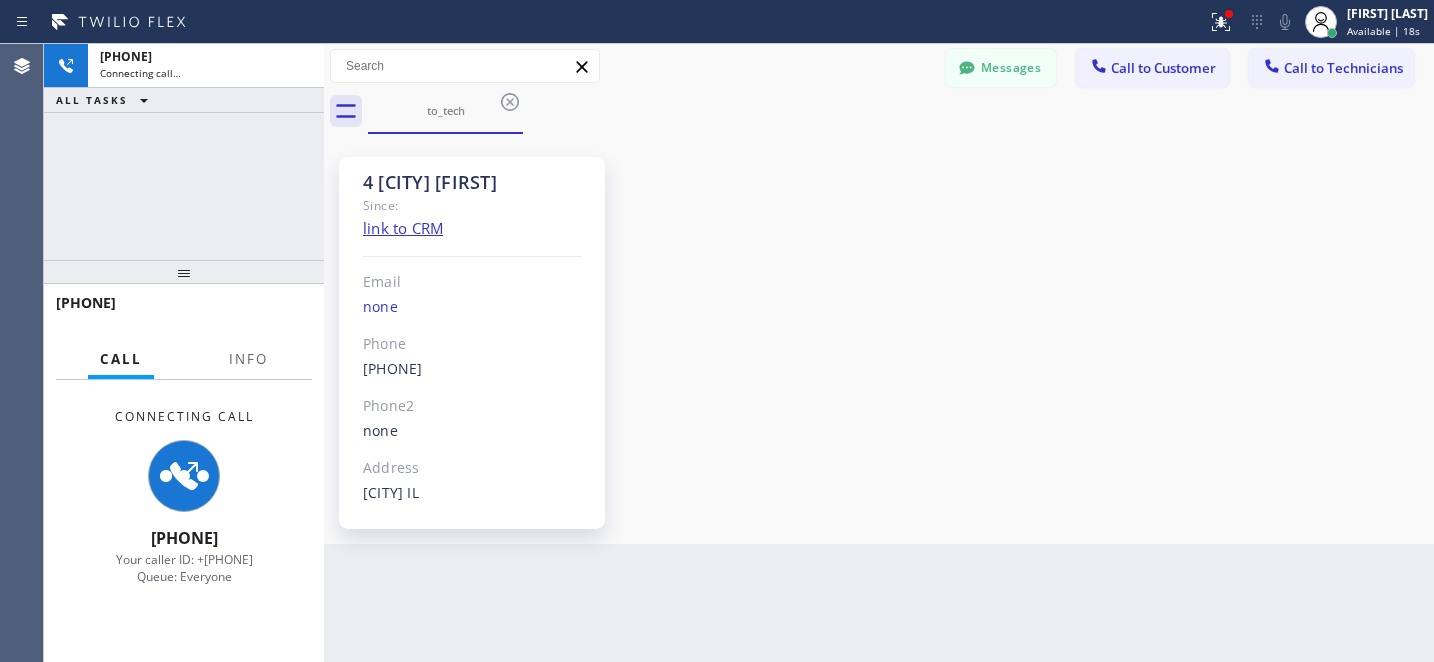 scroll, scrollTop: 1186, scrollLeft: 0, axis: vertical 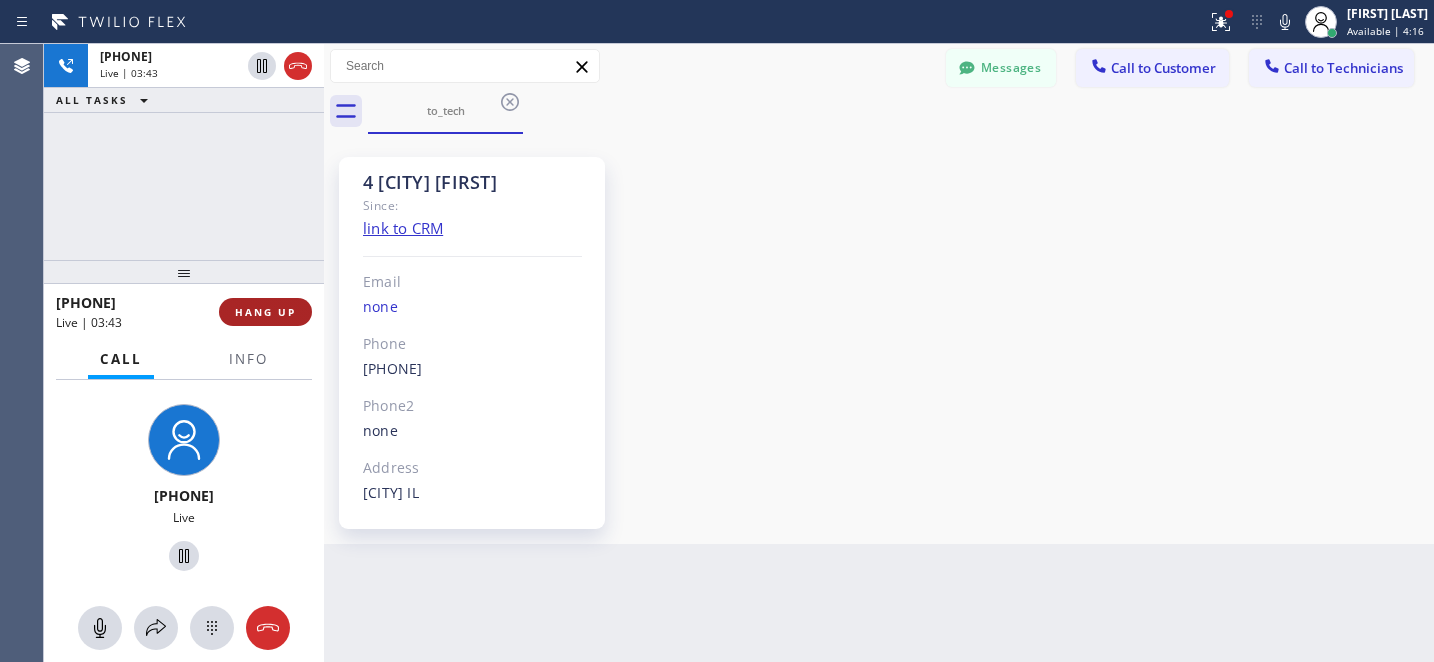 click on "HANG UP" at bounding box center [265, 312] 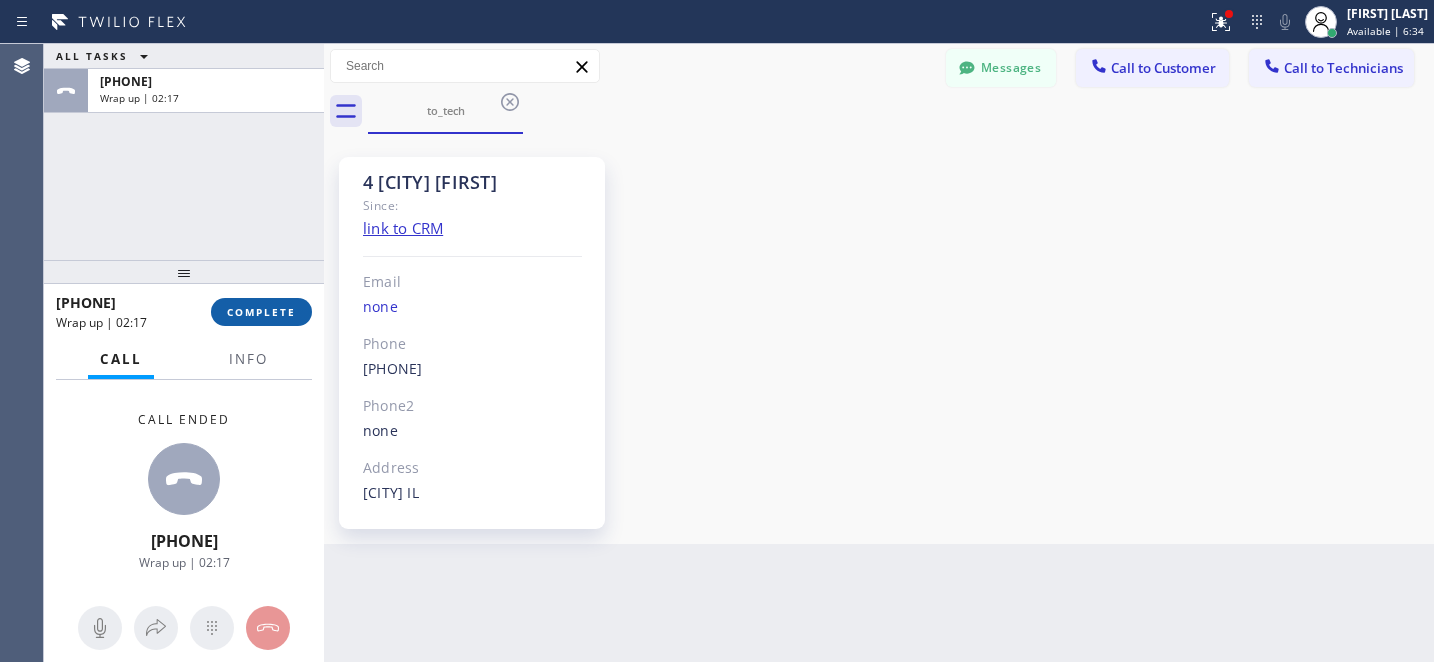 click on "COMPLETE" at bounding box center [261, 312] 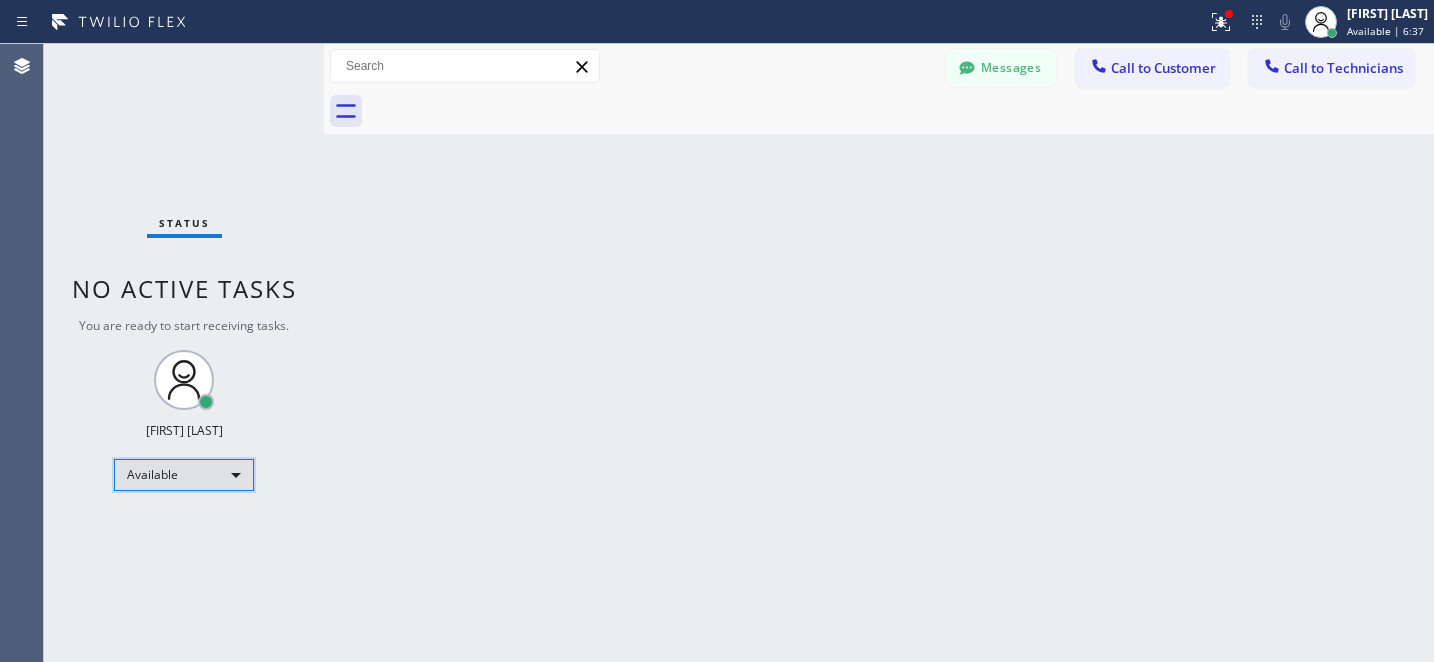 click on "Available" at bounding box center [184, 475] 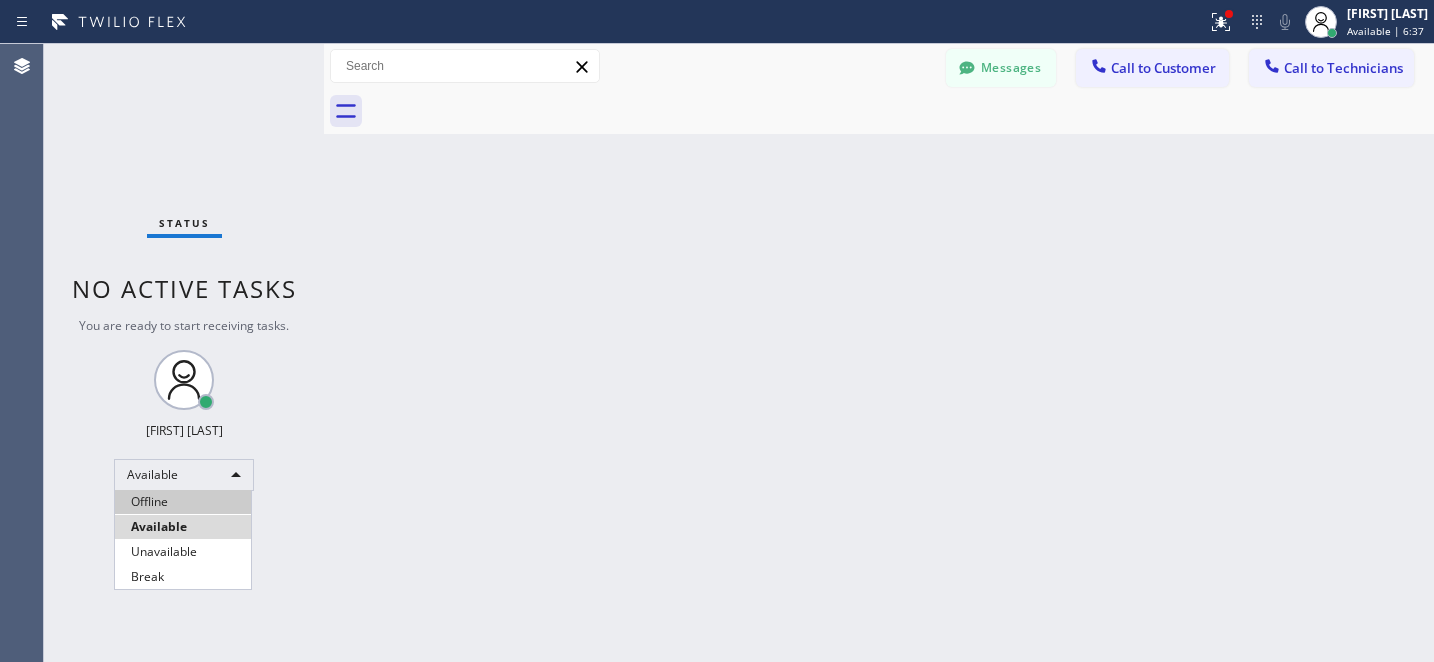click on "Offline" at bounding box center (183, 502) 